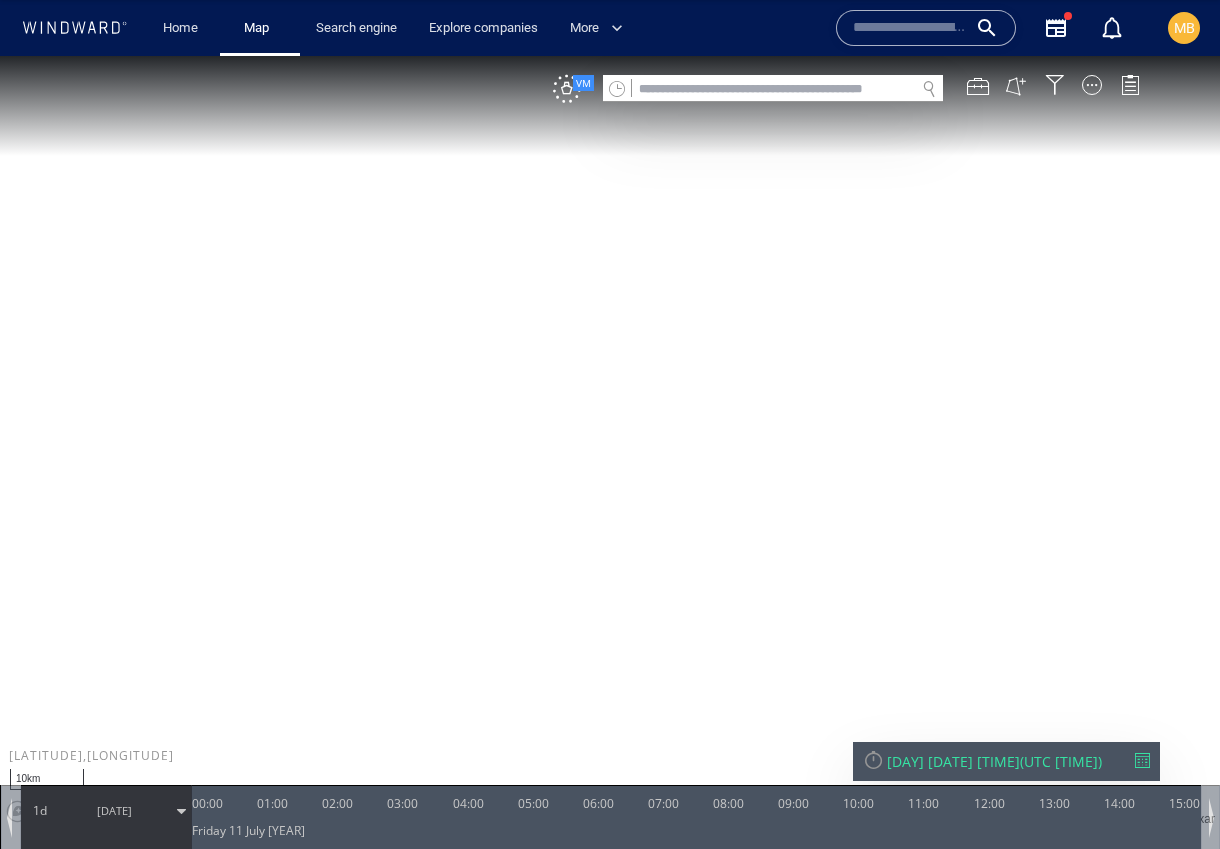 scroll, scrollTop: 0, scrollLeft: 0, axis: both 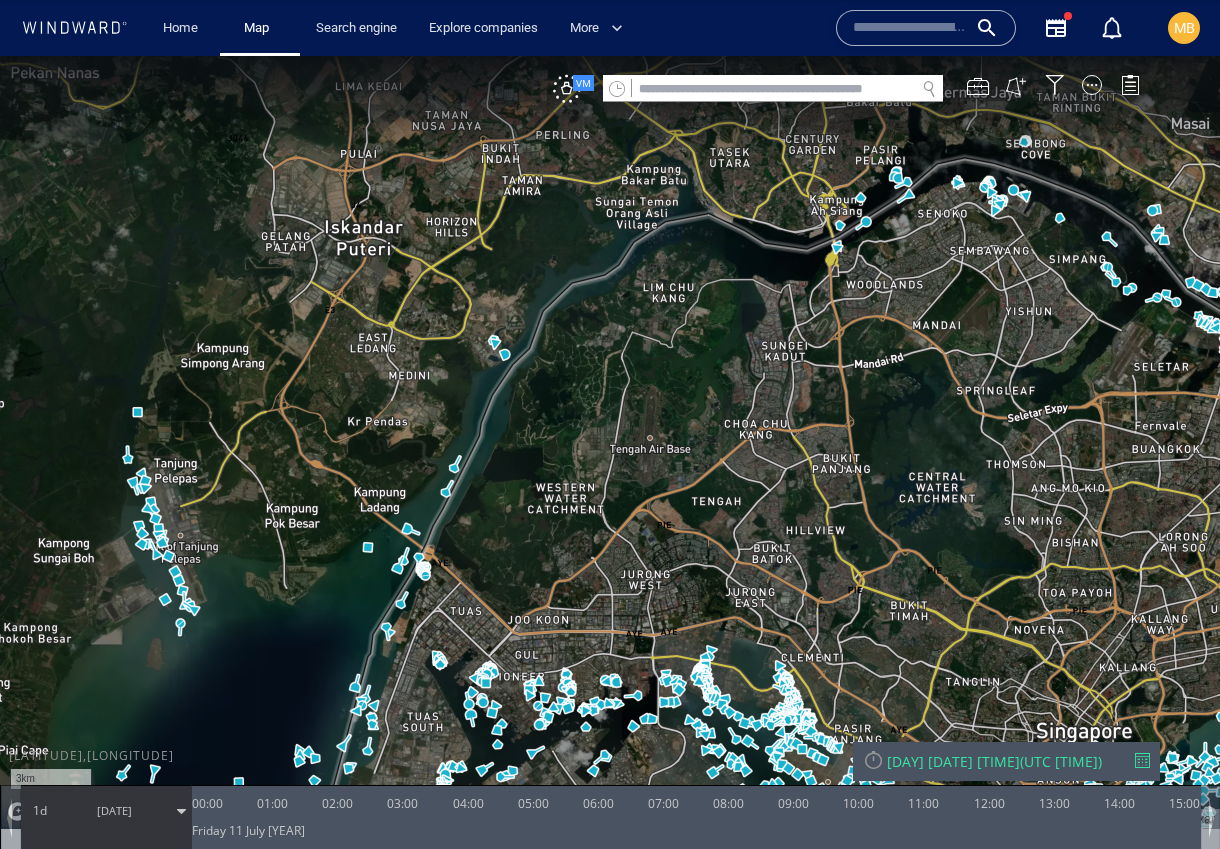 click on "VM" at bounding box center [856, 89] 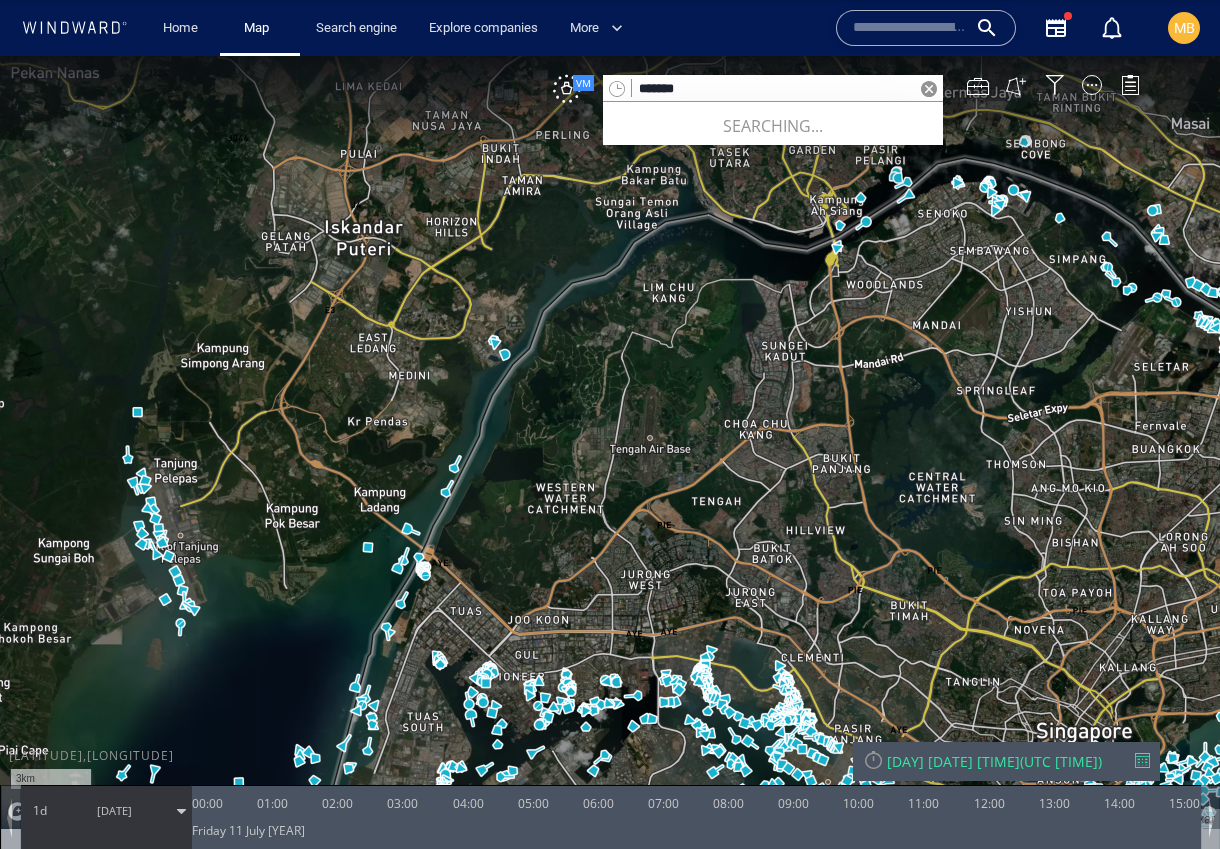 type on "*******" 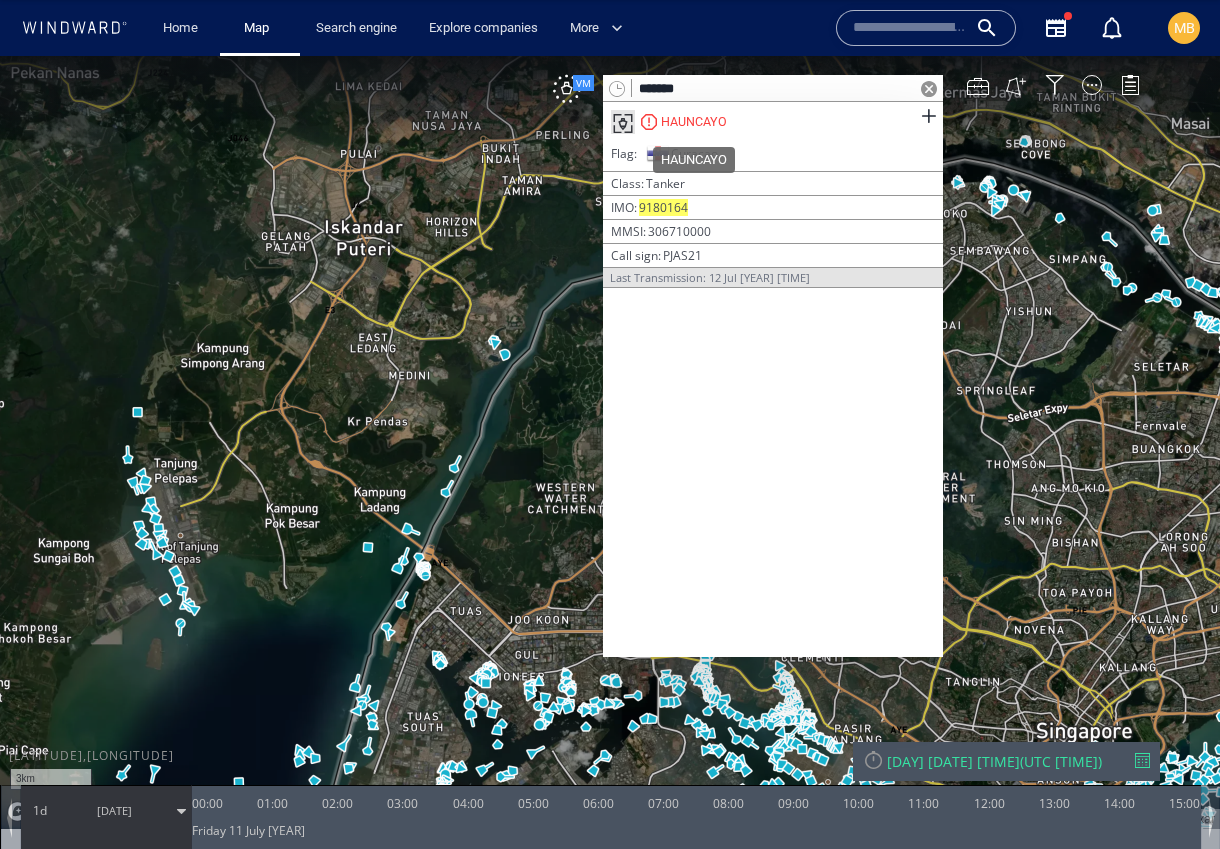 click on "HAUNCAYO" at bounding box center [694, 122] 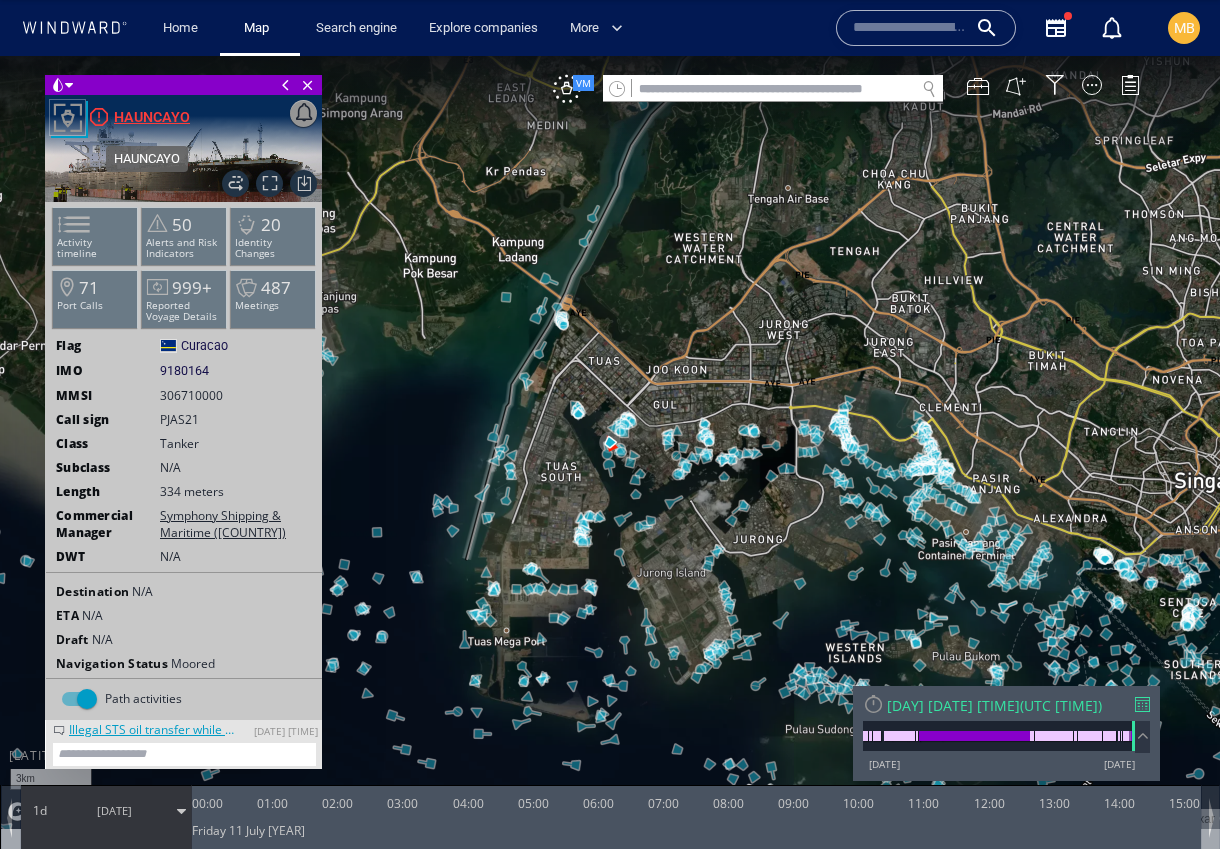 click on "HAUNCAYO" at bounding box center (152, 117) 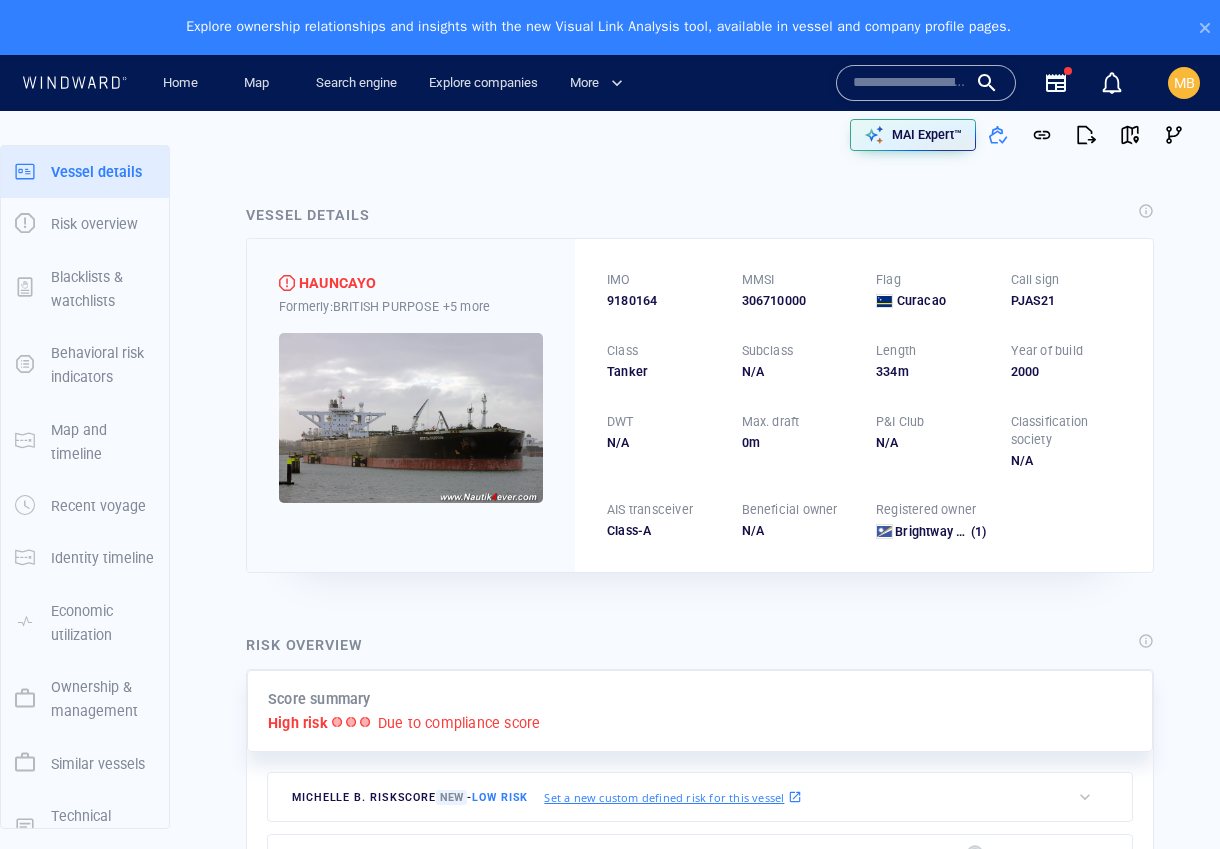 scroll, scrollTop: 0, scrollLeft: 0, axis: both 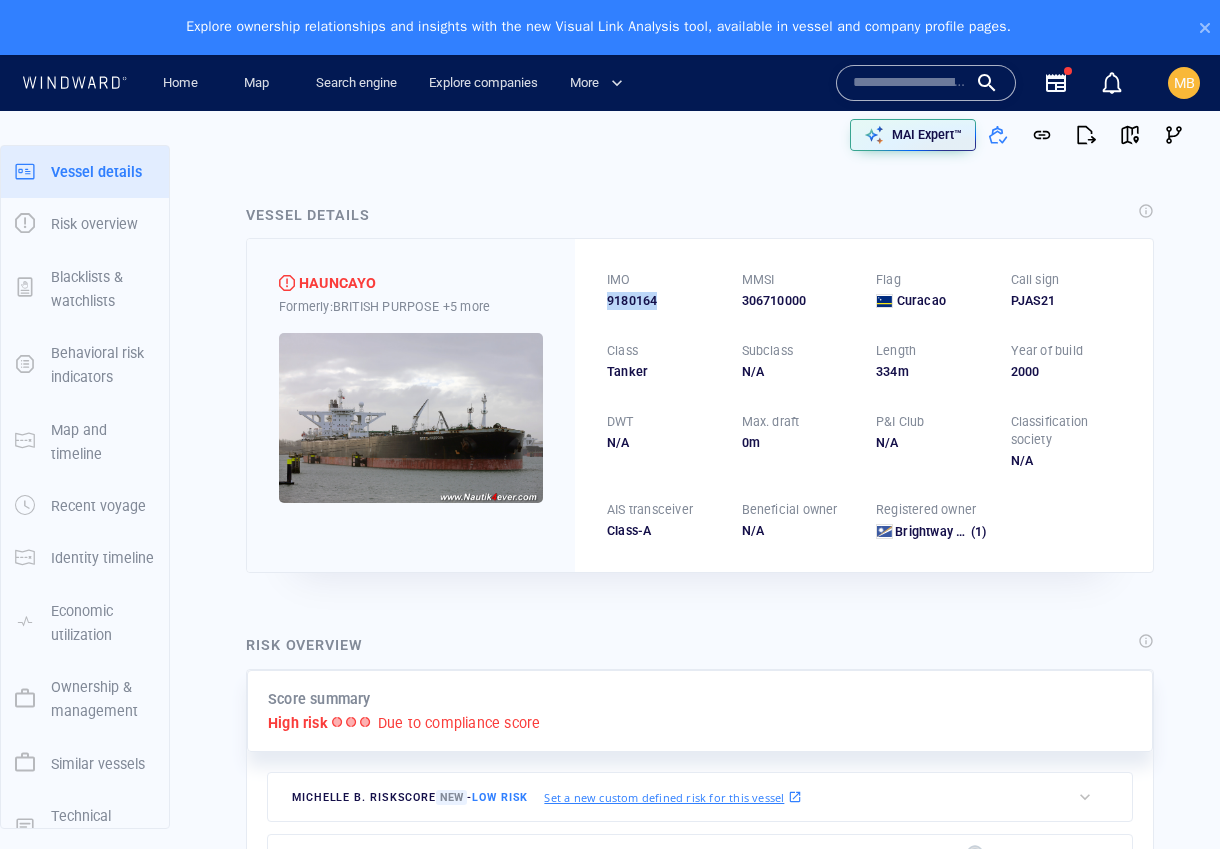 drag, startPoint x: 686, startPoint y: 310, endPoint x: 601, endPoint y: 307, distance: 85.052925 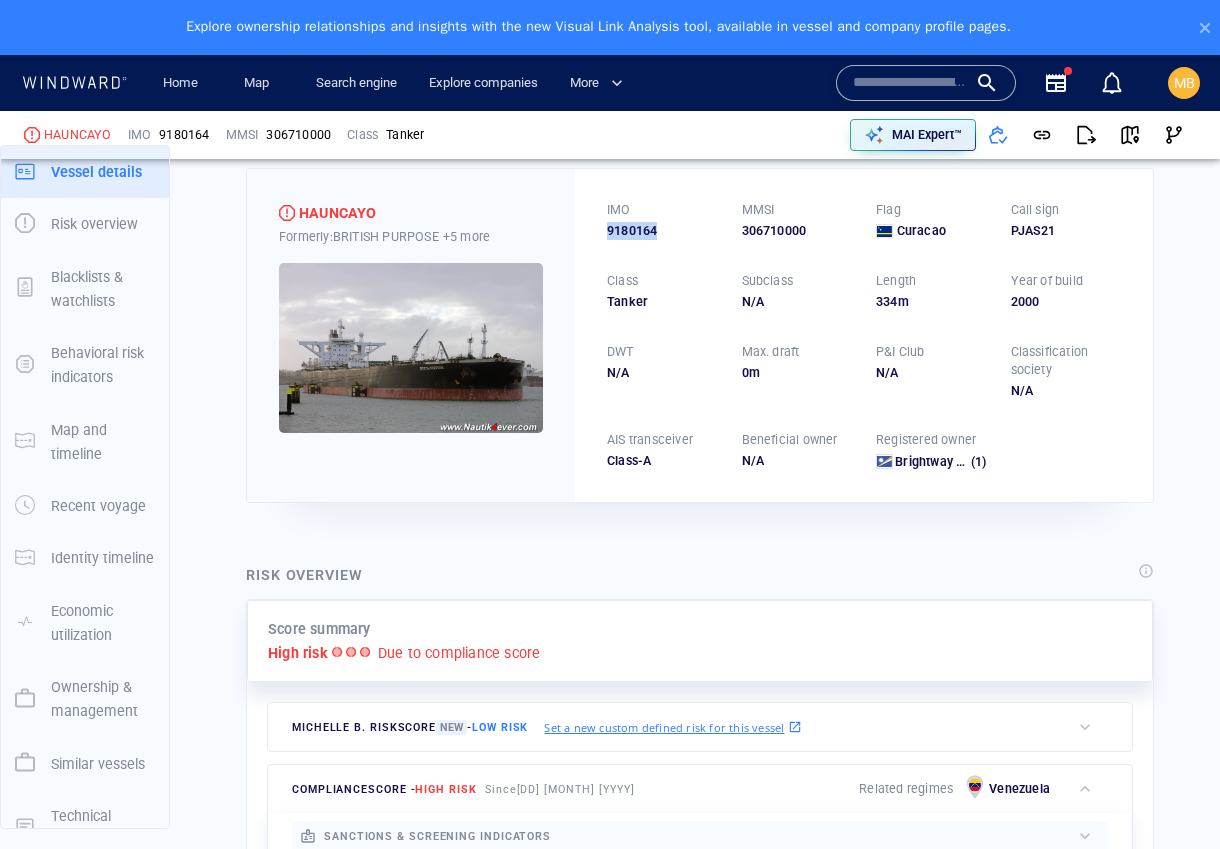 scroll, scrollTop: 95, scrollLeft: 0, axis: vertical 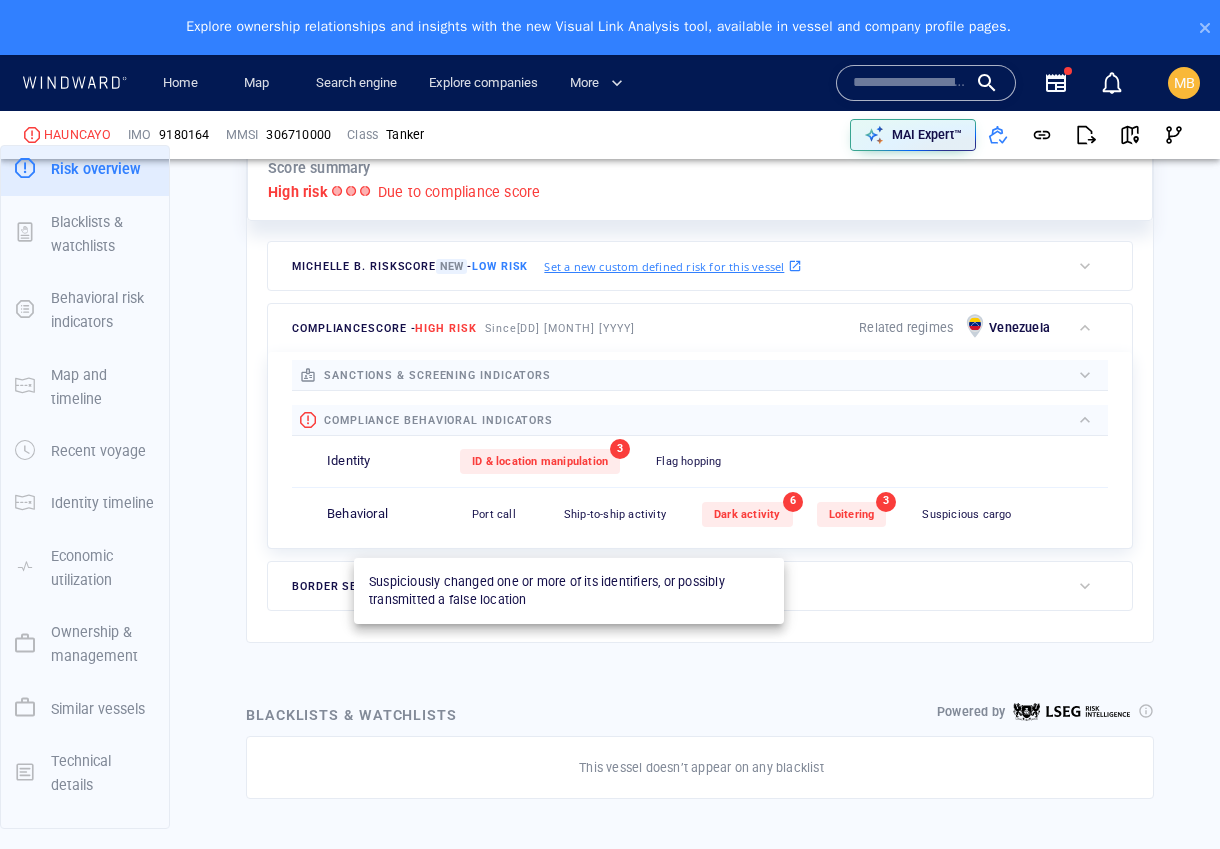 click on "ID & location manipulation" at bounding box center [540, 461] 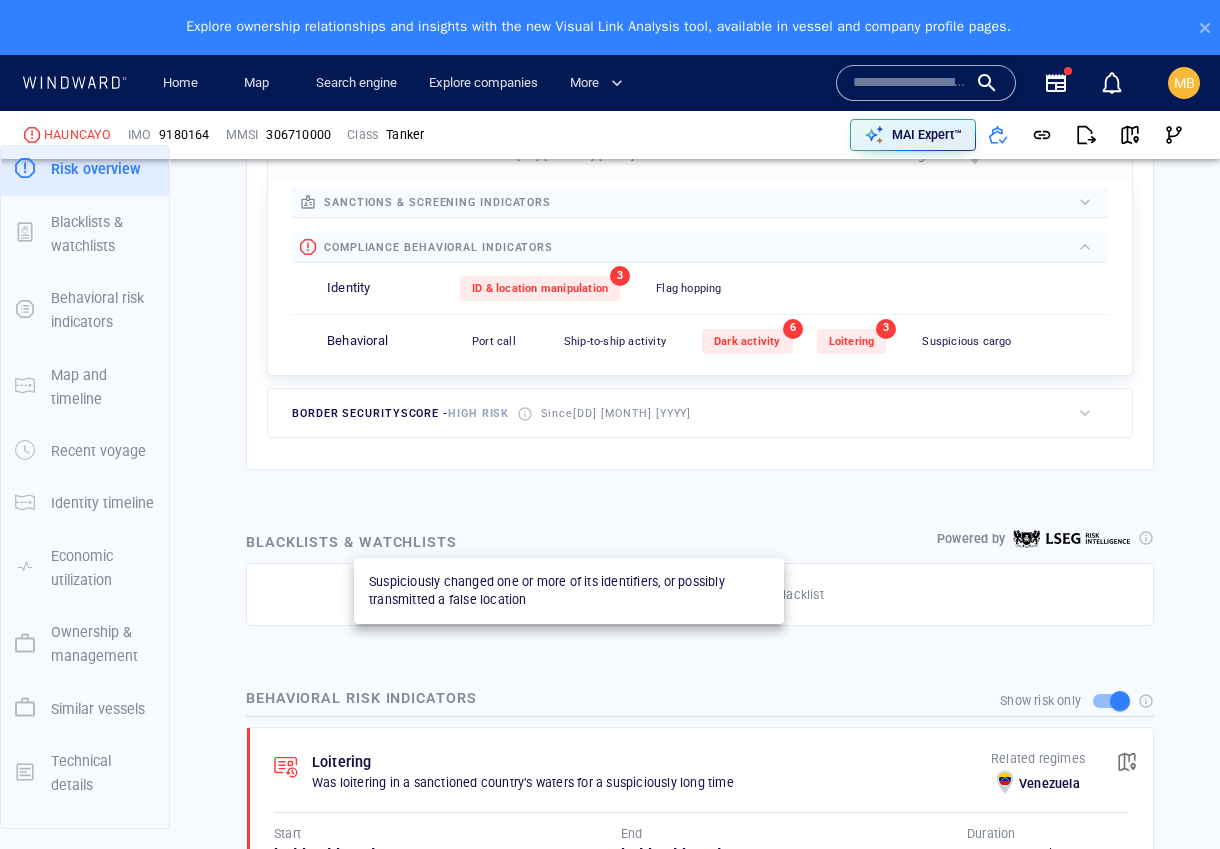 scroll, scrollTop: 1020, scrollLeft: 0, axis: vertical 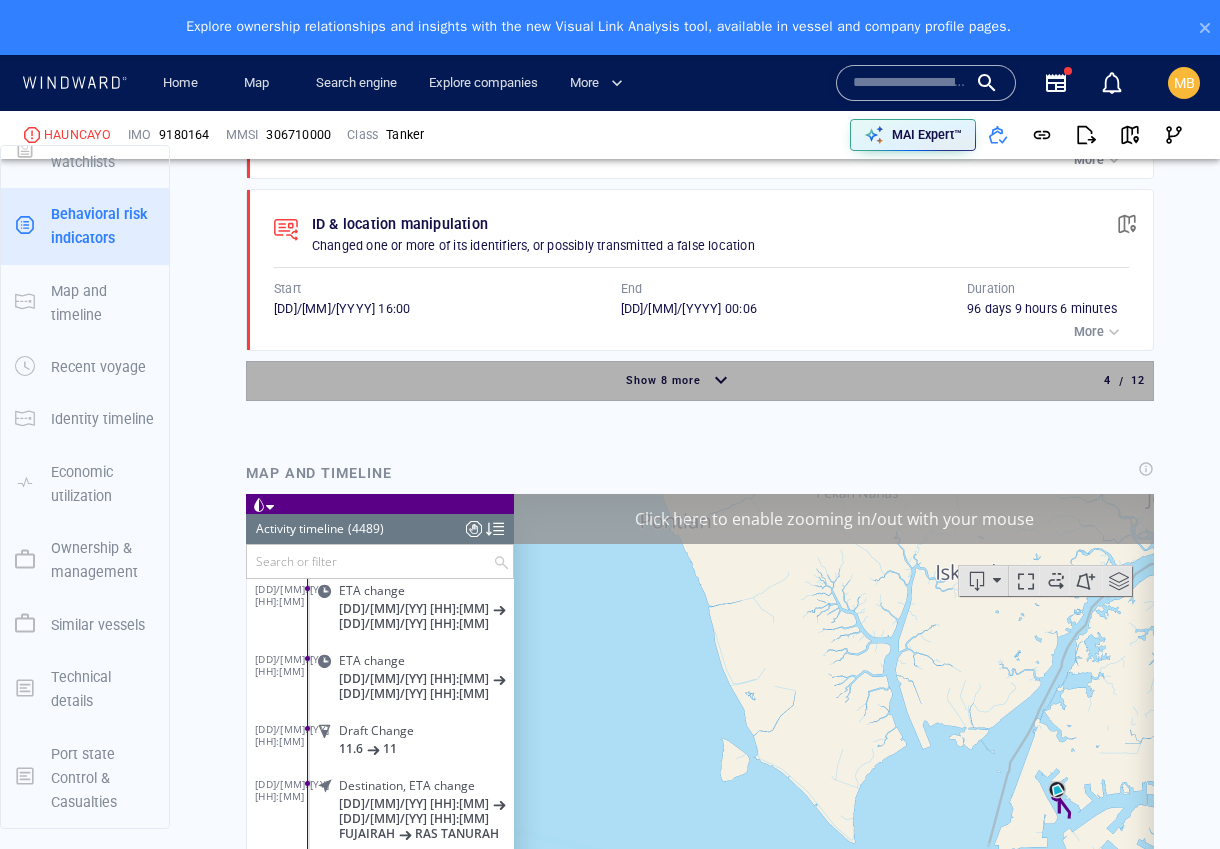 click on "Show 8 more" at bounding box center [663, 380] 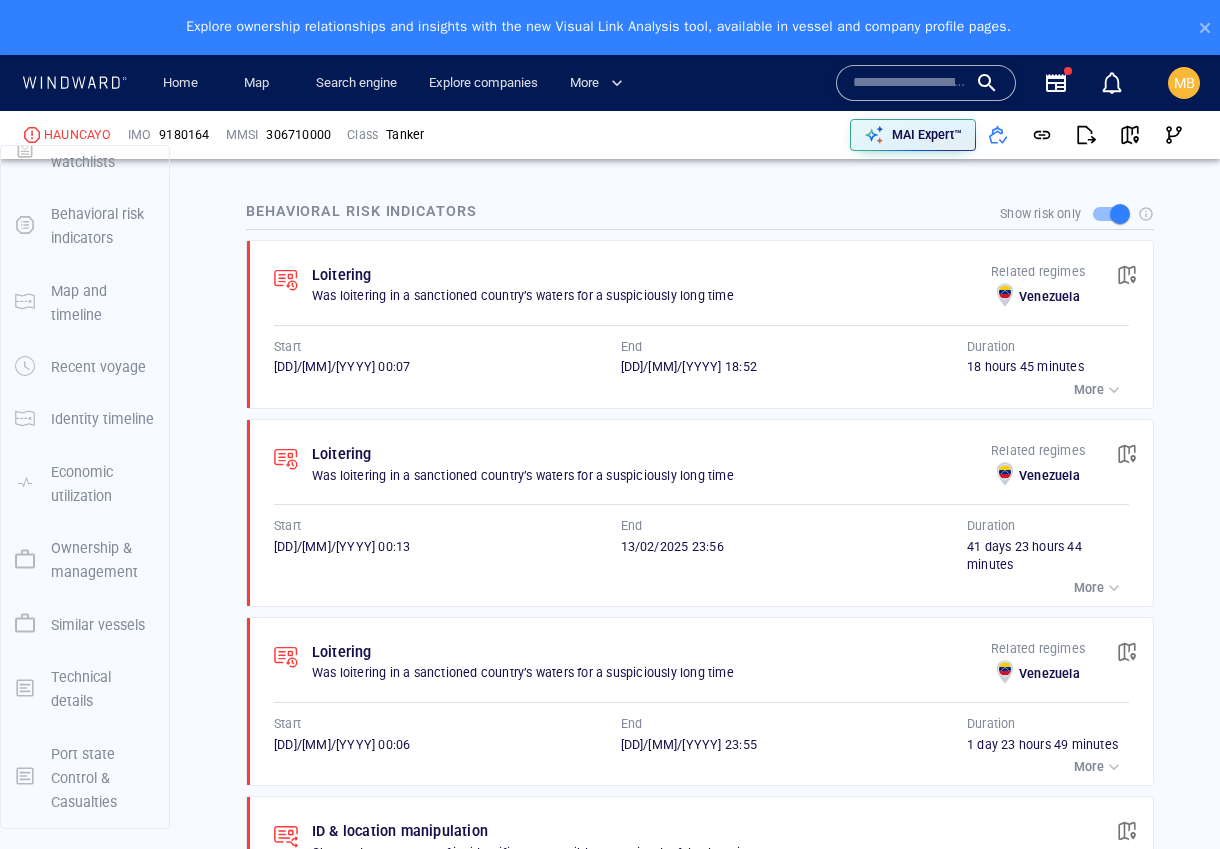 scroll, scrollTop: 510, scrollLeft: 0, axis: vertical 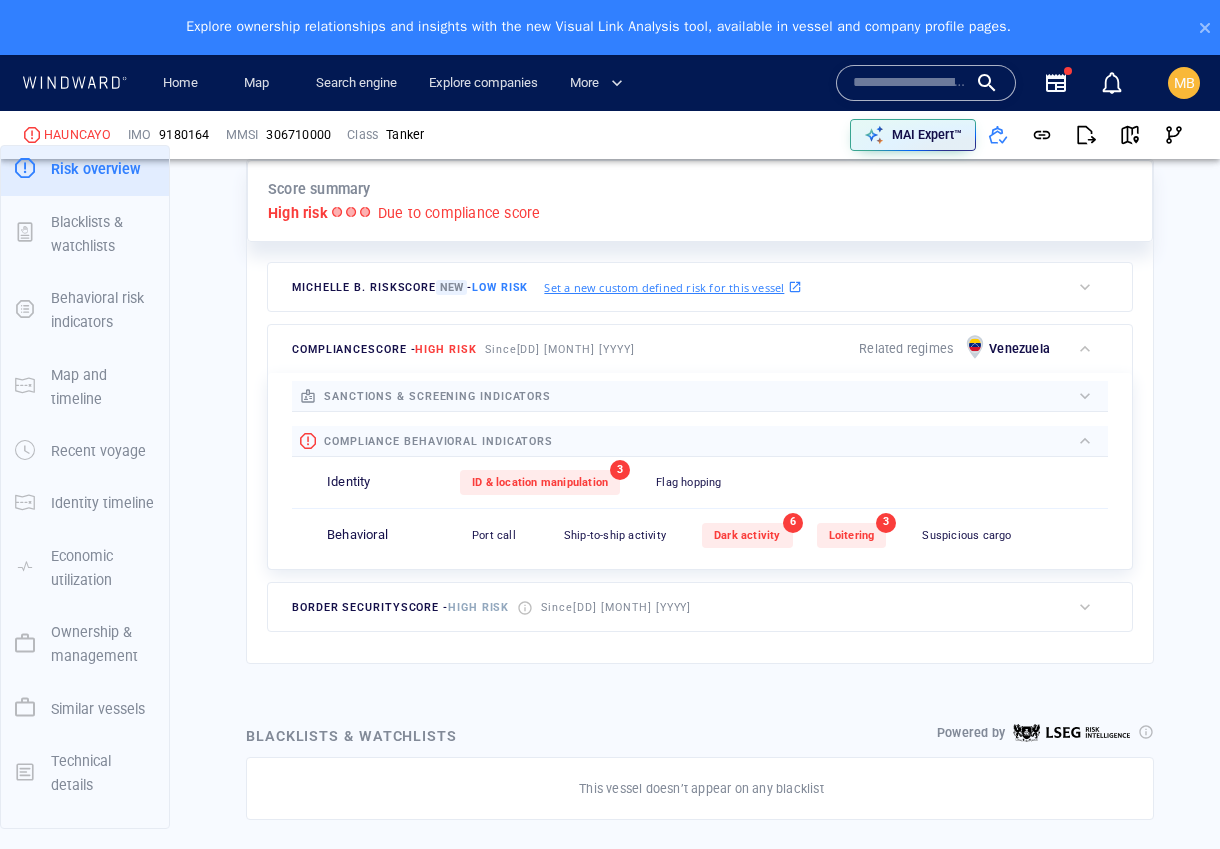 type 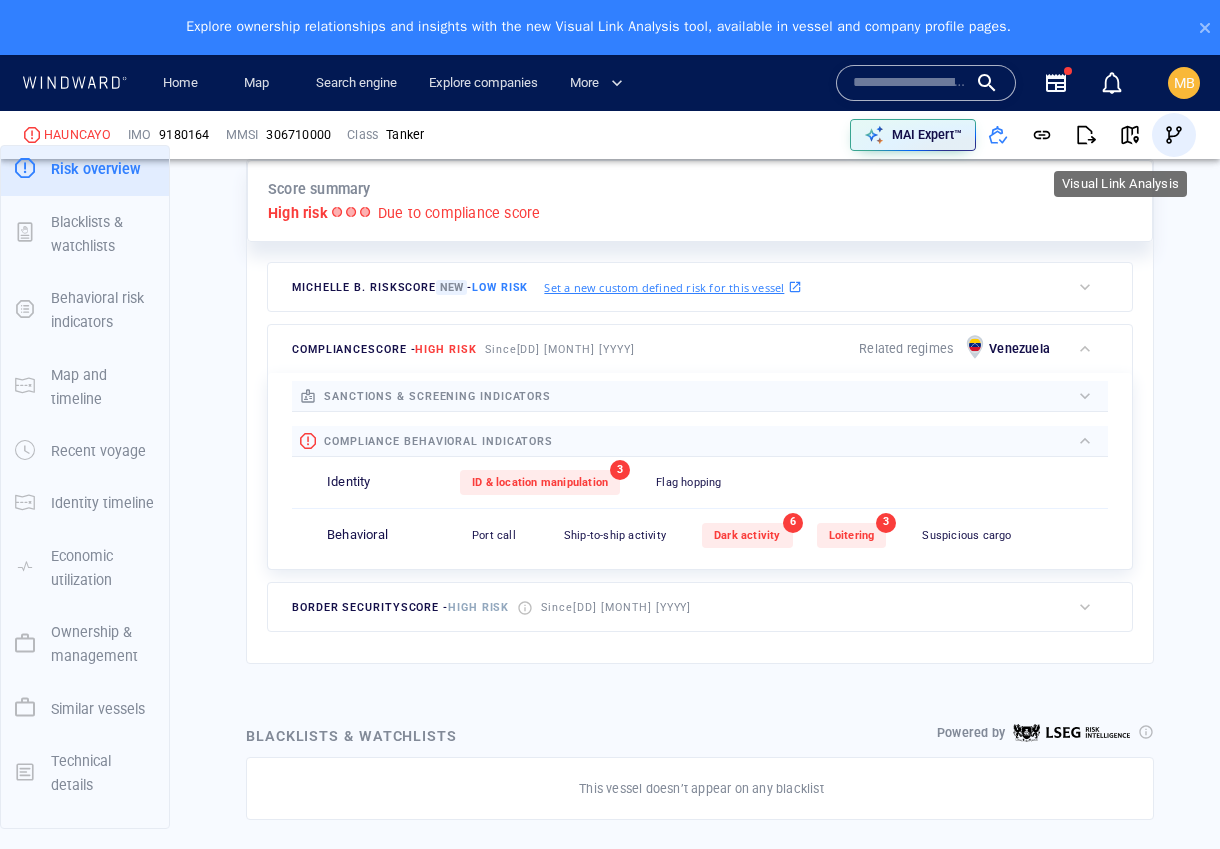 click at bounding box center (1174, 135) 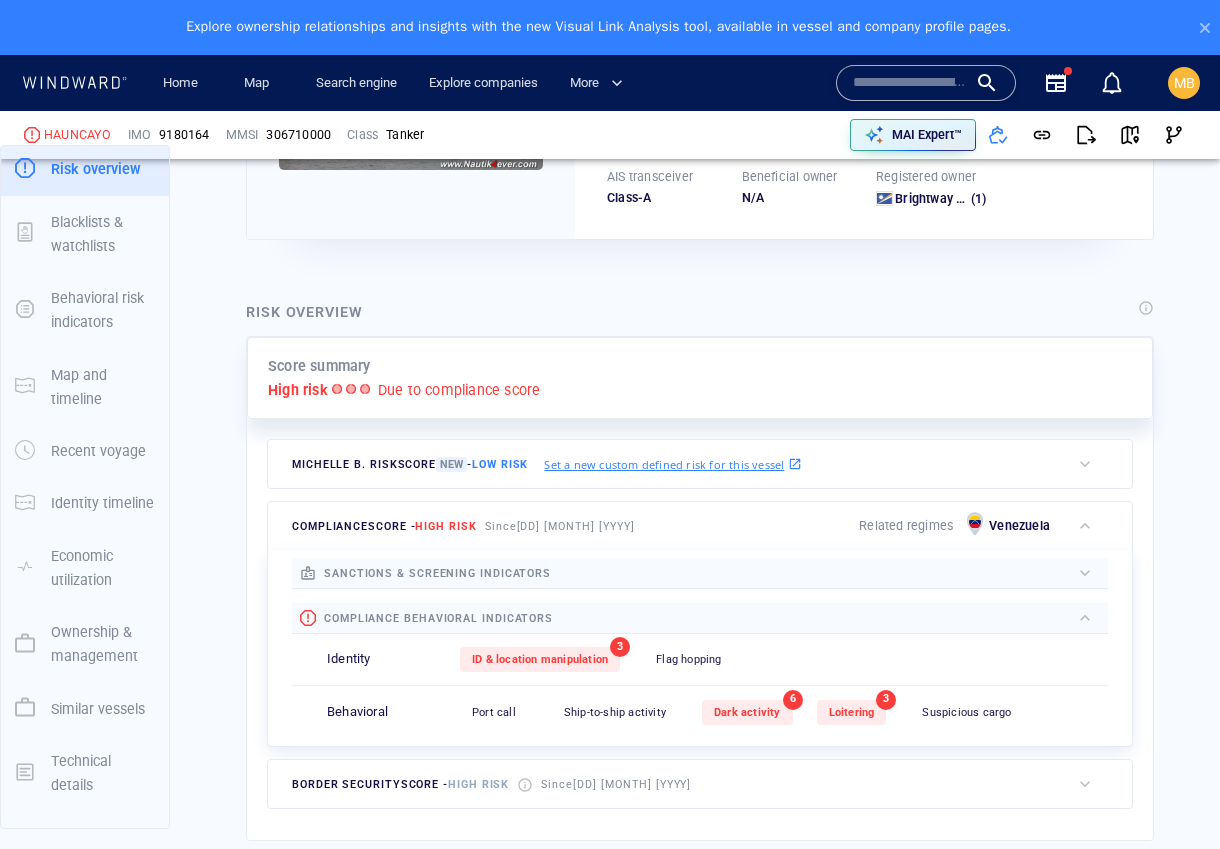 scroll, scrollTop: 231, scrollLeft: 0, axis: vertical 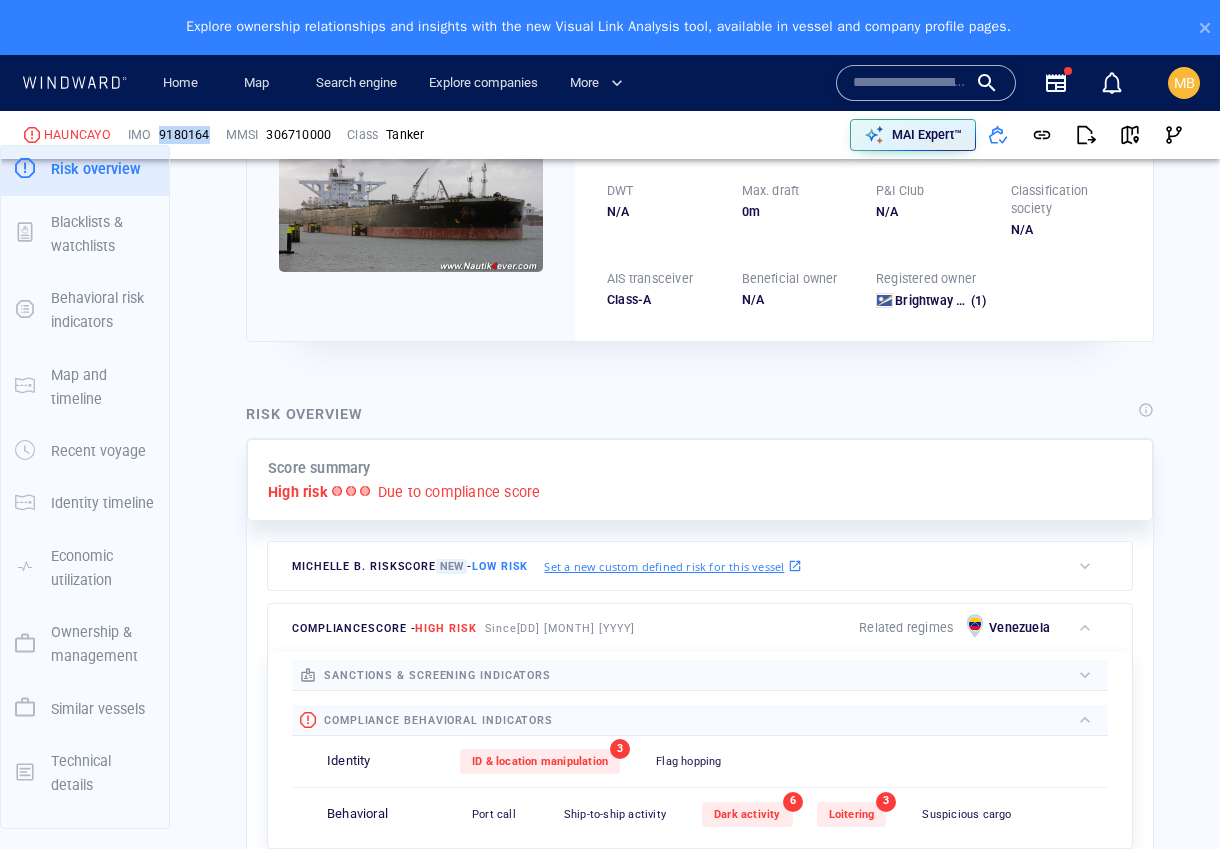 drag, startPoint x: 247, startPoint y: 130, endPoint x: 185, endPoint y: 127, distance: 62.072536 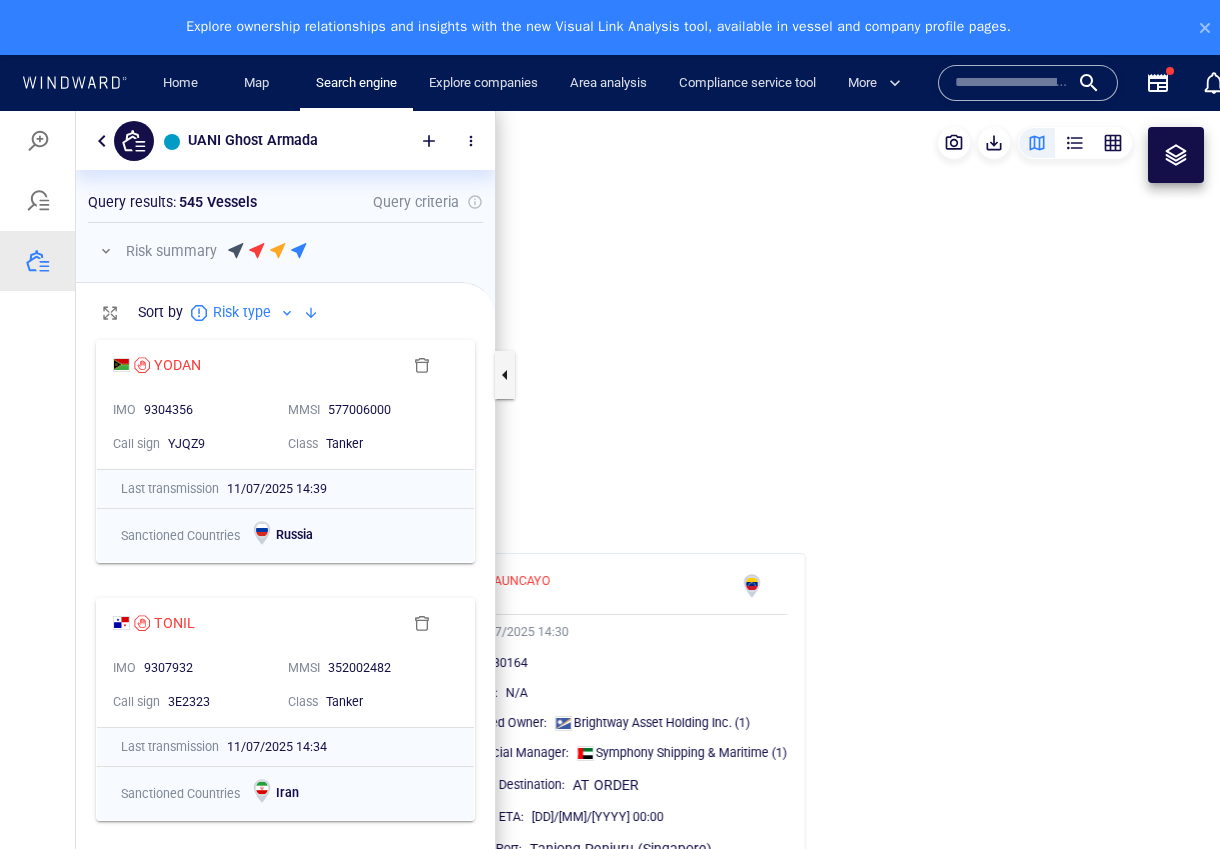 scroll, scrollTop: 0, scrollLeft: 0, axis: both 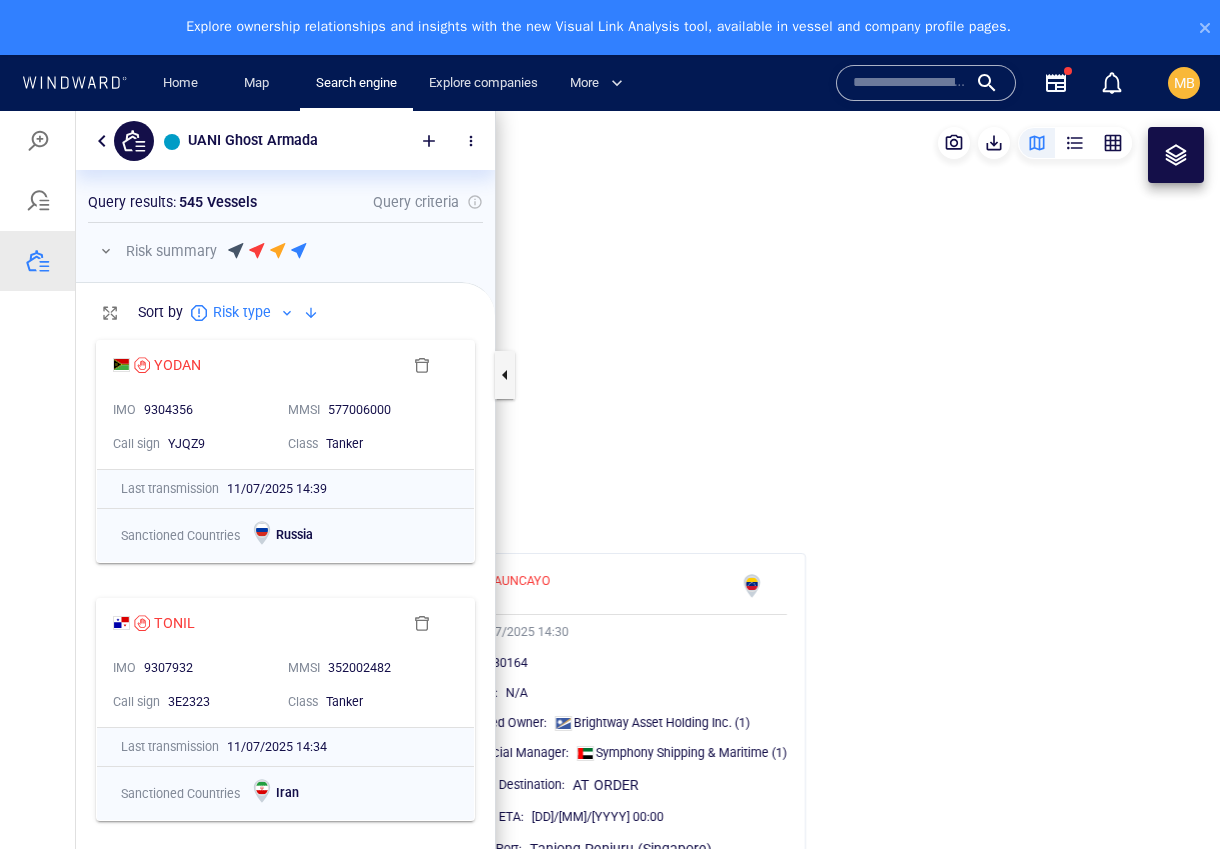 click at bounding box center (910, 83) 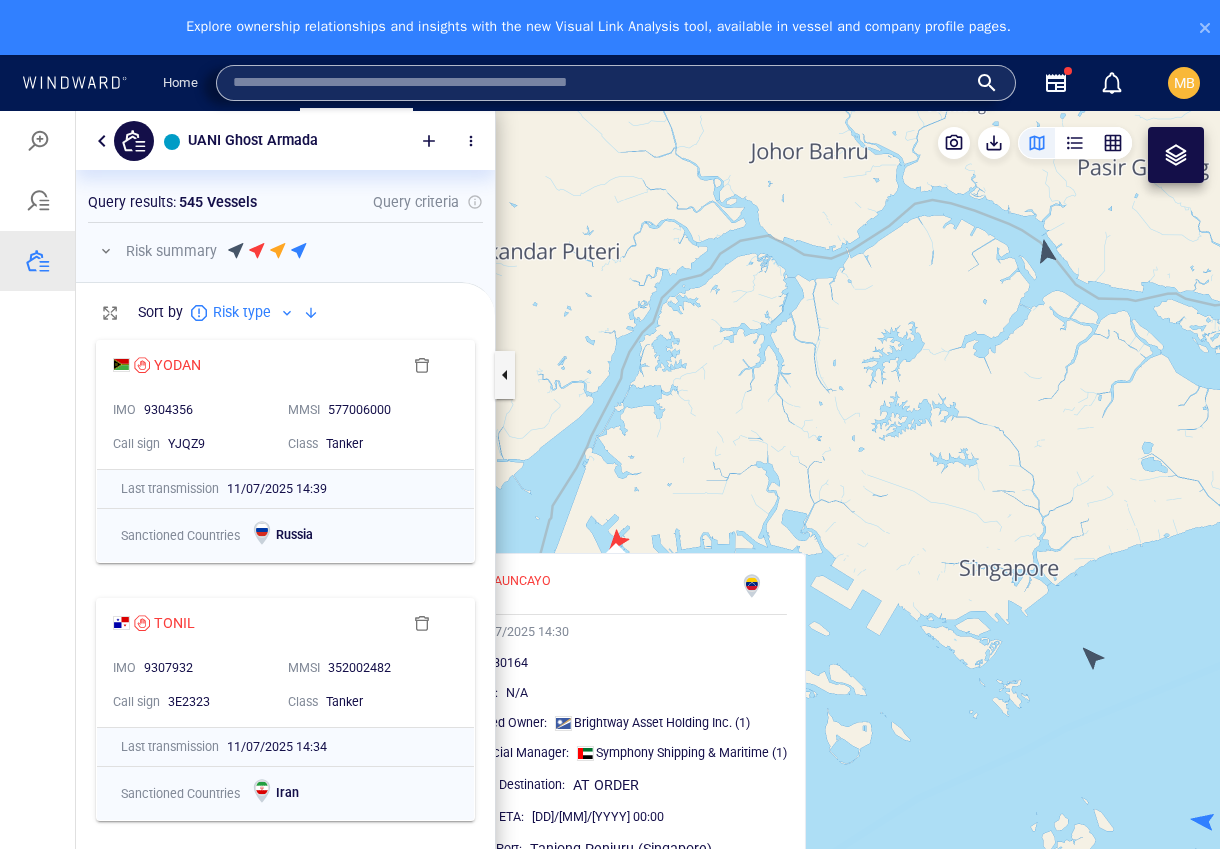 click at bounding box center (38, 201) 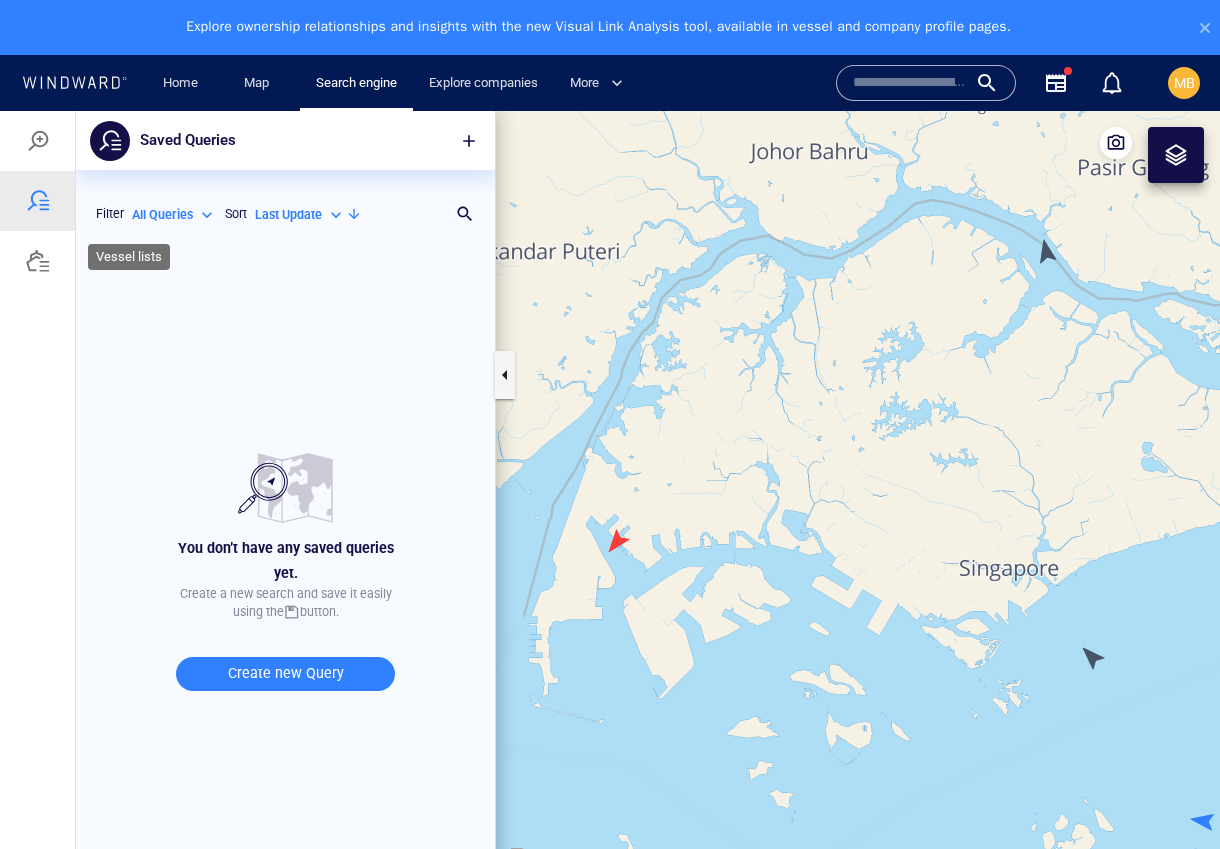 click at bounding box center [38, 261] 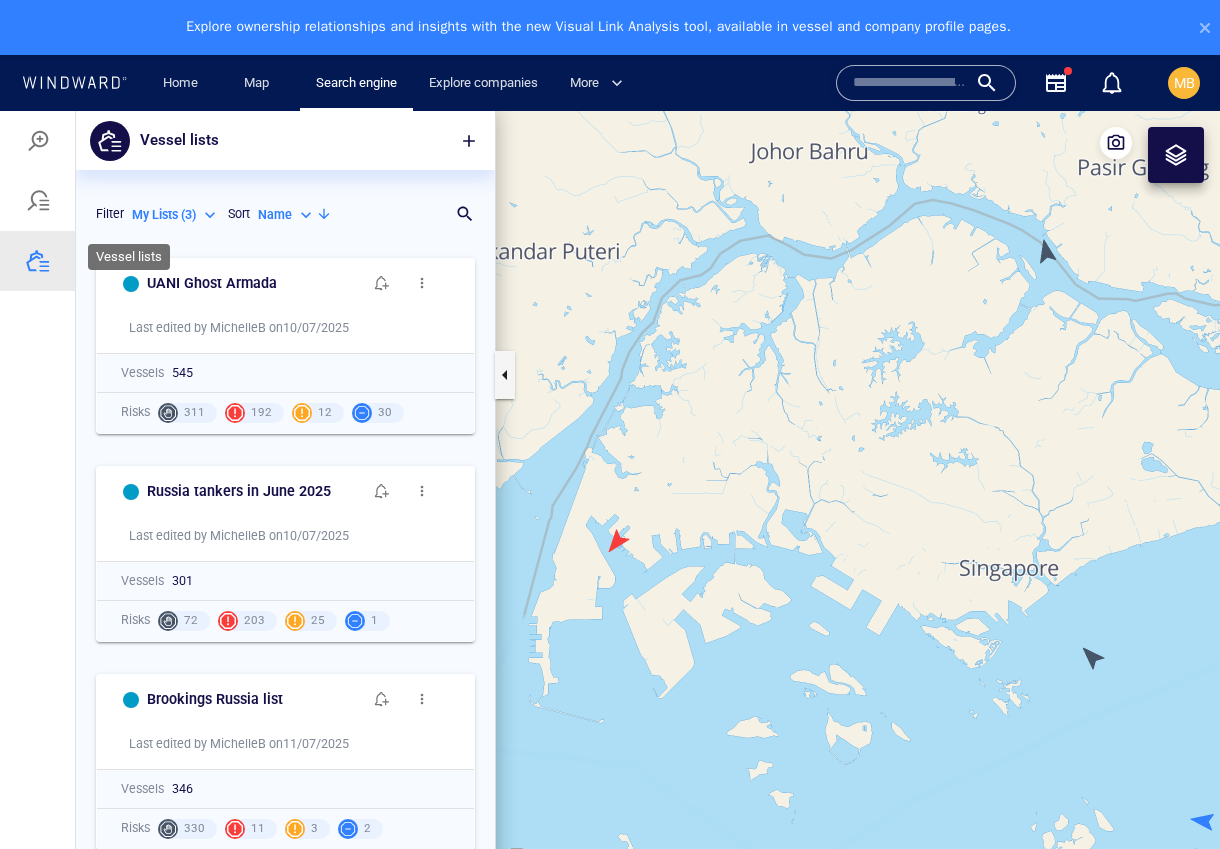 scroll, scrollTop: 656, scrollLeft: 419, axis: both 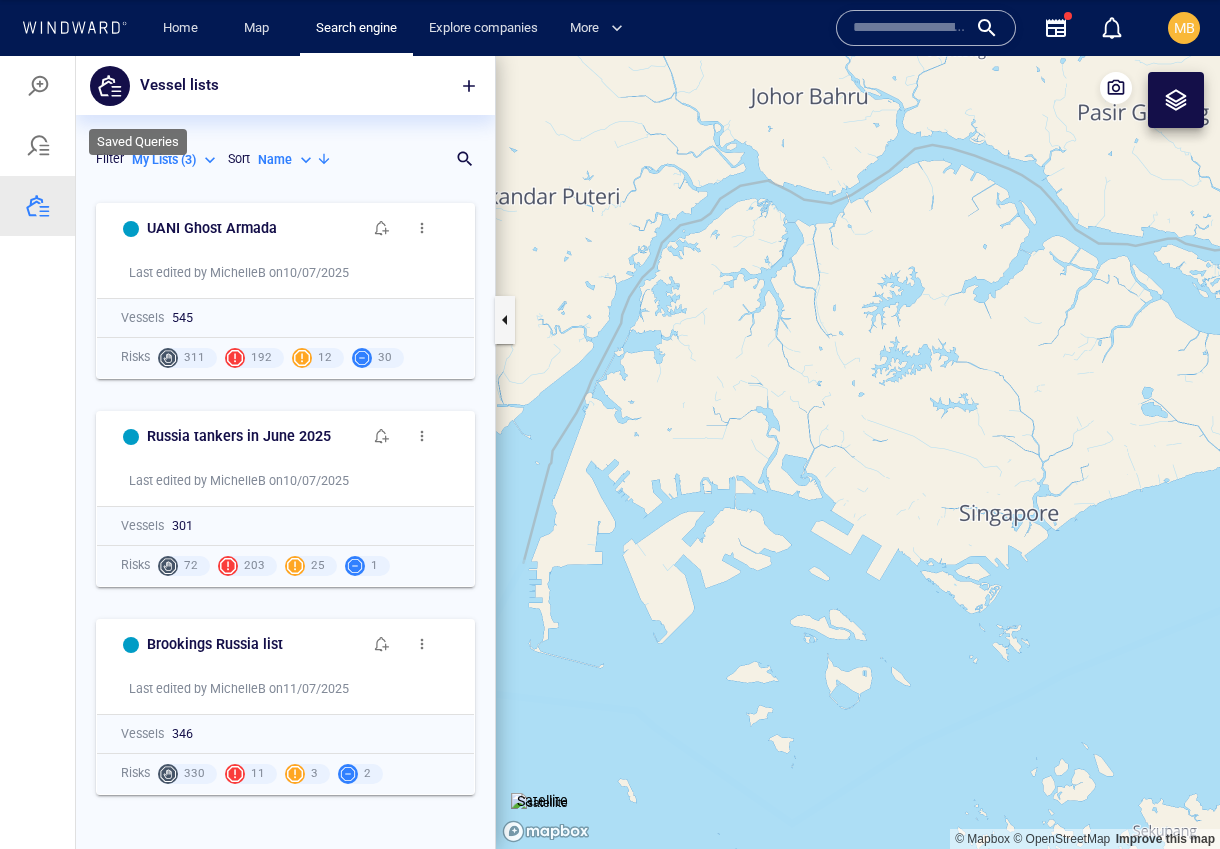 click at bounding box center [38, 146] 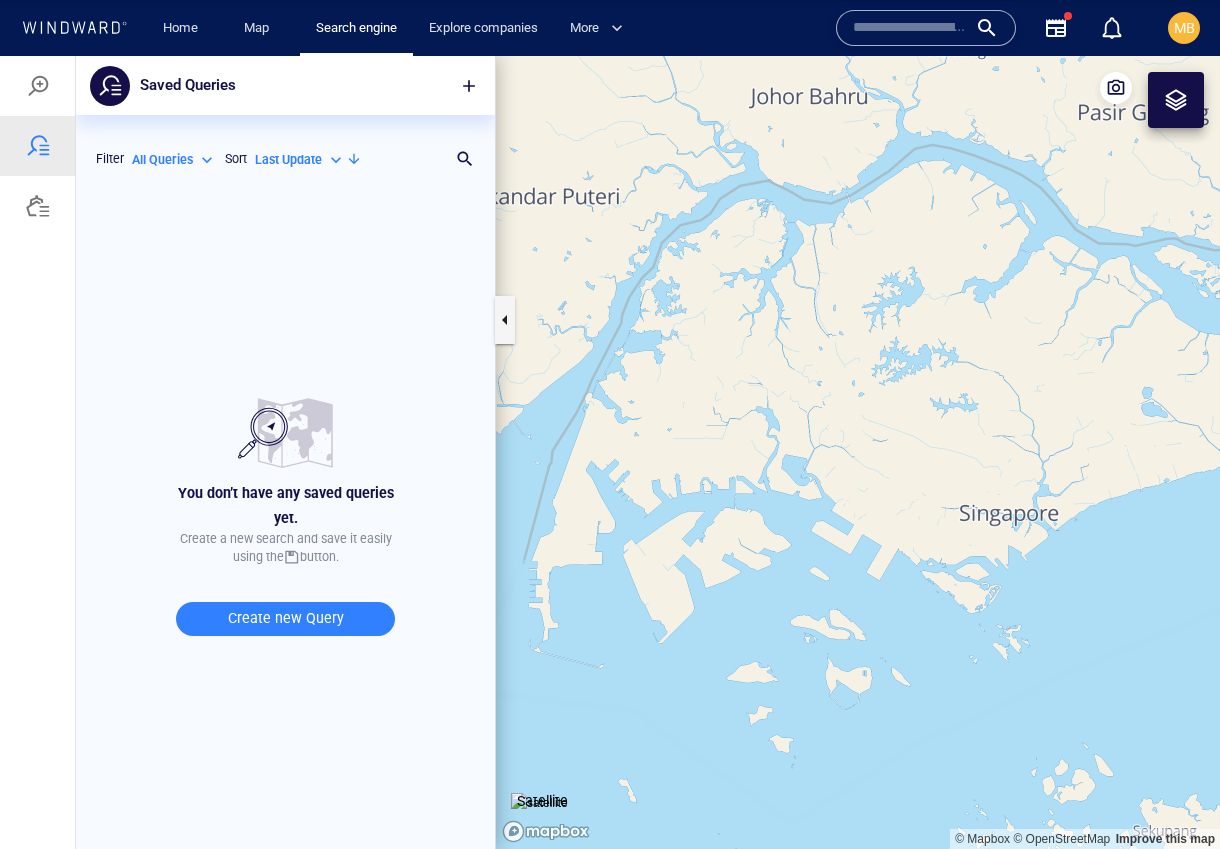 click on "All Queries" at bounding box center (162, 160) 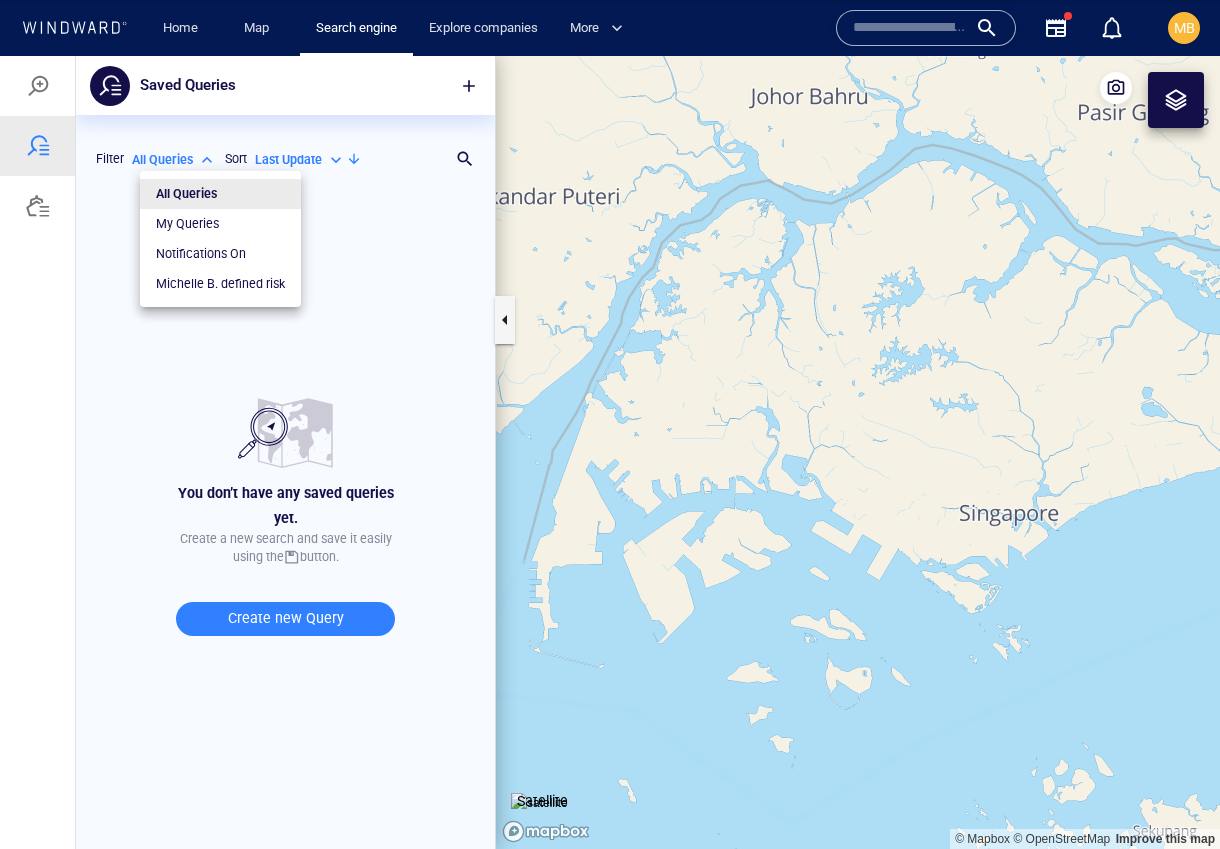click at bounding box center (610, 452) 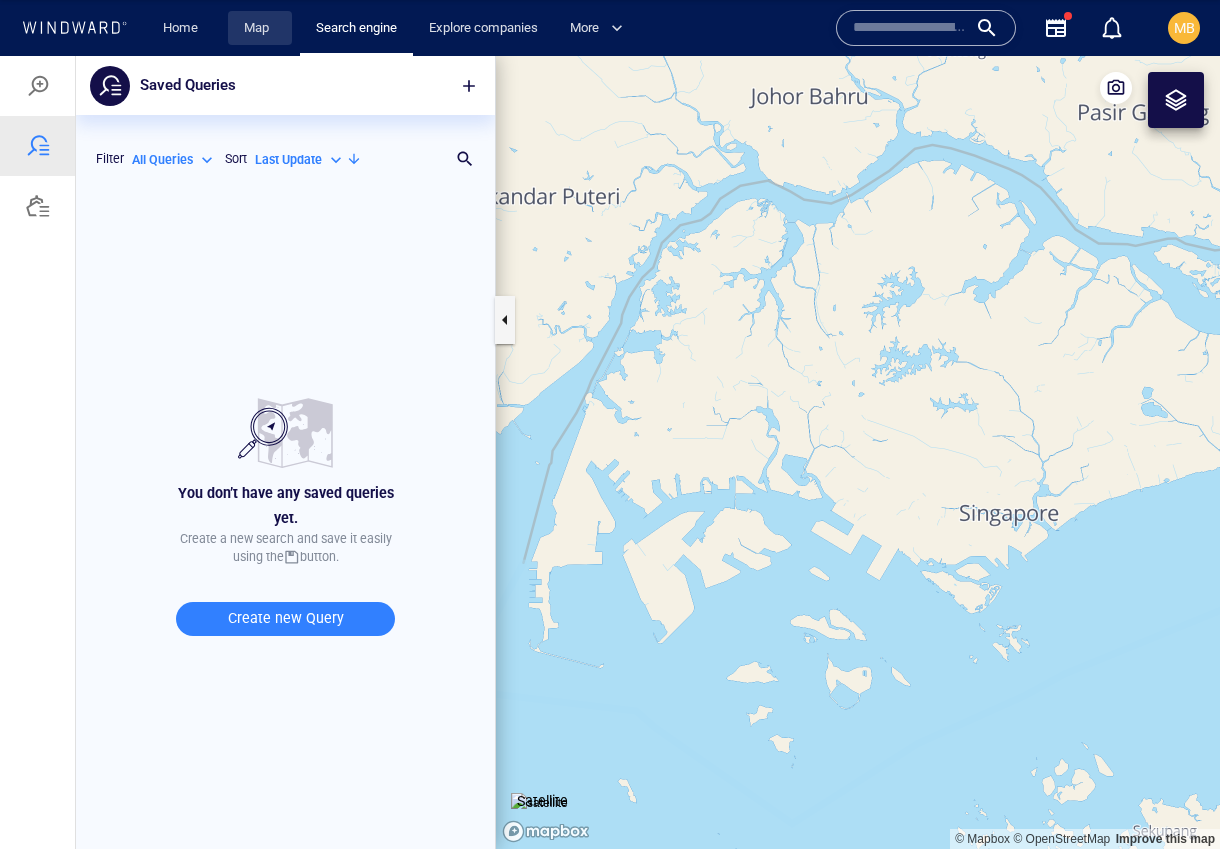 click on "Map" at bounding box center [260, 28] 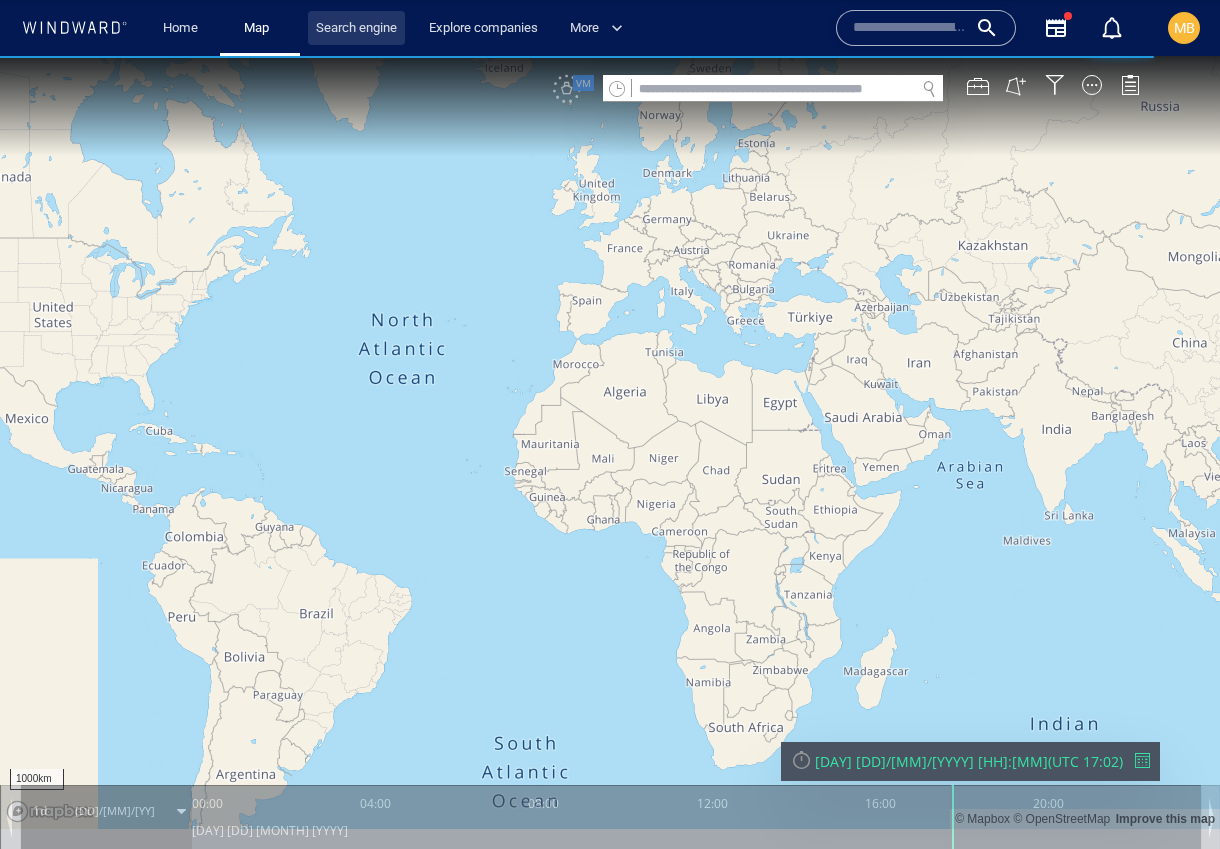 click on "Search engine" at bounding box center (356, 28) 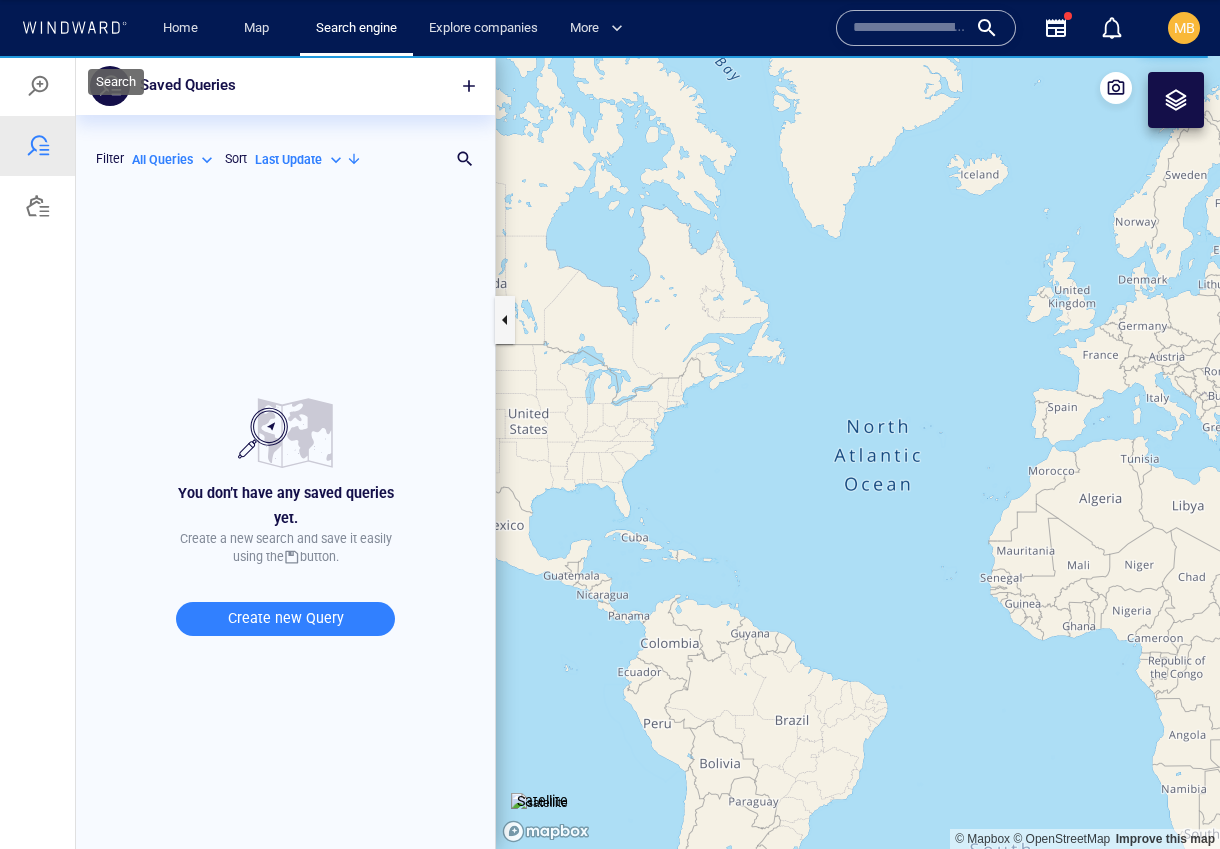 click at bounding box center [38, 86] 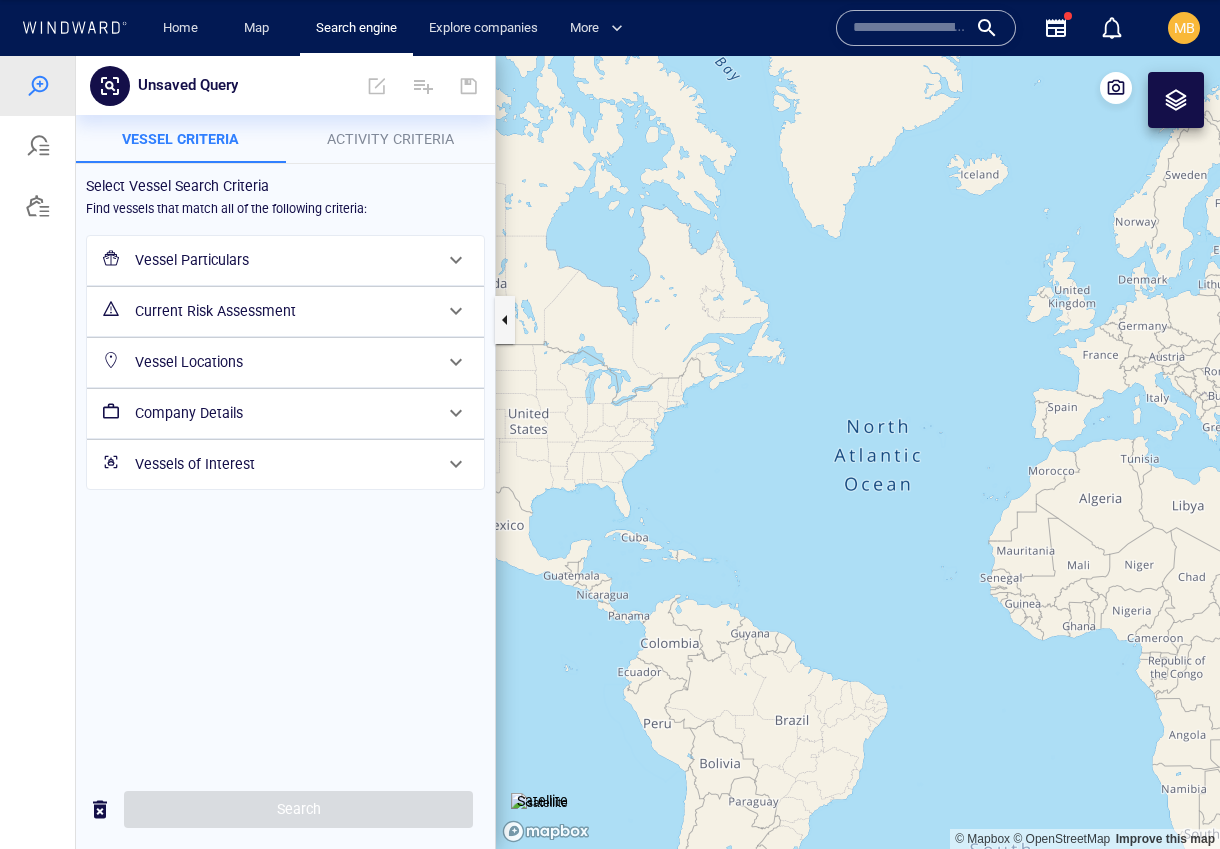 click on "Vessels of Interest" at bounding box center (283, 464) 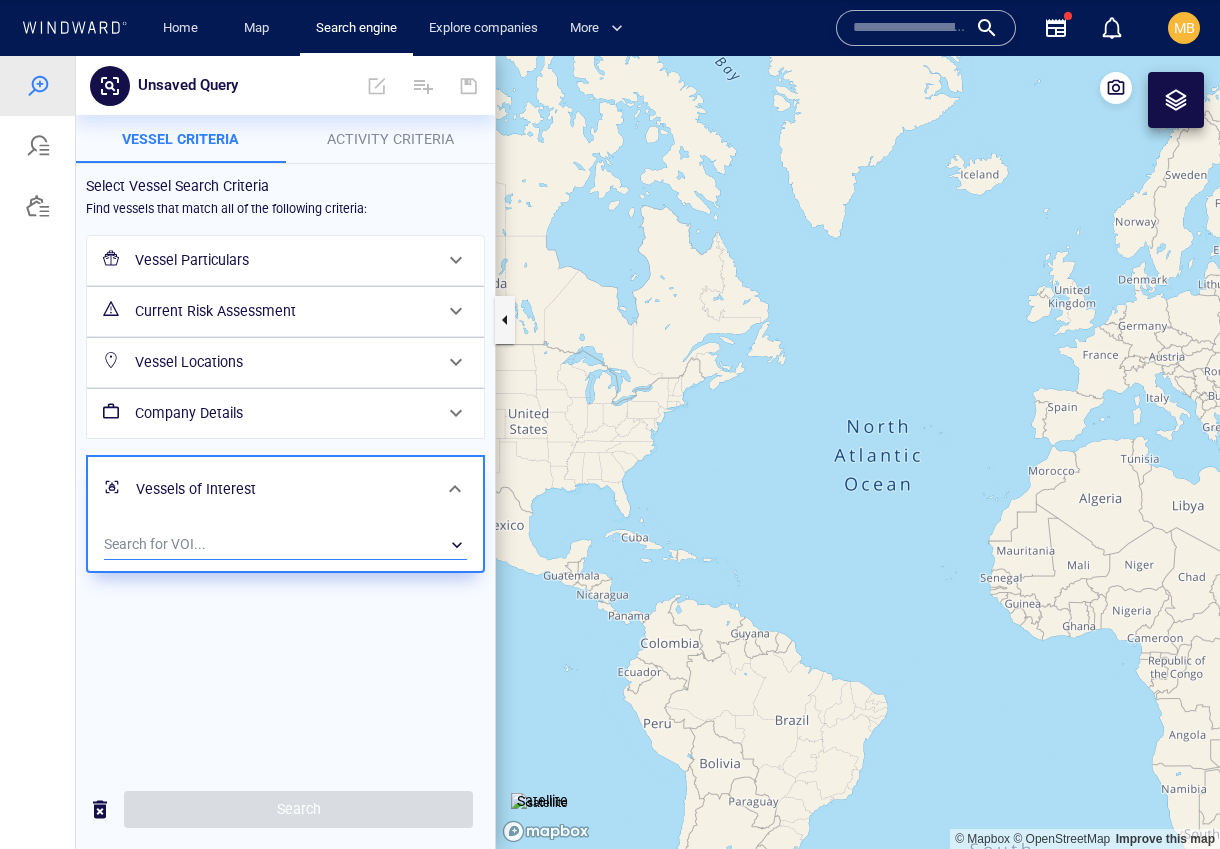 click on "​" at bounding box center [285, 545] 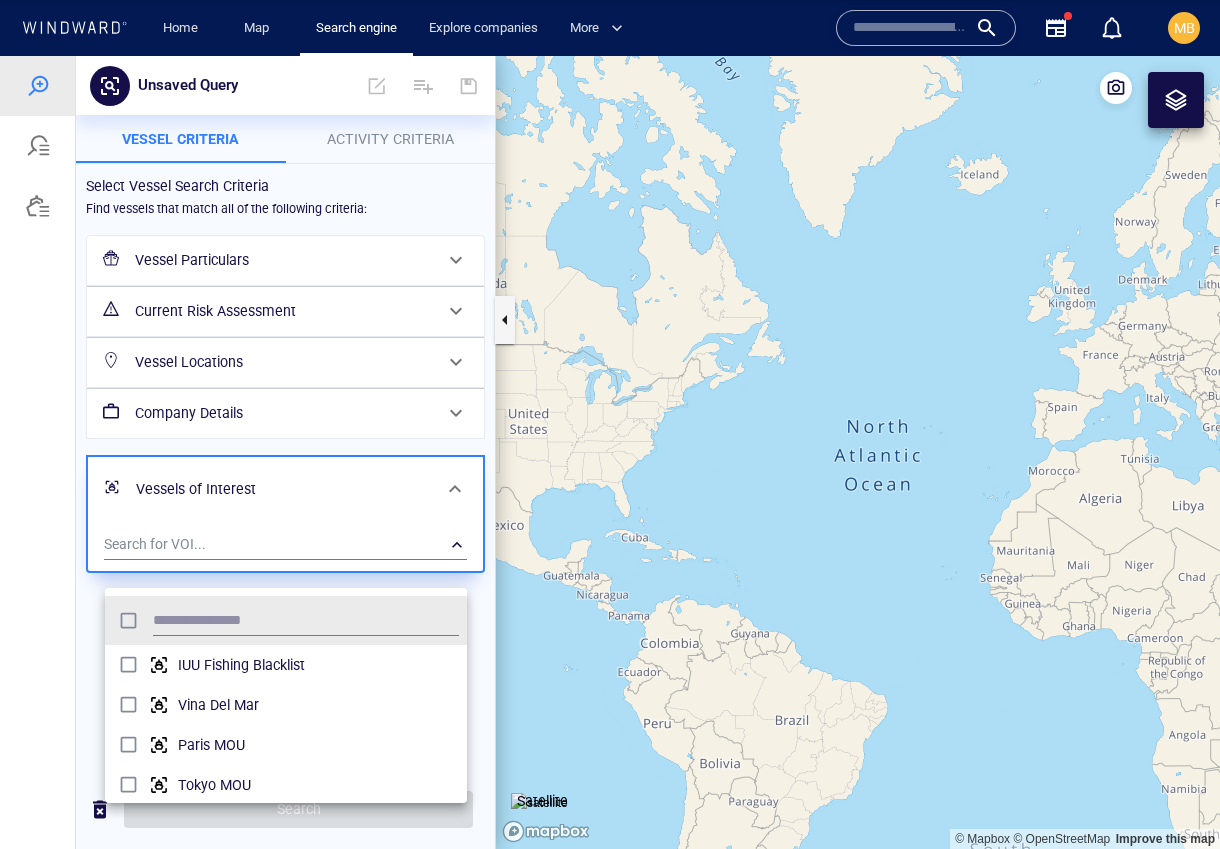 scroll, scrollTop: 1, scrollLeft: 1, axis: both 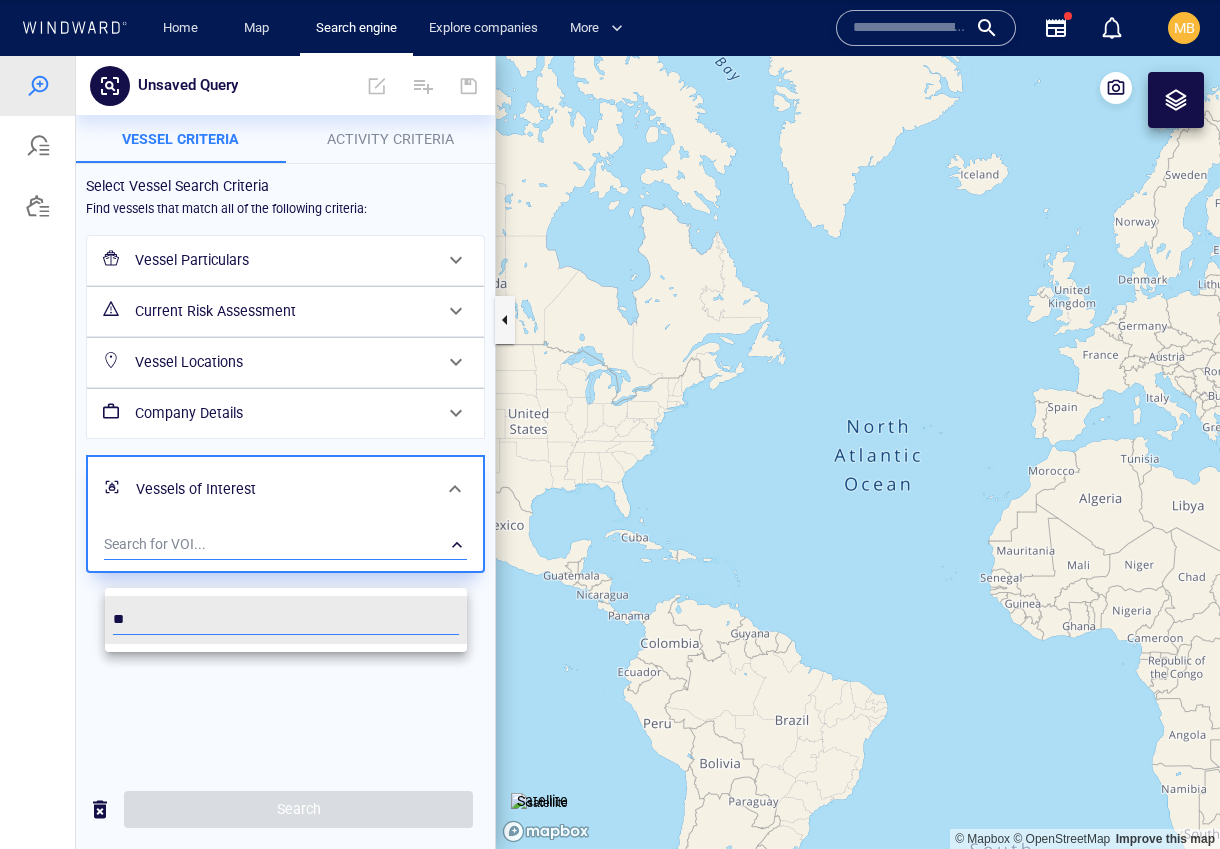type on "*" 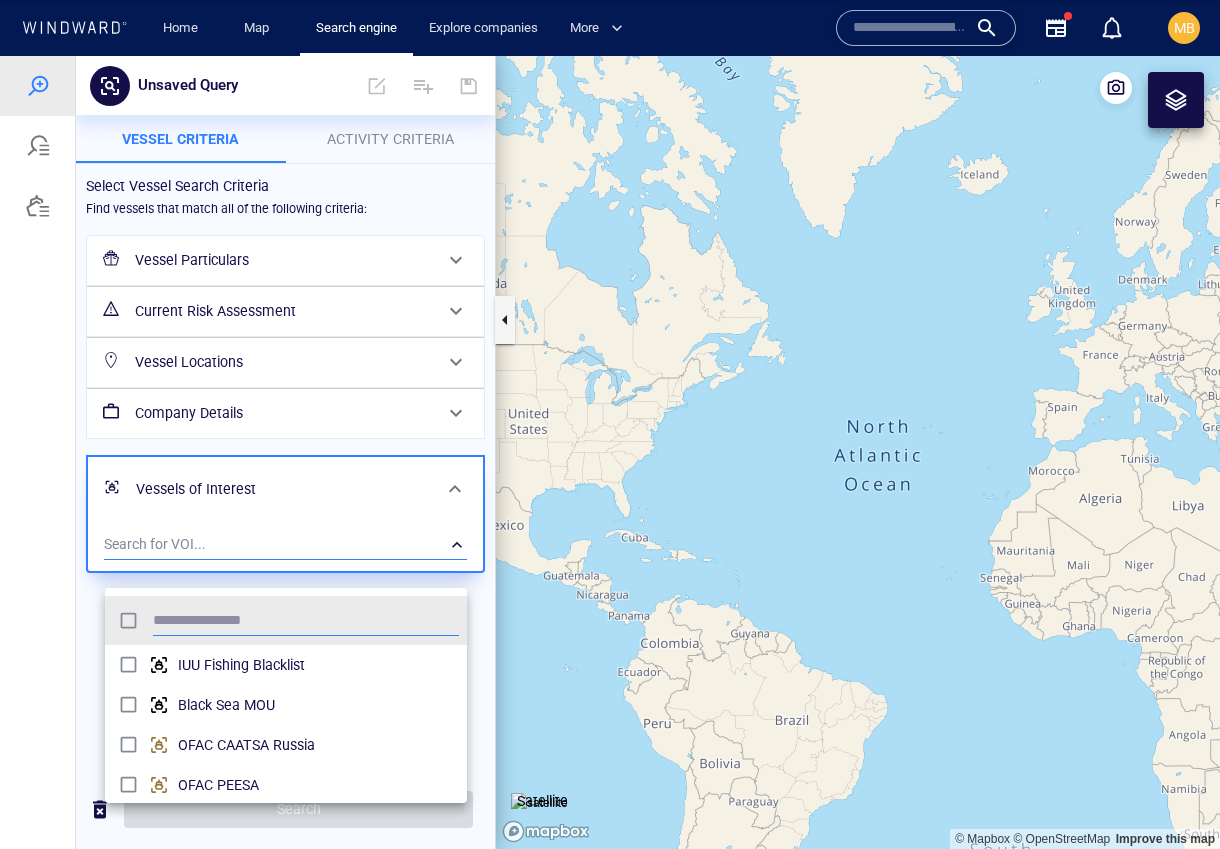 scroll, scrollTop: 1, scrollLeft: 1, axis: both 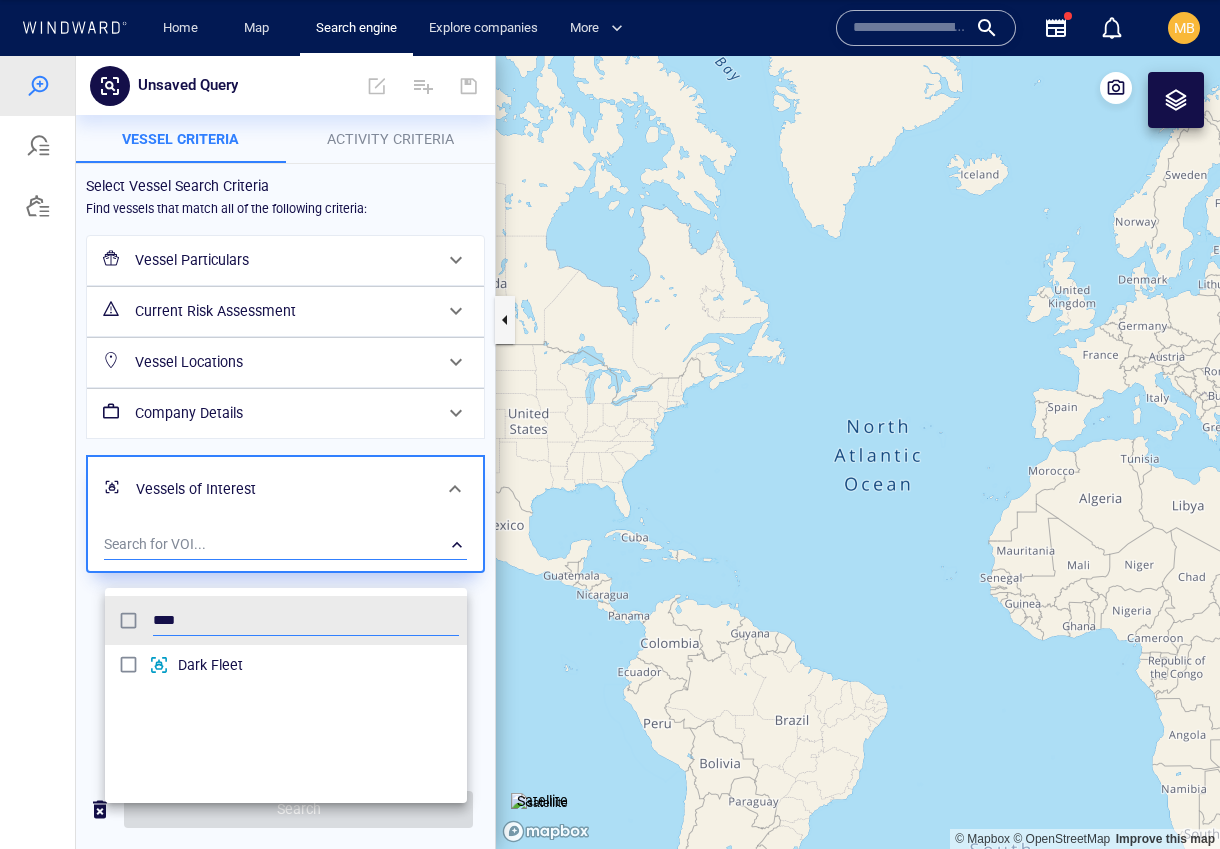 type on "****" 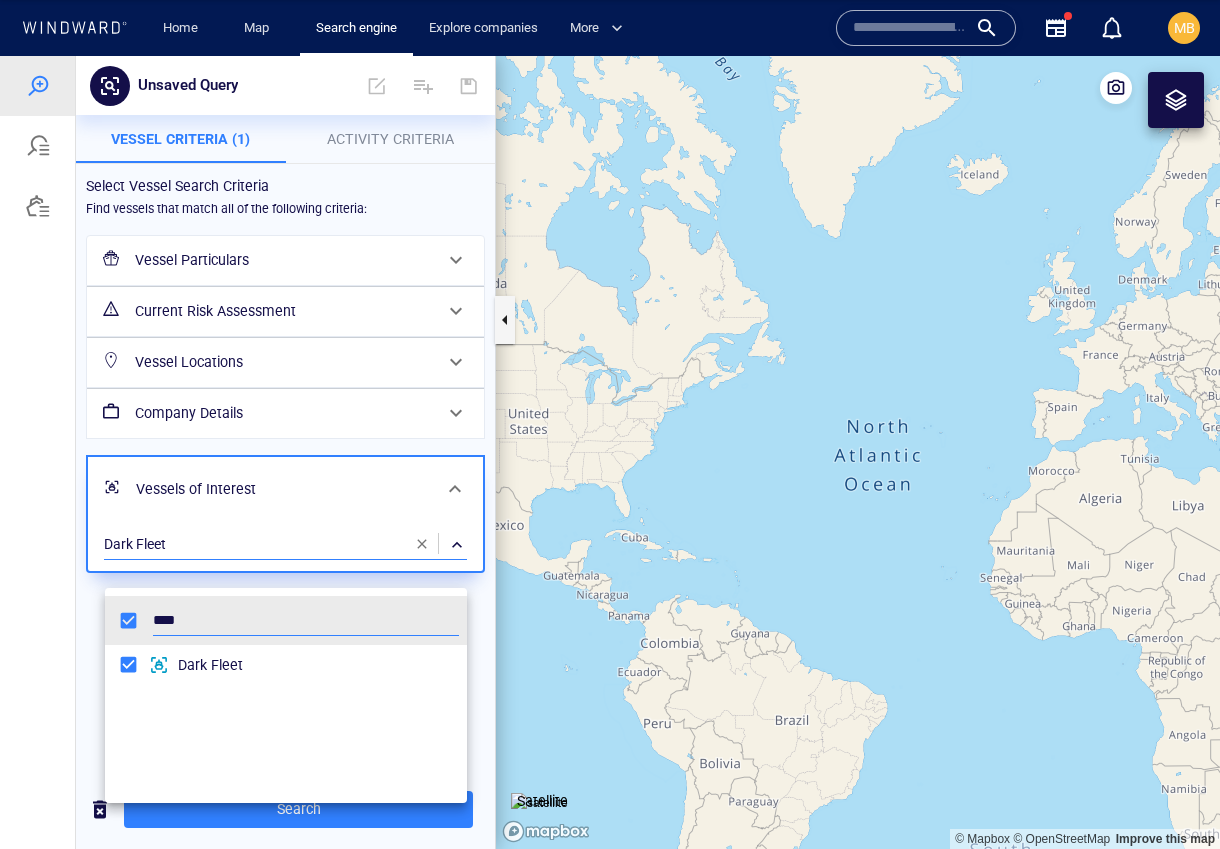 click at bounding box center [610, 452] 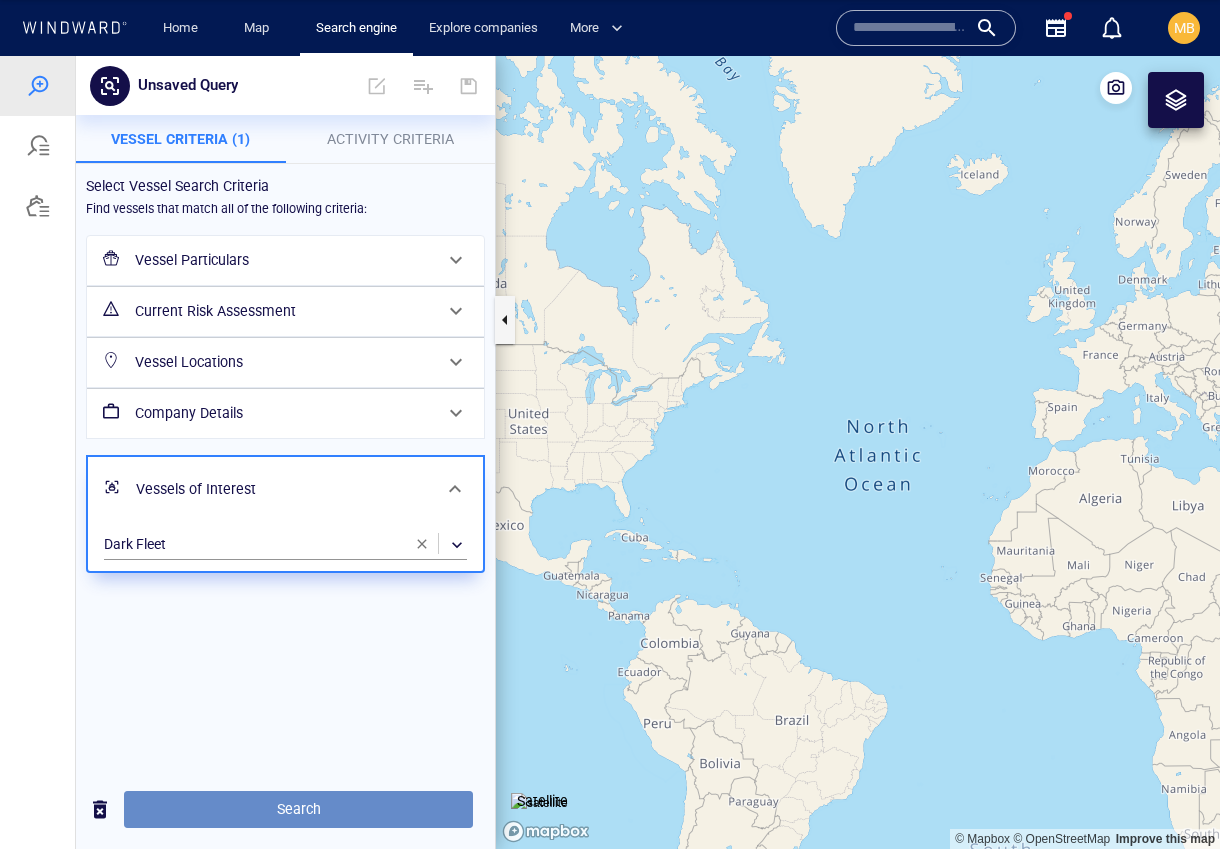 click on "Search" at bounding box center [298, 809] 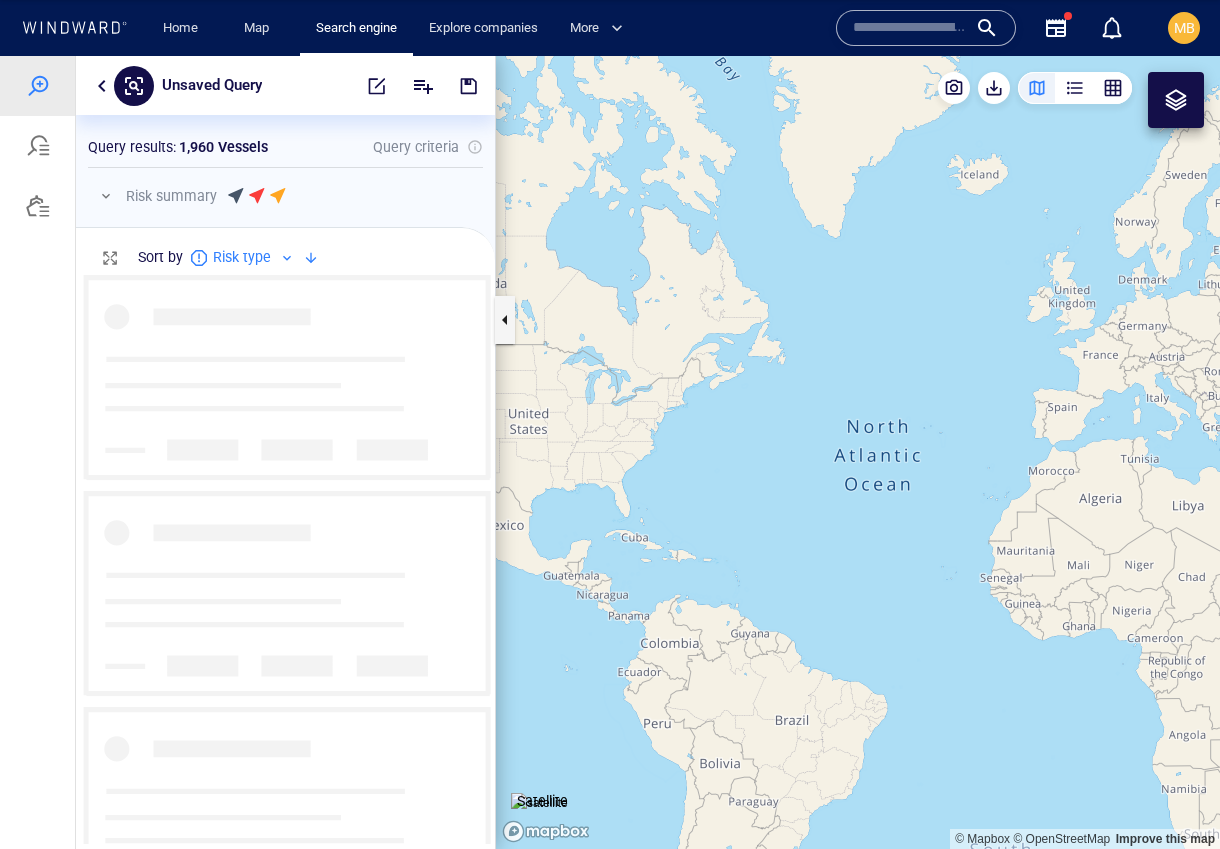 scroll, scrollTop: 569, scrollLeft: 419, axis: both 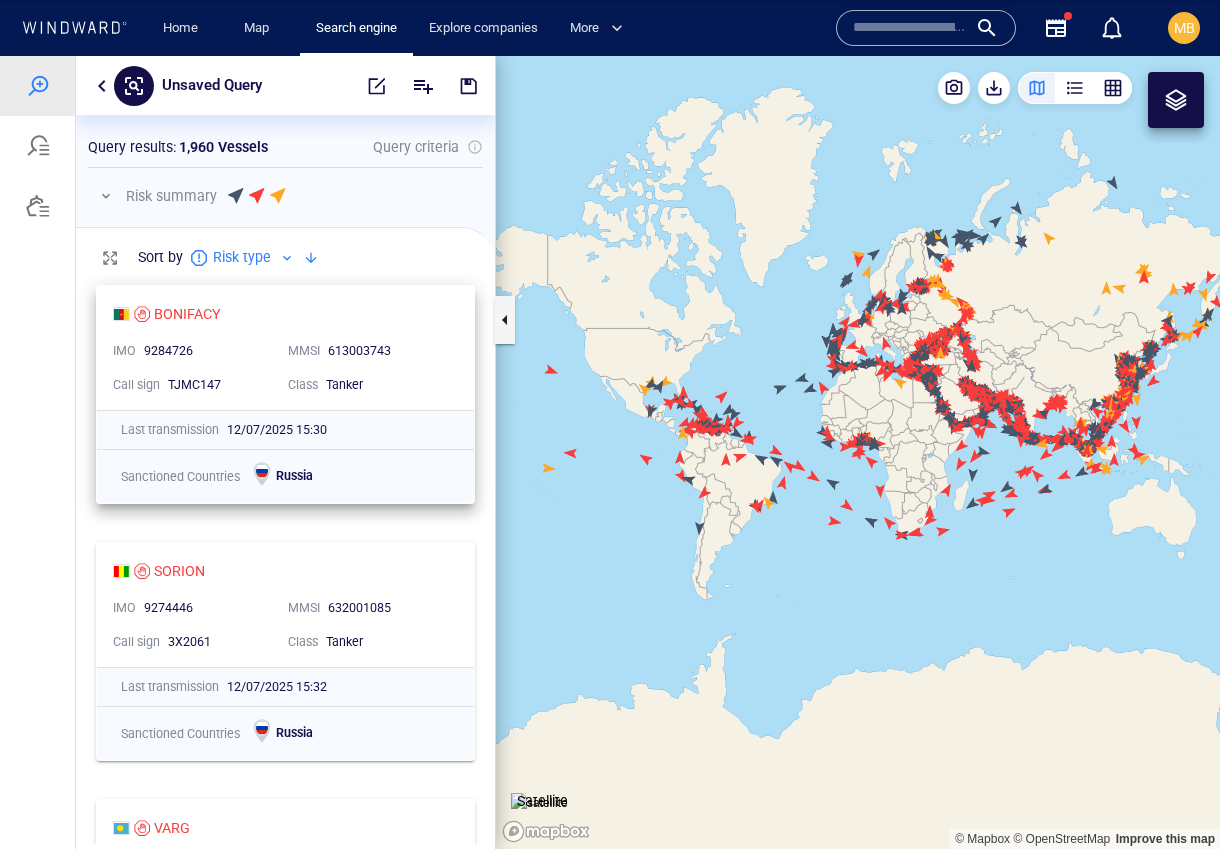 click on "9284726" at bounding box center [208, 351] 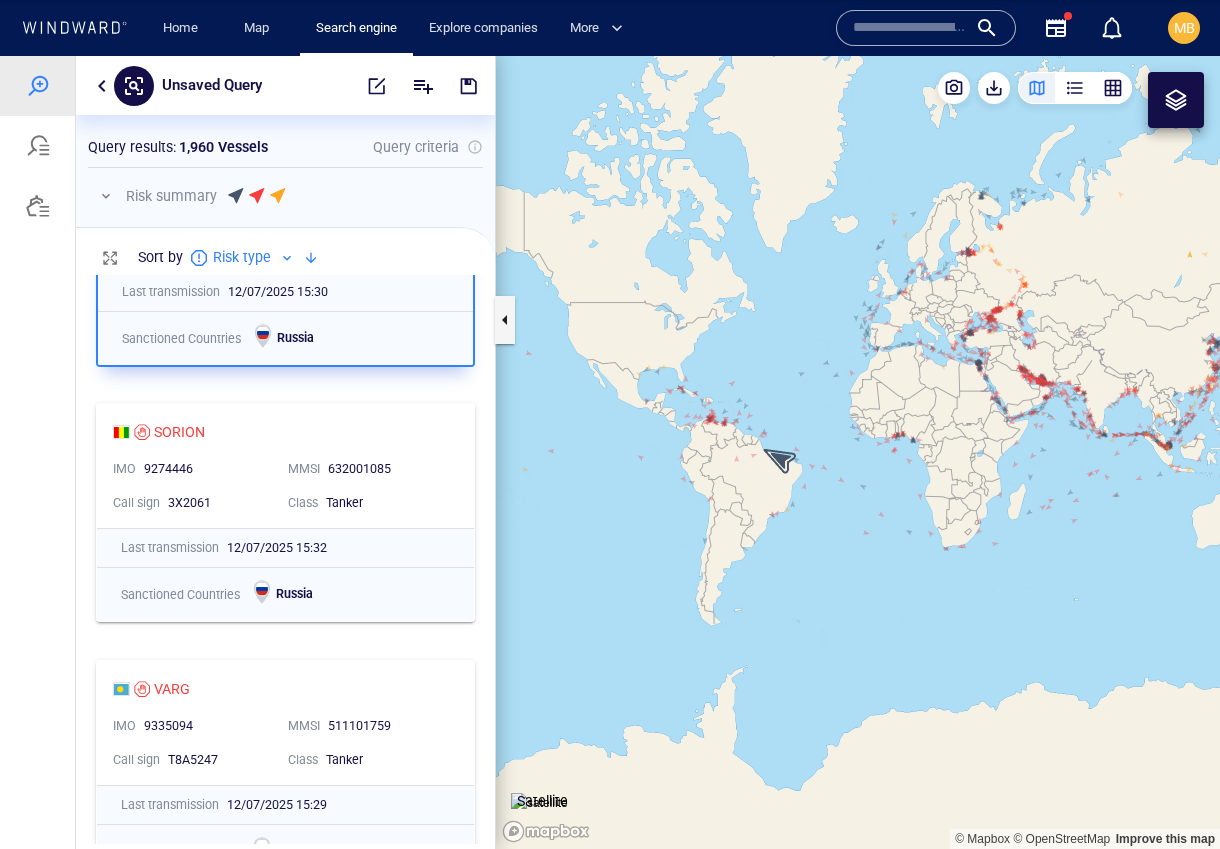 scroll, scrollTop: 140, scrollLeft: 0, axis: vertical 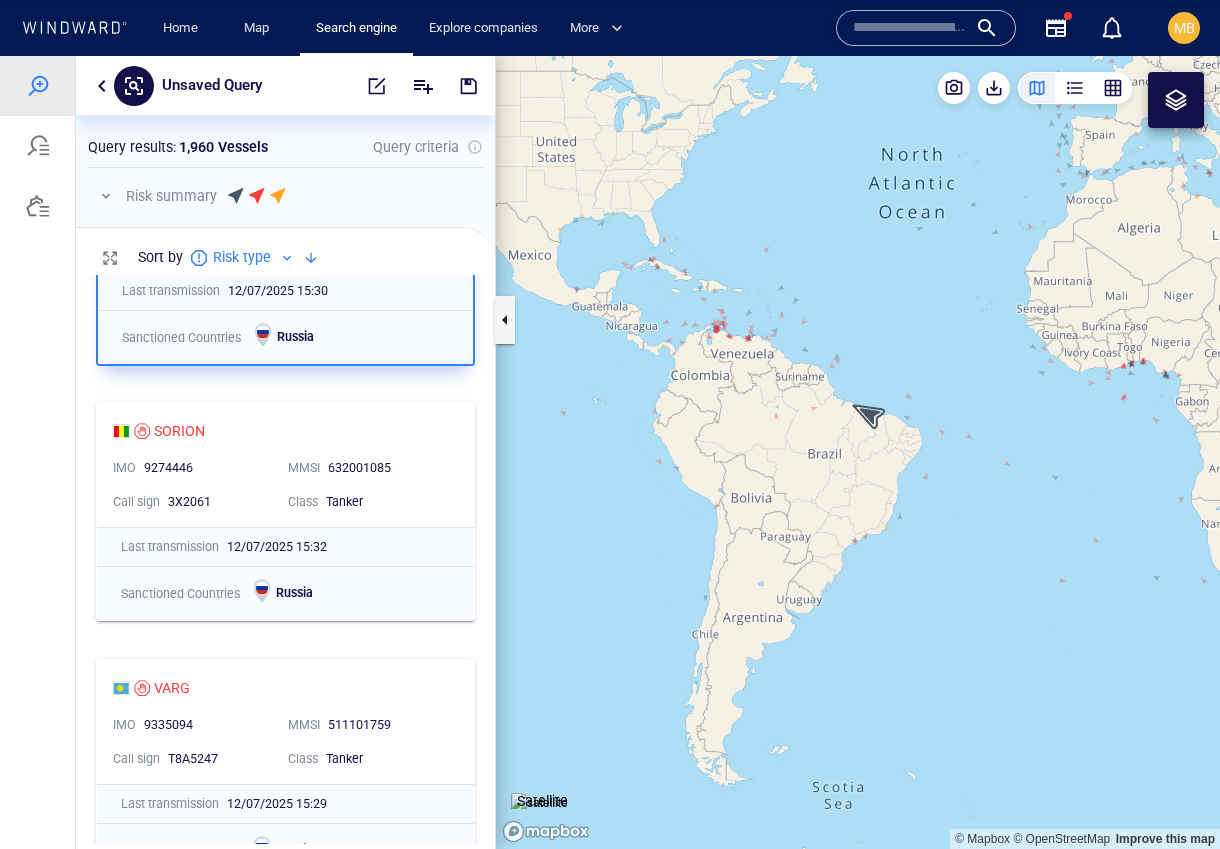 drag, startPoint x: 867, startPoint y: 411, endPoint x: 731, endPoint y: 462, distance: 145.24806 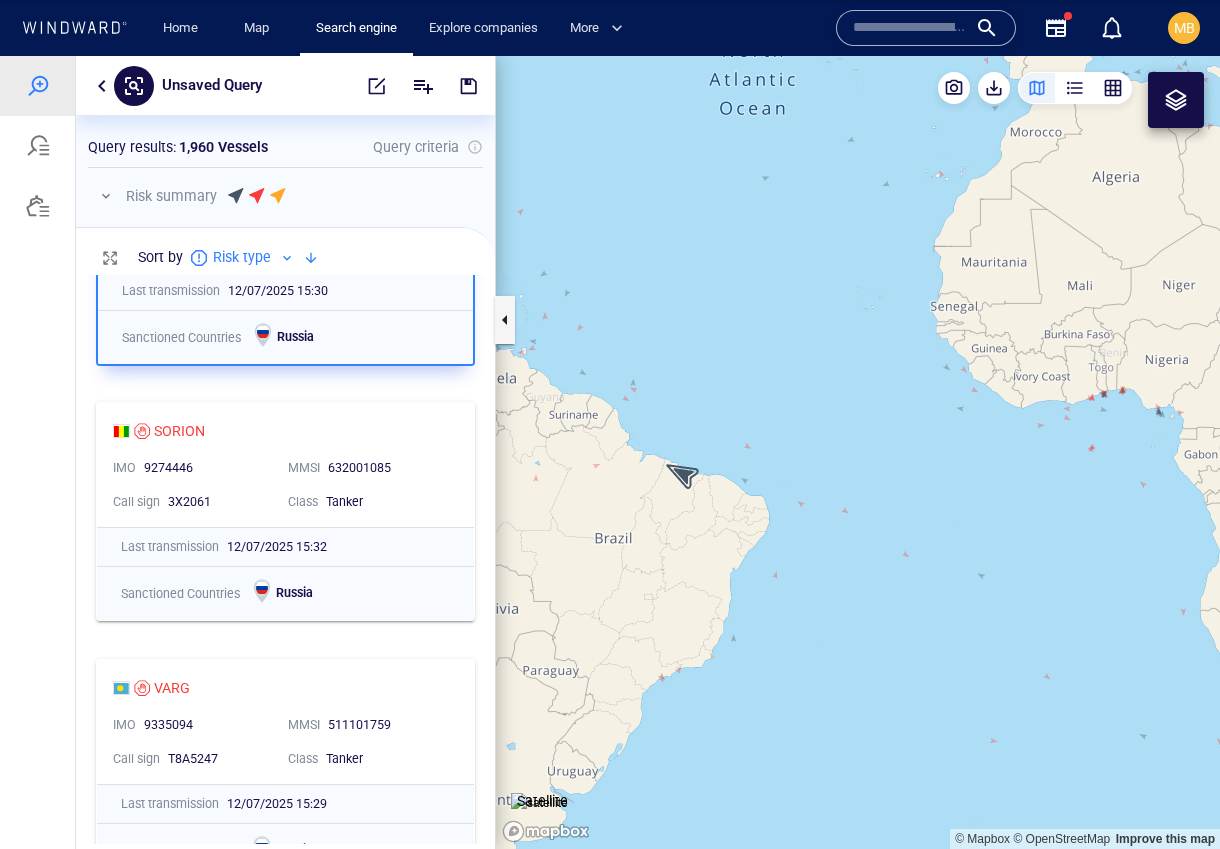 drag, startPoint x: 895, startPoint y: 412, endPoint x: 395, endPoint y: 506, distance: 508.75928 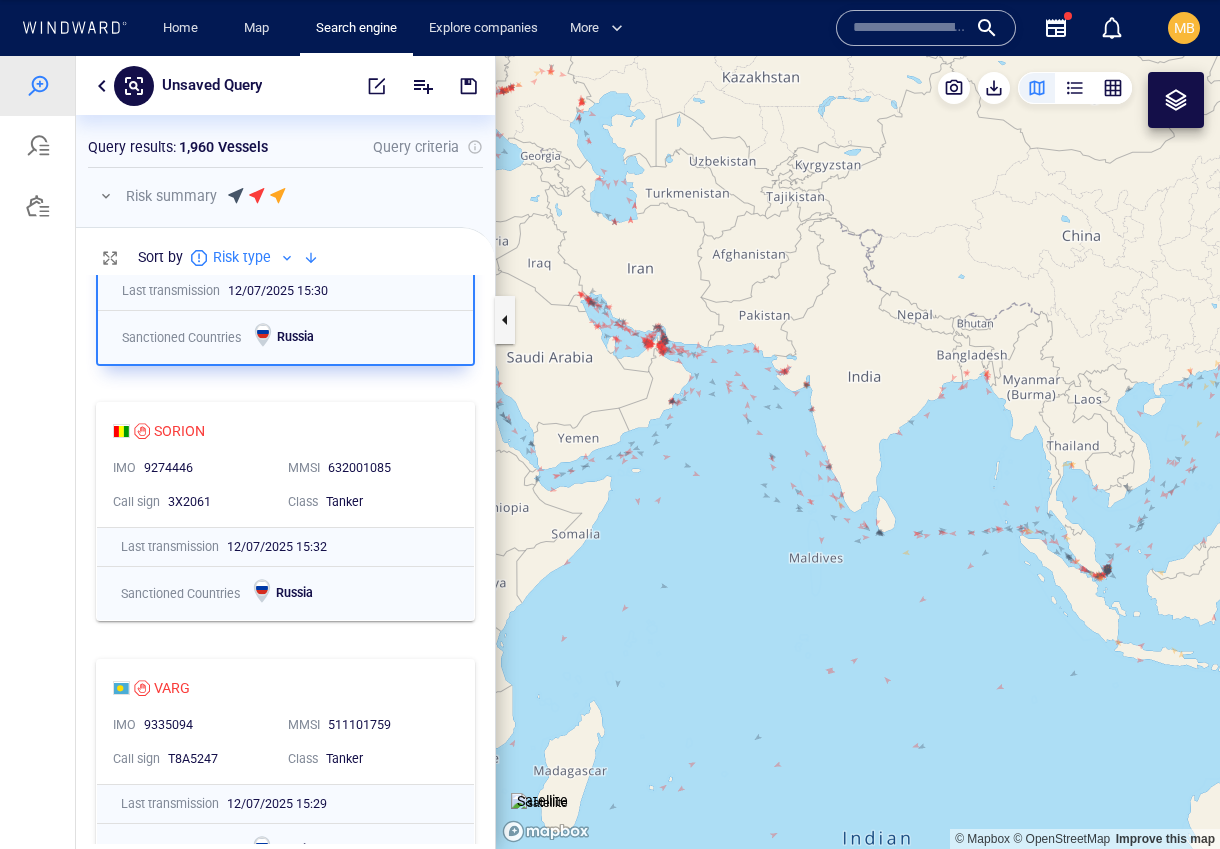drag, startPoint x: 901, startPoint y: 521, endPoint x: 464, endPoint y: 372, distance: 461.70337 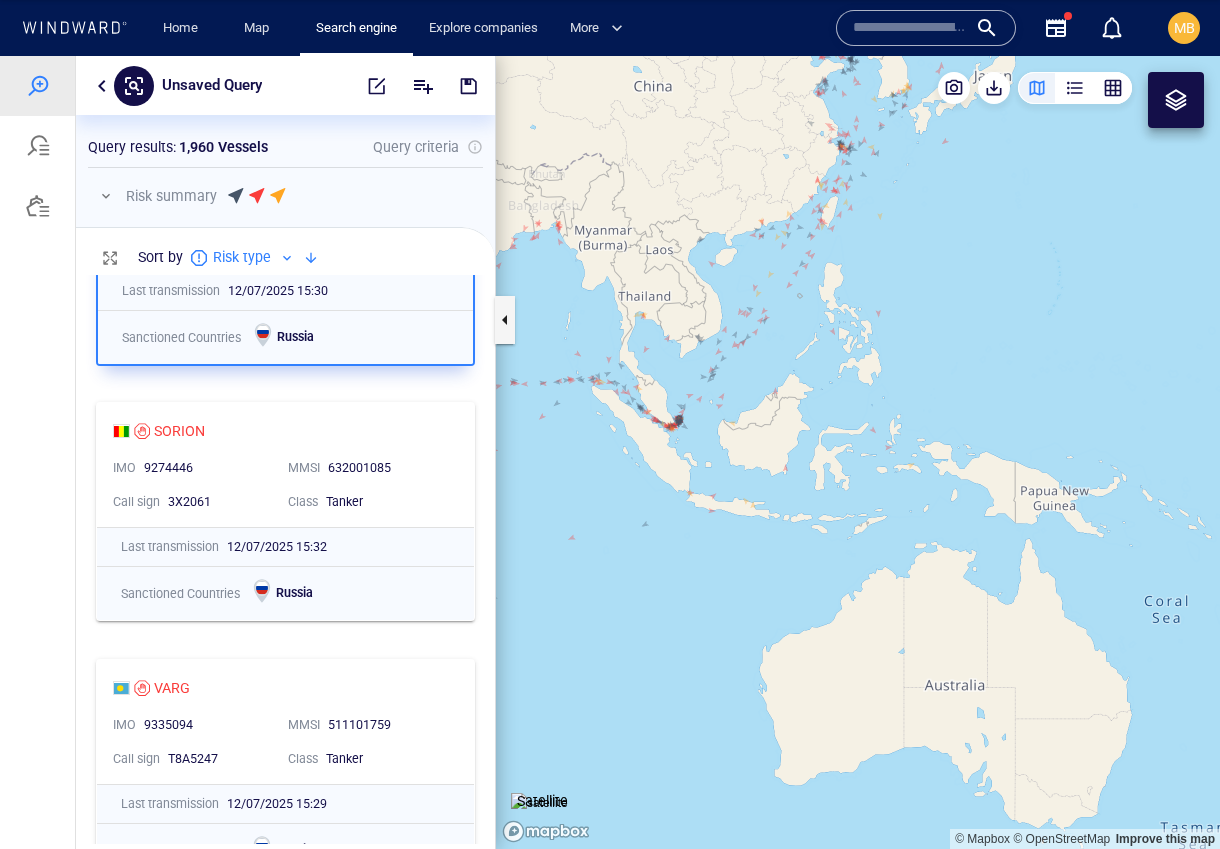 drag, startPoint x: 560, startPoint y: 387, endPoint x: 917, endPoint y: 508, distance: 376.94827 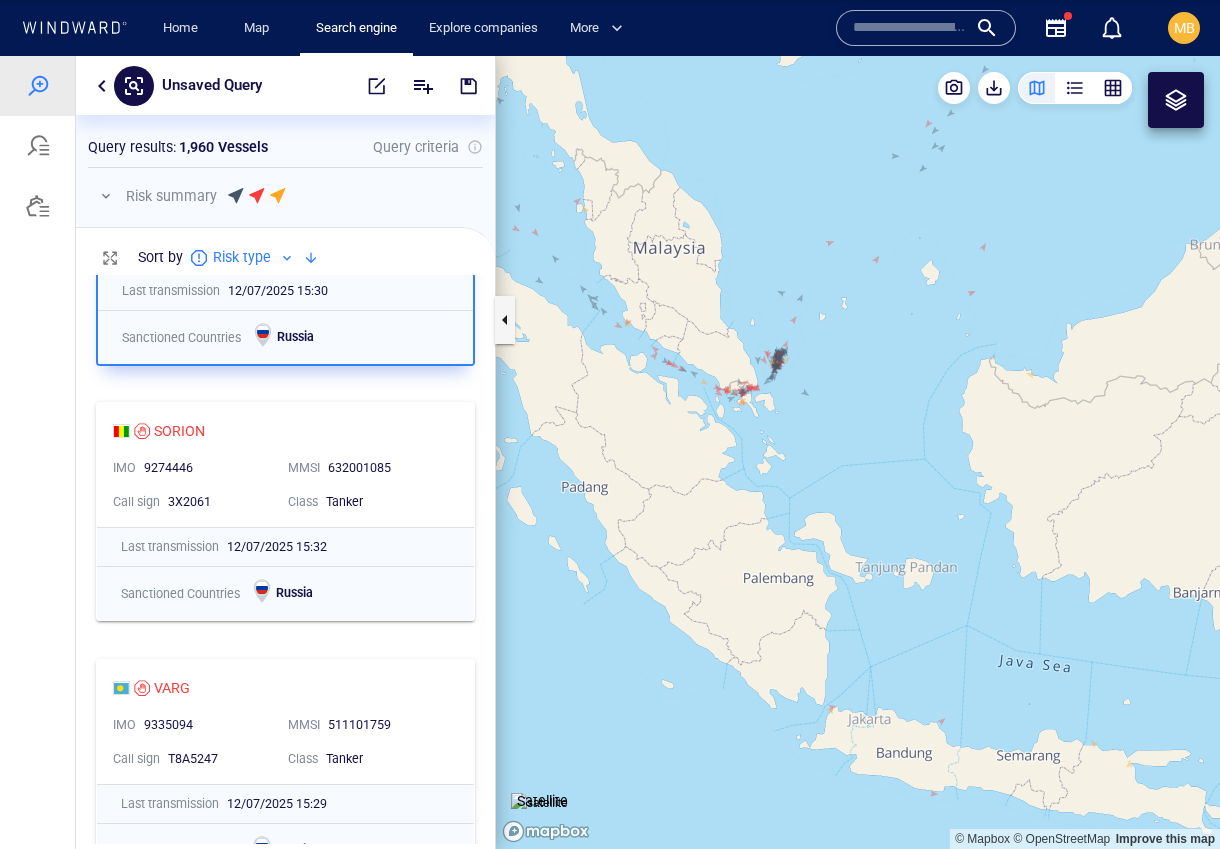 drag, startPoint x: 780, startPoint y: 456, endPoint x: 846, endPoint y: 512, distance: 86.55634 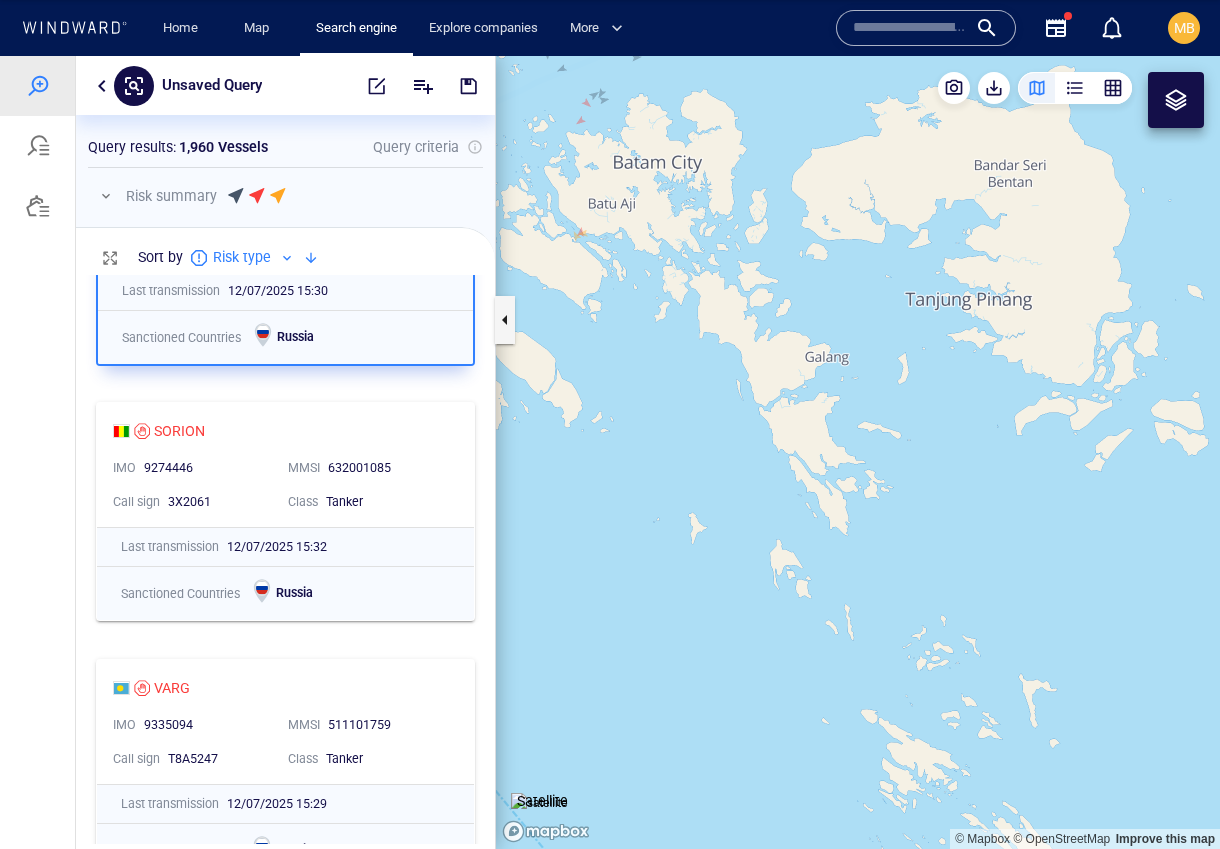 drag, startPoint x: 789, startPoint y: 469, endPoint x: 941, endPoint y: 671, distance: 252.80032 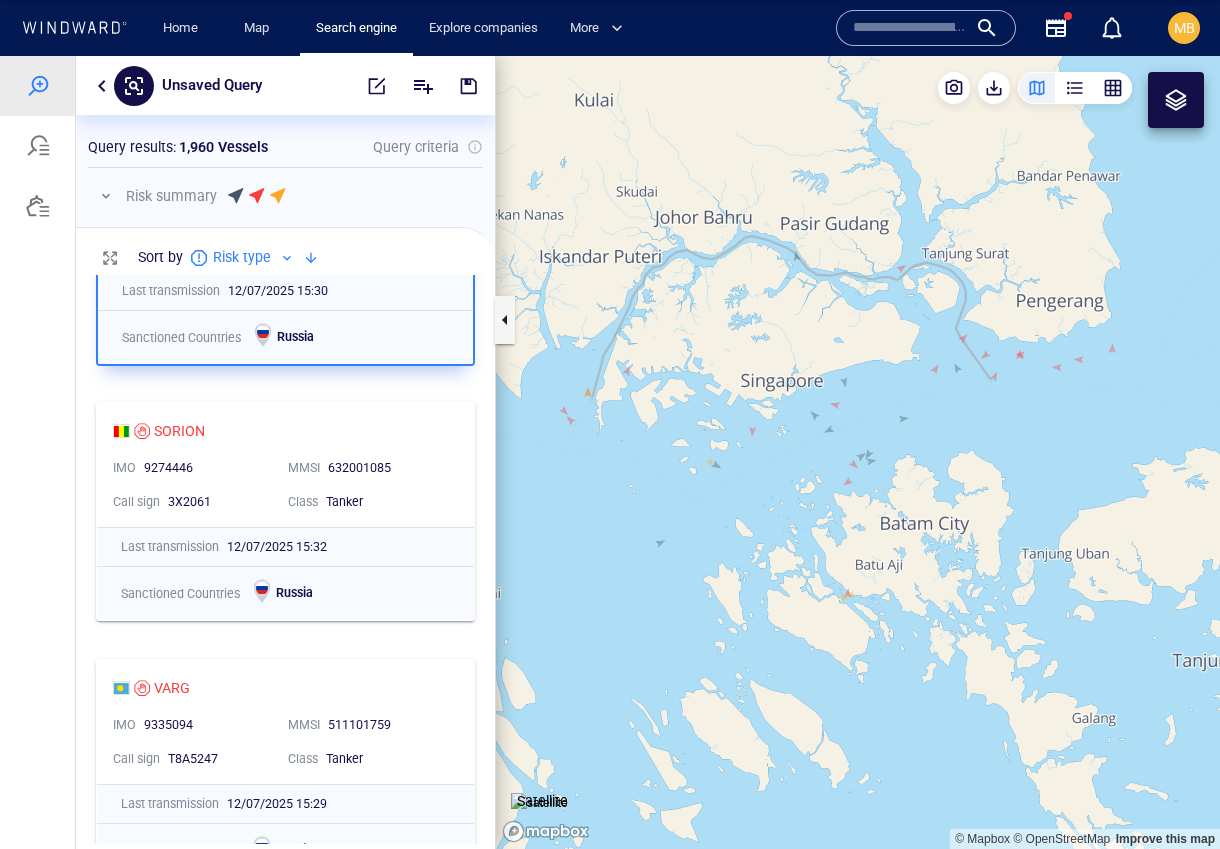 click at bounding box center [858, 452] 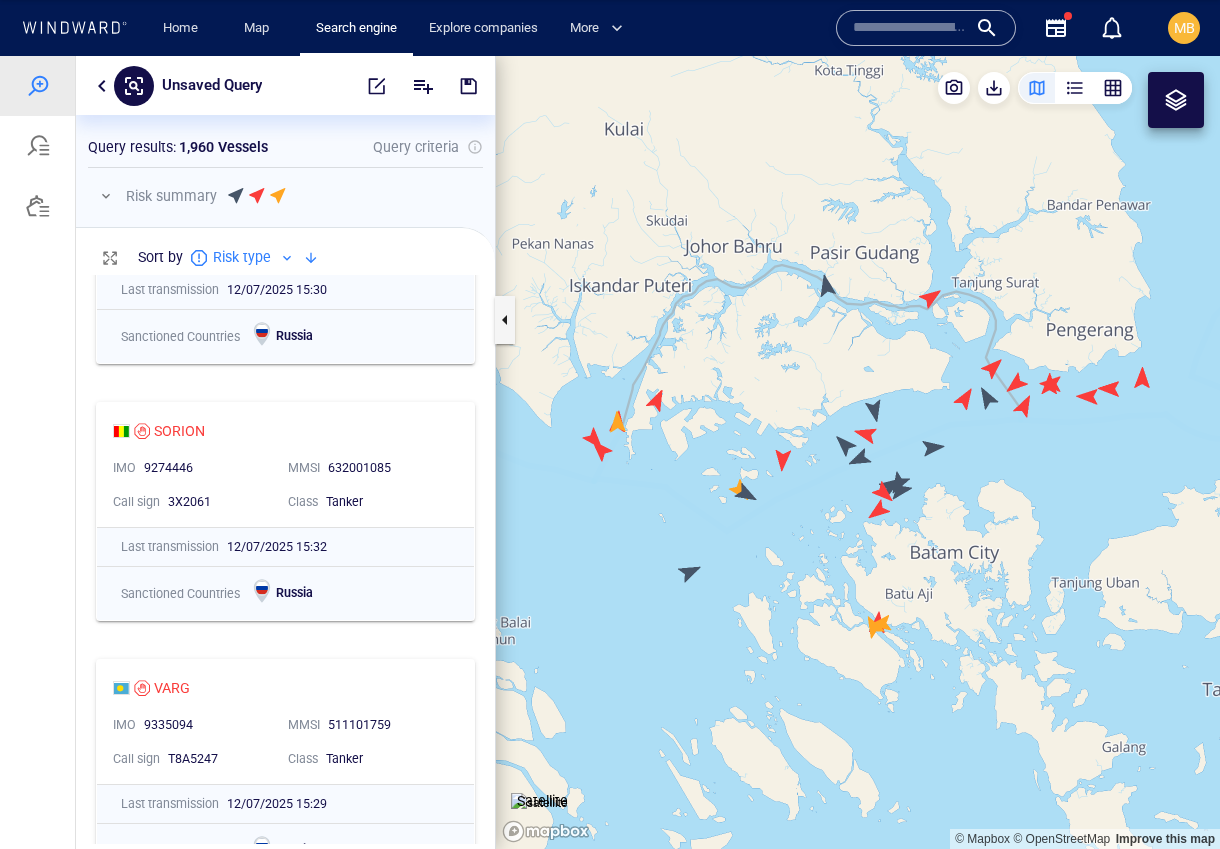 drag, startPoint x: 703, startPoint y: 470, endPoint x: 778, endPoint y: 570, distance: 125 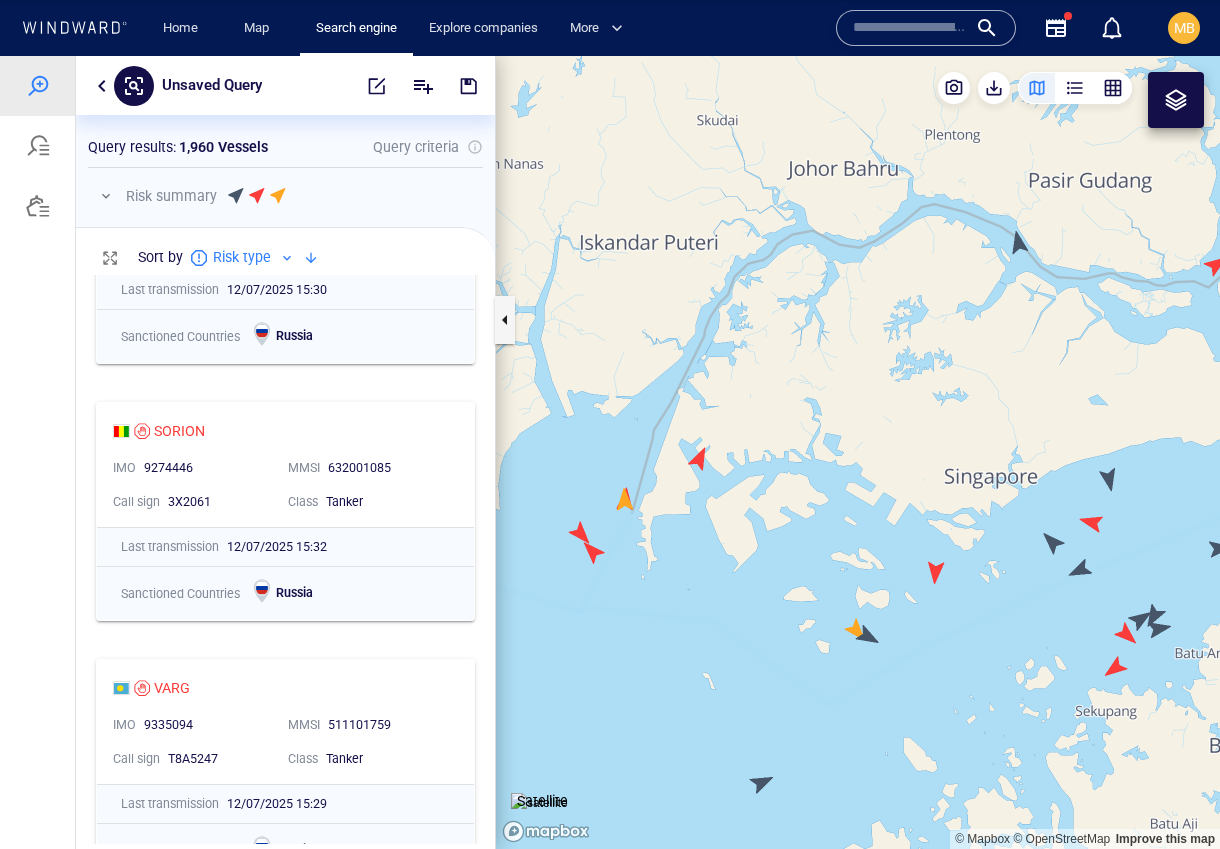 click at bounding box center [858, 452] 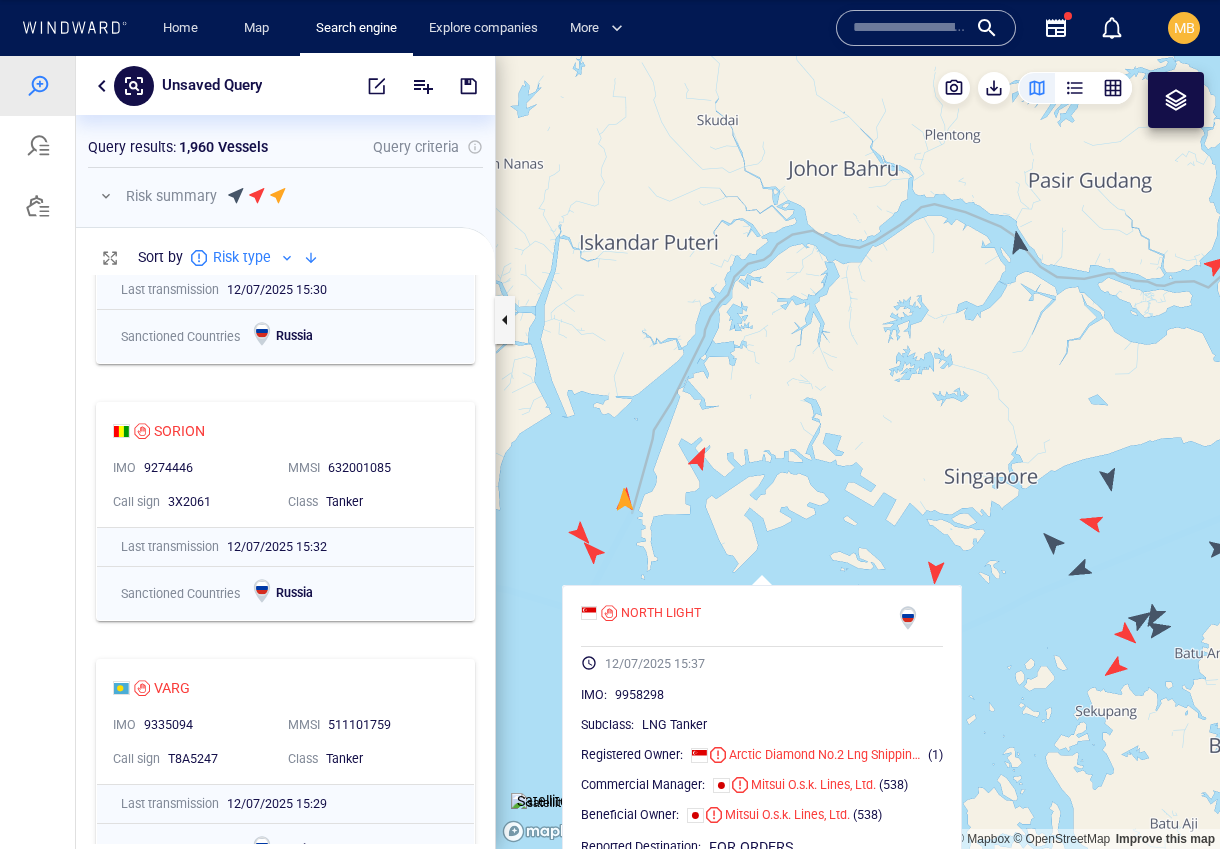 drag, startPoint x: 1006, startPoint y: 572, endPoint x: 899, endPoint y: 509, distance: 124.16924 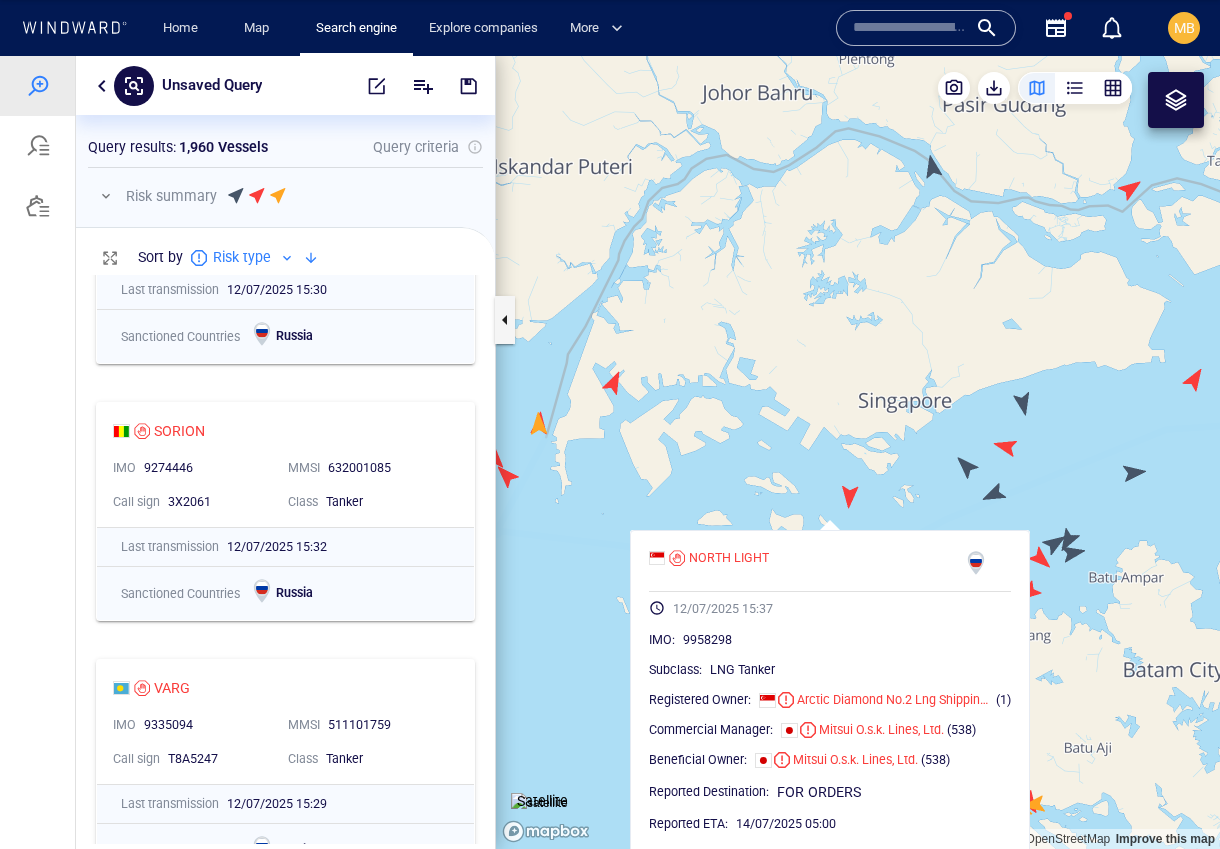 drag, startPoint x: 866, startPoint y: 561, endPoint x: 932, endPoint y: 506, distance: 85.91275 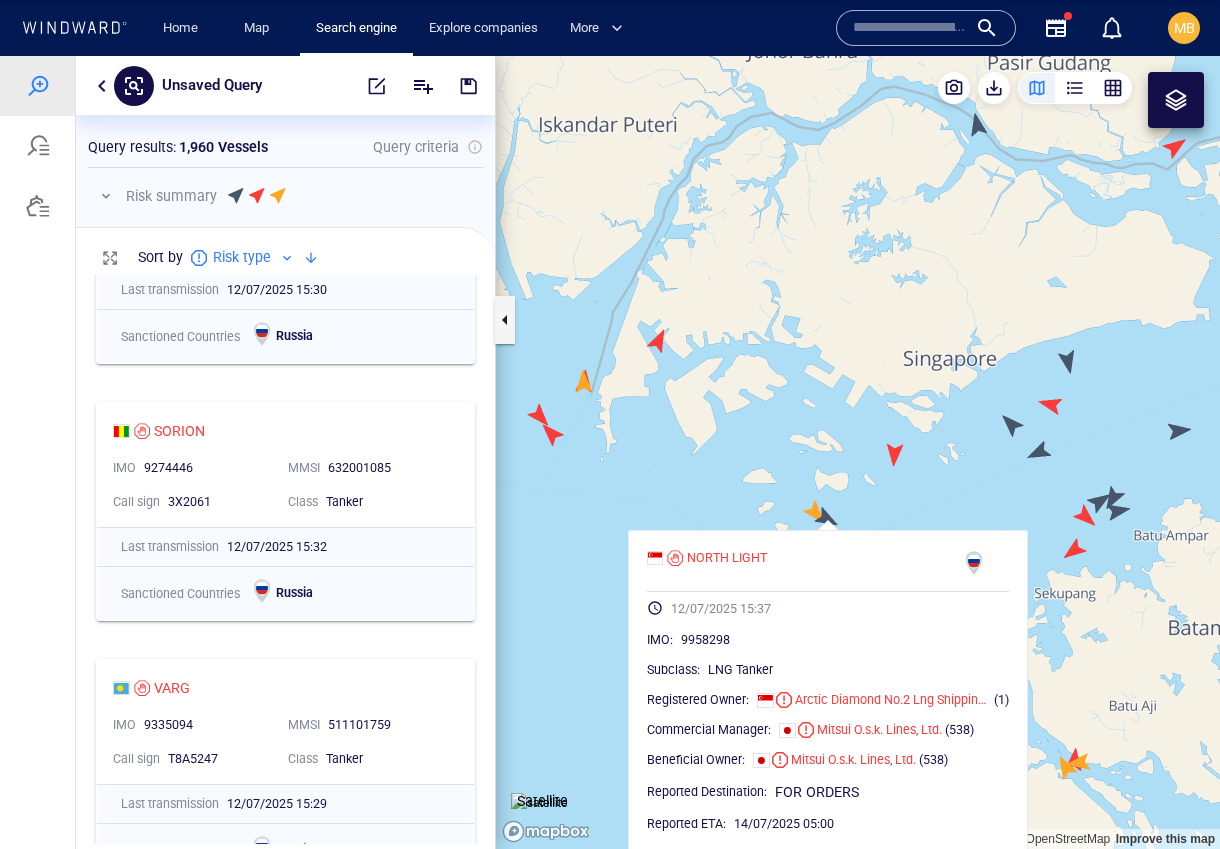 click at bounding box center (858, 452) 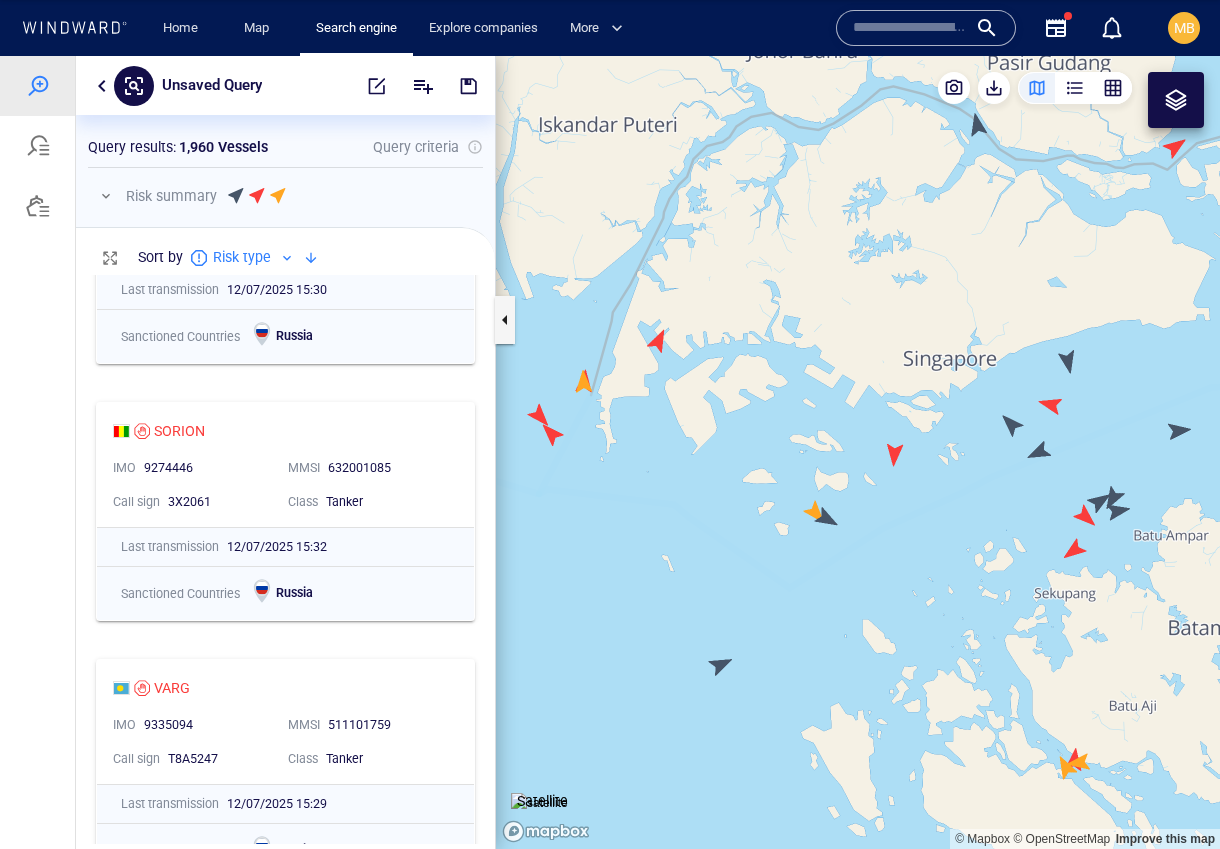 click at bounding box center (858, 452) 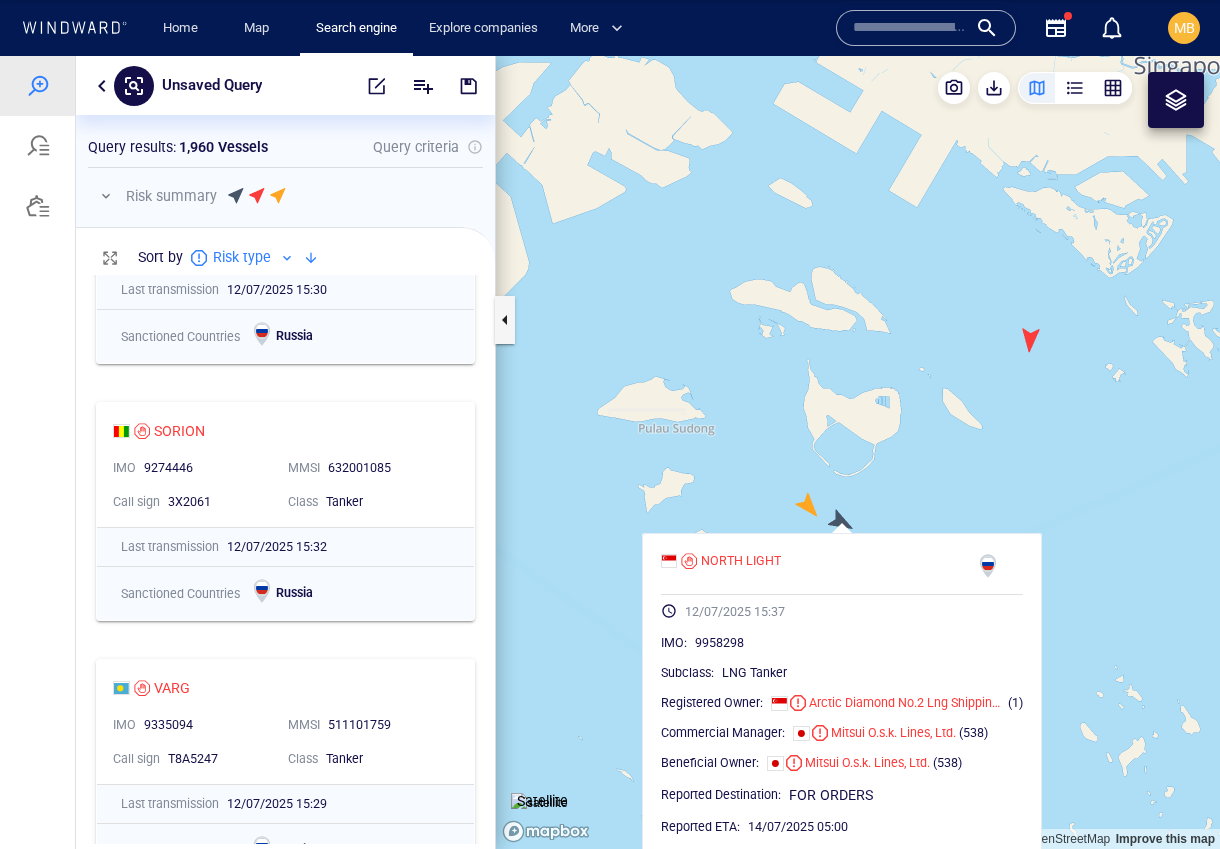 click at bounding box center [858, 452] 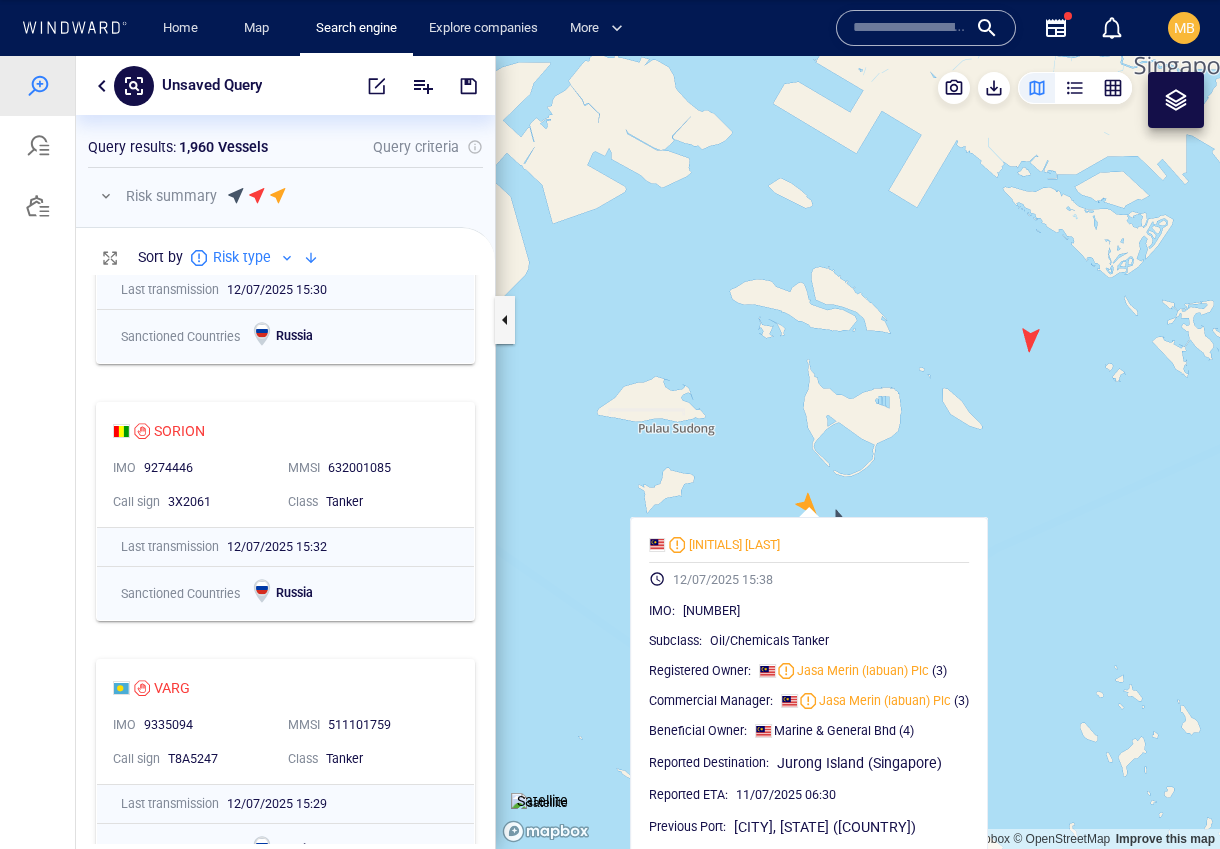 click at bounding box center [858, 452] 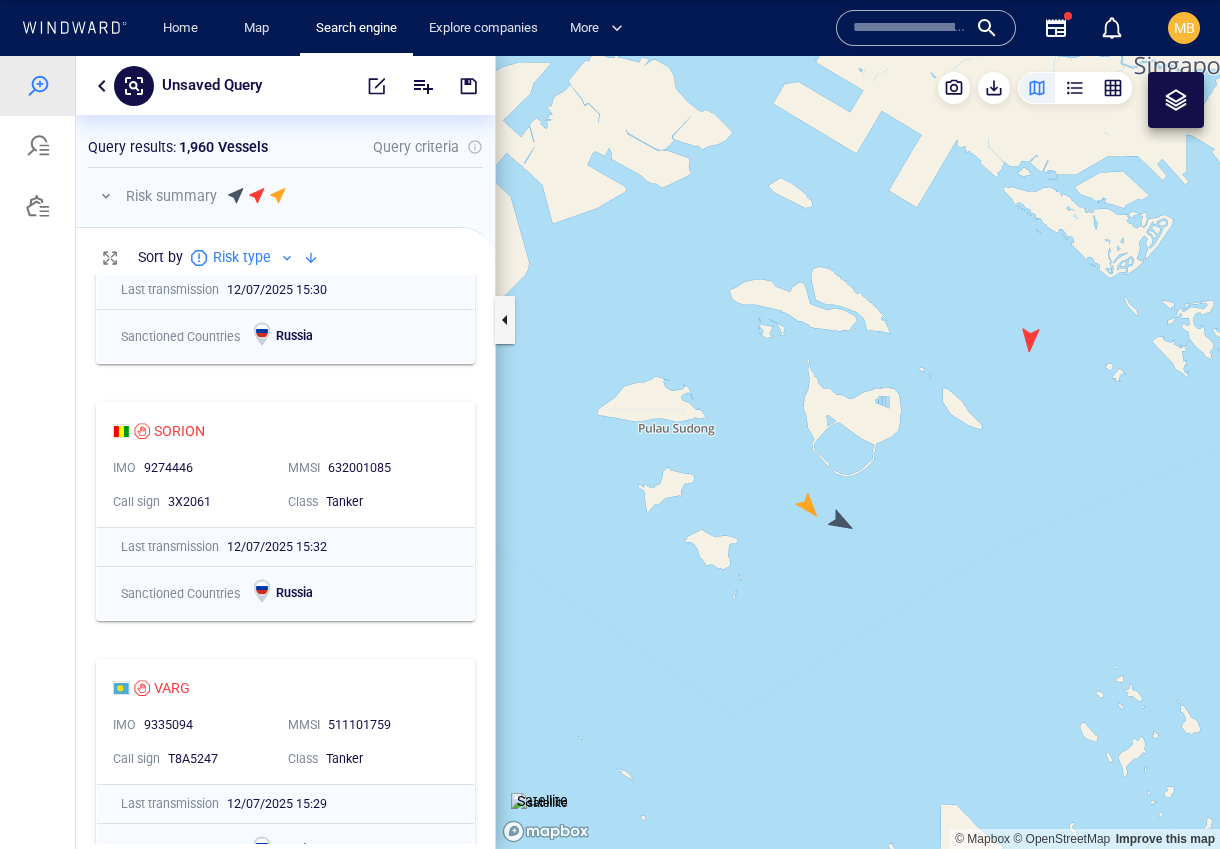 click at bounding box center [858, 452] 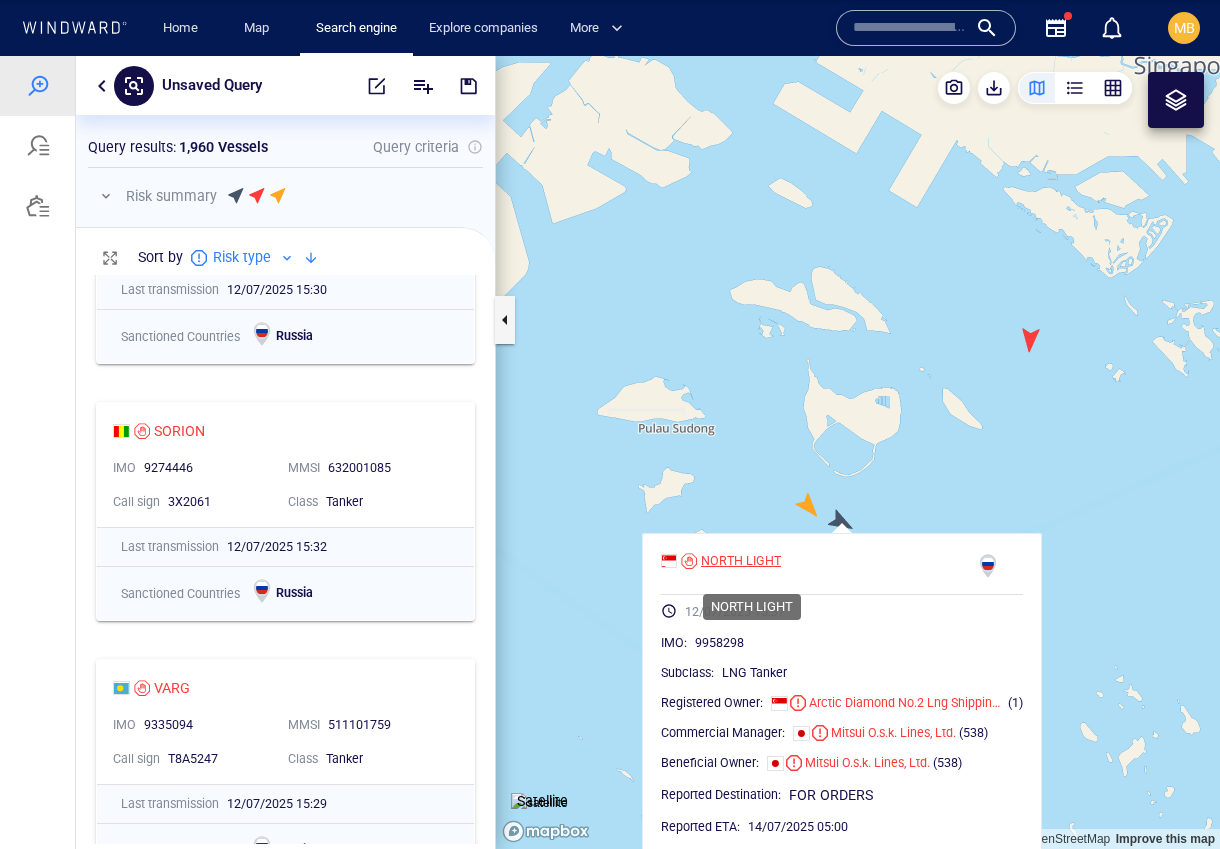 click on "NORTH LIGHT" at bounding box center (741, 561) 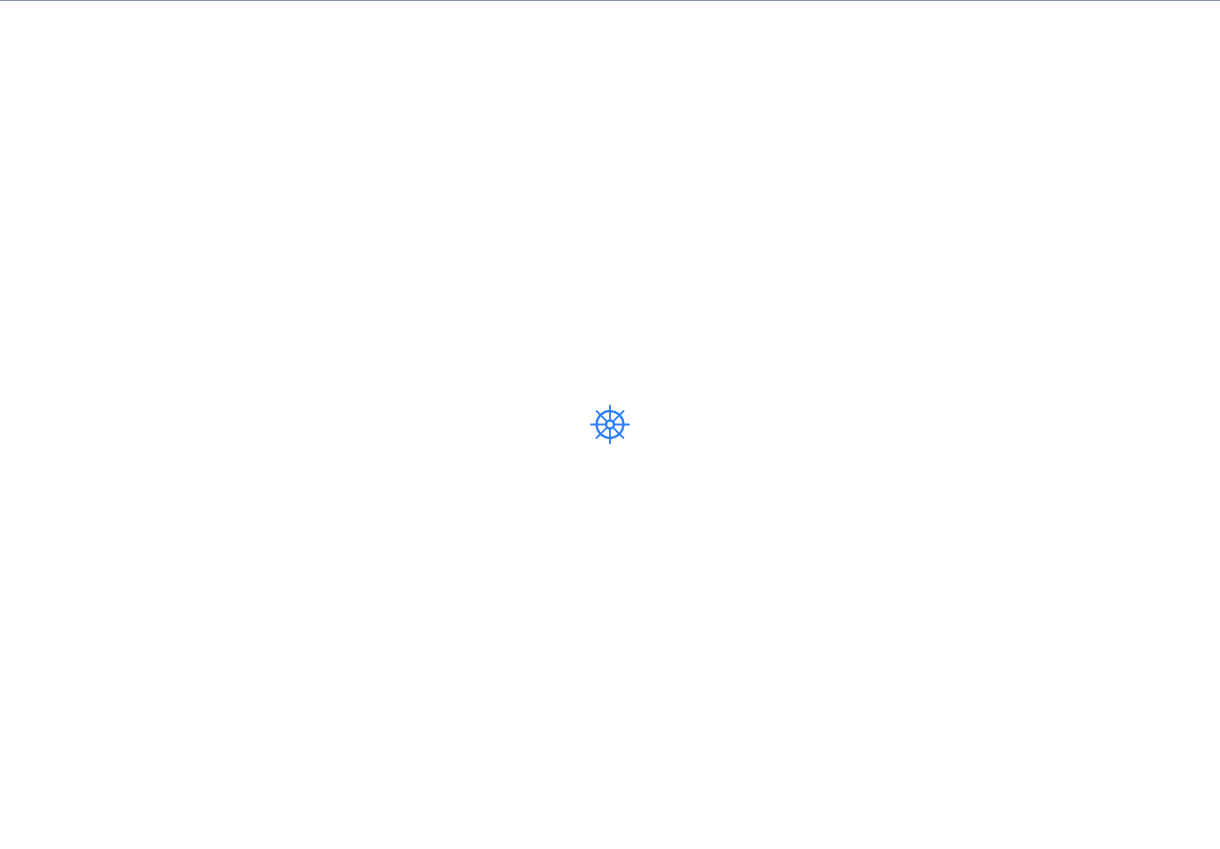 scroll, scrollTop: 0, scrollLeft: 0, axis: both 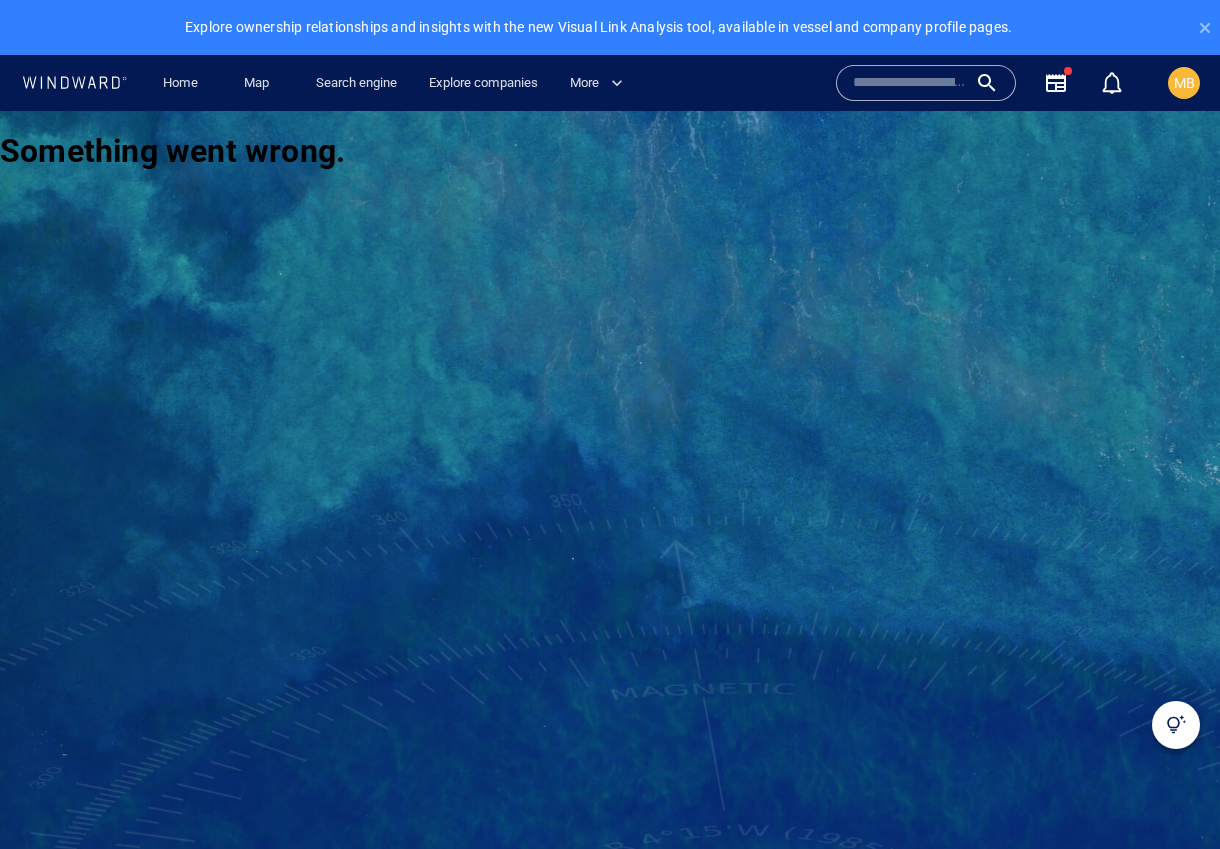 click 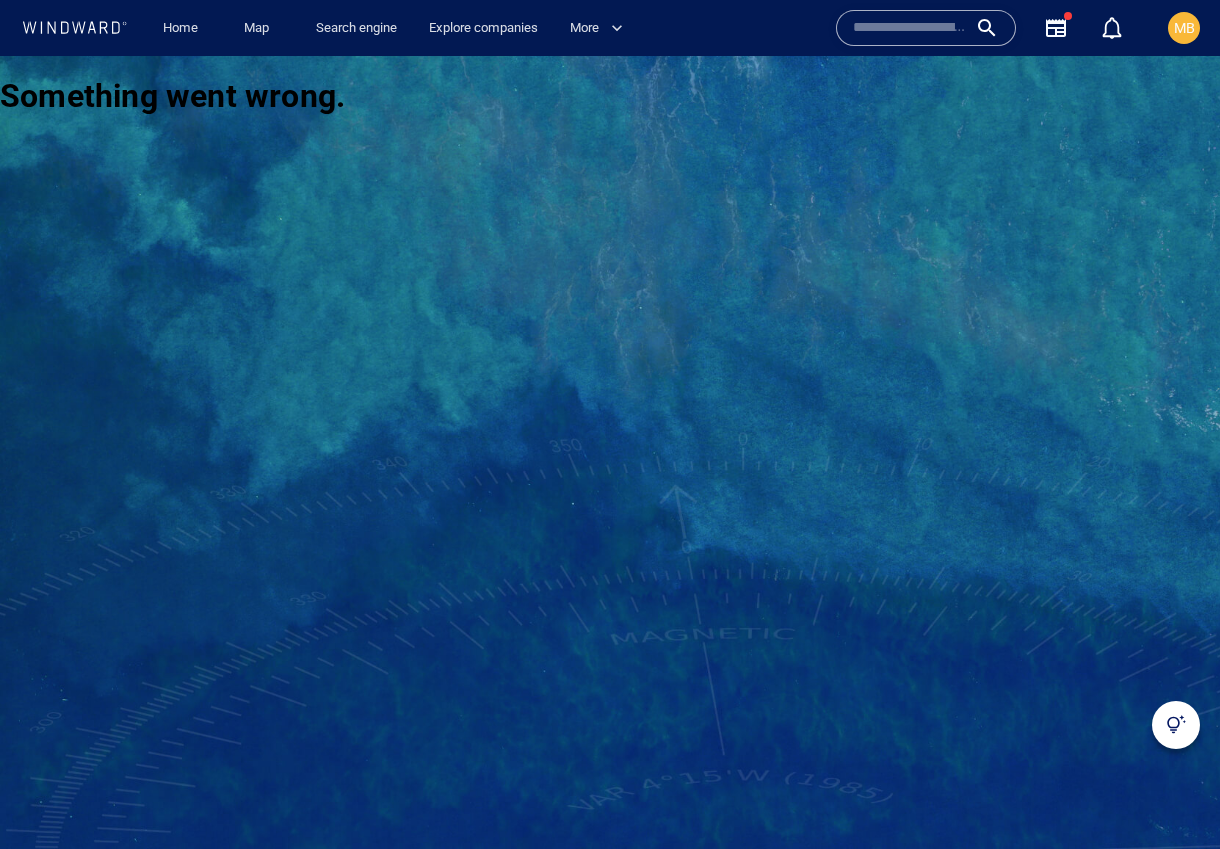 click at bounding box center (910, 28) 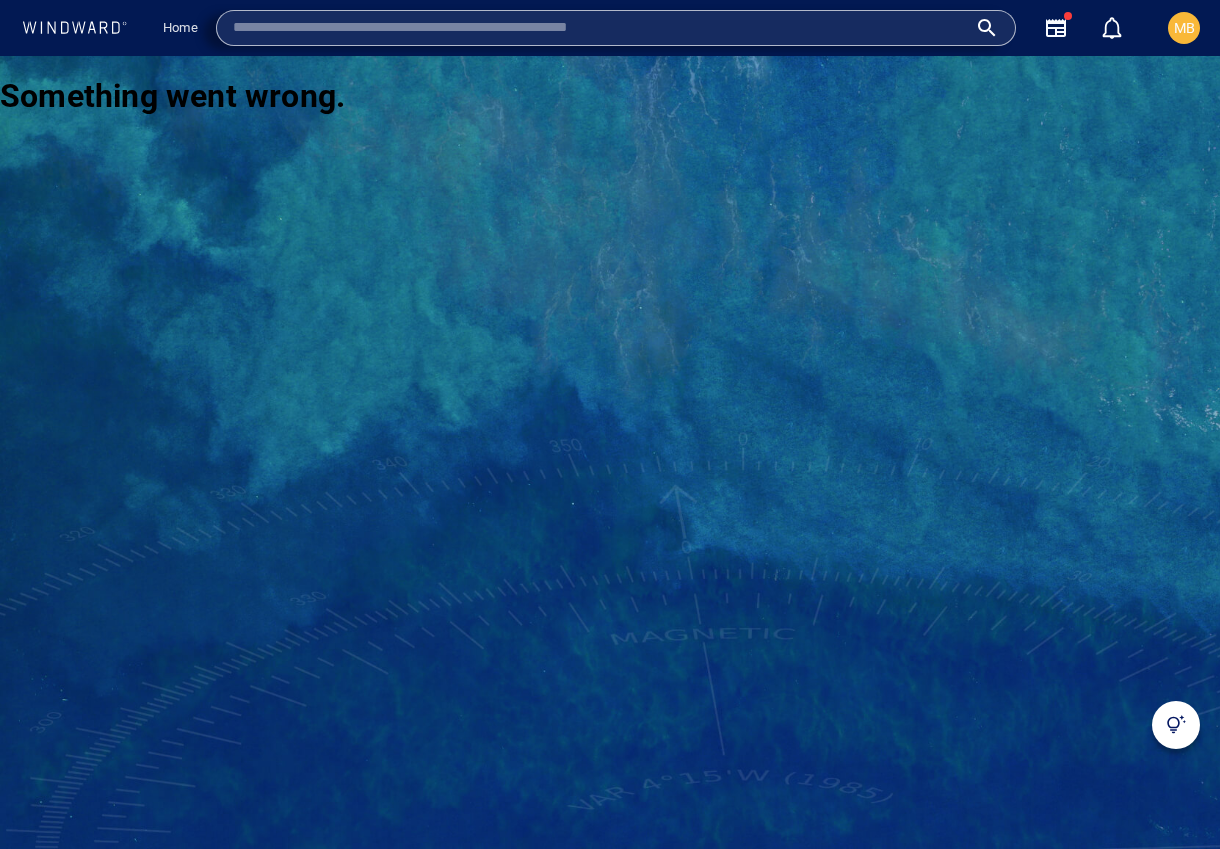 paste on "**********" 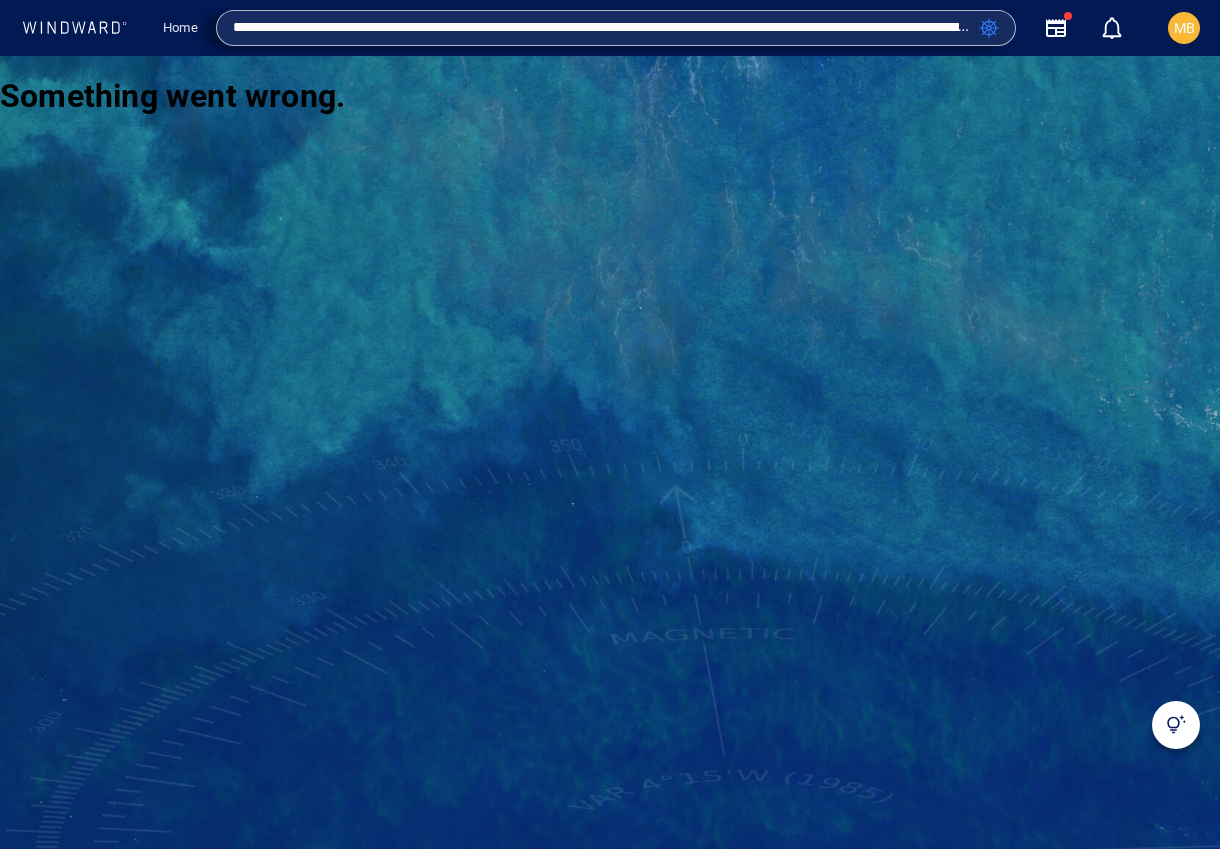 type on "**********" 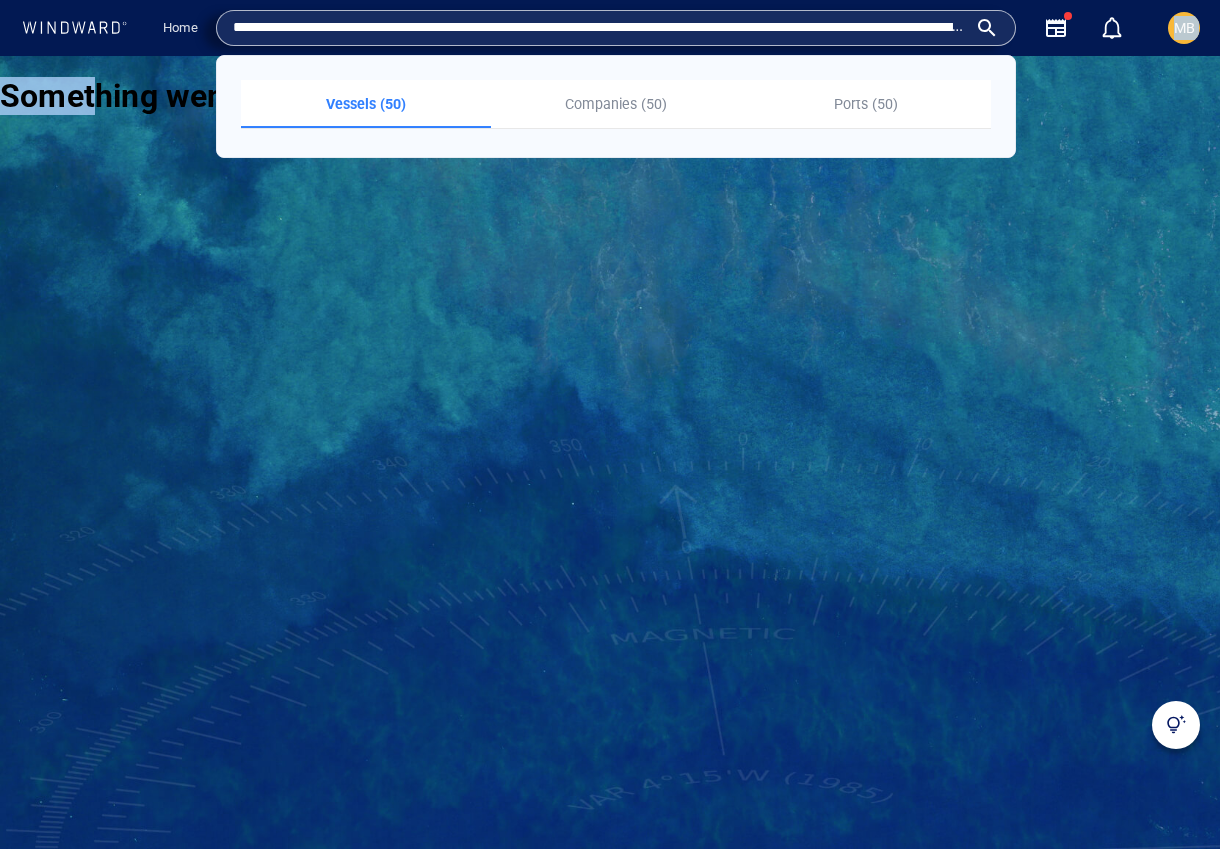 drag, startPoint x: 977, startPoint y: 30, endPoint x: 195, endPoint y: 78, distance: 783.47174 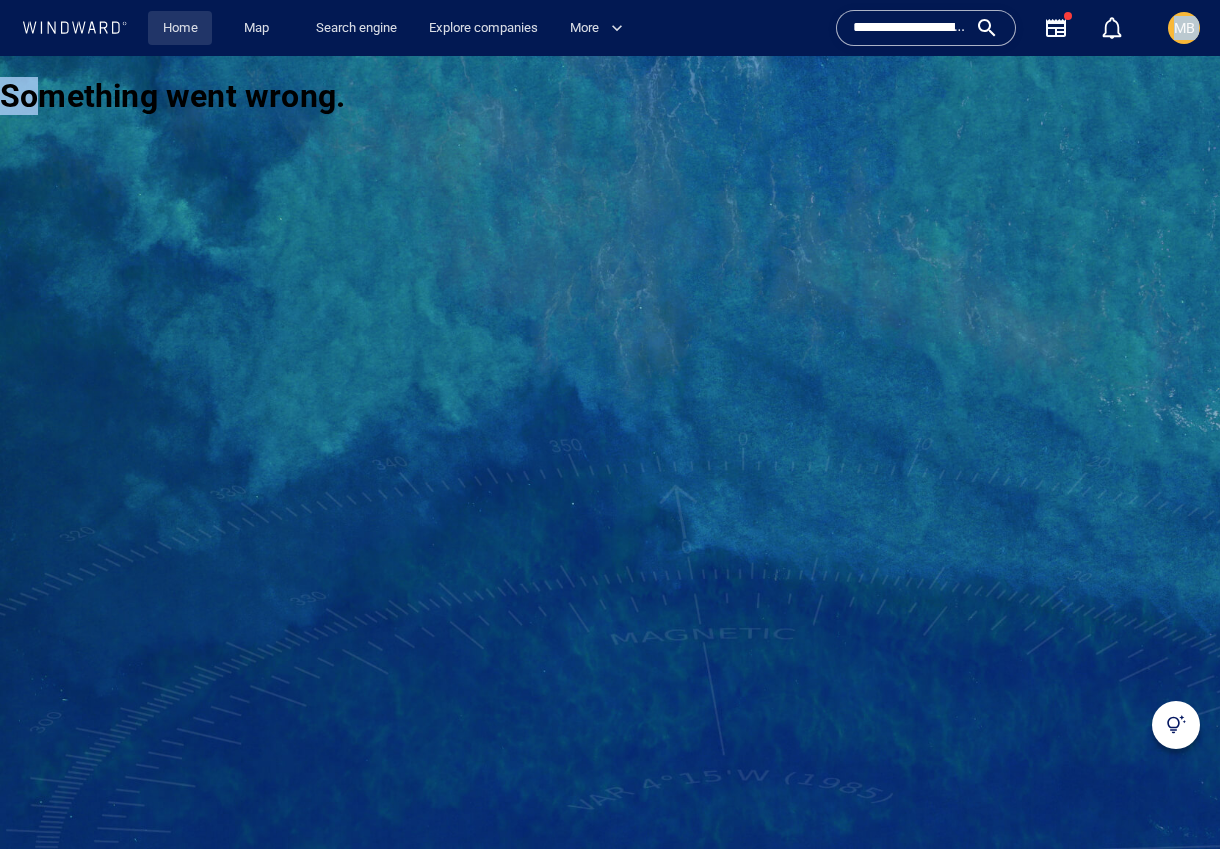 click on "Home" at bounding box center [180, 28] 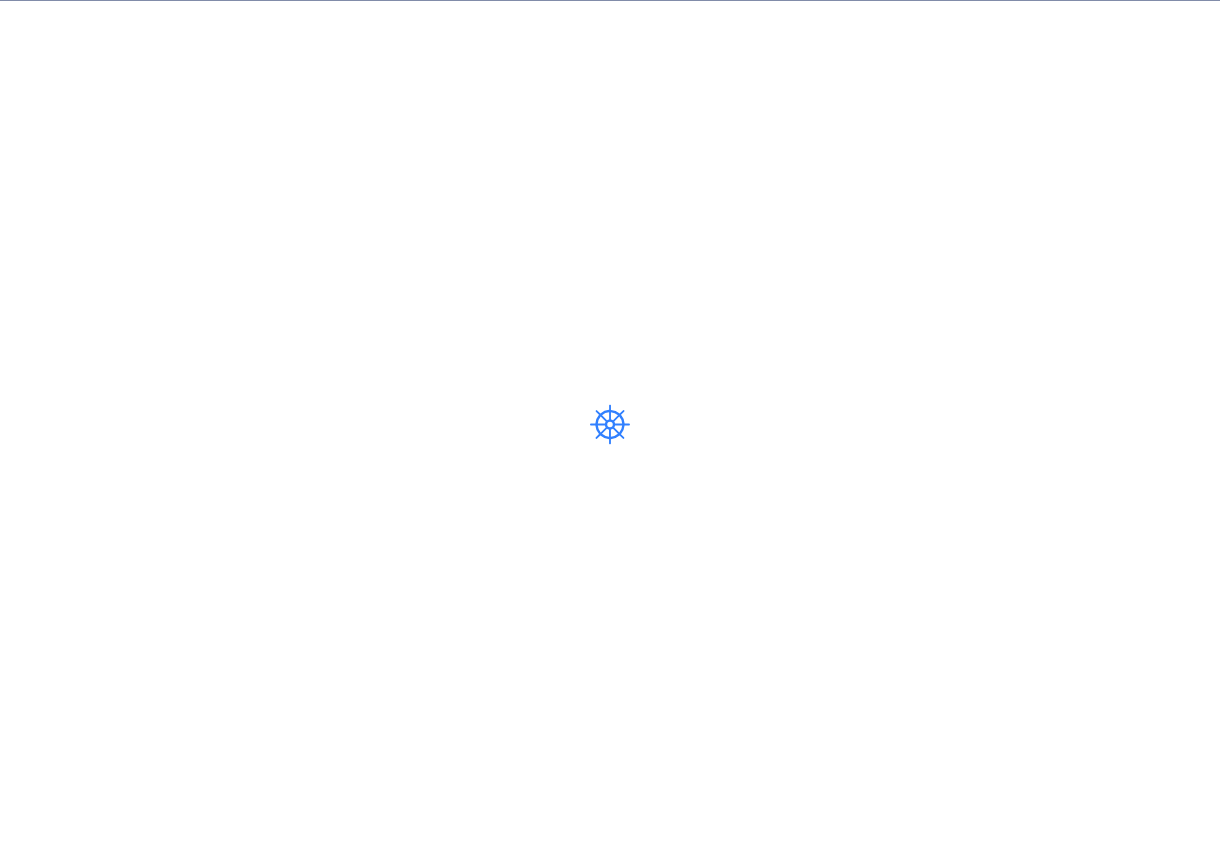 scroll, scrollTop: 0, scrollLeft: 0, axis: both 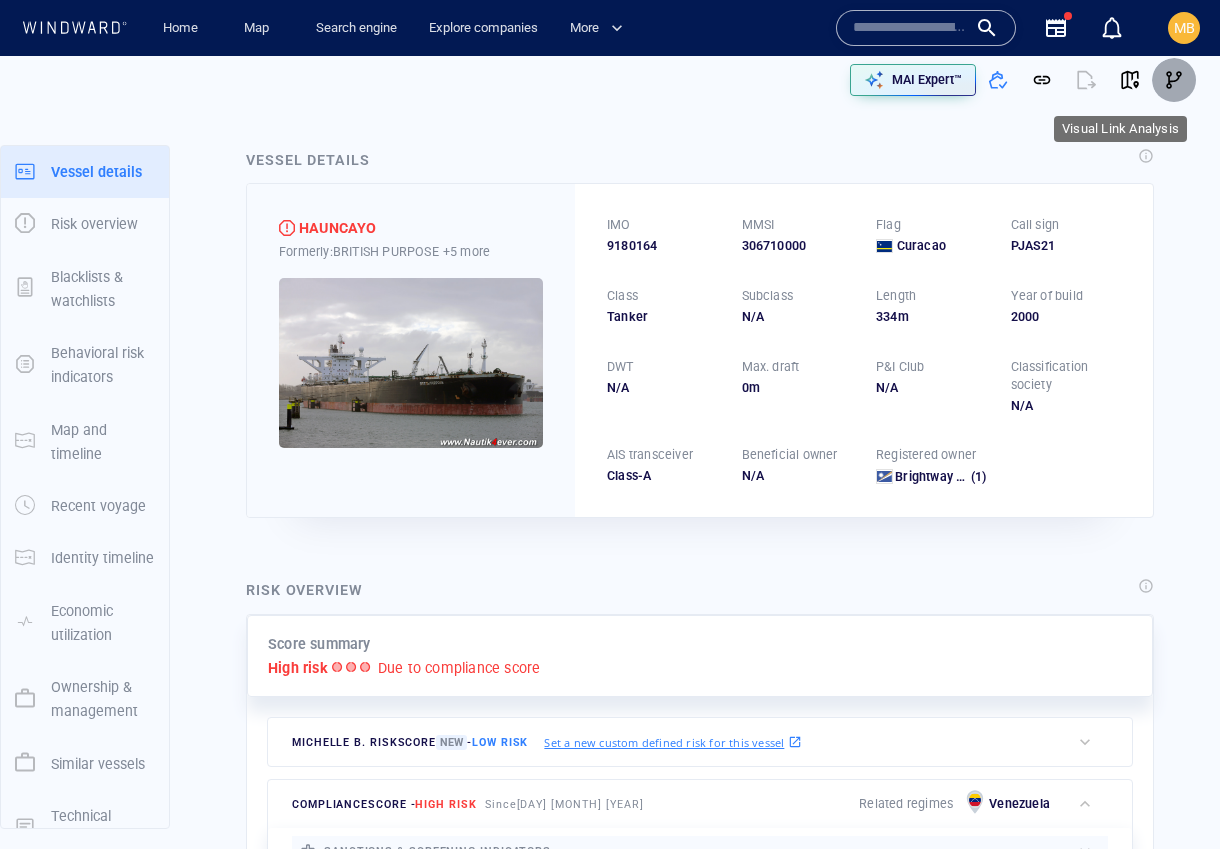 click at bounding box center (1174, 80) 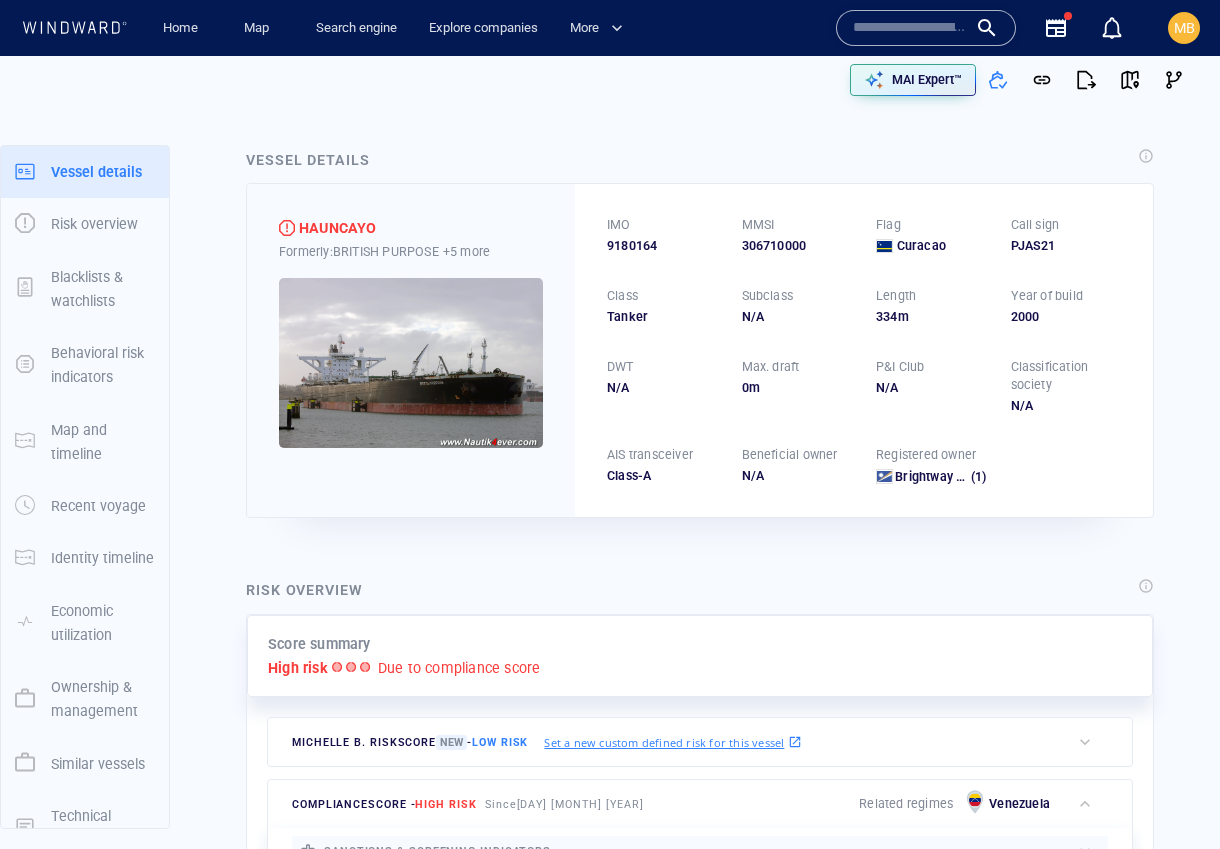 scroll, scrollTop: 46, scrollLeft: 0, axis: vertical 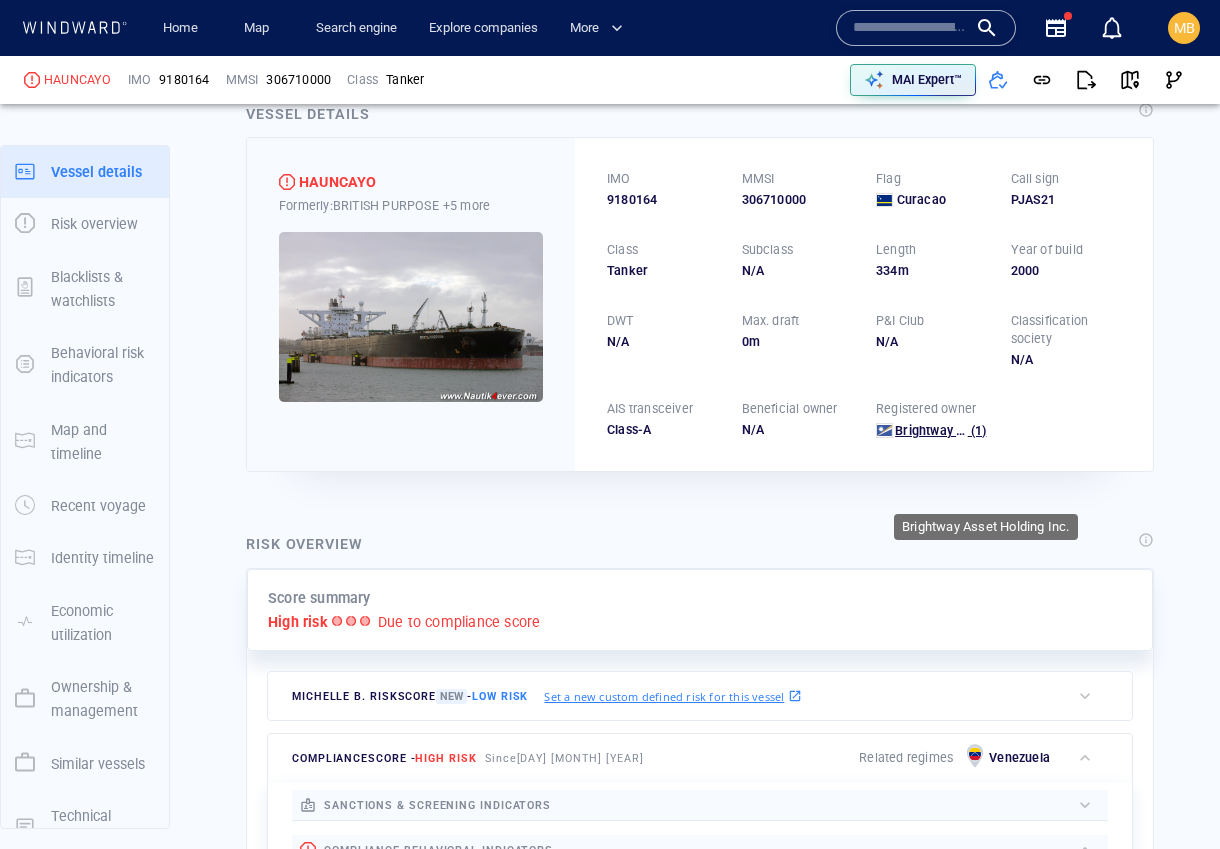 click on "Brightway Asset Holding Inc." at bounding box center (978, 430) 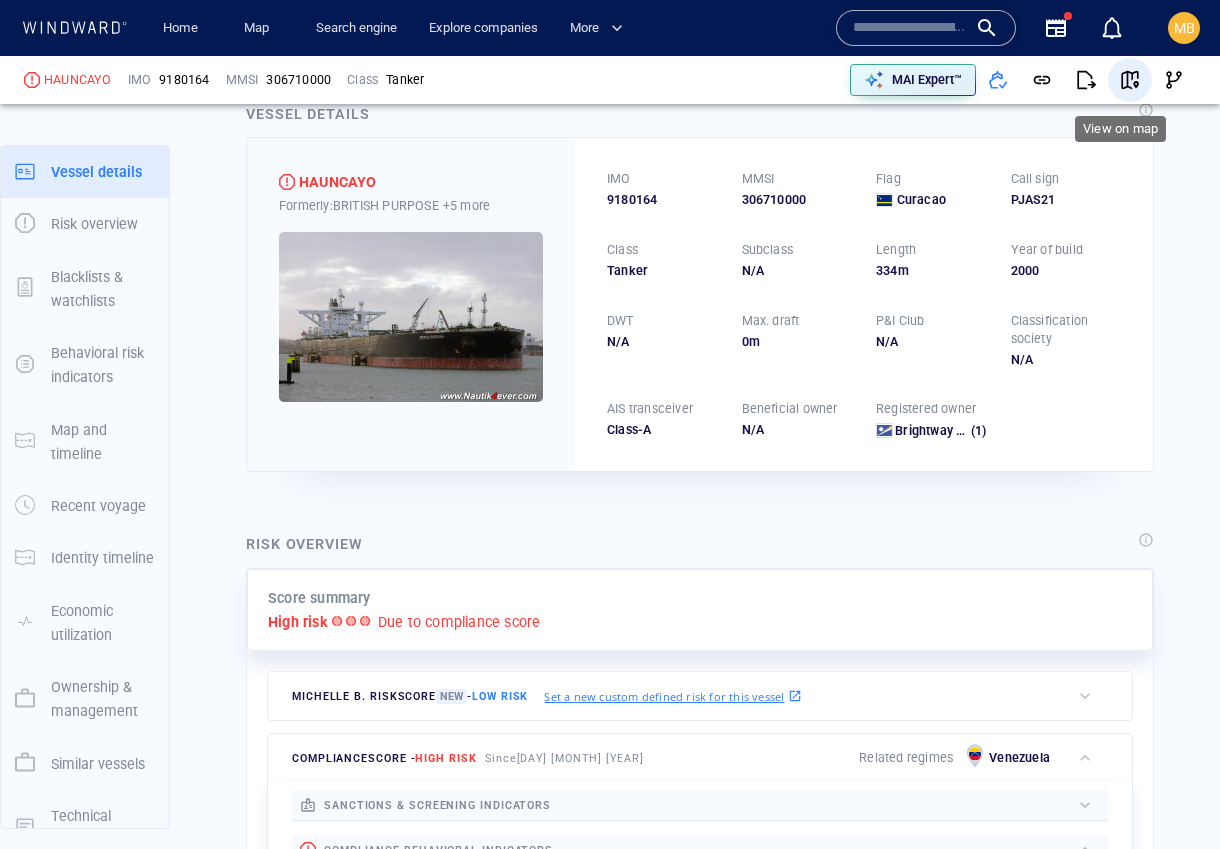 click at bounding box center [1130, 80] 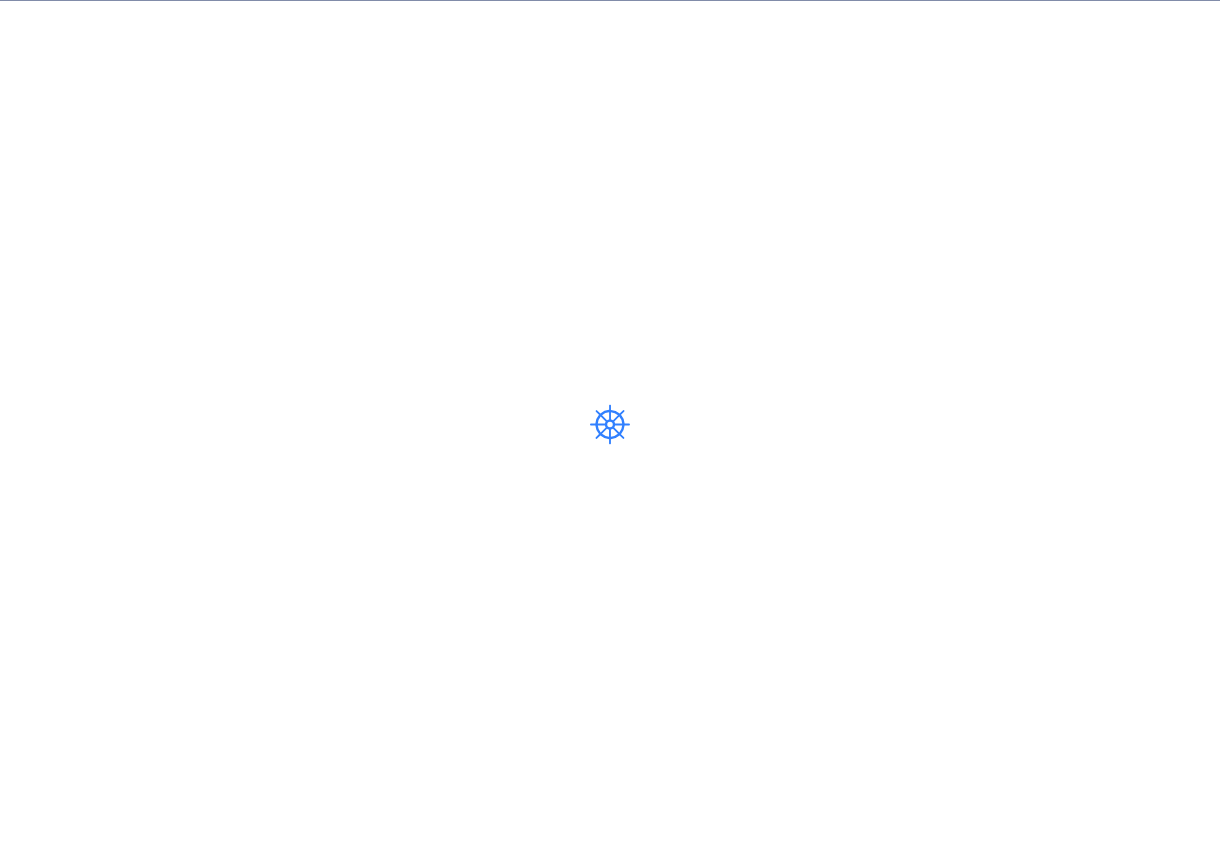 scroll, scrollTop: 0, scrollLeft: 0, axis: both 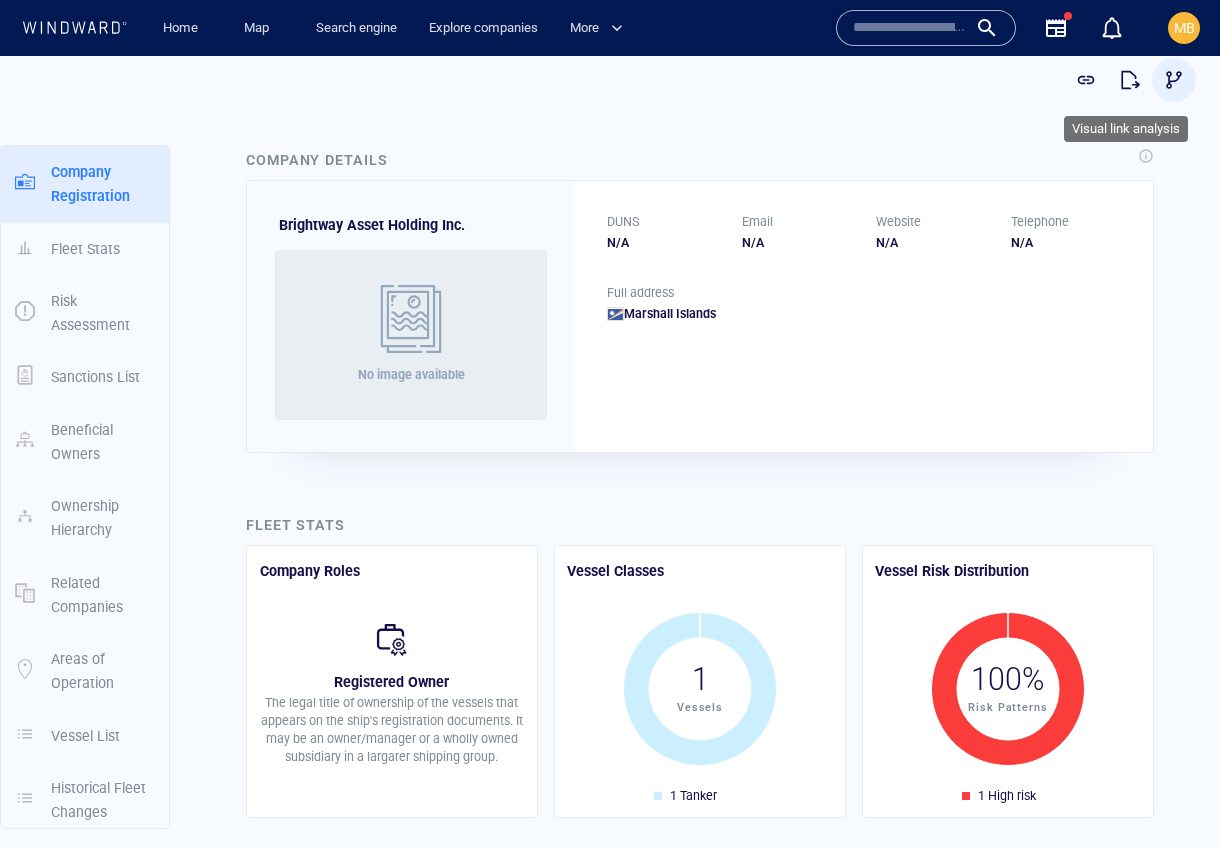 click at bounding box center (1174, 80) 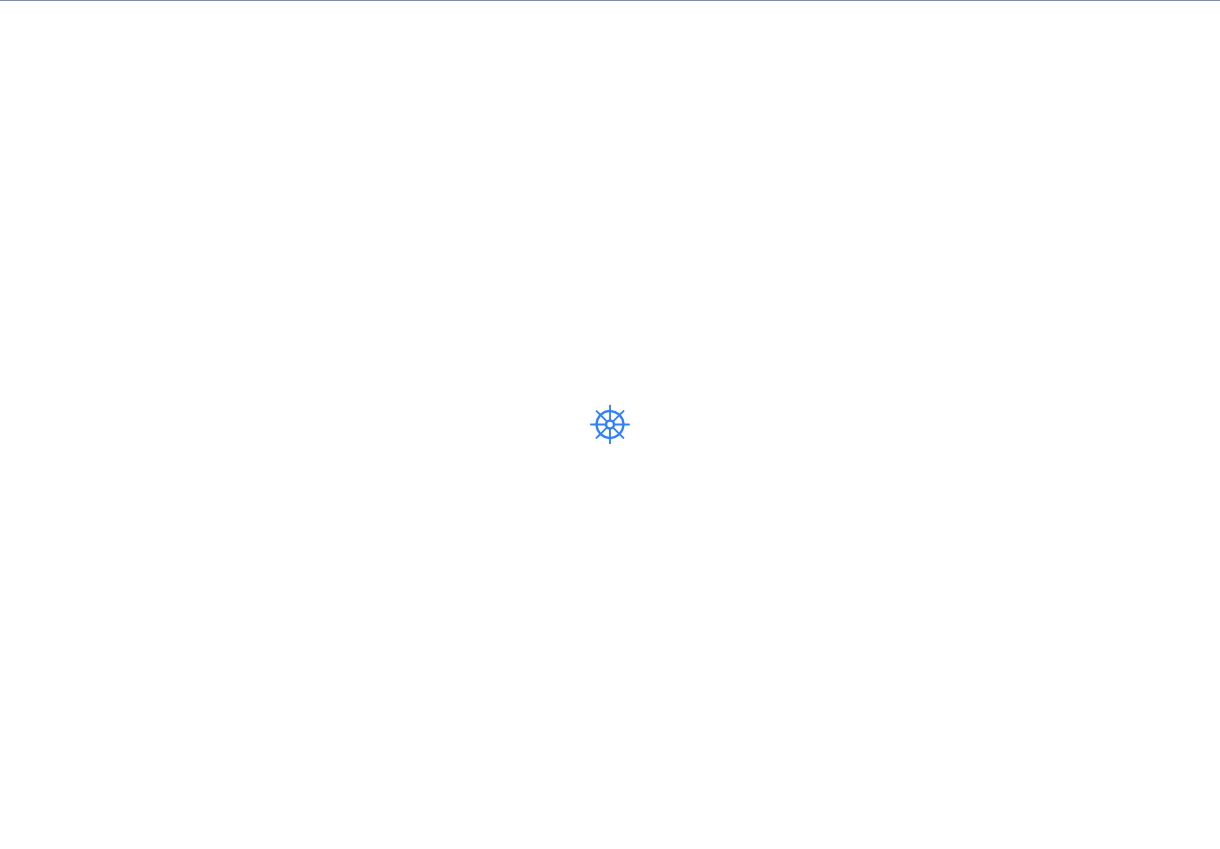 scroll, scrollTop: 0, scrollLeft: 0, axis: both 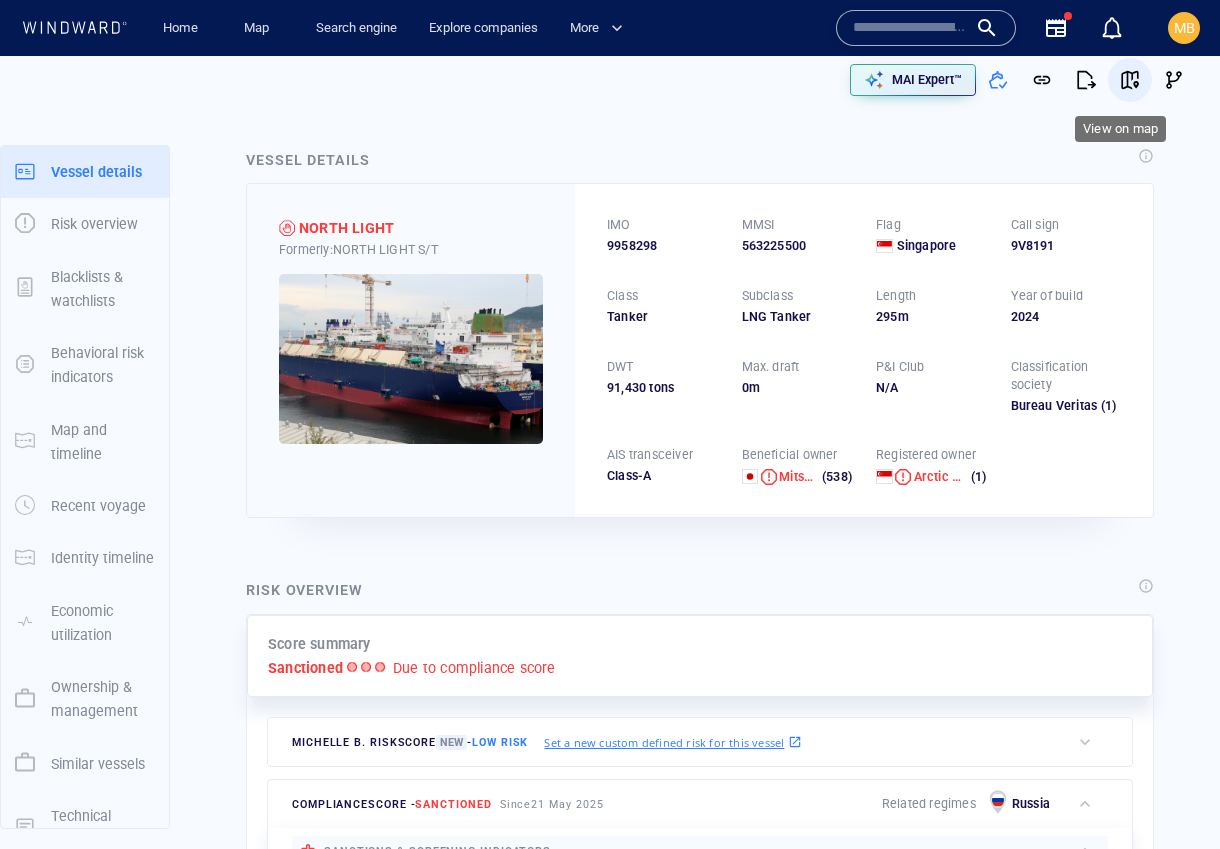 click at bounding box center (1130, 80) 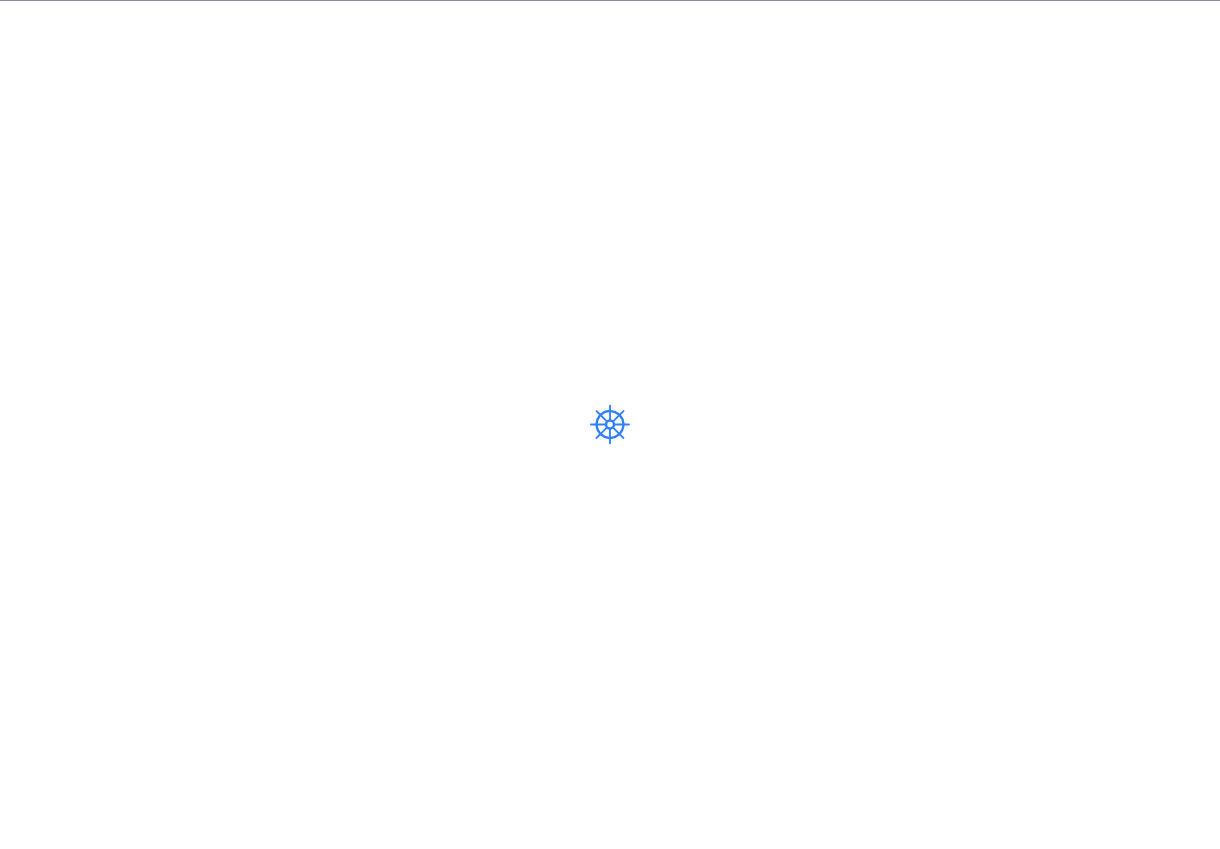 scroll, scrollTop: 0, scrollLeft: 0, axis: both 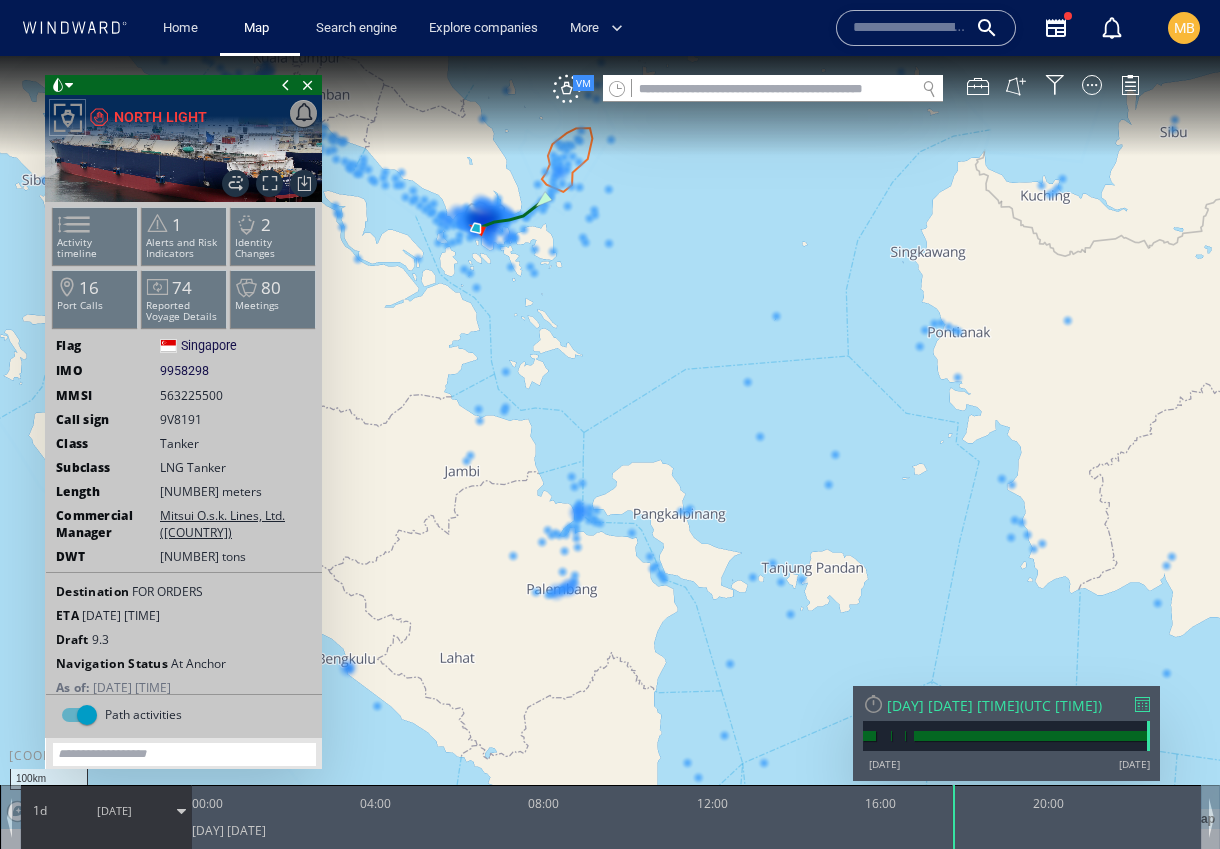 drag, startPoint x: 537, startPoint y: 346, endPoint x: 612, endPoint y: 431, distance: 113.35784 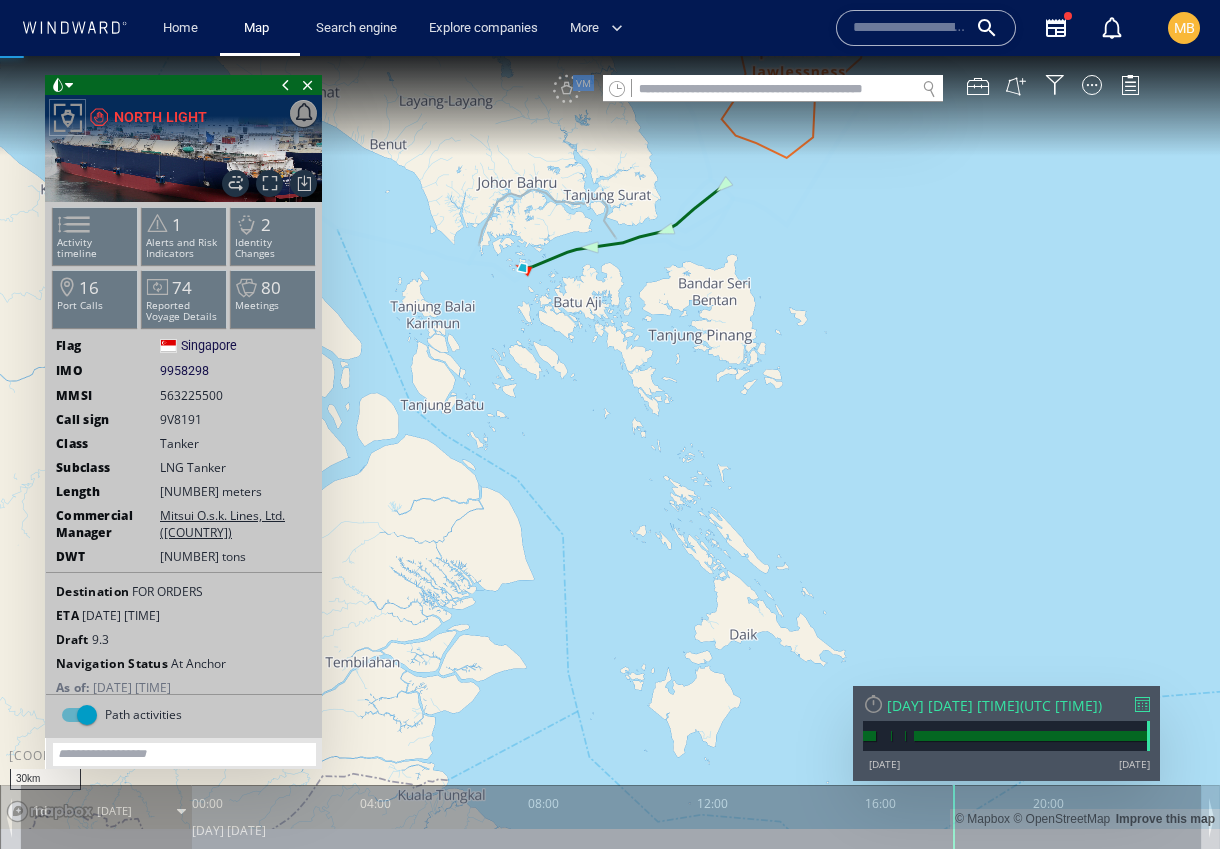 drag, startPoint x: 555, startPoint y: 398, endPoint x: 606, endPoint y: 452, distance: 74.27651 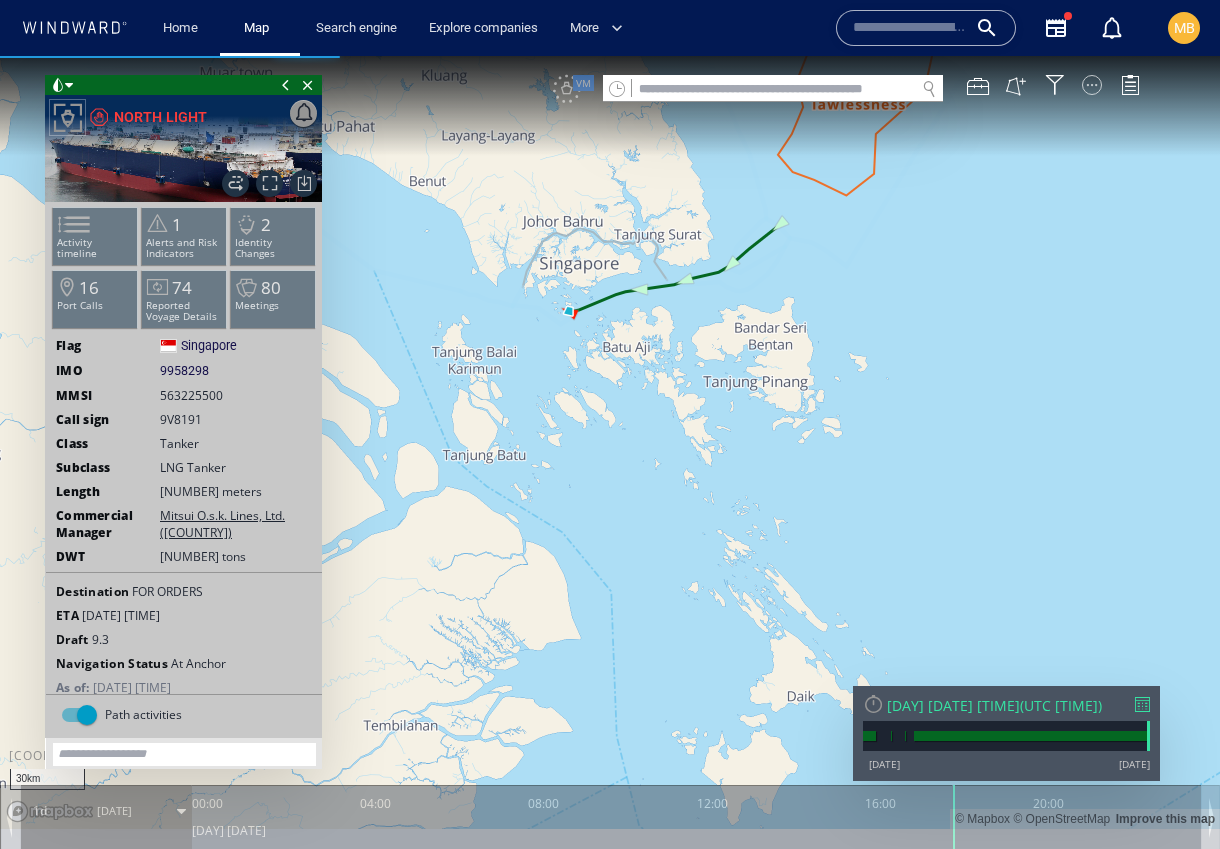 click at bounding box center [1092, 85] 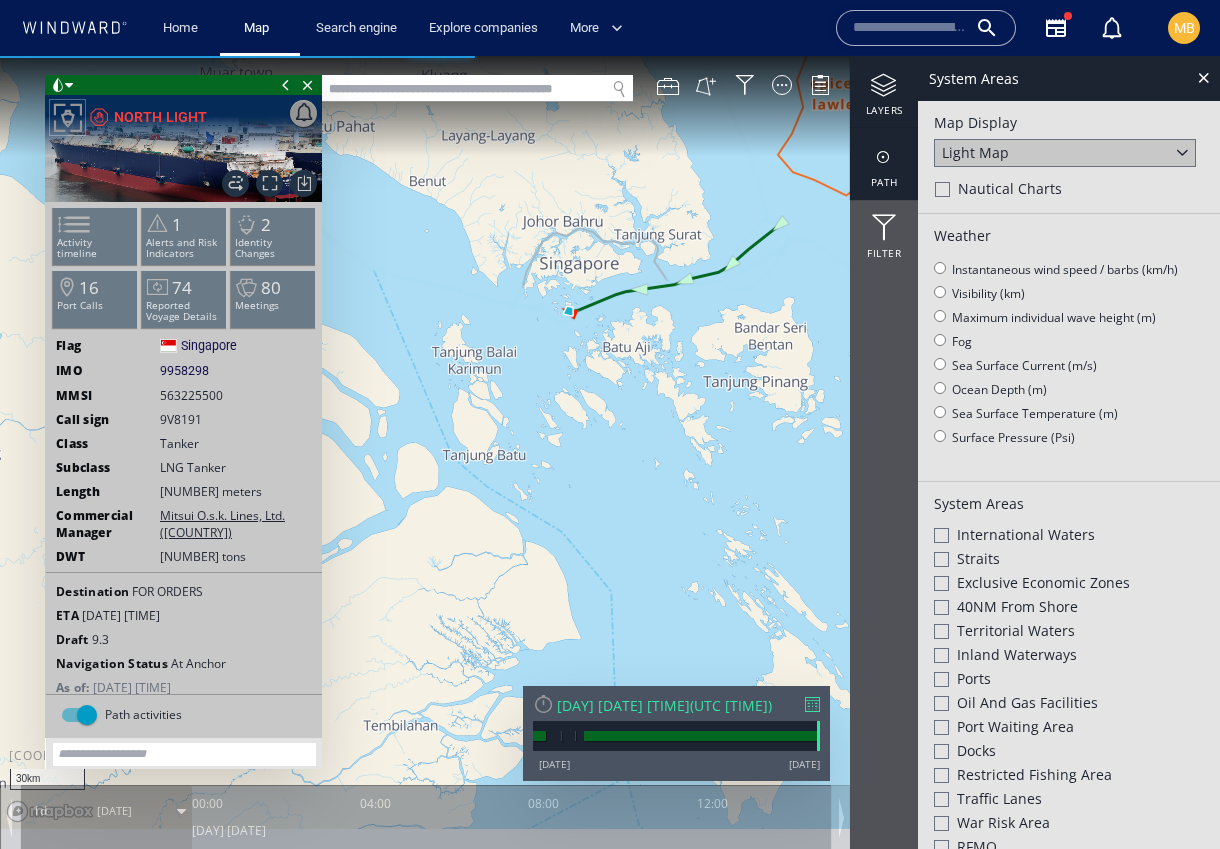 click 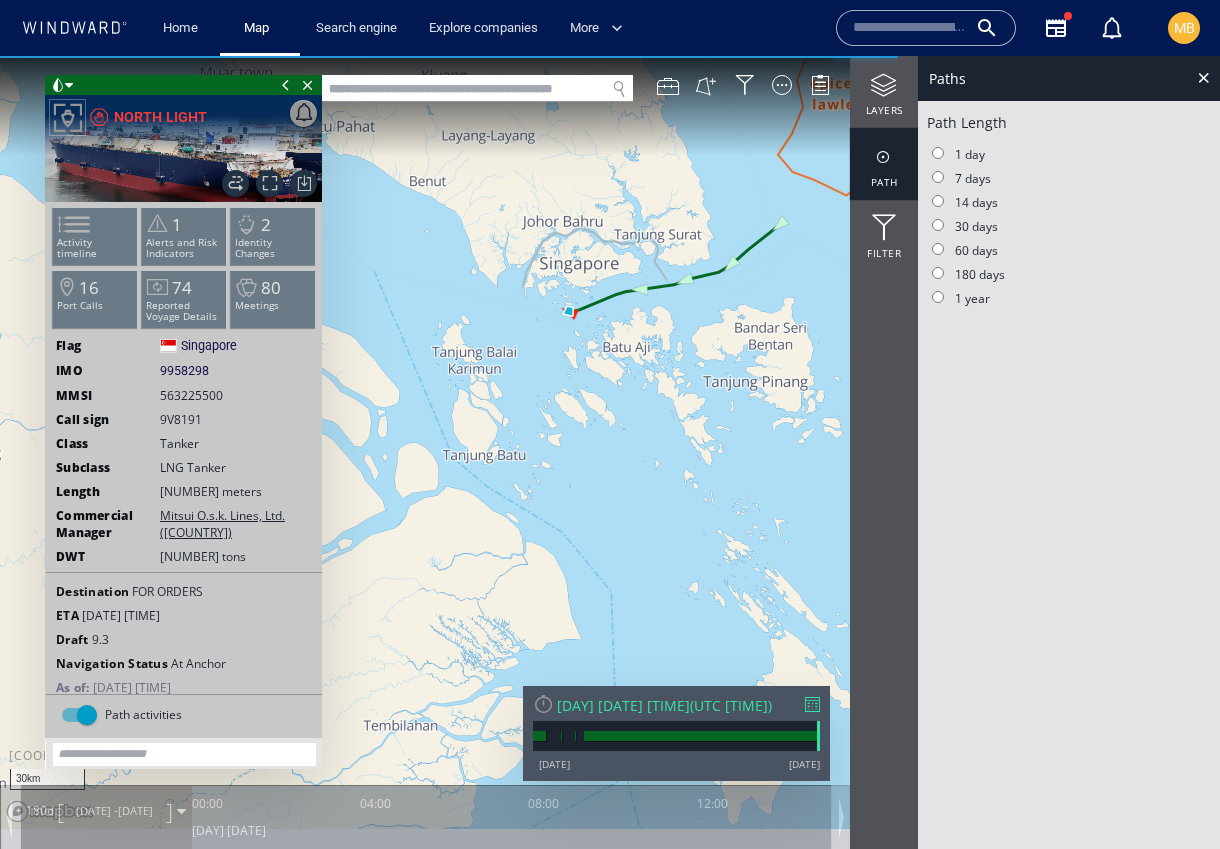 click on "layers path Filter" 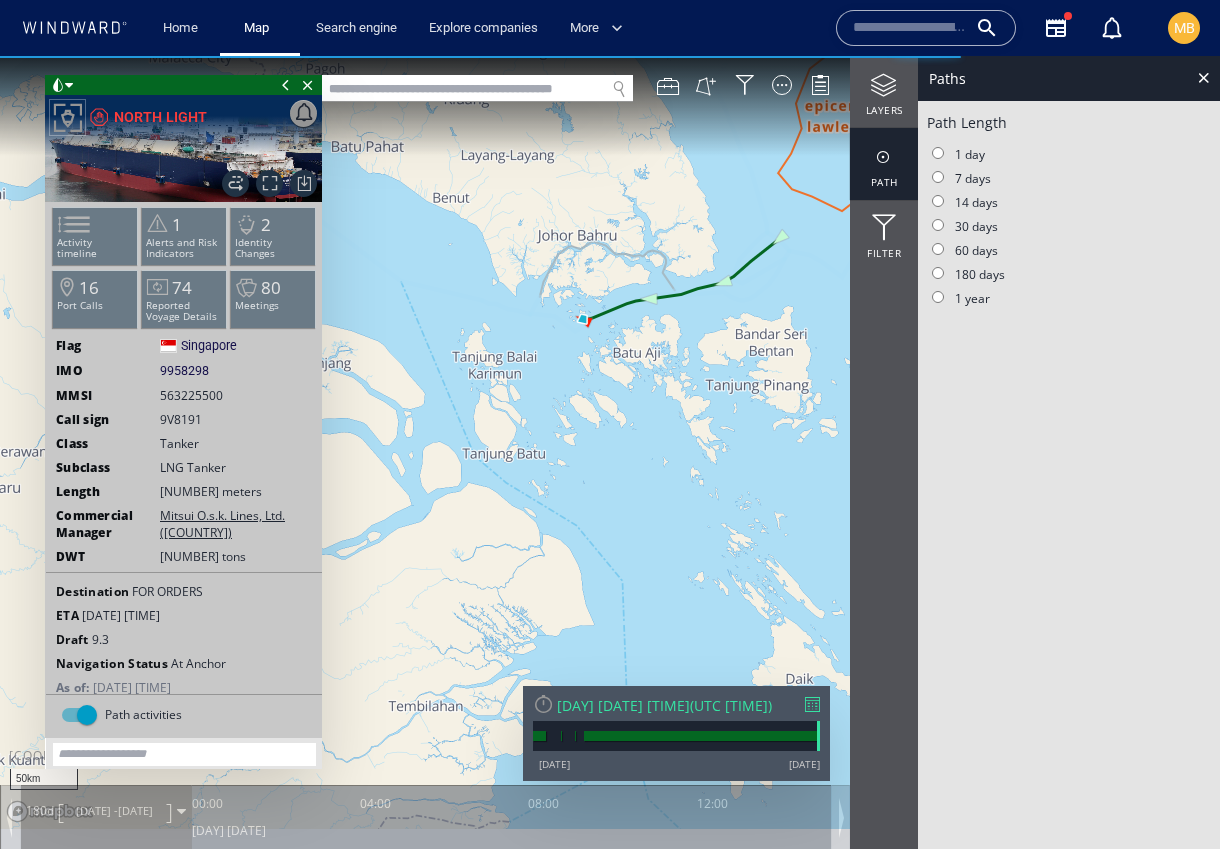 click at bounding box center (610, 442) 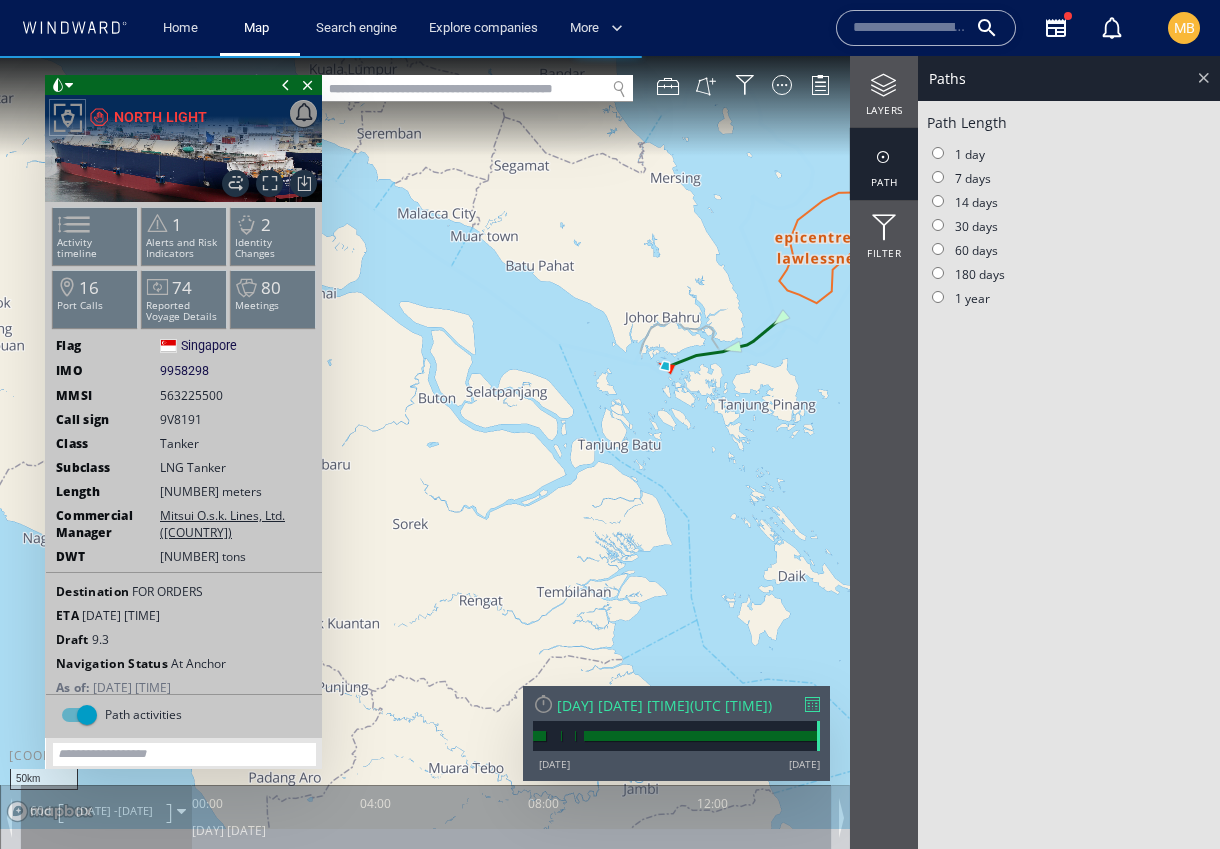 click 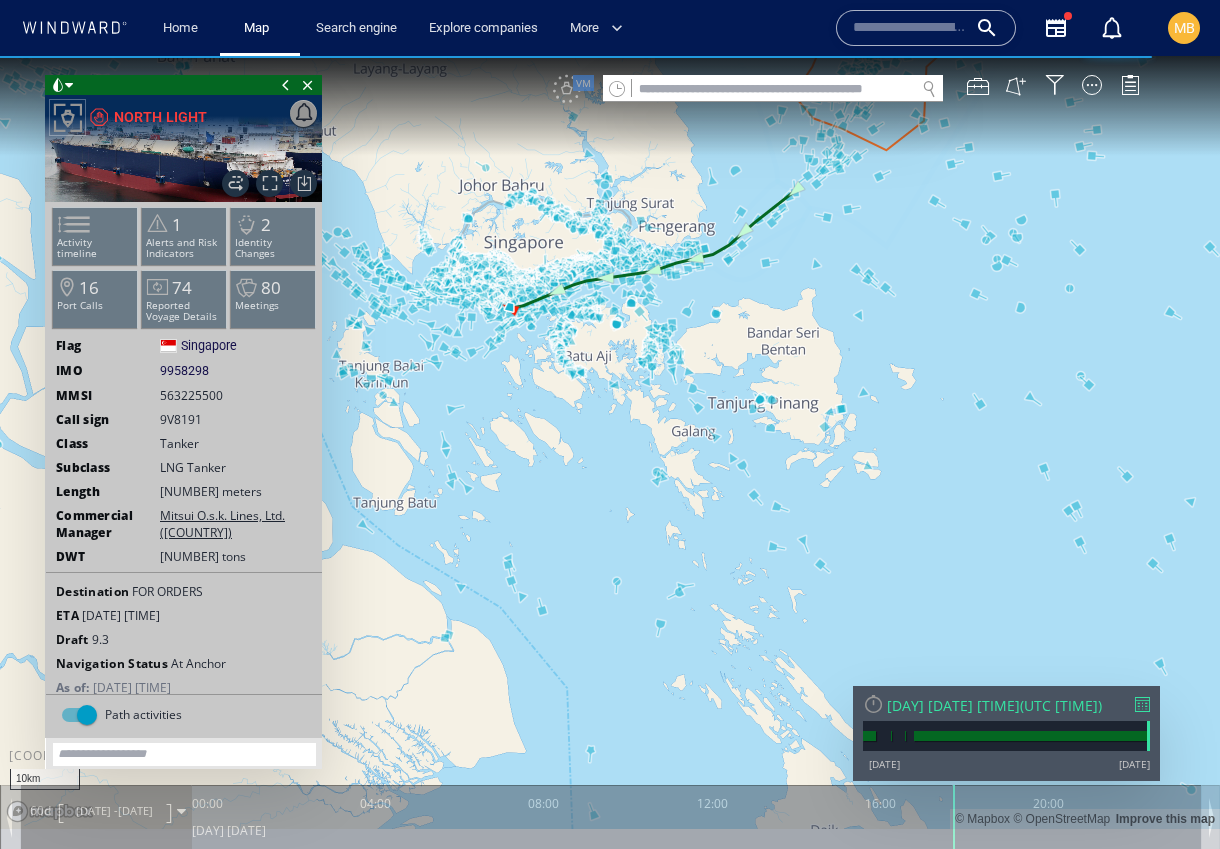 drag, startPoint x: 515, startPoint y: 353, endPoint x: 526, endPoint y: 478, distance: 125.48307 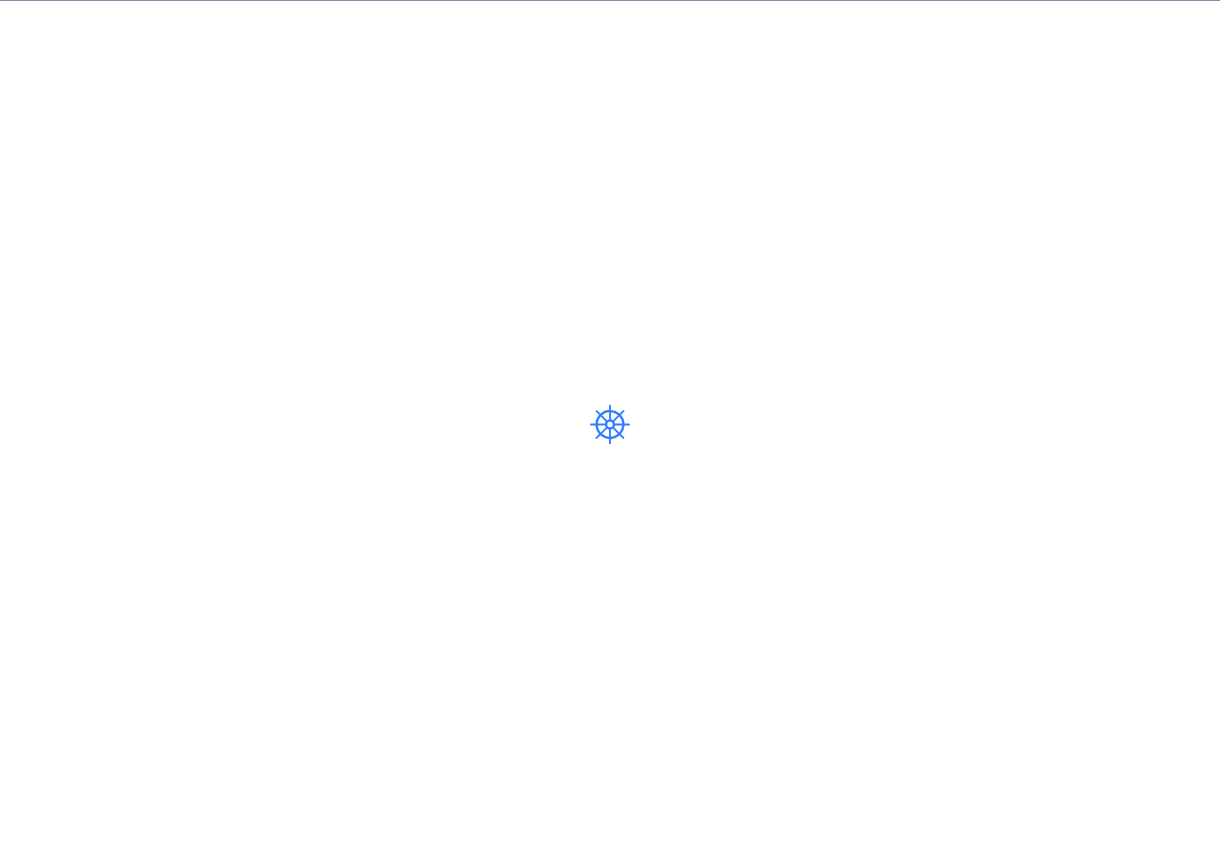 scroll, scrollTop: 0, scrollLeft: 0, axis: both 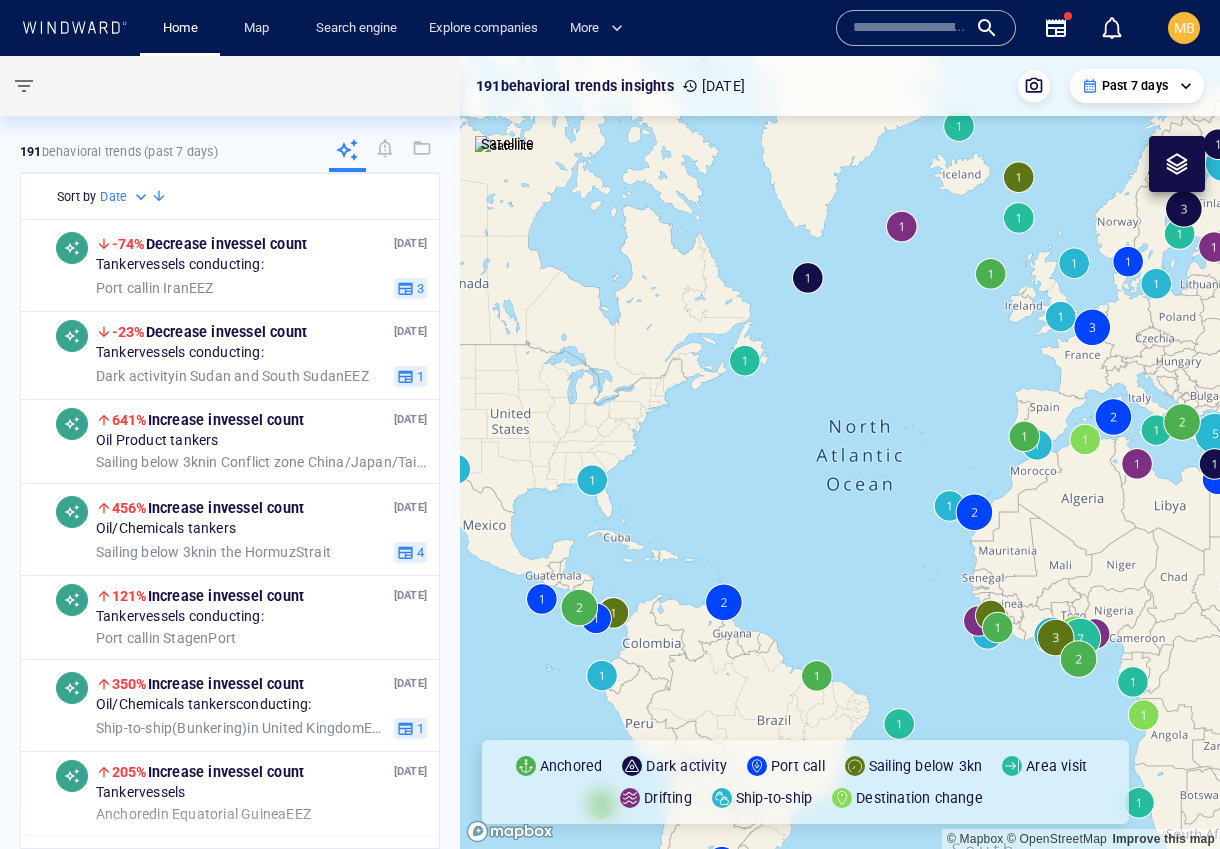click at bounding box center (910, 28) 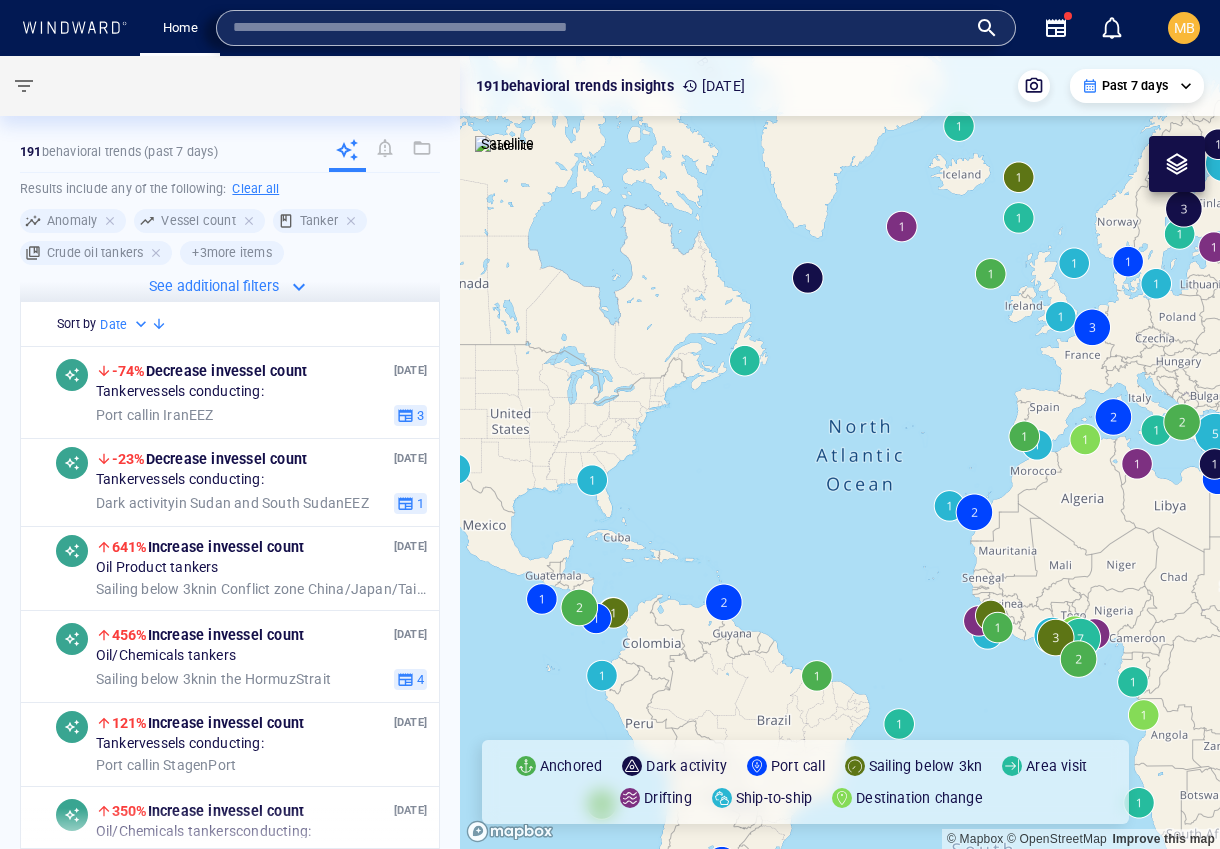 paste on "**********" 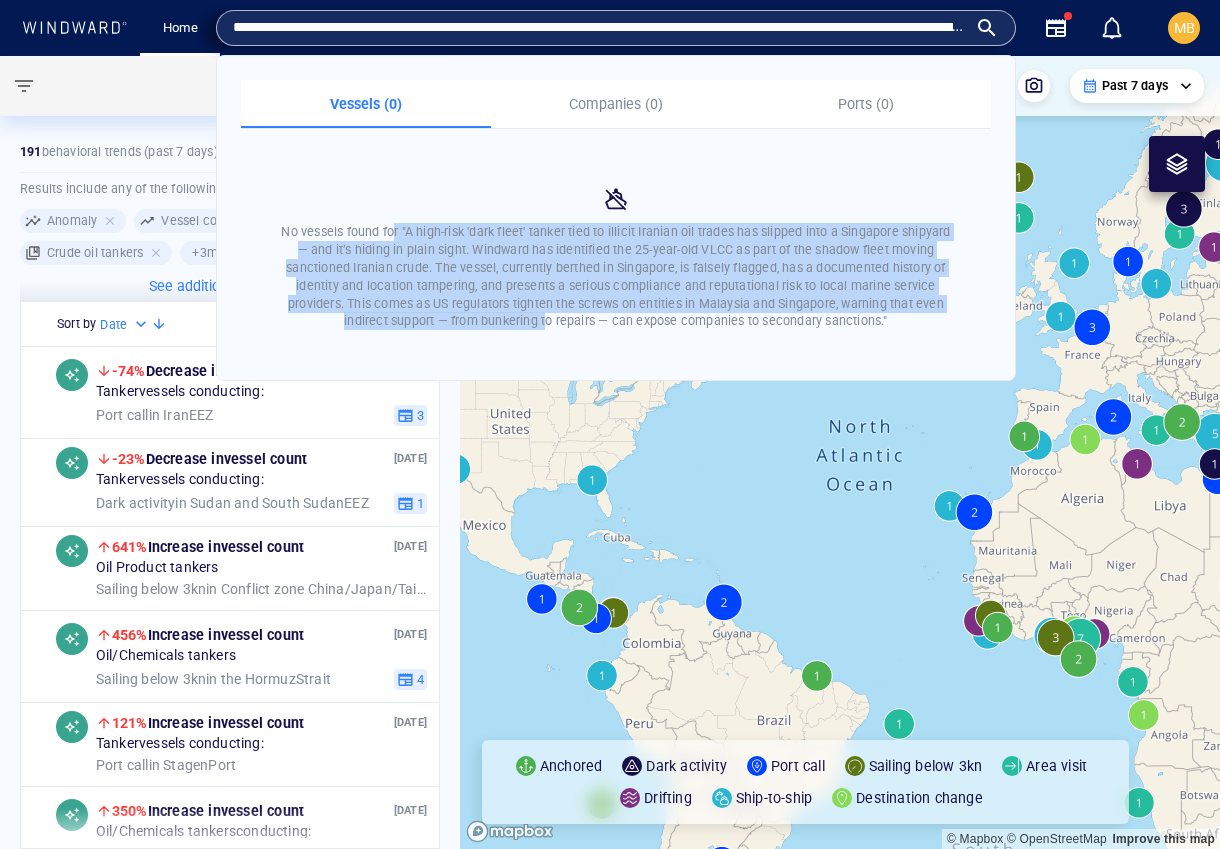 drag, startPoint x: 815, startPoint y: 372, endPoint x: 428, endPoint y: 230, distance: 412.2293 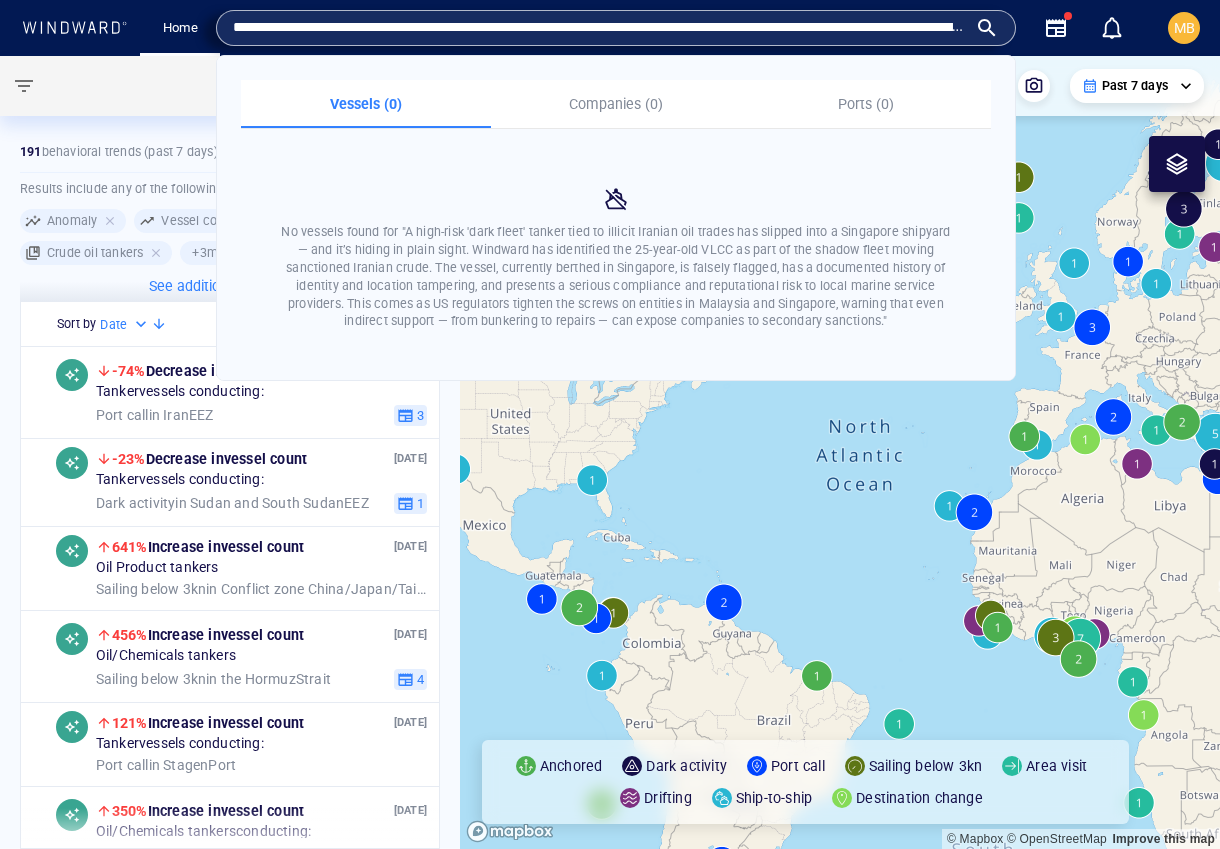 click on "No vessels found for "A high-risk 'dark fleet' tanker tied to illicit Iranian oil trades has slipped into a Singapore shipyard — and it’s hiding in plain sight.  Windward has identified the 25-year-old VLCC as part of the shadow fleet moving sanctioned Iranian crude. The vessel, currently berthed in Singapore, is falsely flagged, has a documented history of identity and location tampering, and presents a serious compliance and reputational risk to local marine service providers.  This comes as US regulators tighten the screws on entities in Malaysia and Singapore, warning that even indirect support — from bunkering to repairs — can expose companies to secondary sanctions."" at bounding box center [616, 276] 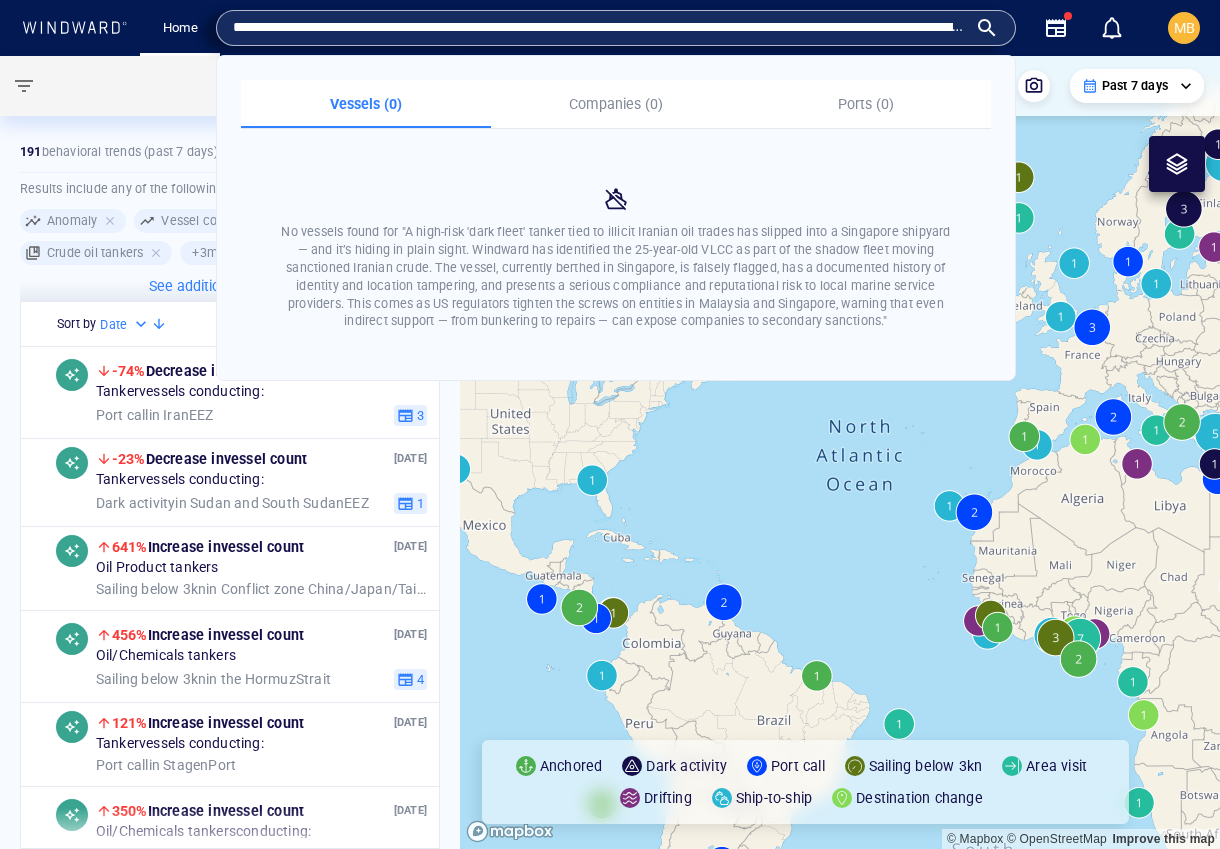 click on "**********" at bounding box center [616, 28] 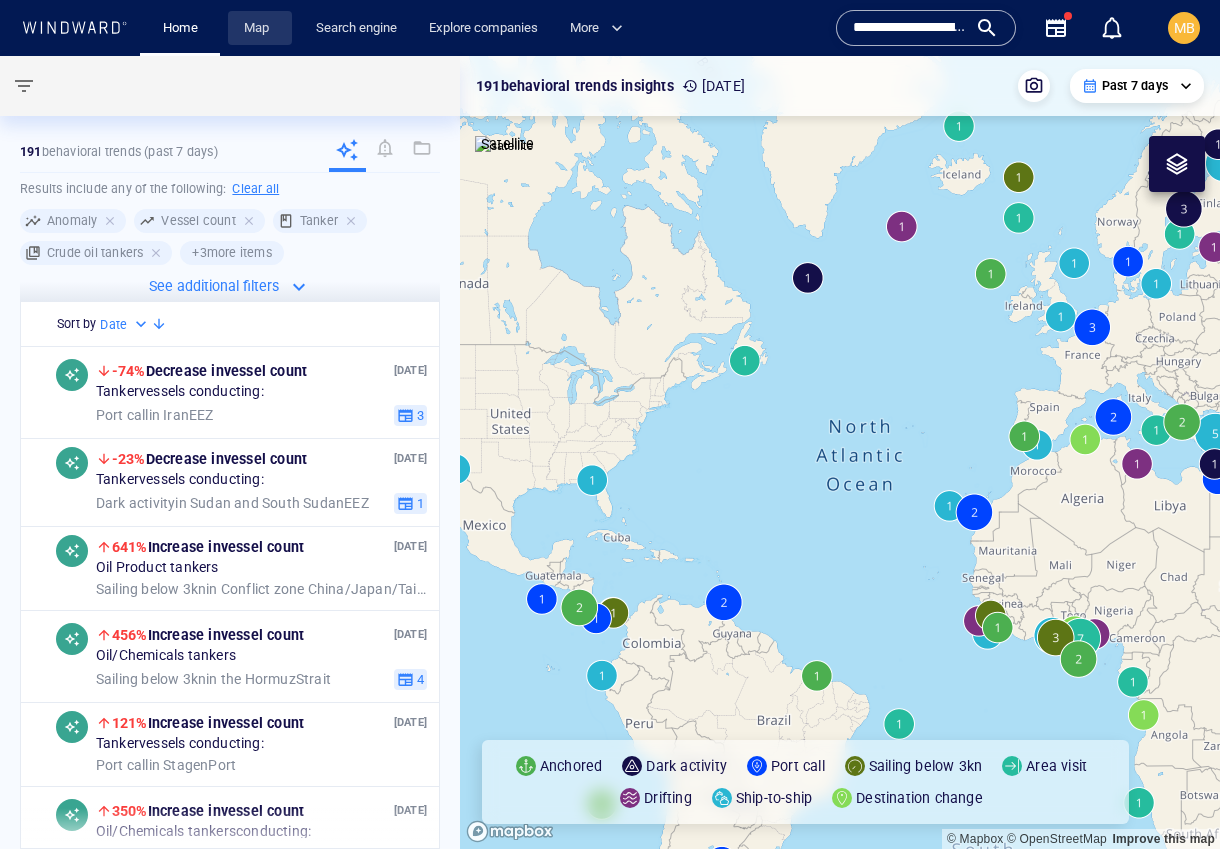 click on "Map" at bounding box center [260, 28] 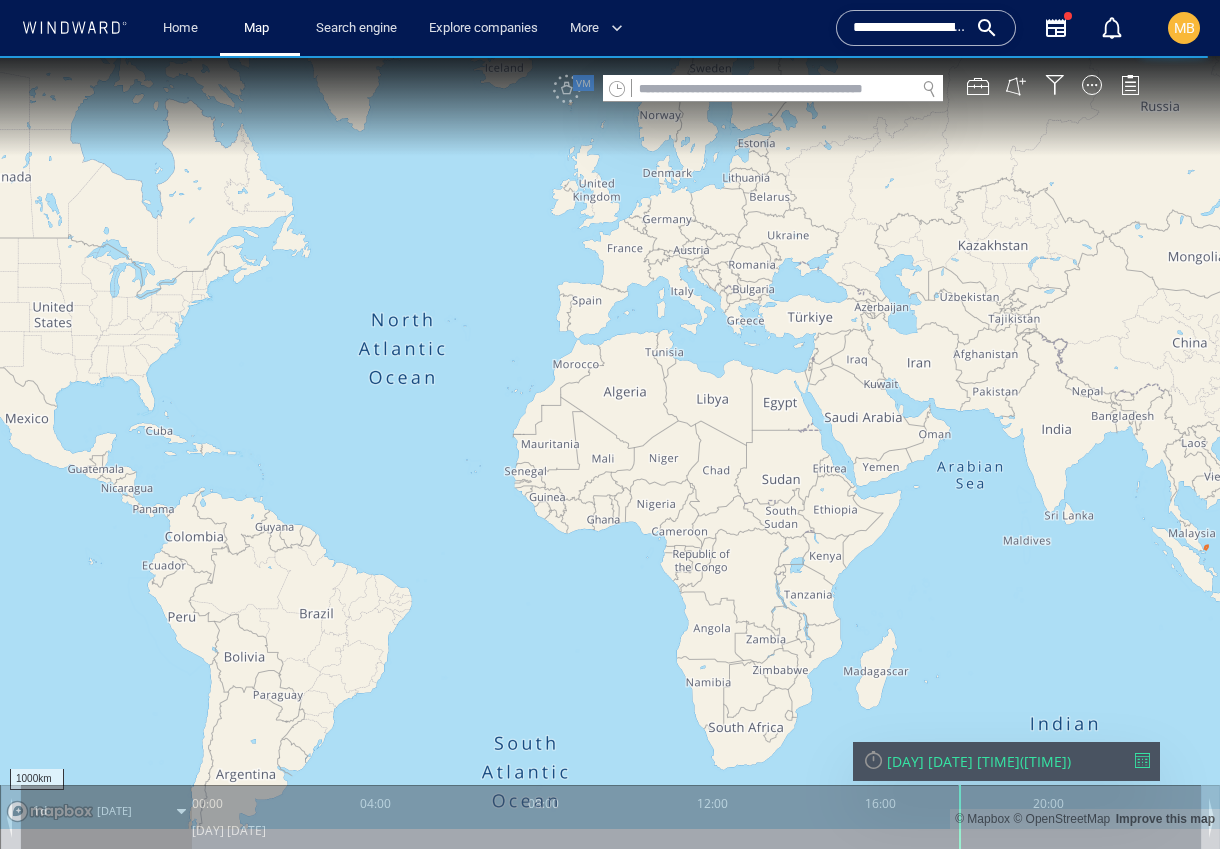 drag, startPoint x: 857, startPoint y: 29, endPoint x: 963, endPoint y: 29, distance: 106 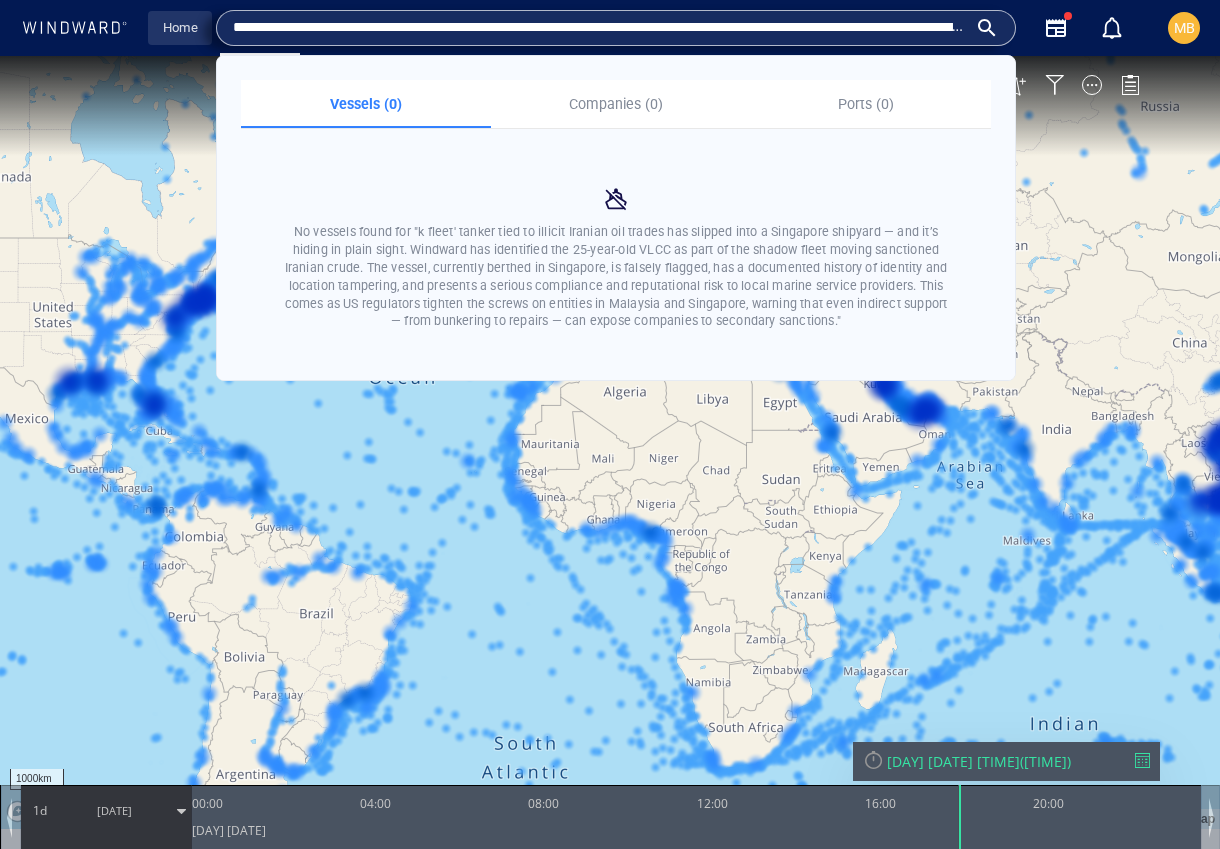 drag, startPoint x: 930, startPoint y: 35, endPoint x: 209, endPoint y: 37, distance: 721.00275 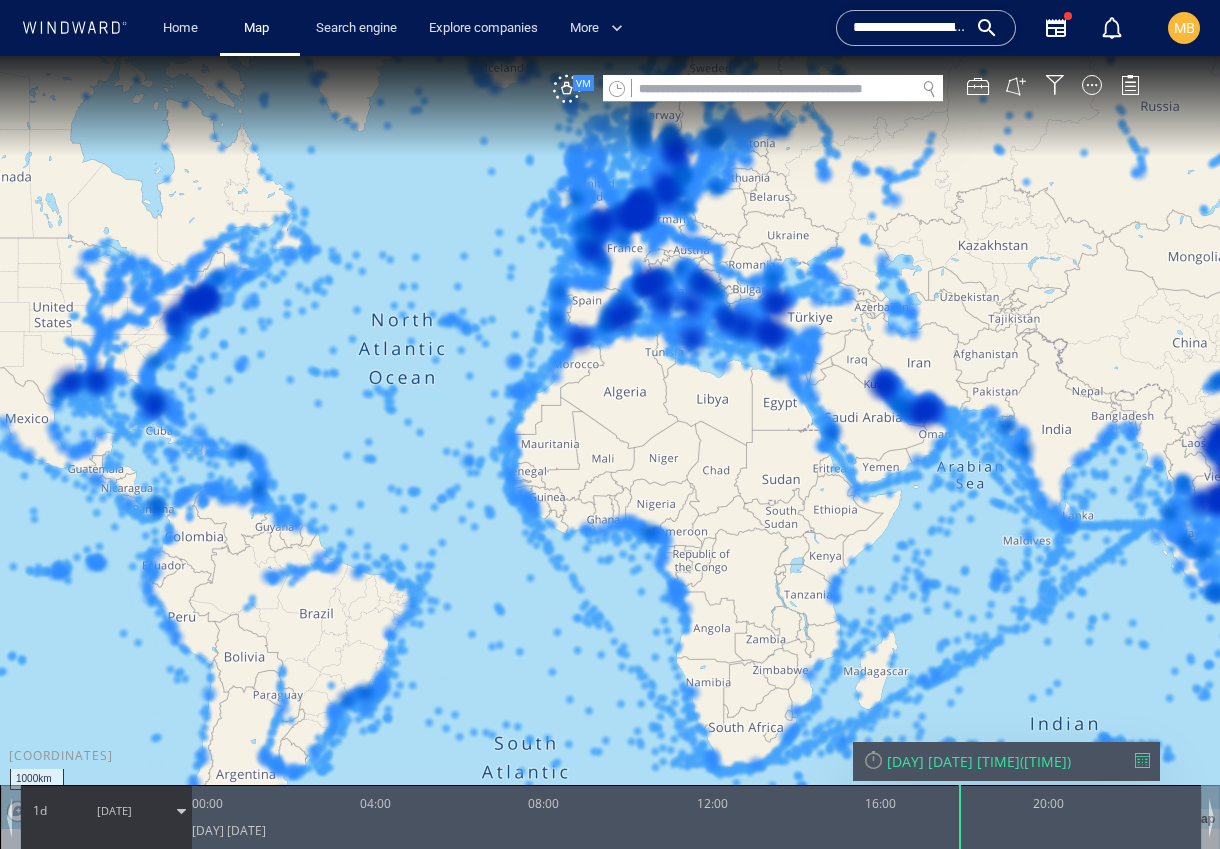 drag, startPoint x: 971, startPoint y: 28, endPoint x: 861, endPoint y: 26, distance: 110.01818 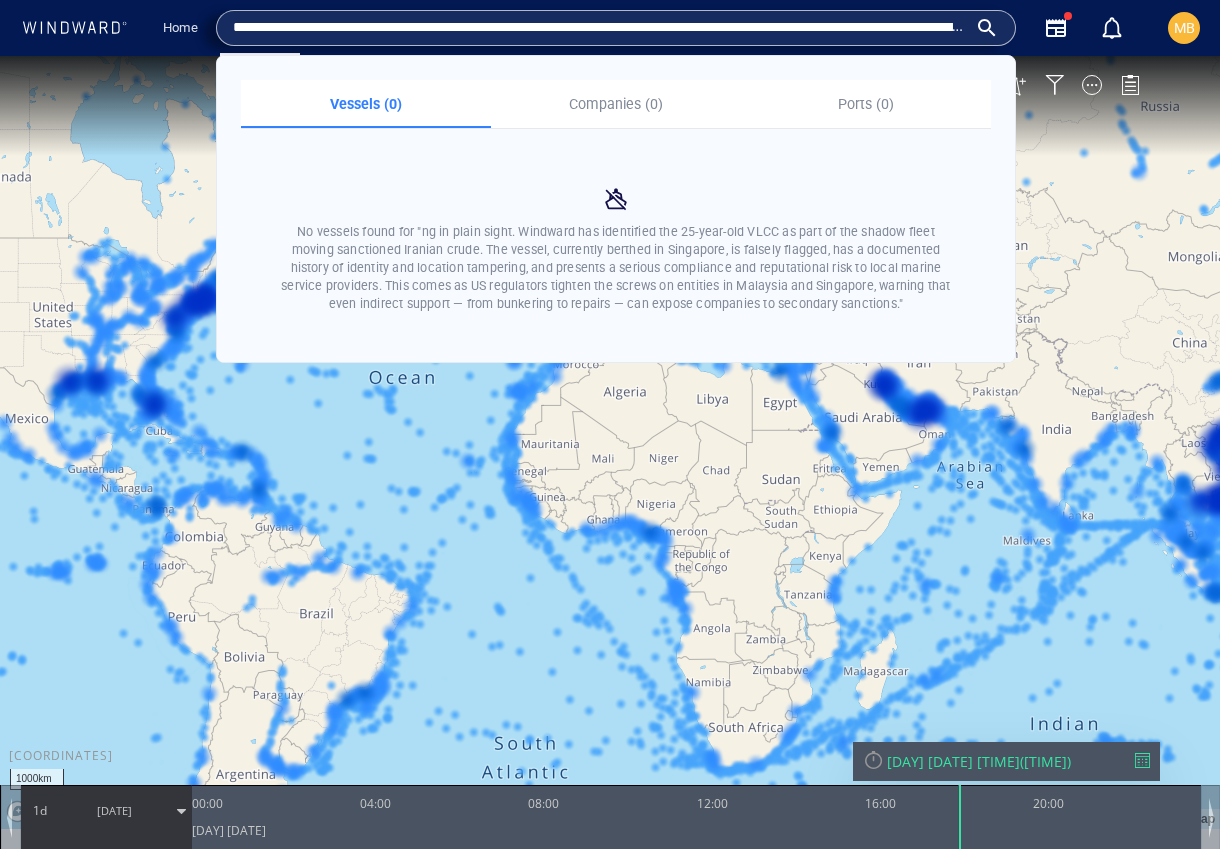 click on "**********" at bounding box center (616, 28) 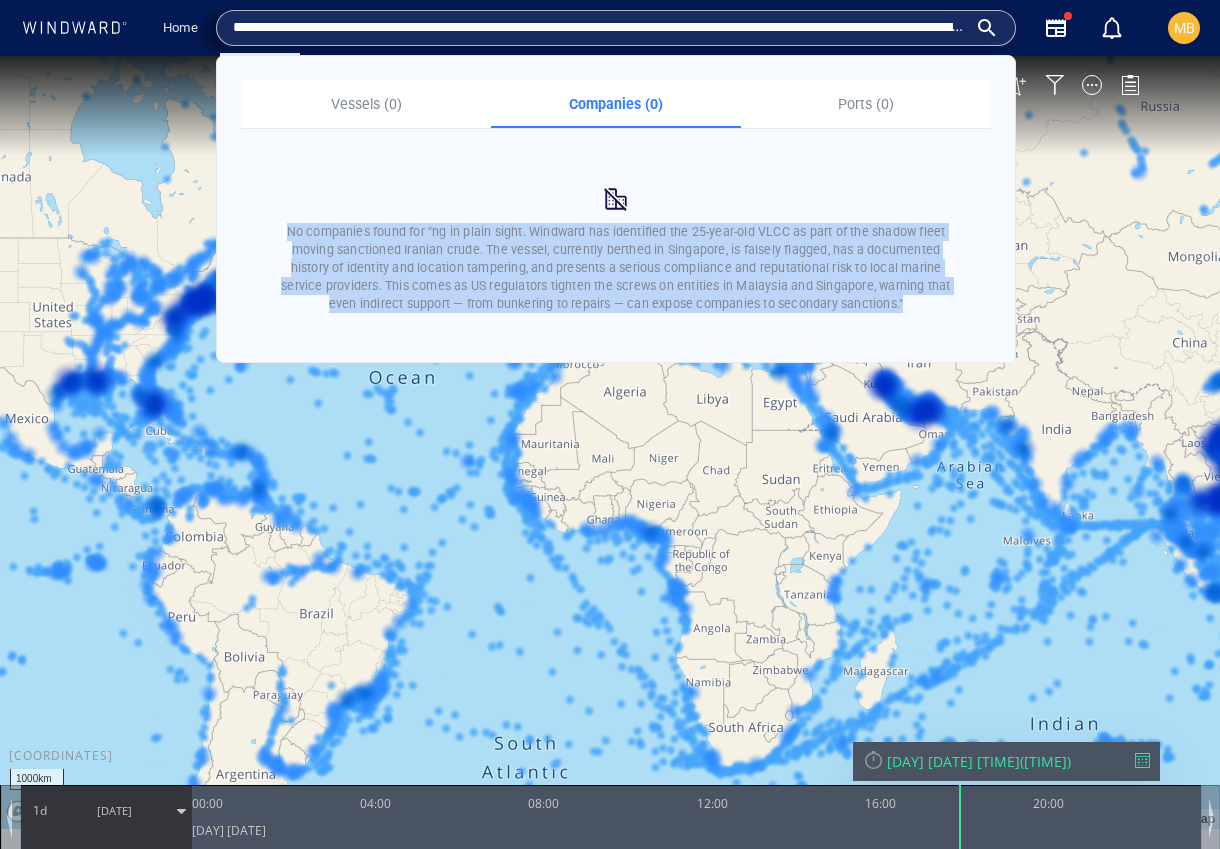 drag, startPoint x: 704, startPoint y: 362, endPoint x: 250, endPoint y: 208, distance: 479.40796 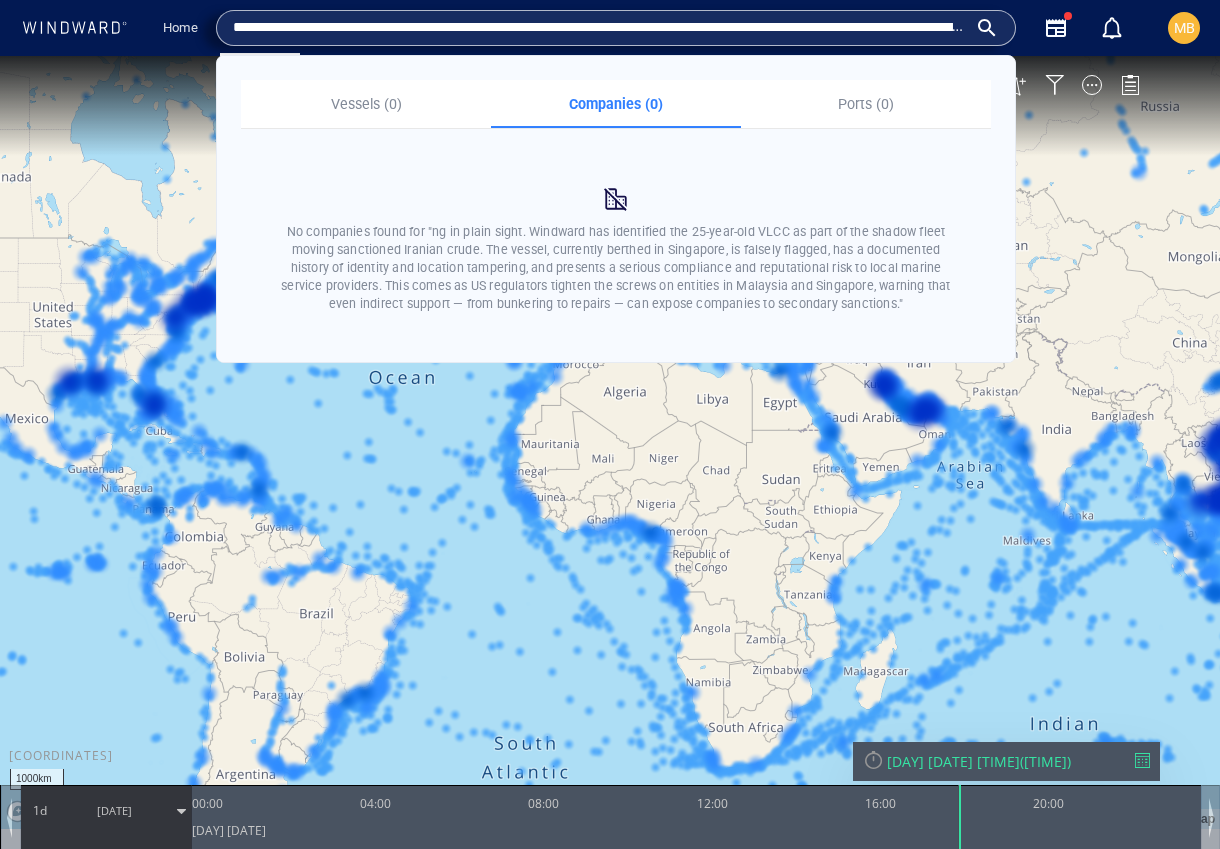 click on "**********" at bounding box center [616, 28] 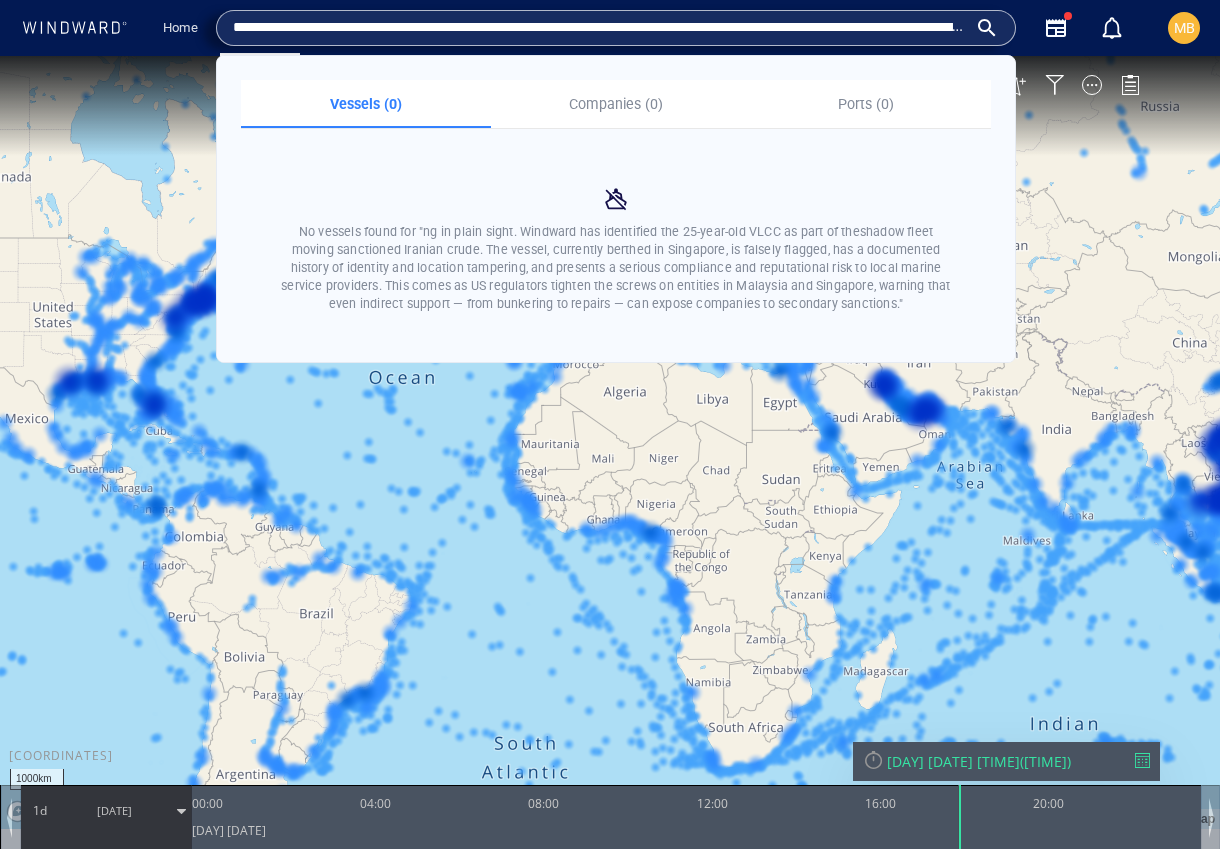 type on "**********" 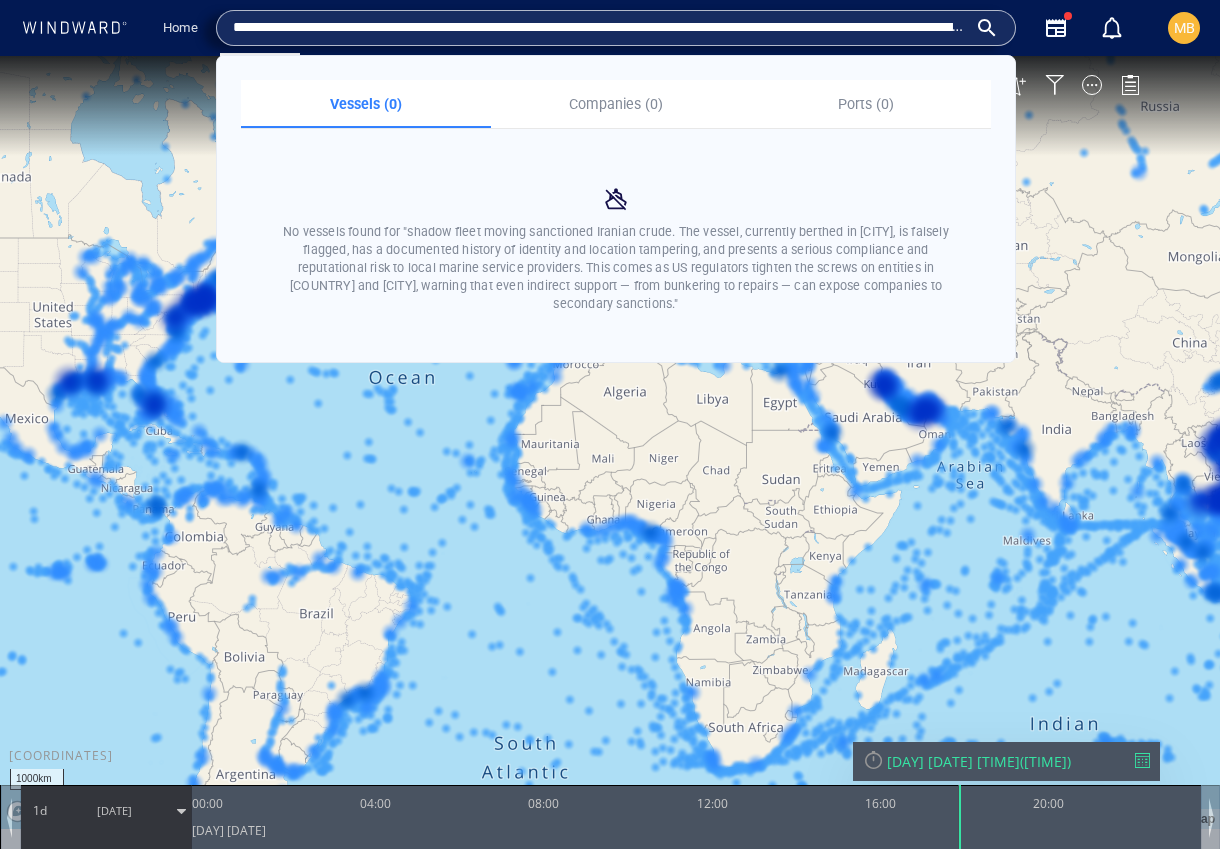 drag, startPoint x: 234, startPoint y: 29, endPoint x: 1109, endPoint y: 52, distance: 875.30225 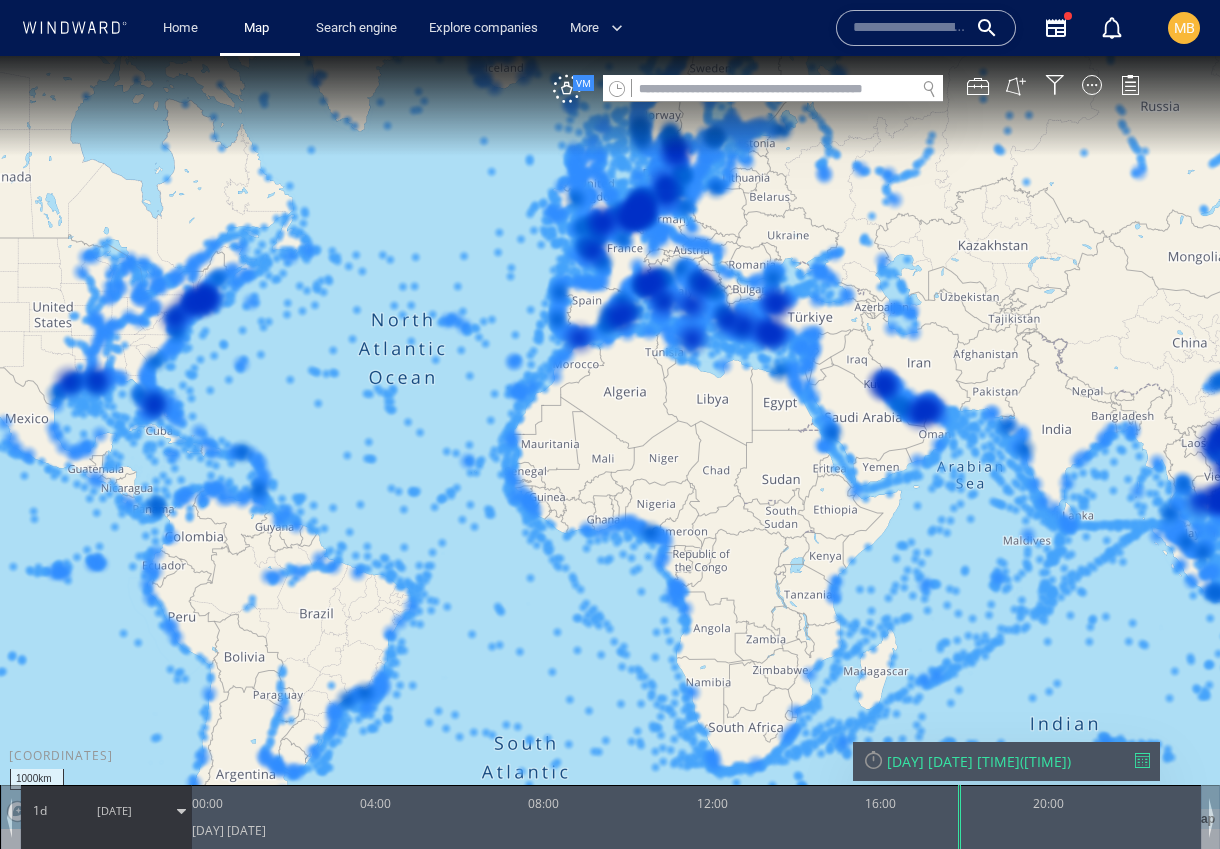 type 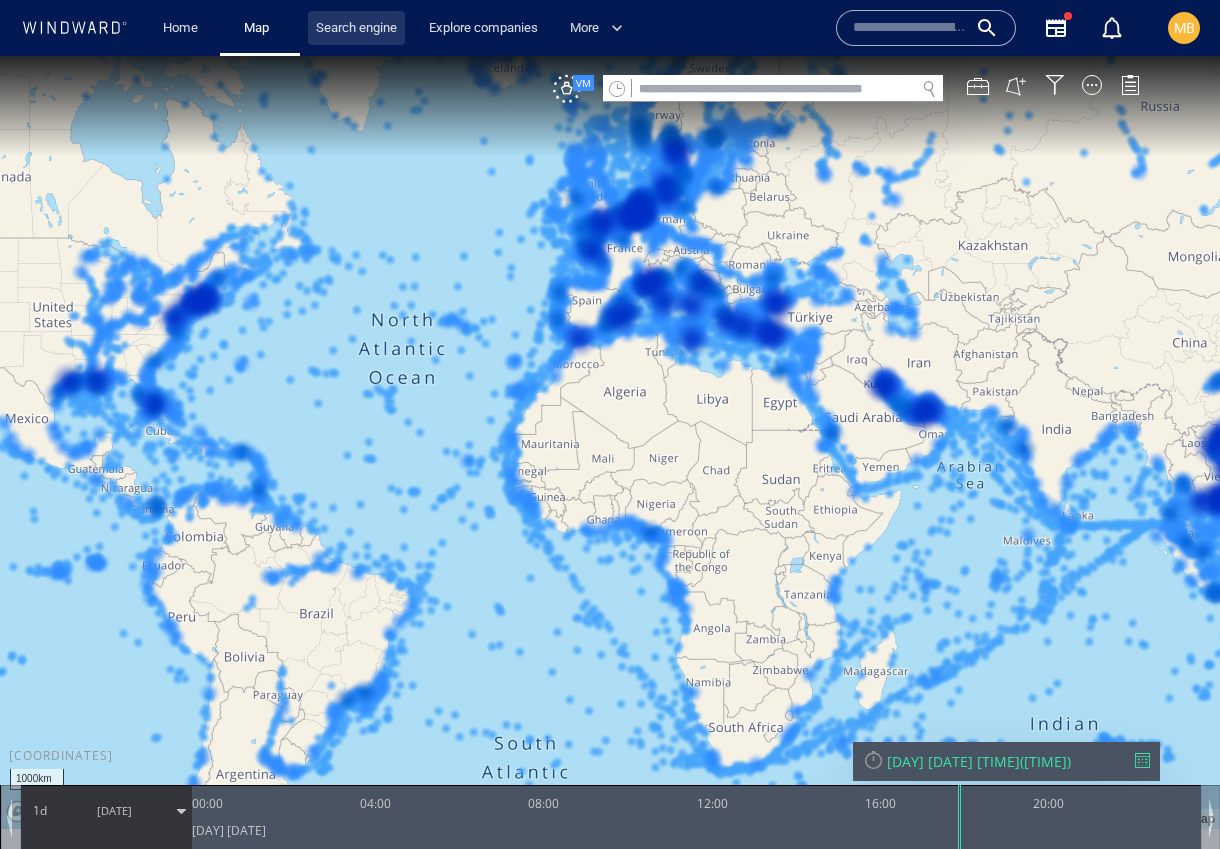click on "Search engine" at bounding box center (356, 28) 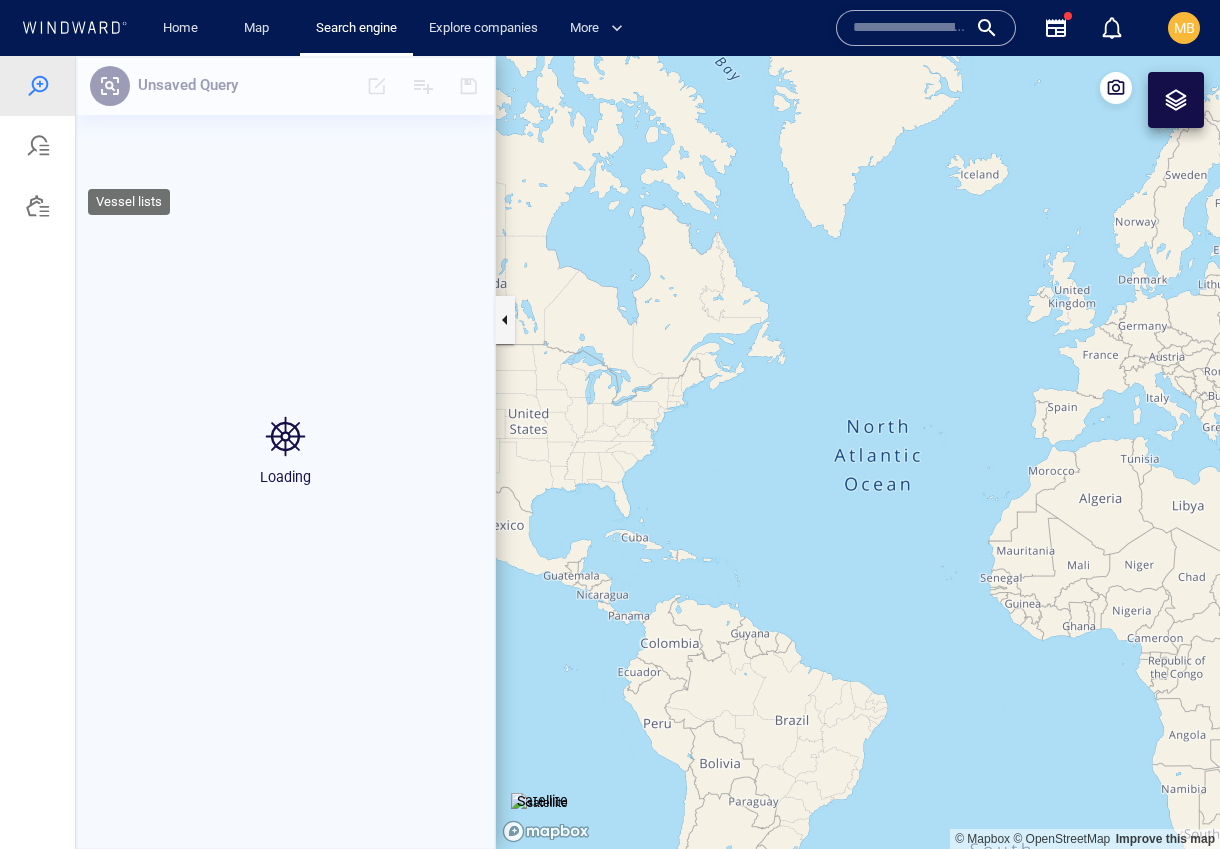 click at bounding box center [38, 206] 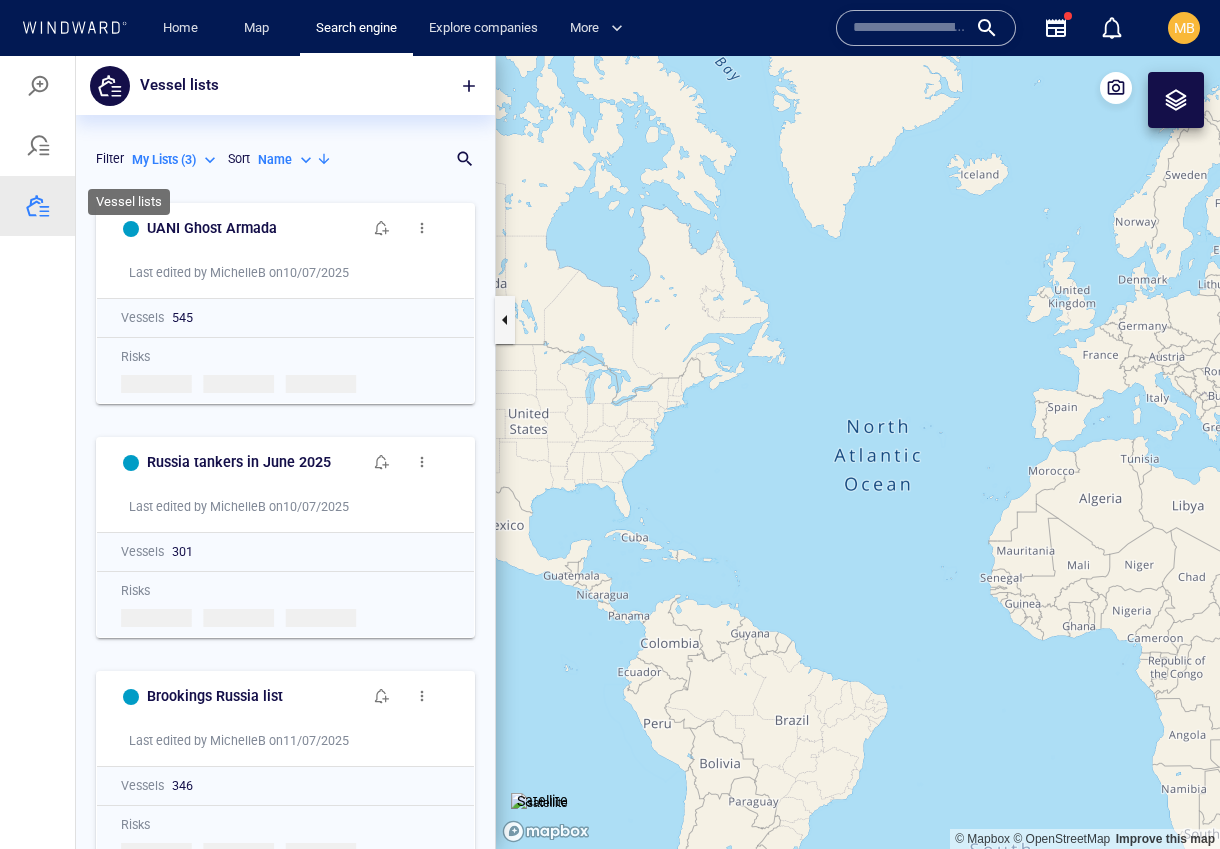 scroll, scrollTop: 656, scrollLeft: 419, axis: both 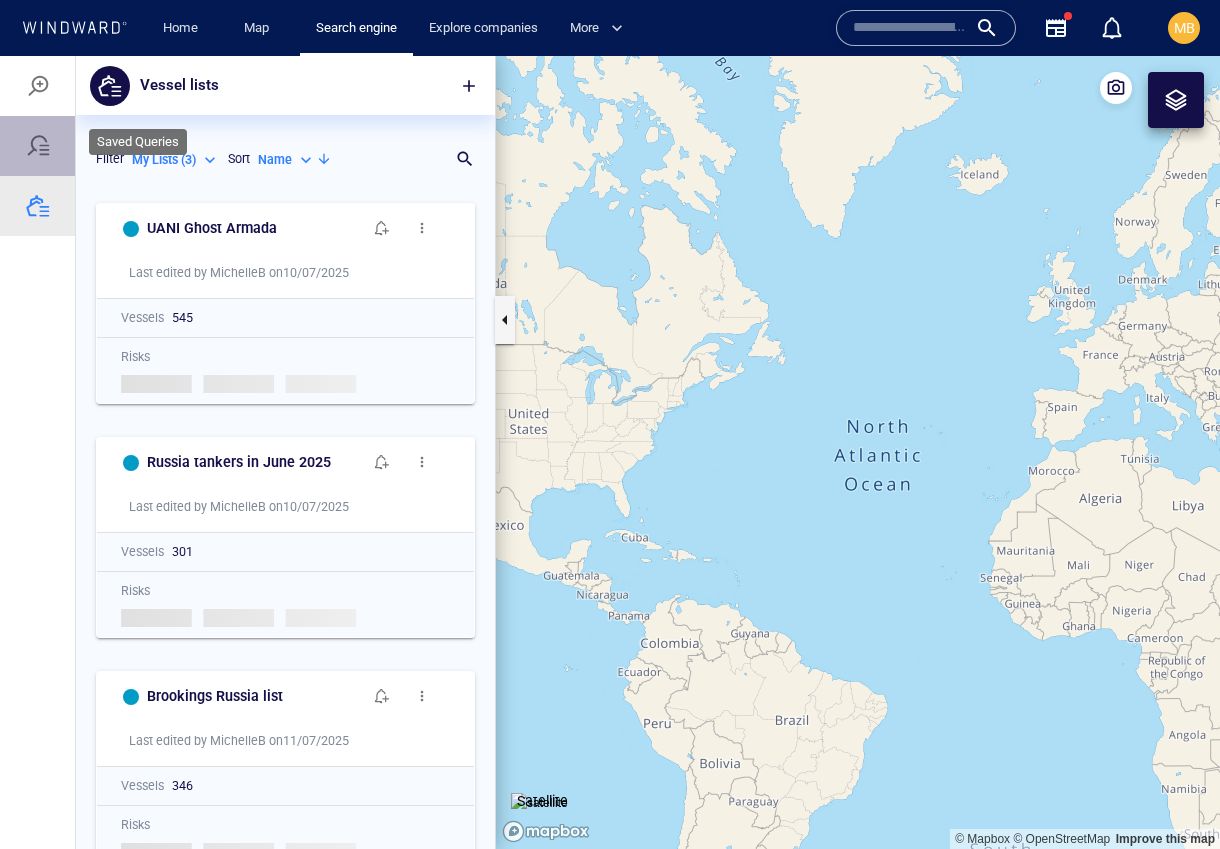 click at bounding box center (38, 146) 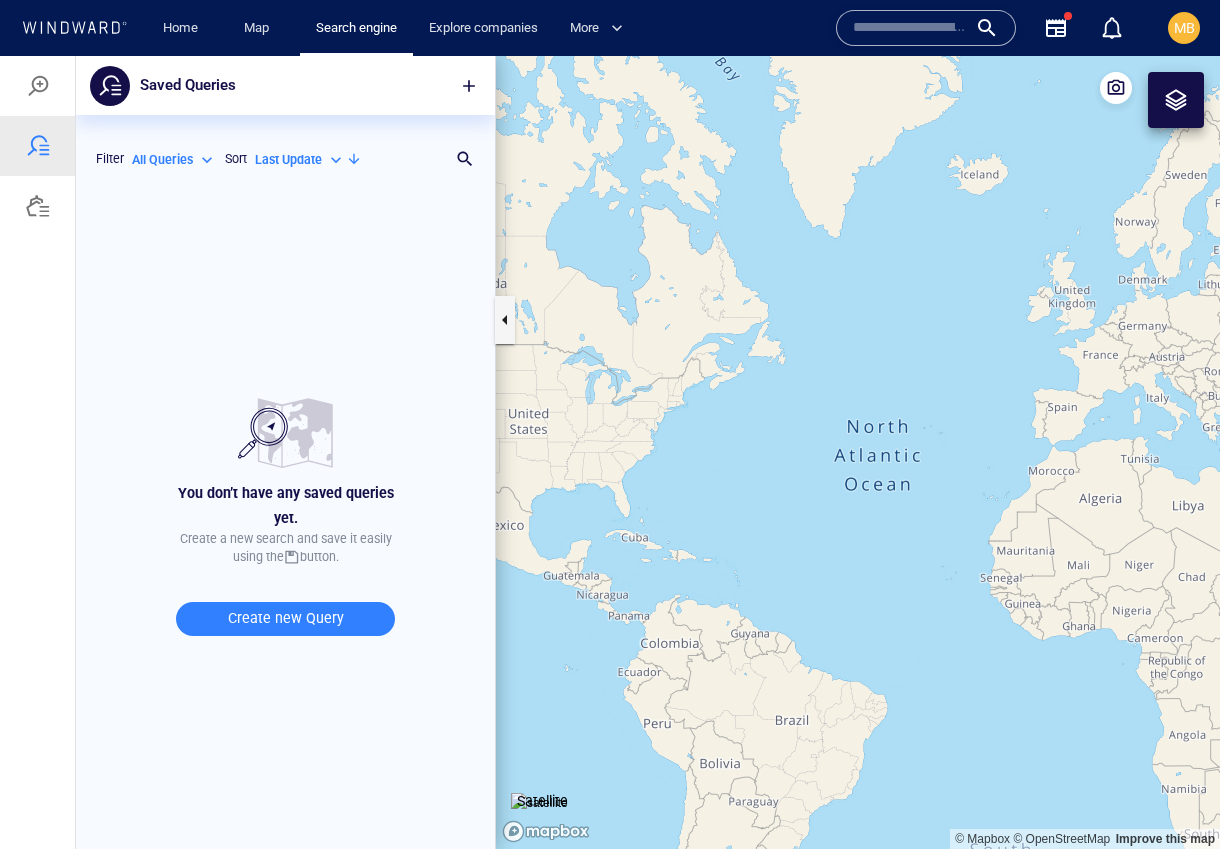 click on "Create new Query" at bounding box center (285, 618) 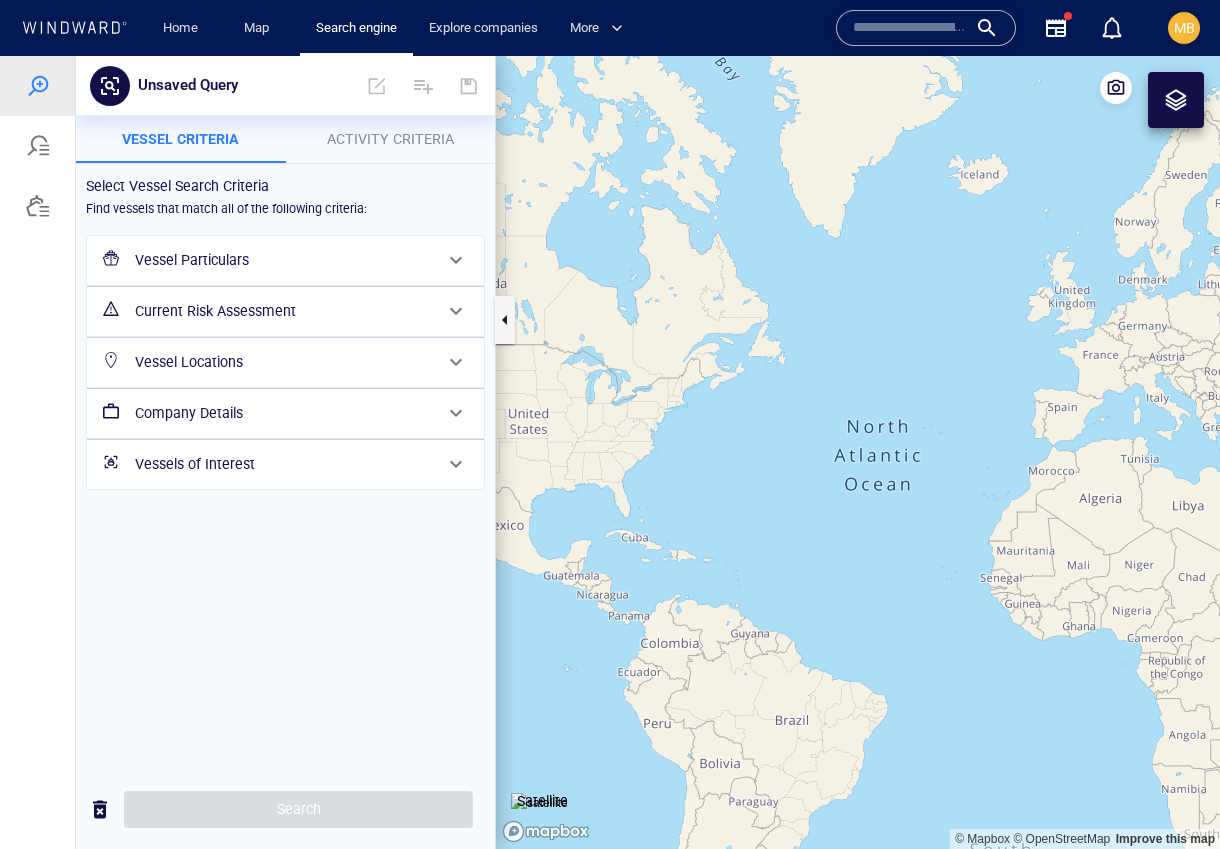 click on "Vessels of Interest" at bounding box center (283, 464) 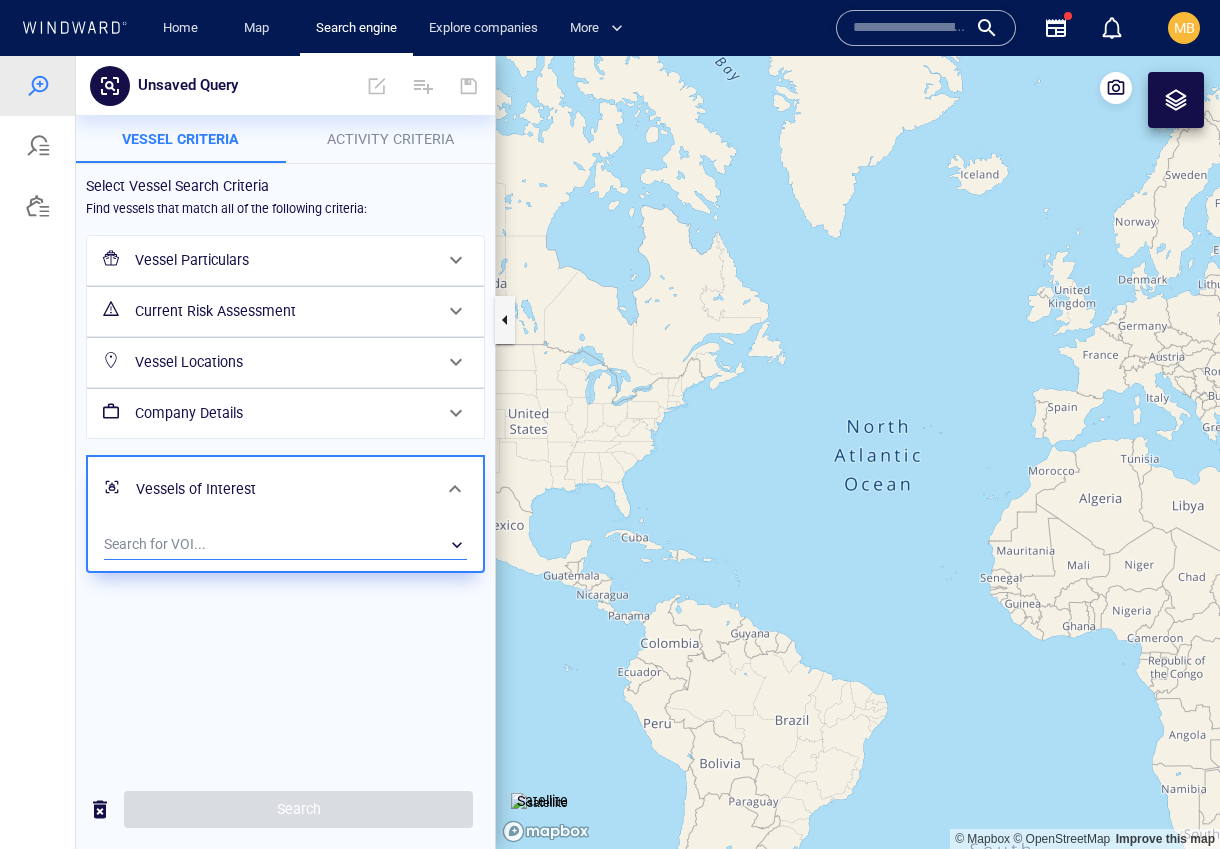 click on "​" at bounding box center (285, 545) 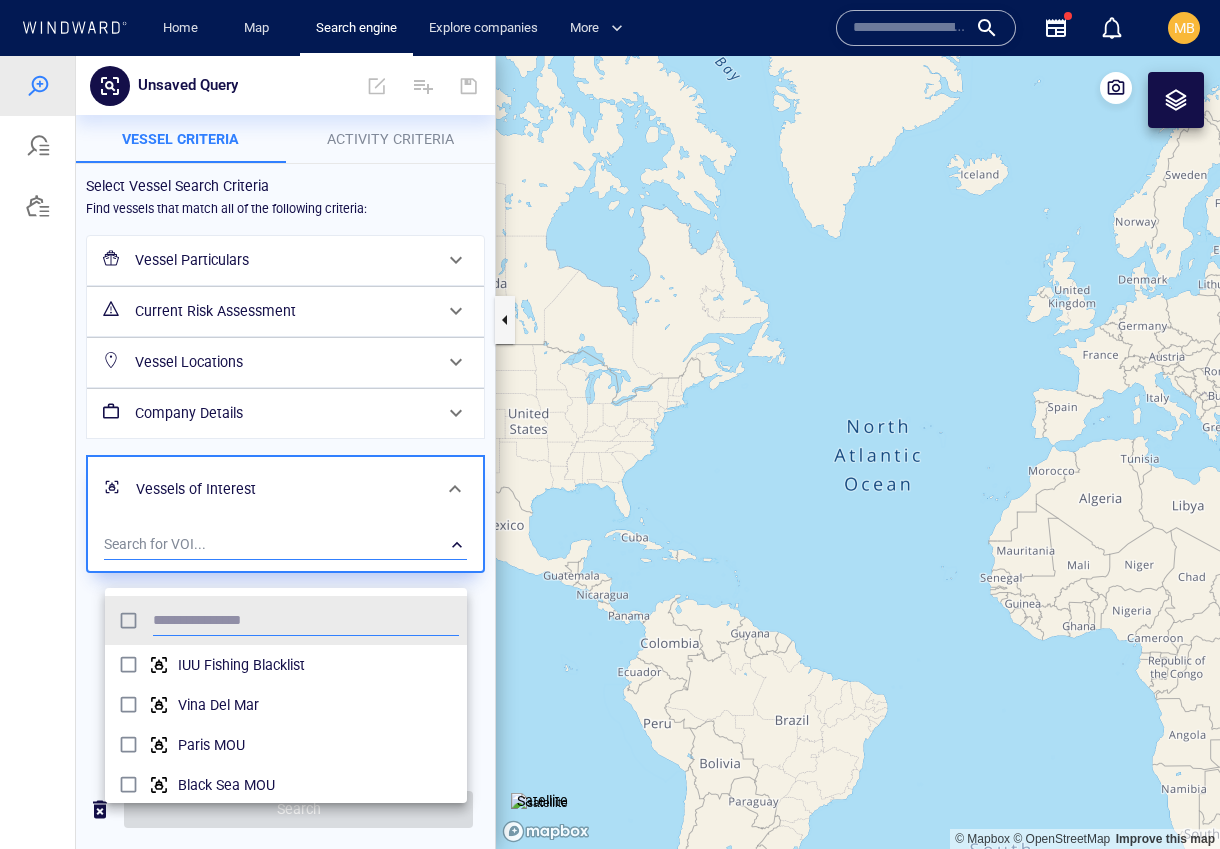 scroll, scrollTop: 203, scrollLeft: 362, axis: both 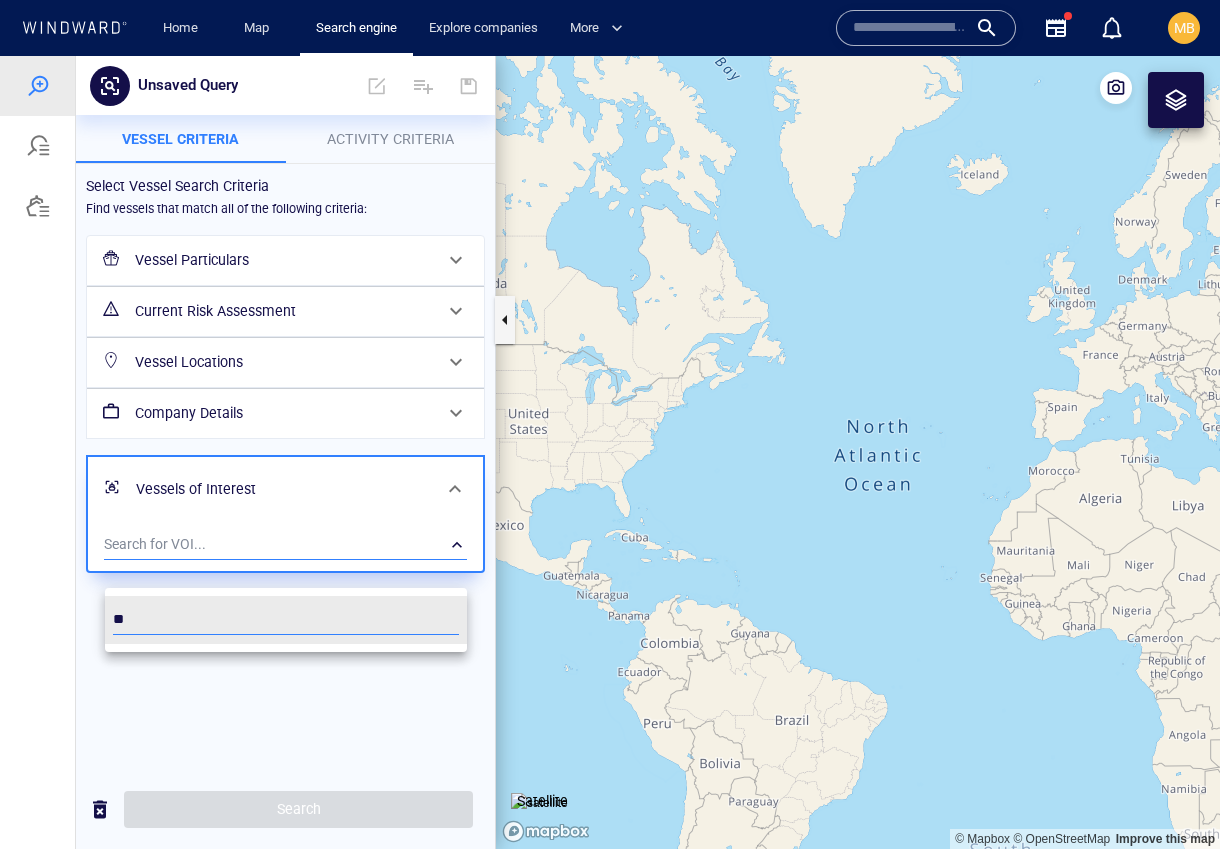 type on "*" 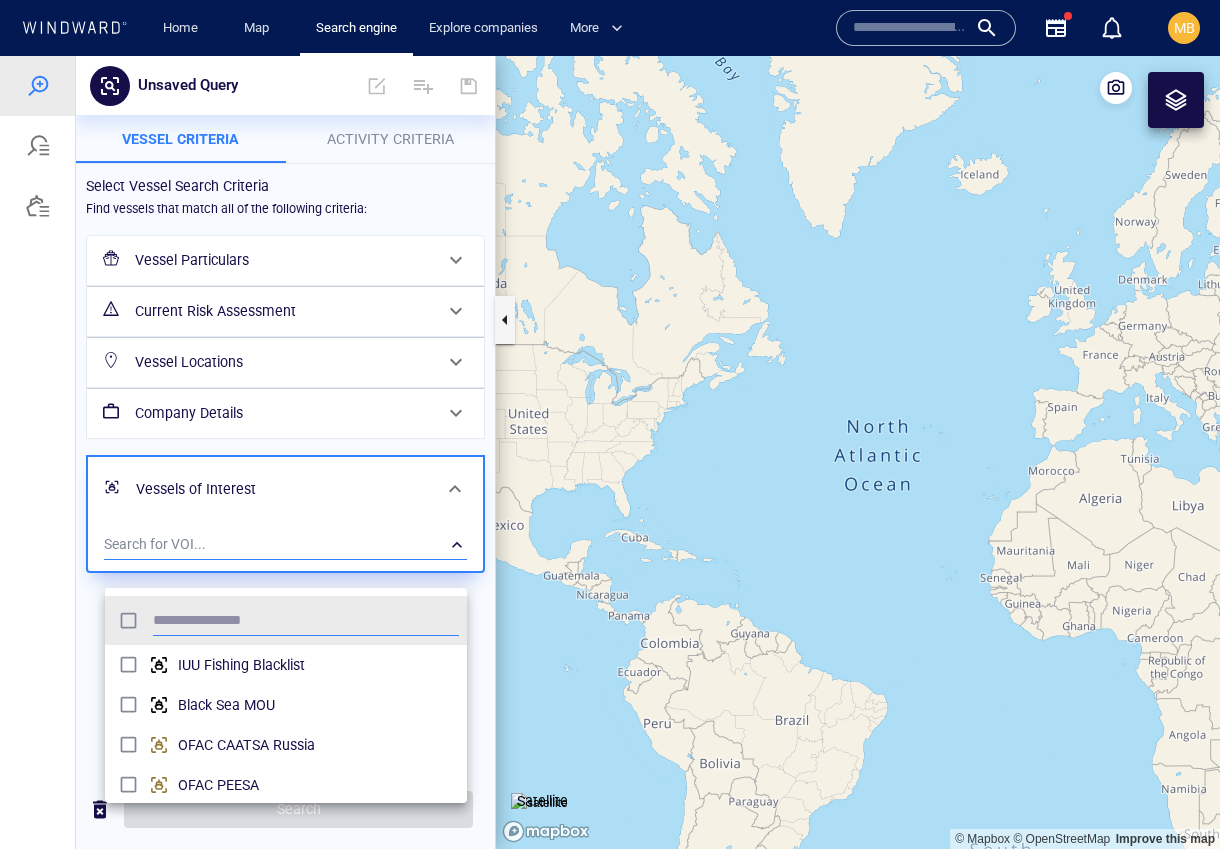 scroll, scrollTop: 1, scrollLeft: 1, axis: both 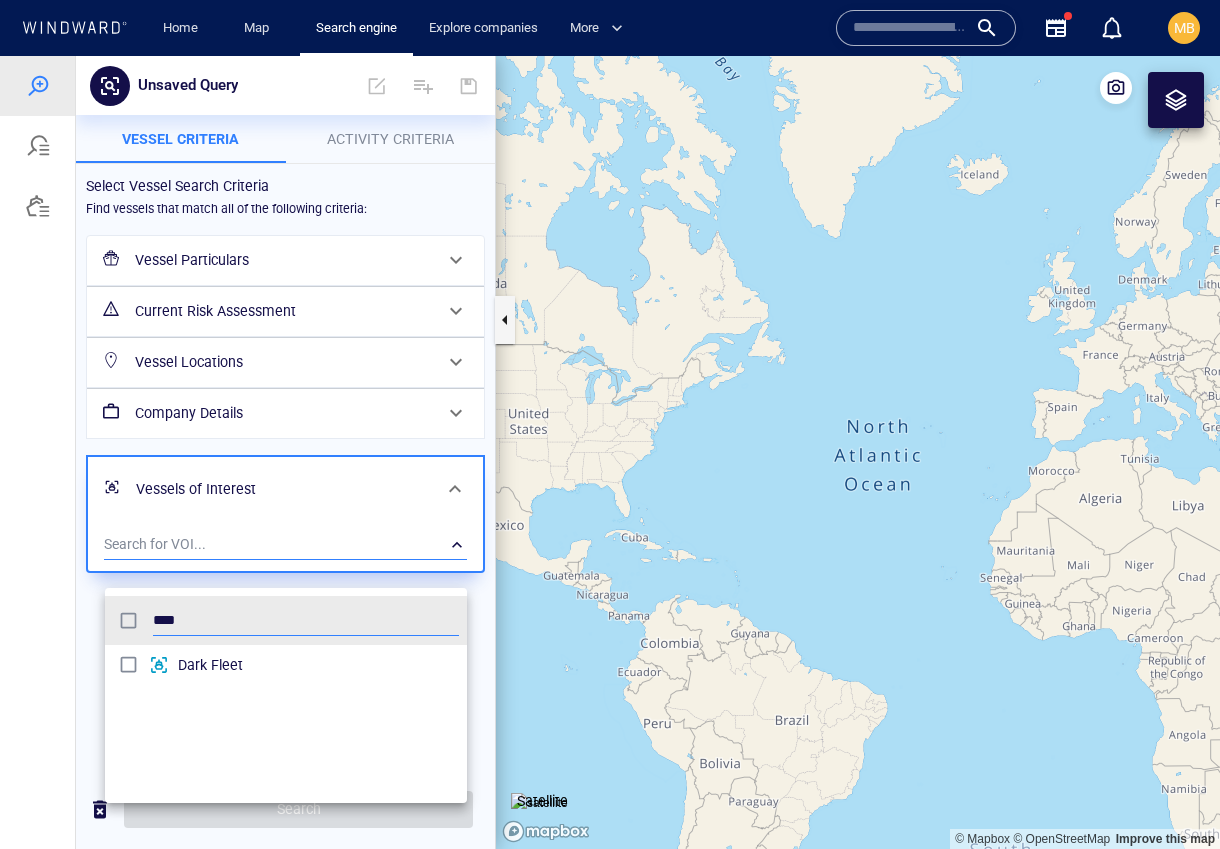 type on "****" 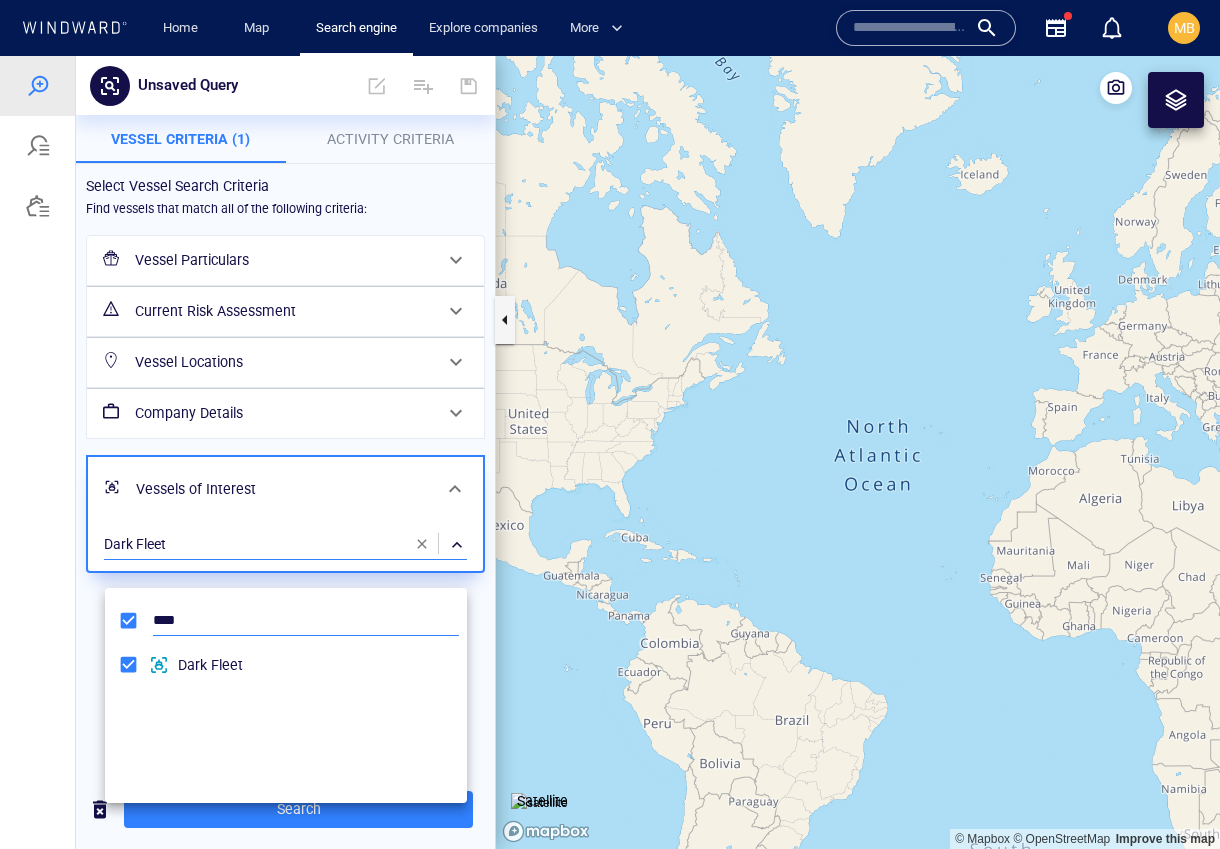 scroll, scrollTop: 0, scrollLeft: 0, axis: both 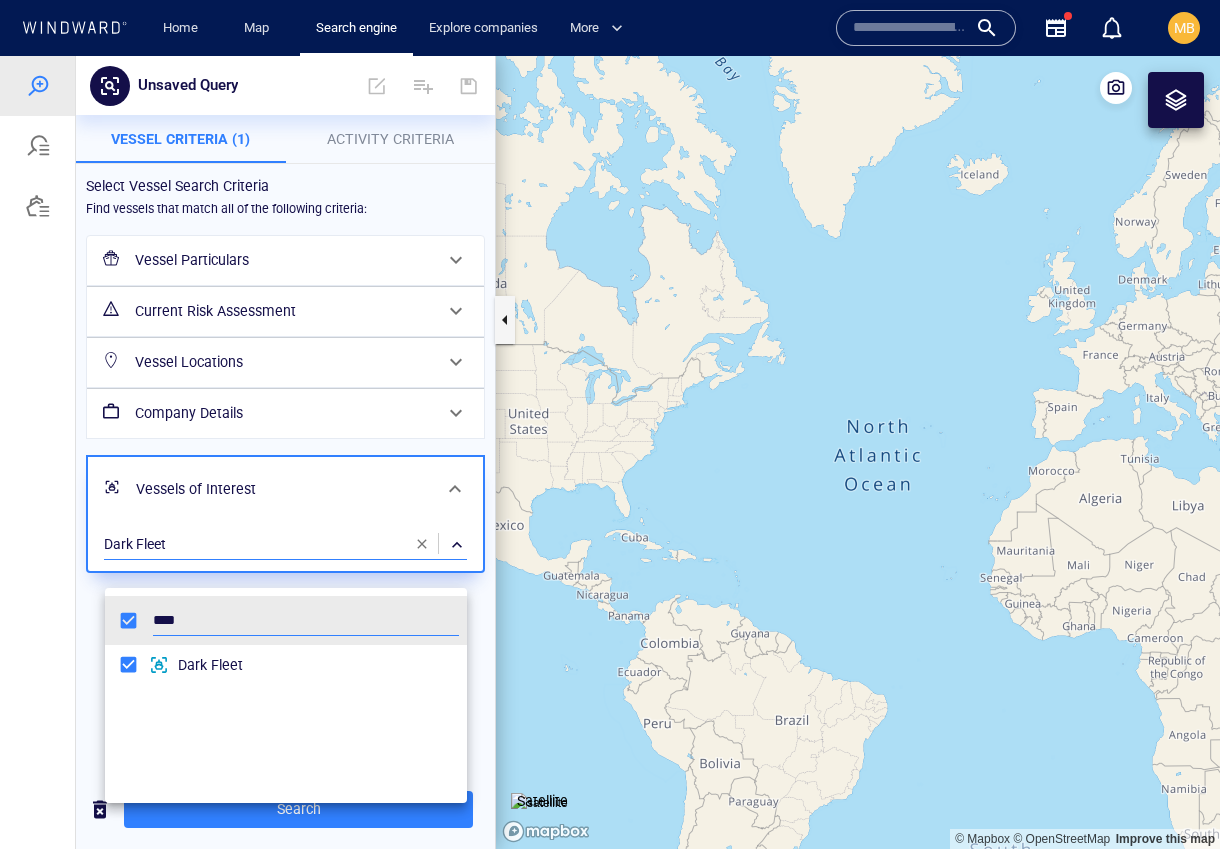 click at bounding box center [610, 452] 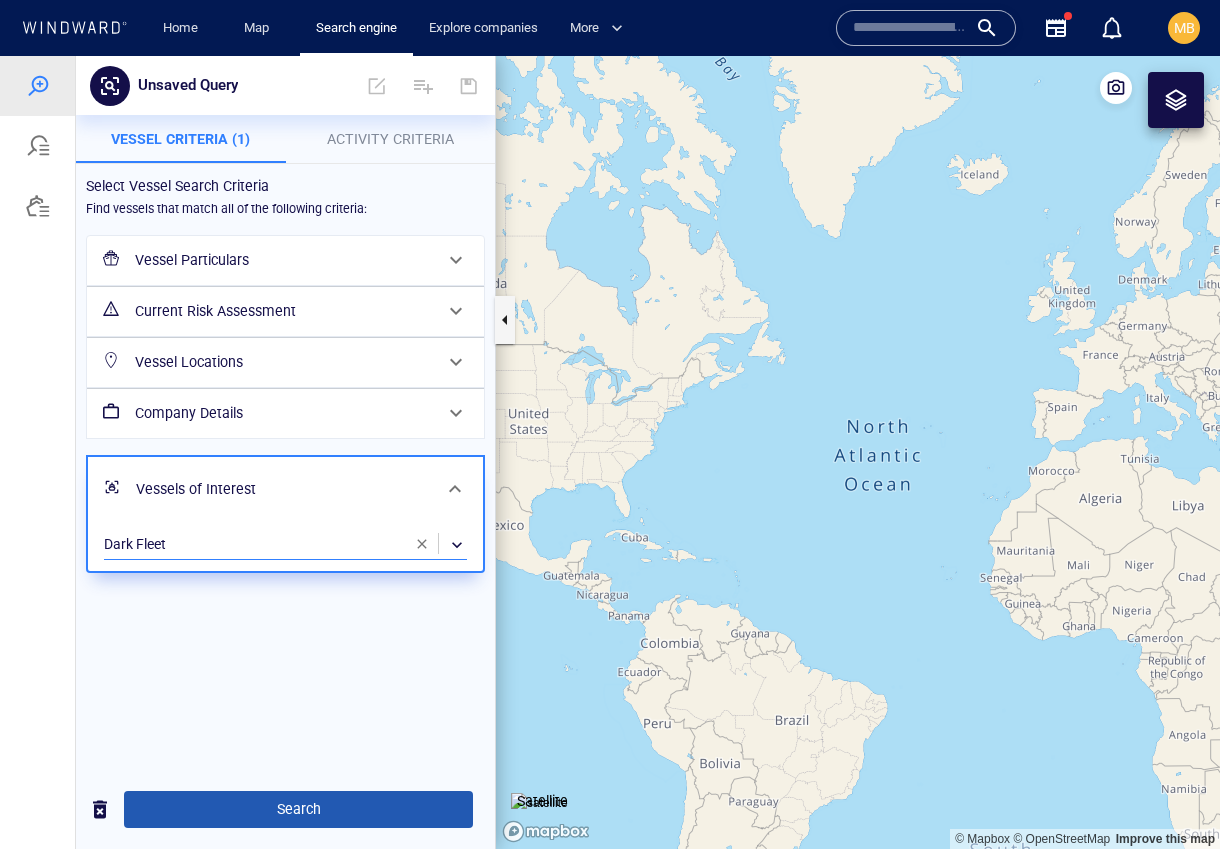 click on "Search" at bounding box center (298, 809) 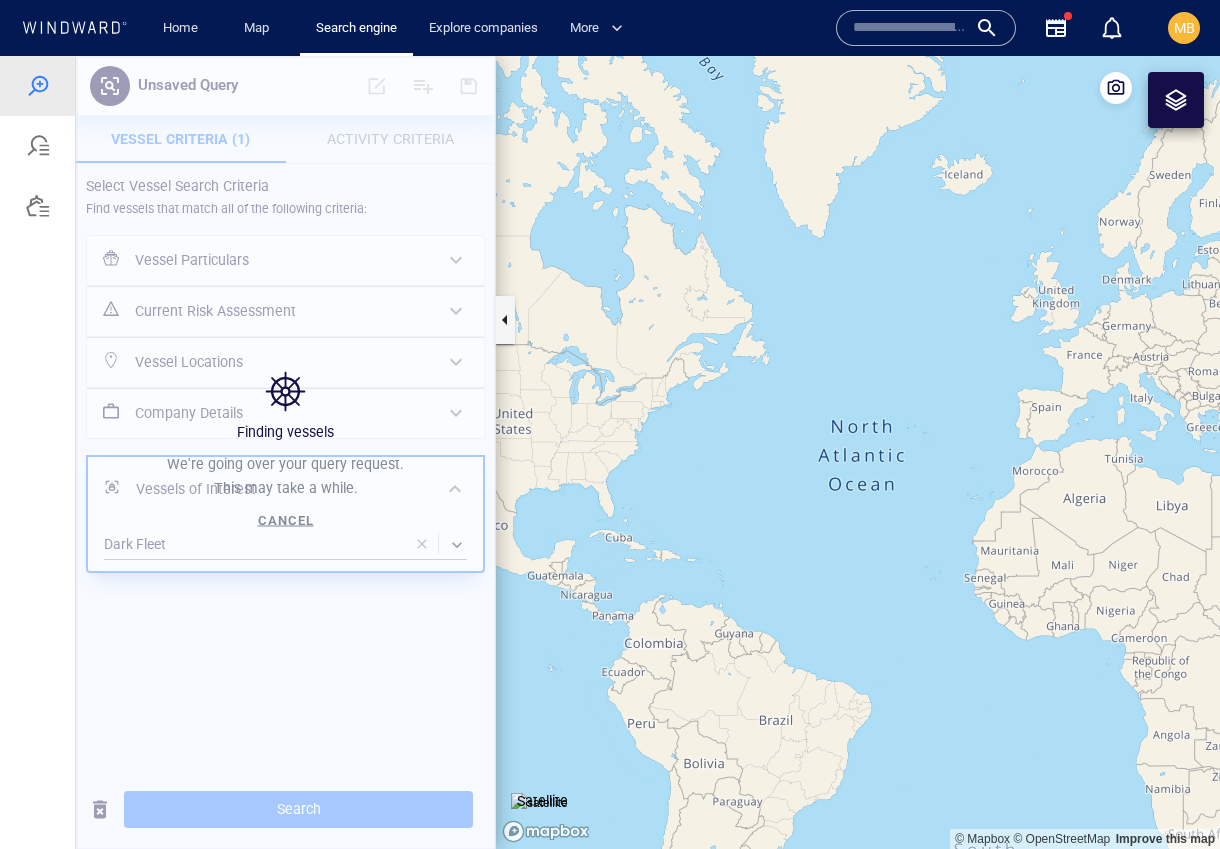 drag, startPoint x: 795, startPoint y: 575, endPoint x: 619, endPoint y: 603, distance: 178.21335 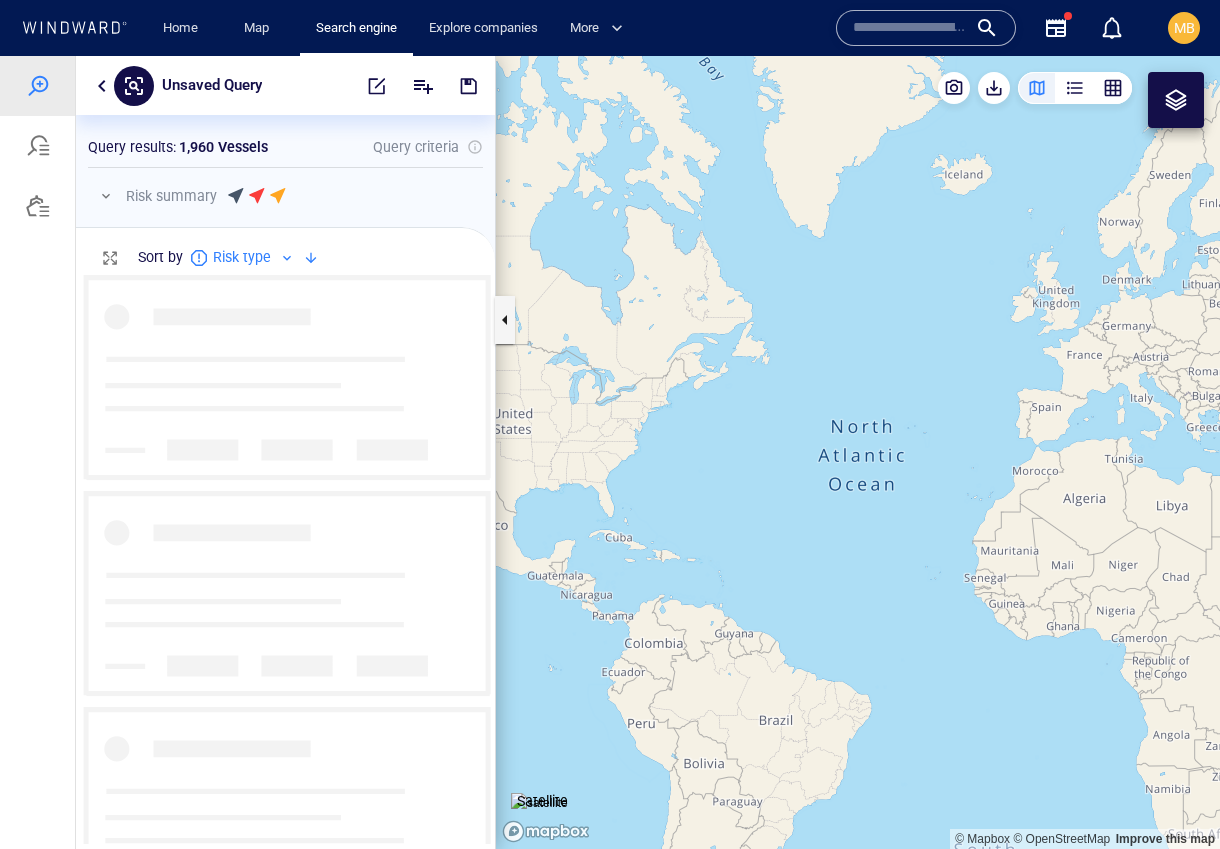 scroll, scrollTop: 1, scrollLeft: 1, axis: both 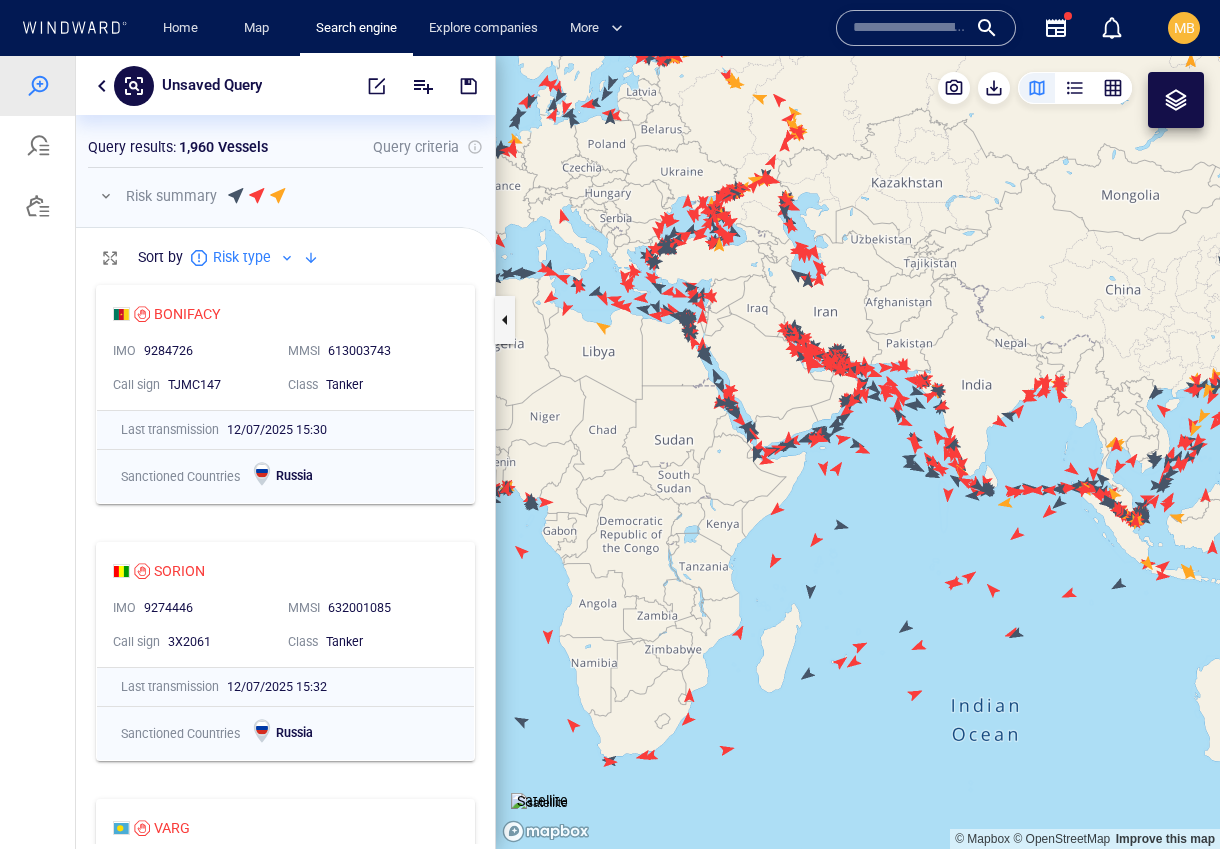 drag, startPoint x: 1023, startPoint y: 486, endPoint x: 788, endPoint y: 485, distance: 235.00212 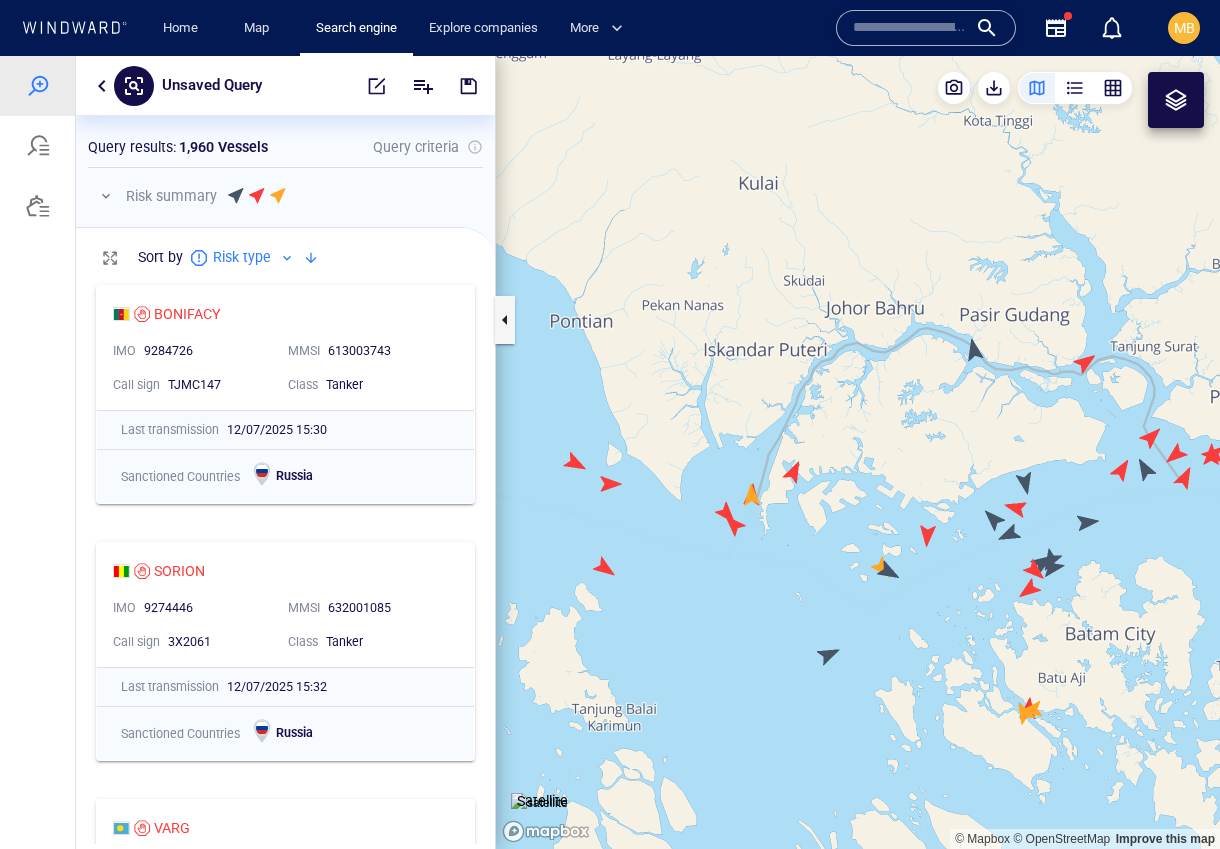 drag, startPoint x: 852, startPoint y: 509, endPoint x: 854, endPoint y: 526, distance: 17.117243 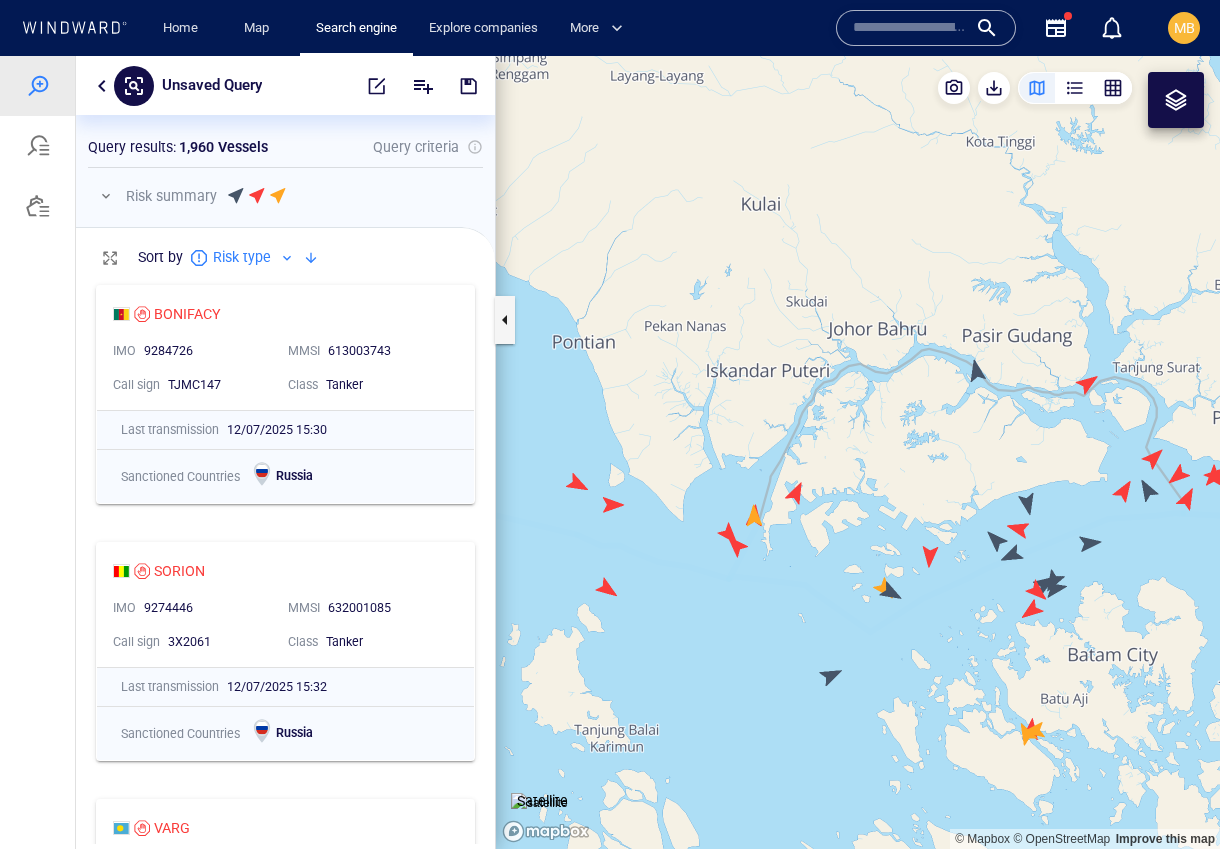 click at bounding box center (858, 452) 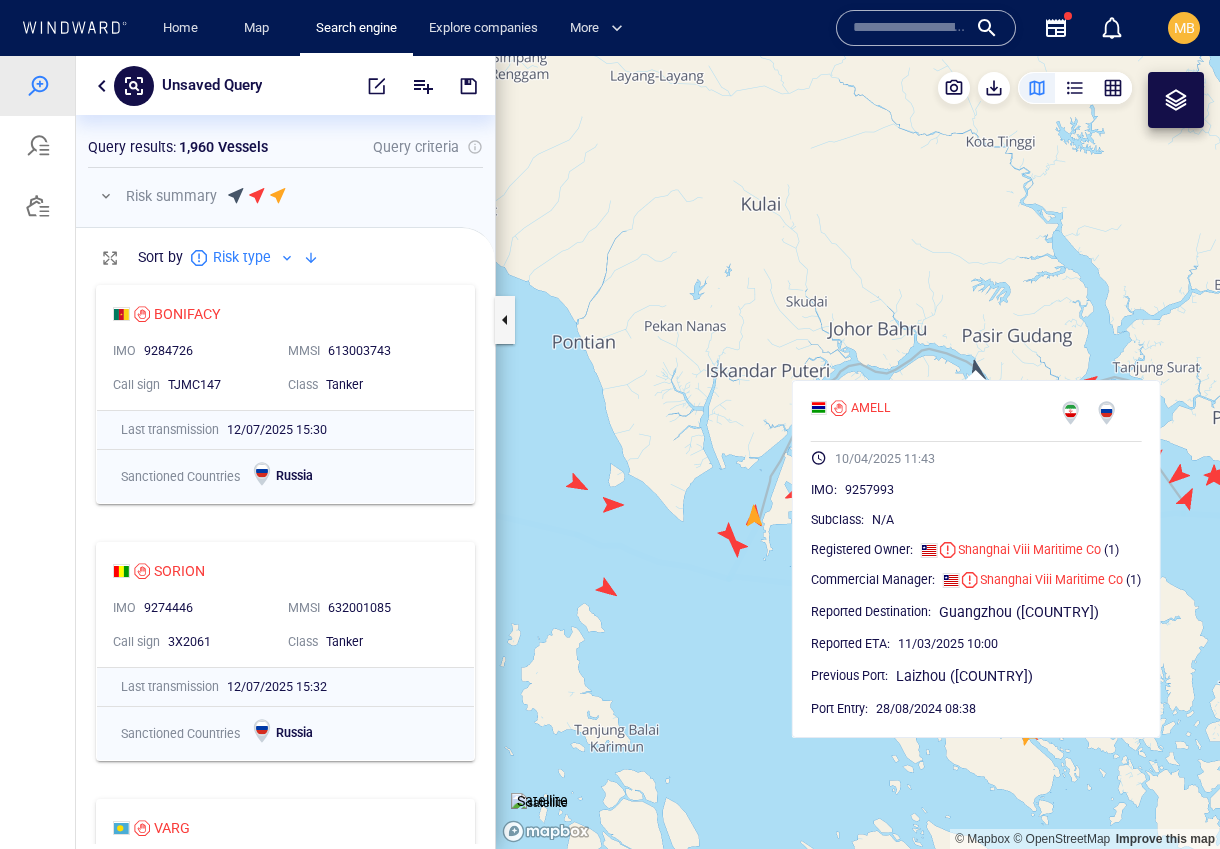 click at bounding box center (858, 452) 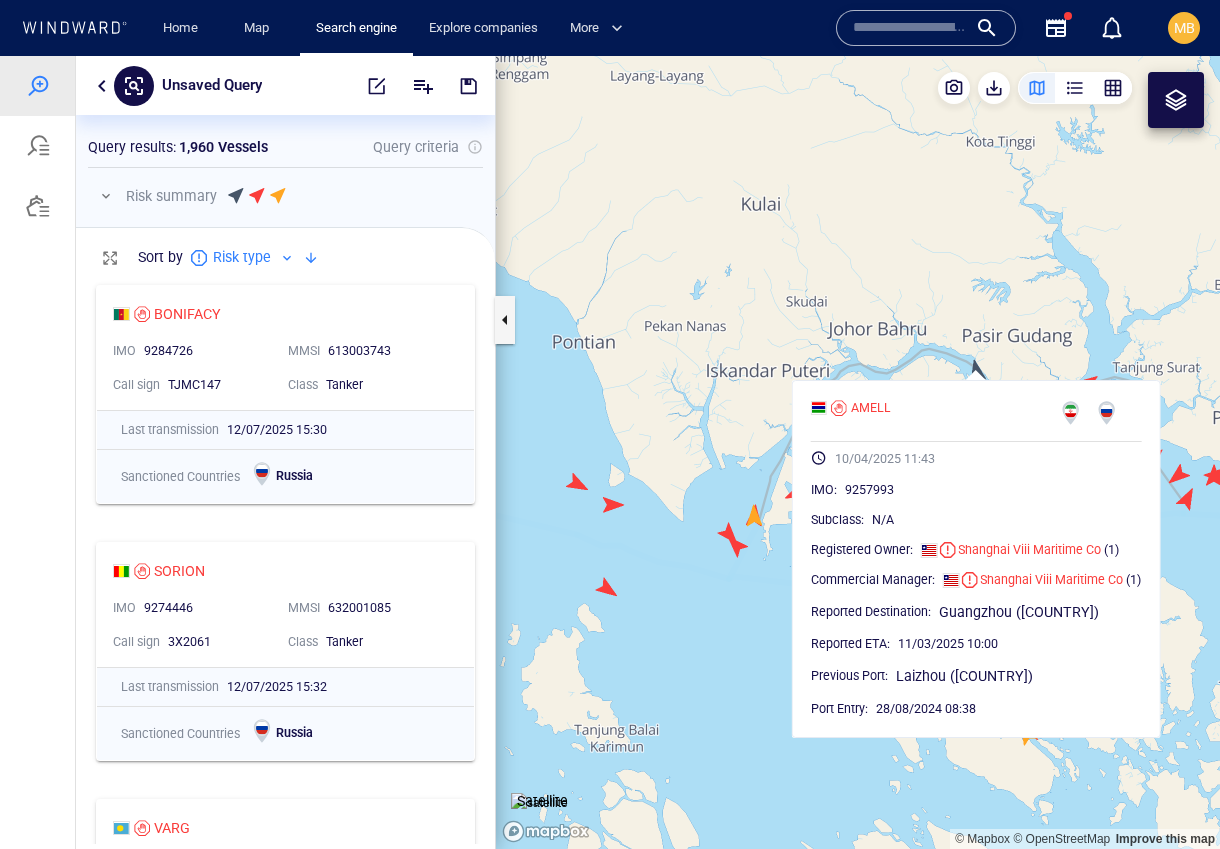 click at bounding box center [858, 452] 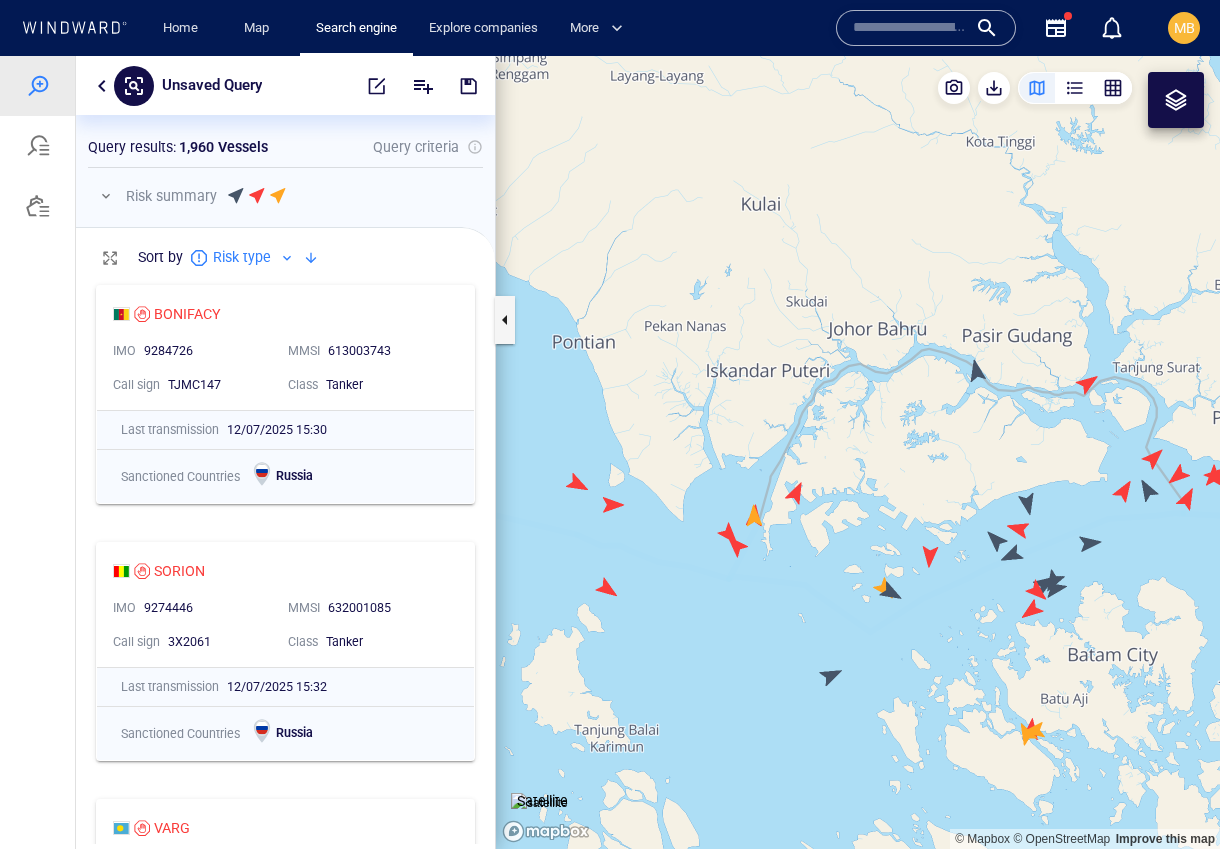 click at bounding box center (858, 452) 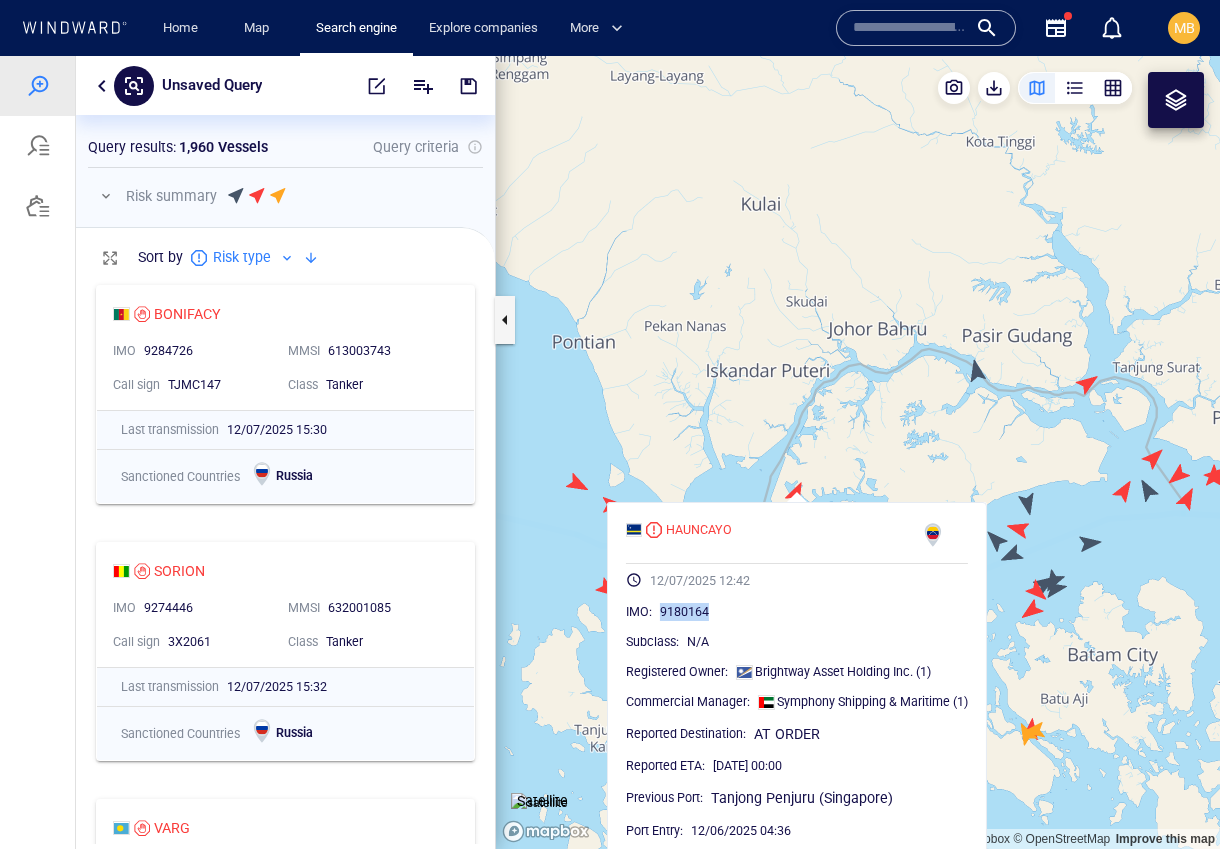 drag, startPoint x: 730, startPoint y: 626, endPoint x: 660, endPoint y: 623, distance: 70.064255 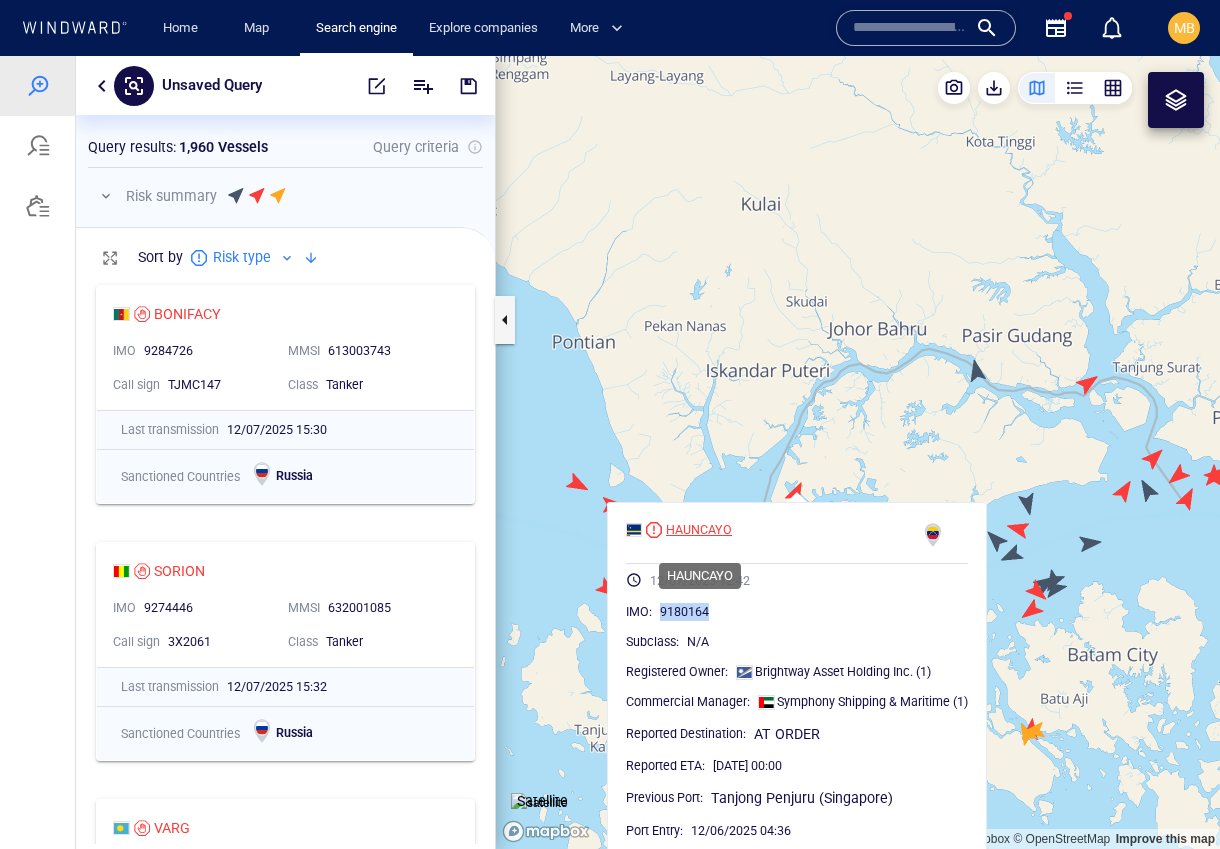 click on "HAUNCAYO" at bounding box center (699, 530) 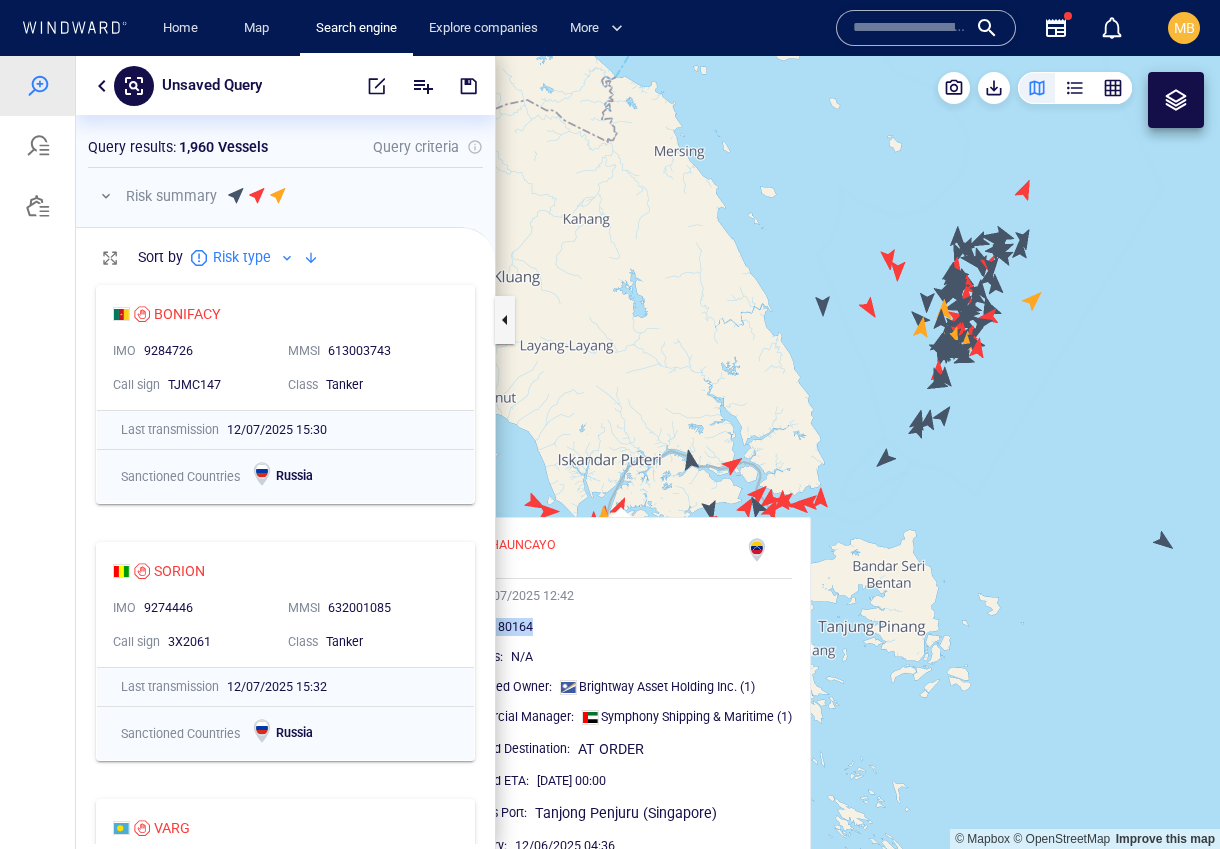 drag, startPoint x: 1052, startPoint y: 296, endPoint x: 843, endPoint y: 384, distance: 226.77081 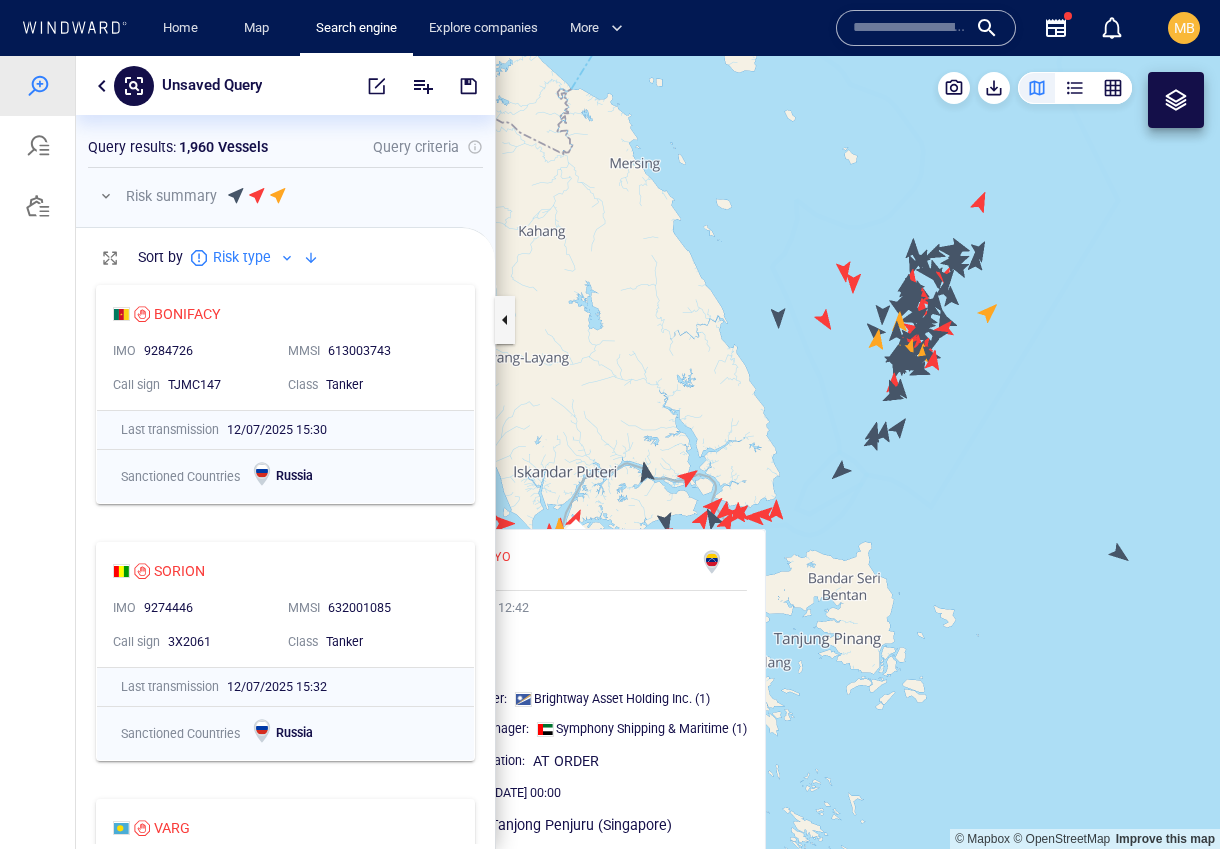drag, startPoint x: 861, startPoint y: 378, endPoint x: 770, endPoint y: 407, distance: 95.50916 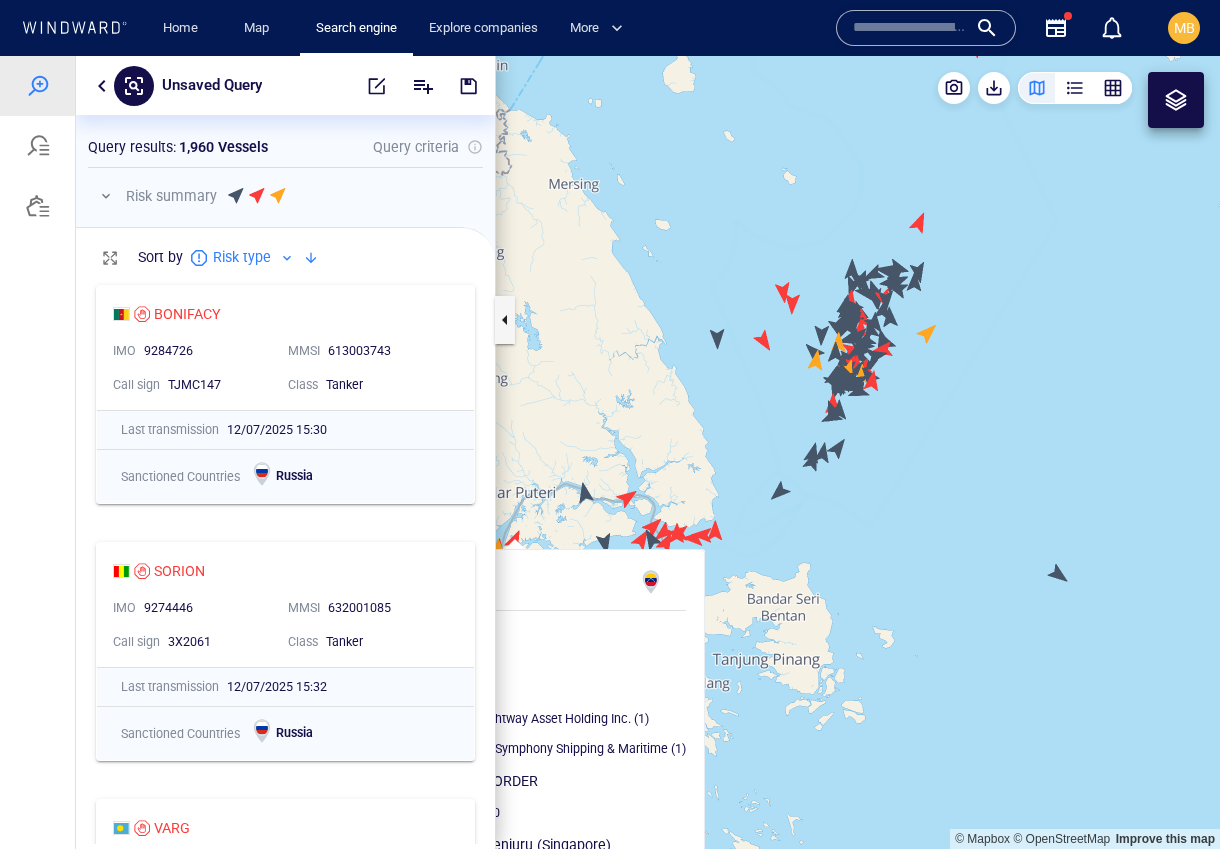 click at bounding box center (858, 452) 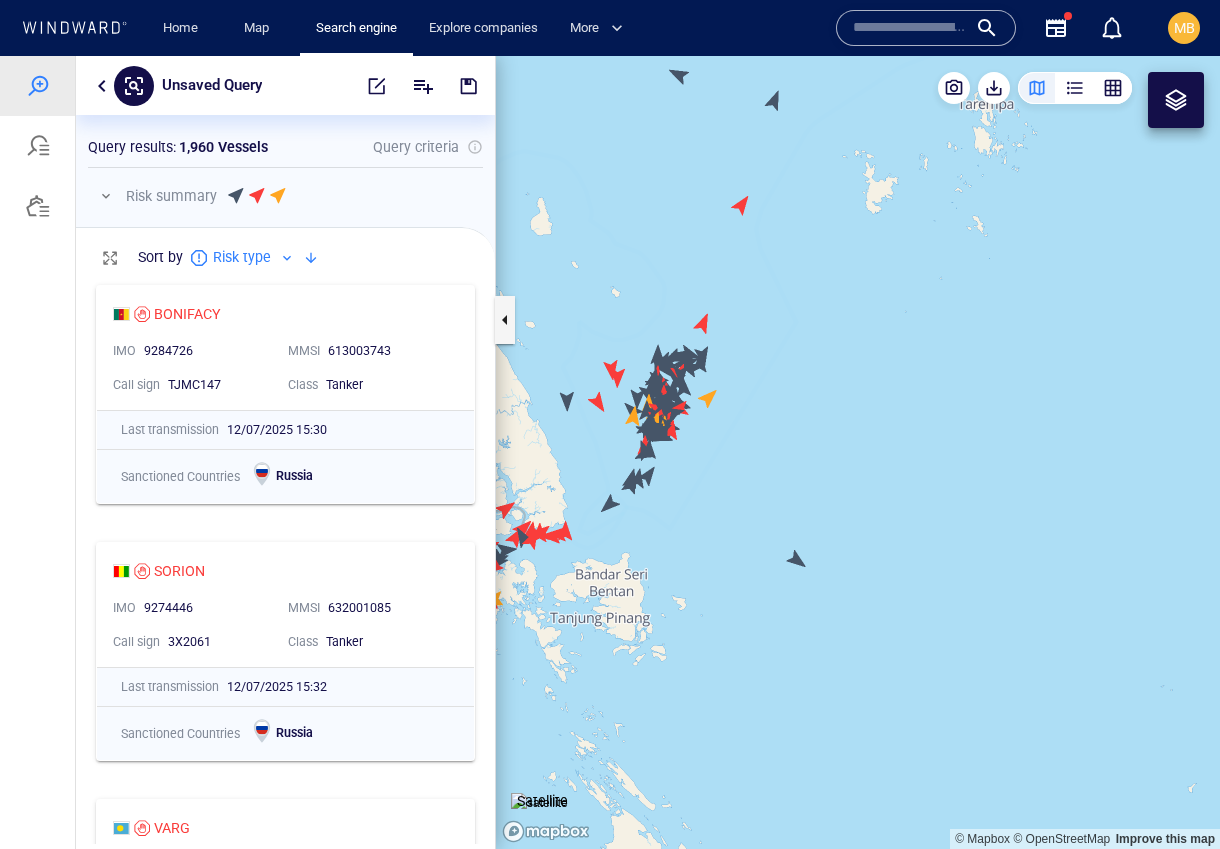 drag, startPoint x: 781, startPoint y: 415, endPoint x: 506, endPoint y: 503, distance: 288.7369 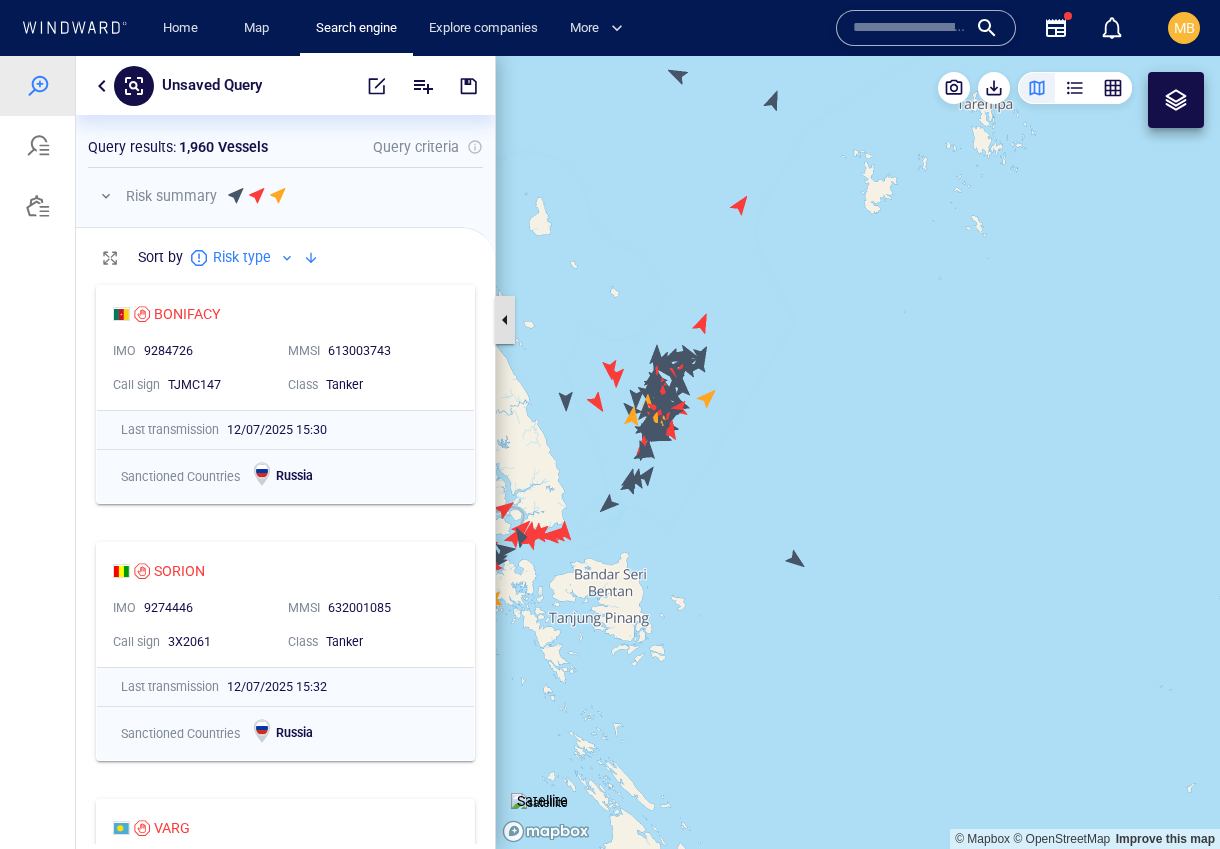 click at bounding box center (505, 320) 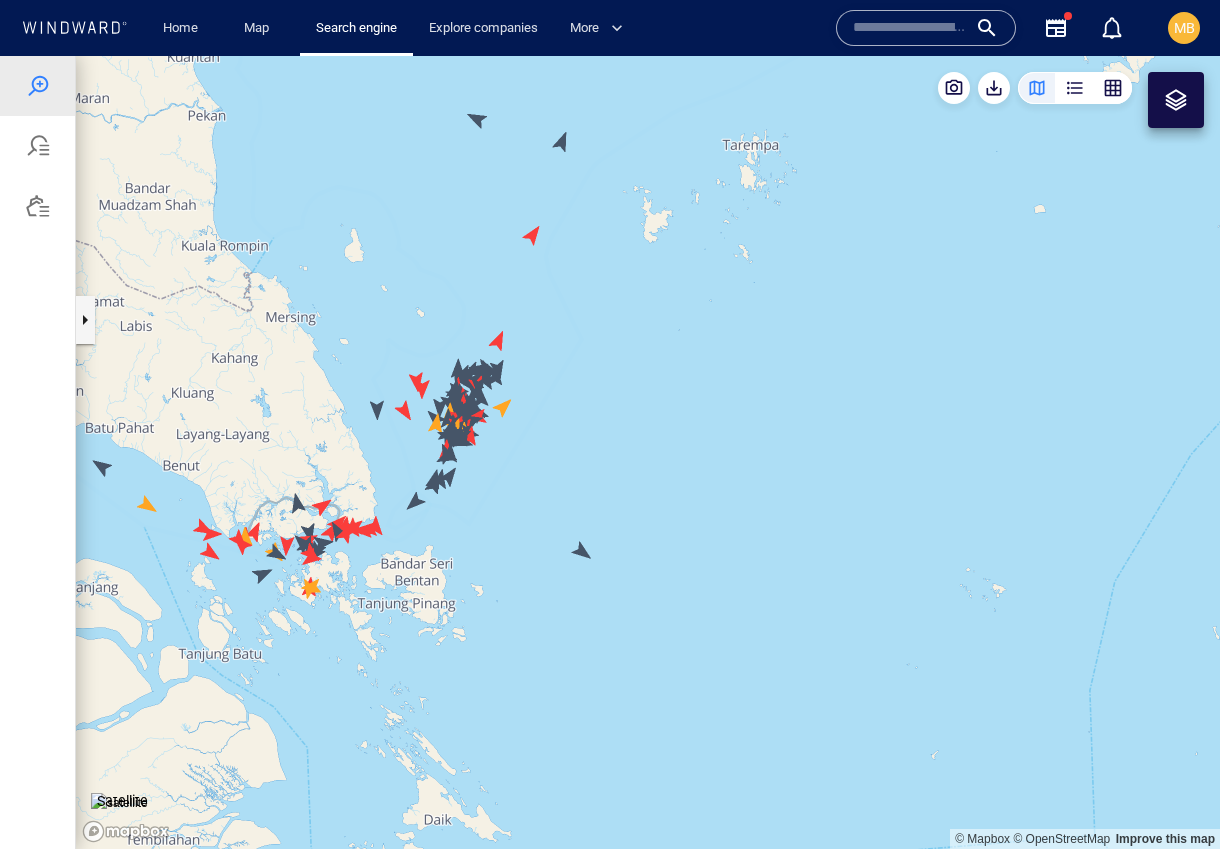 click at bounding box center (648, 452) 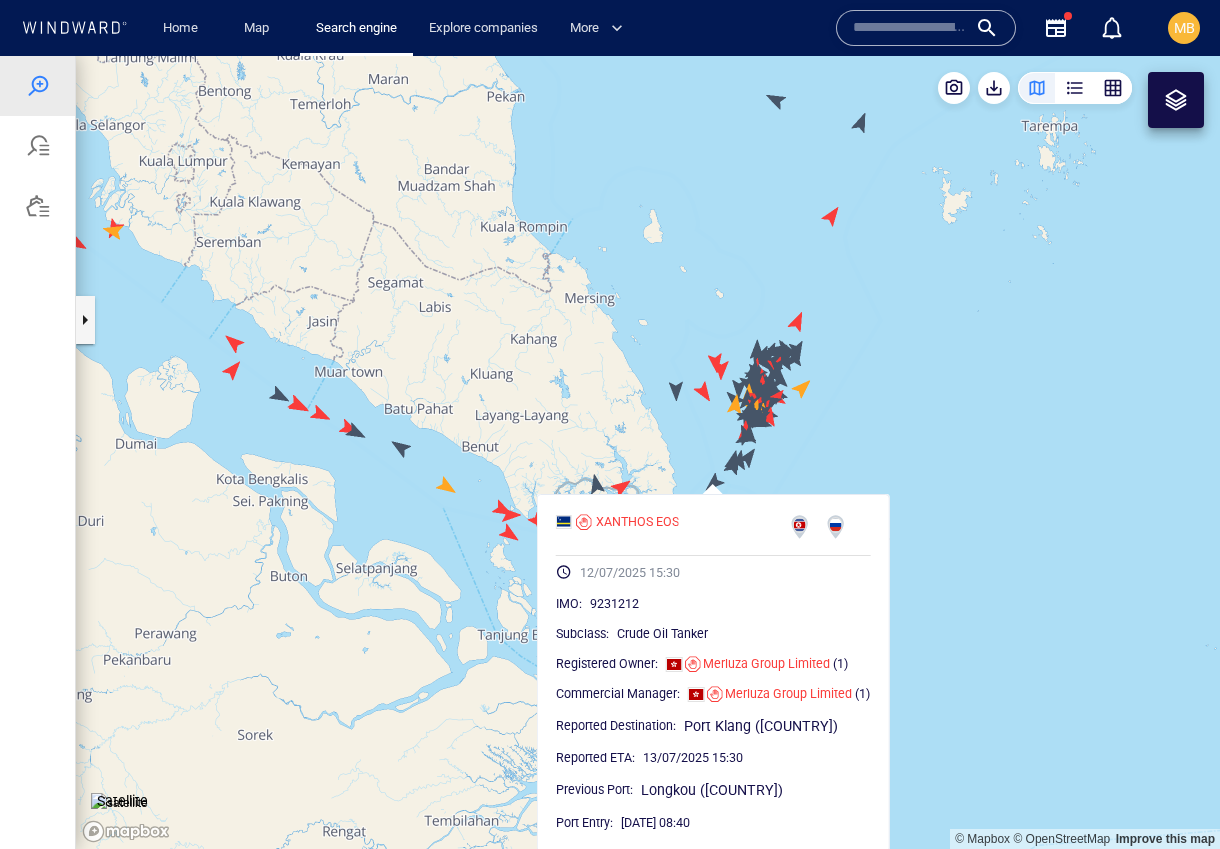drag, startPoint x: 369, startPoint y: 335, endPoint x: 664, endPoint y: 315, distance: 295.6772 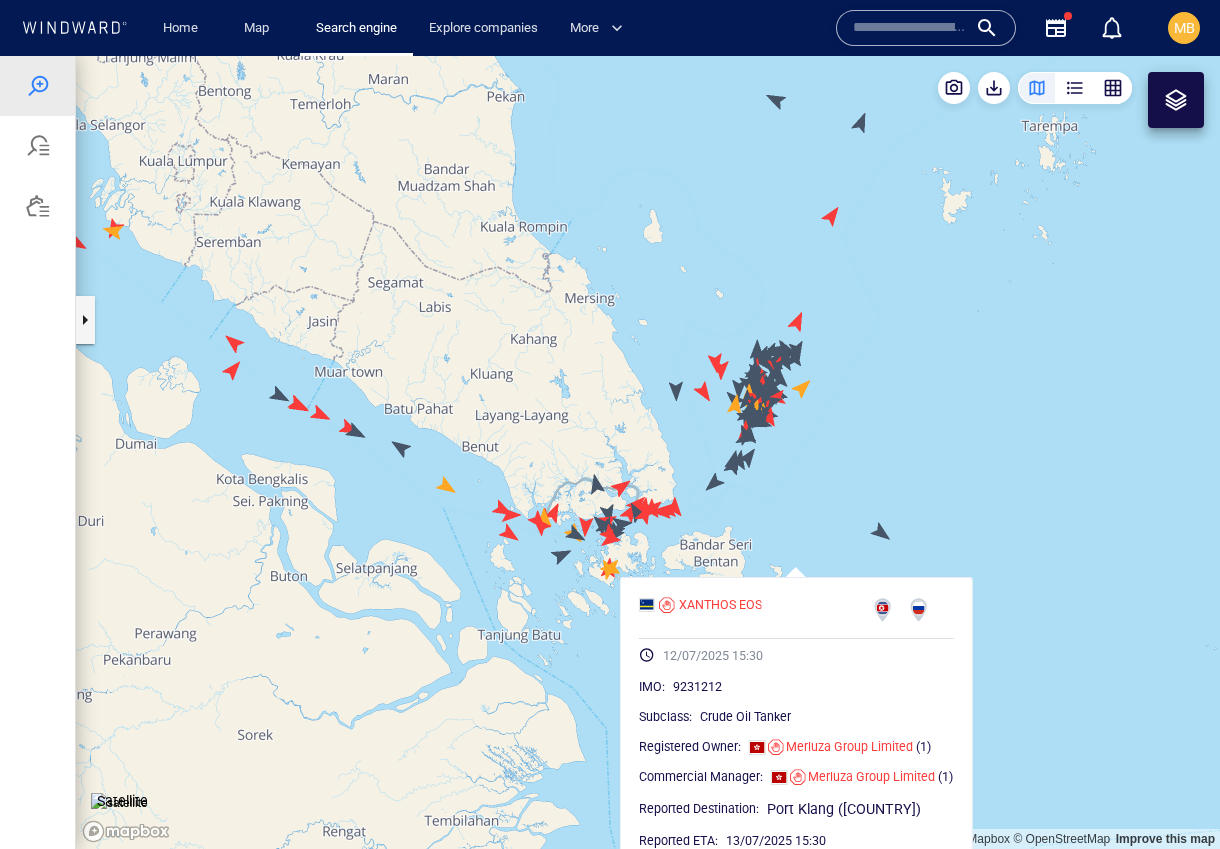 drag, startPoint x: 120, startPoint y: 329, endPoint x: 297, endPoint y: 508, distance: 251.734 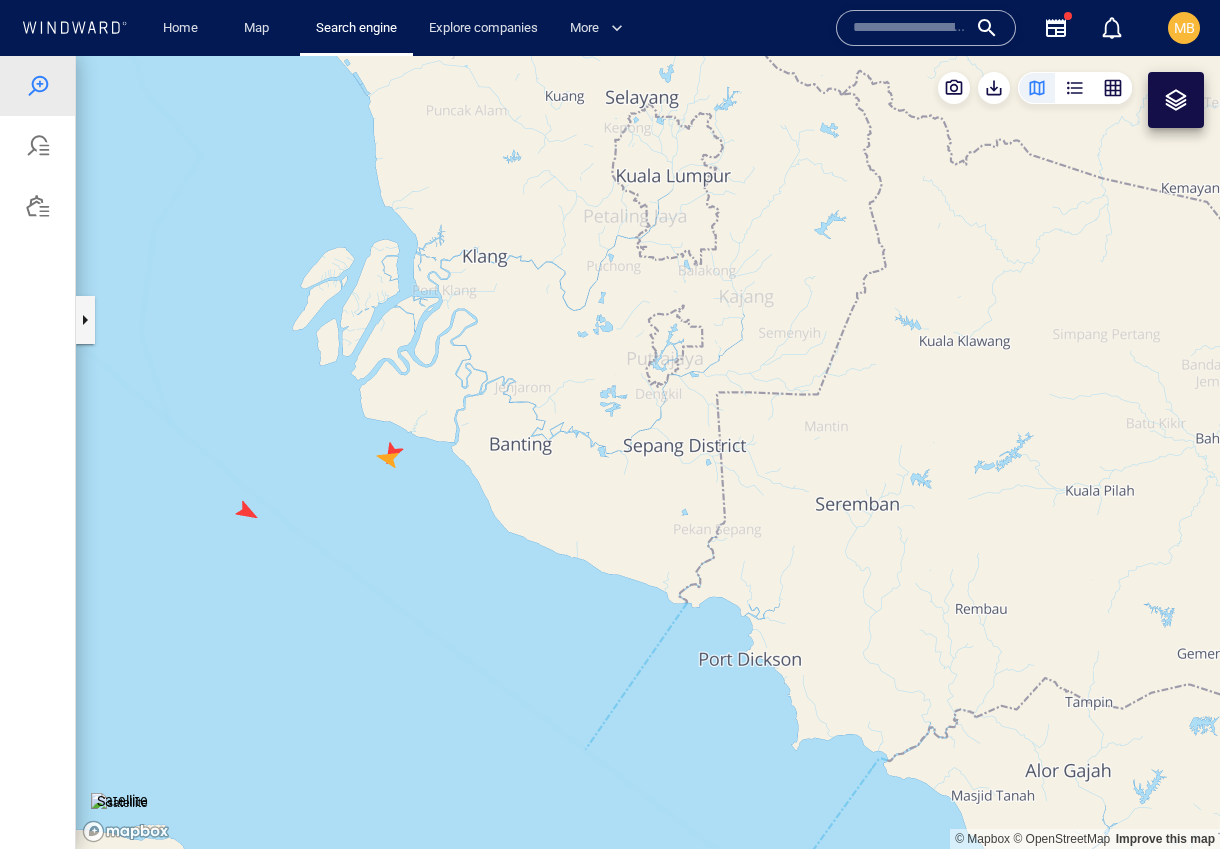 click at bounding box center [648, 452] 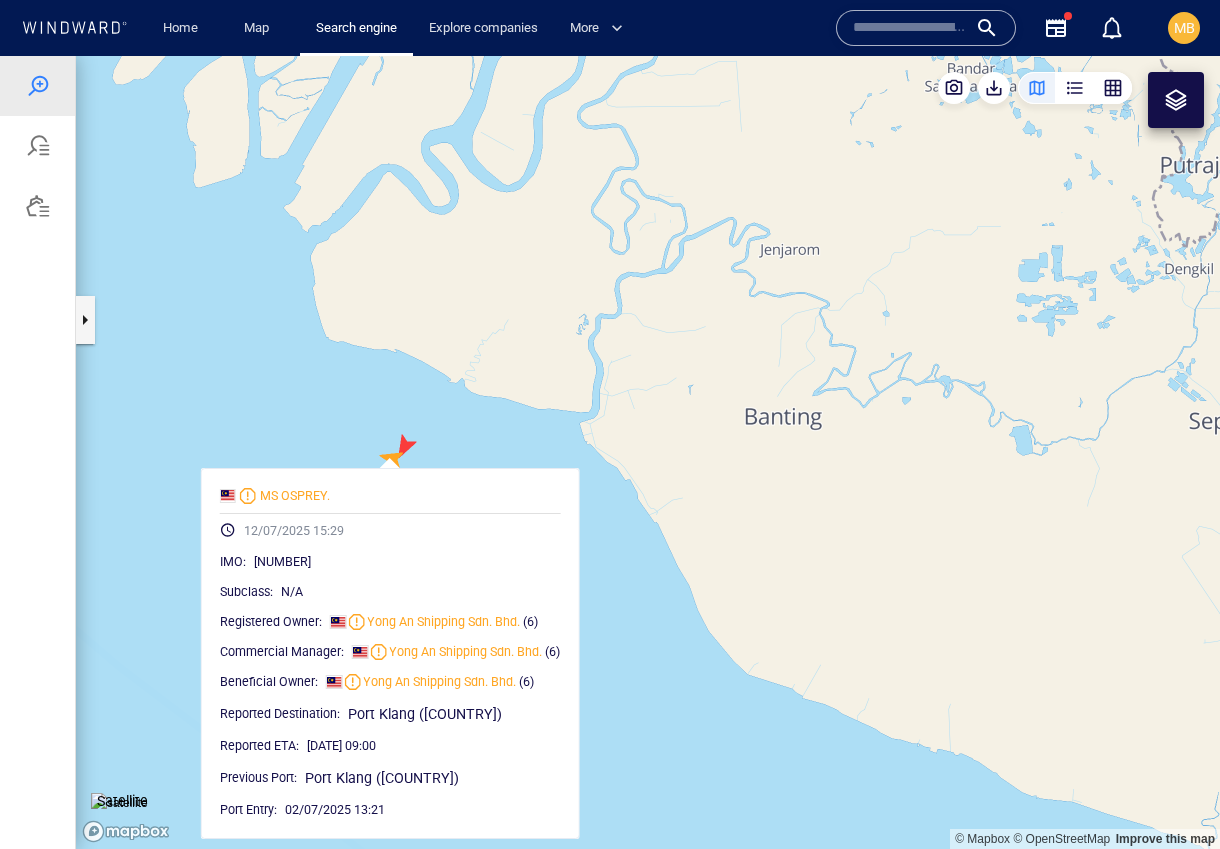 click at bounding box center (648, 452) 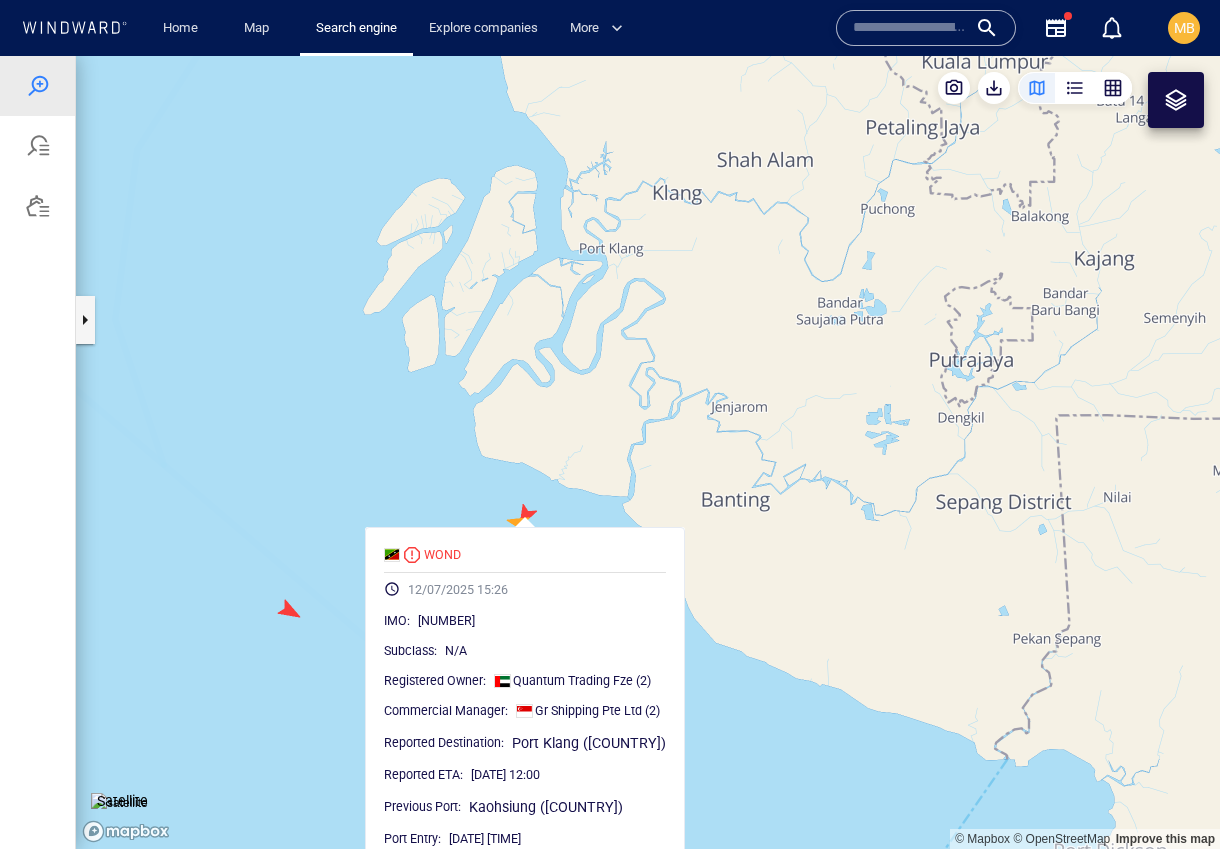 scroll, scrollTop: 0, scrollLeft: 0, axis: both 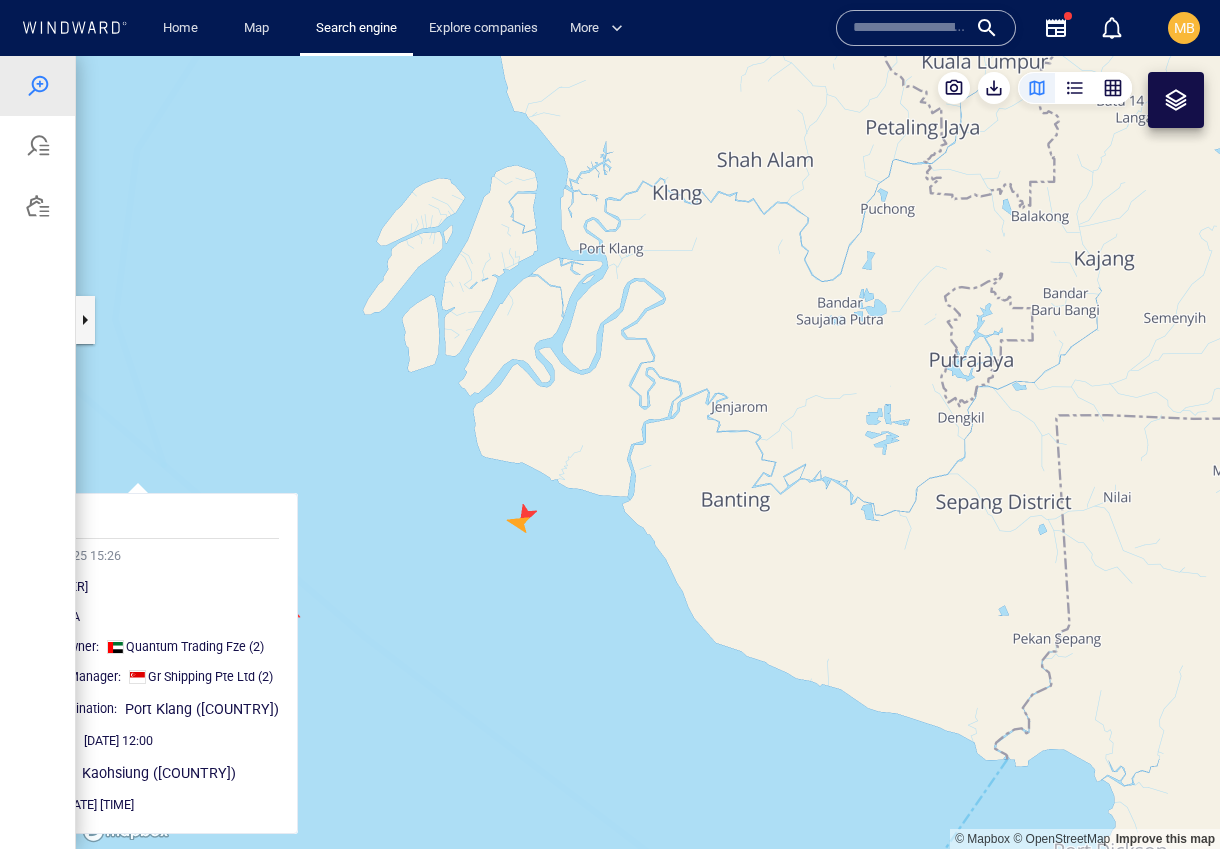 drag, startPoint x: 892, startPoint y: 590, endPoint x: 260, endPoint y: 589, distance: 632.0008 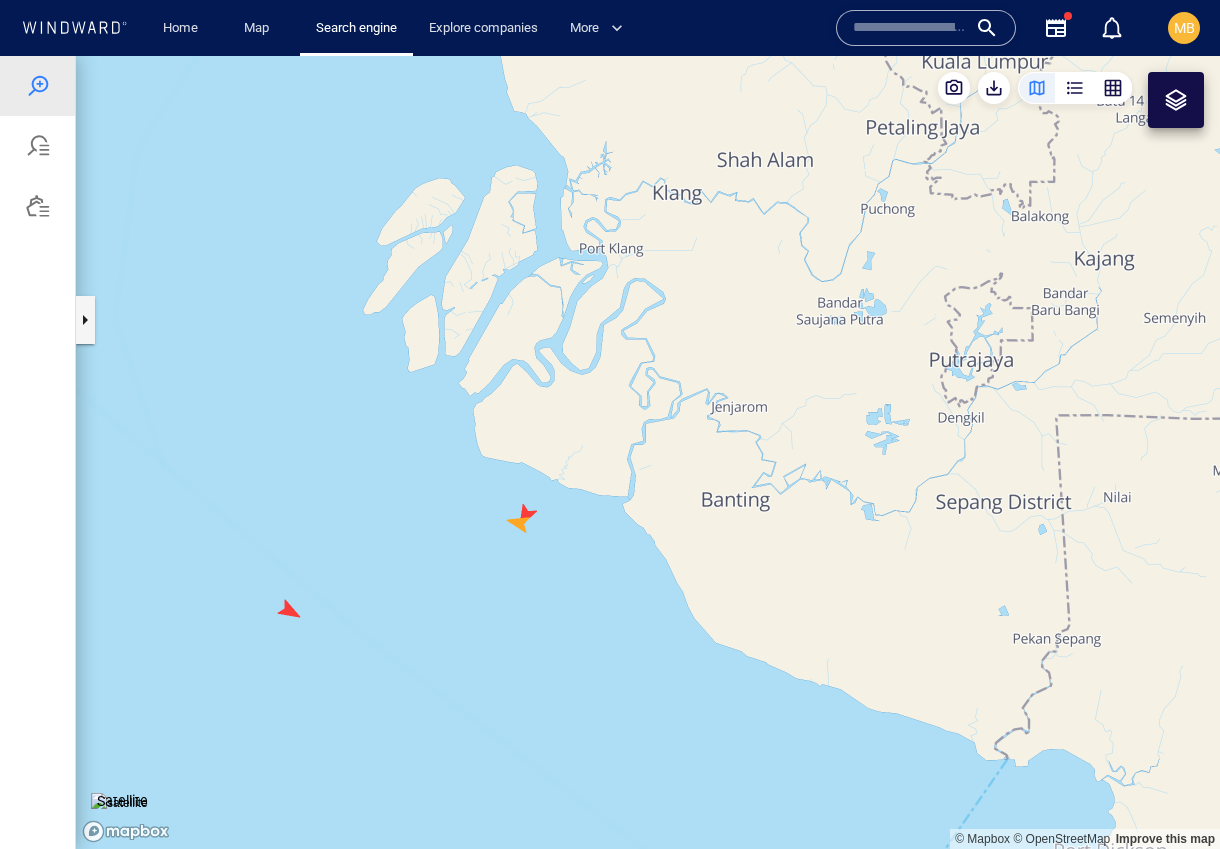 click at bounding box center (648, 452) 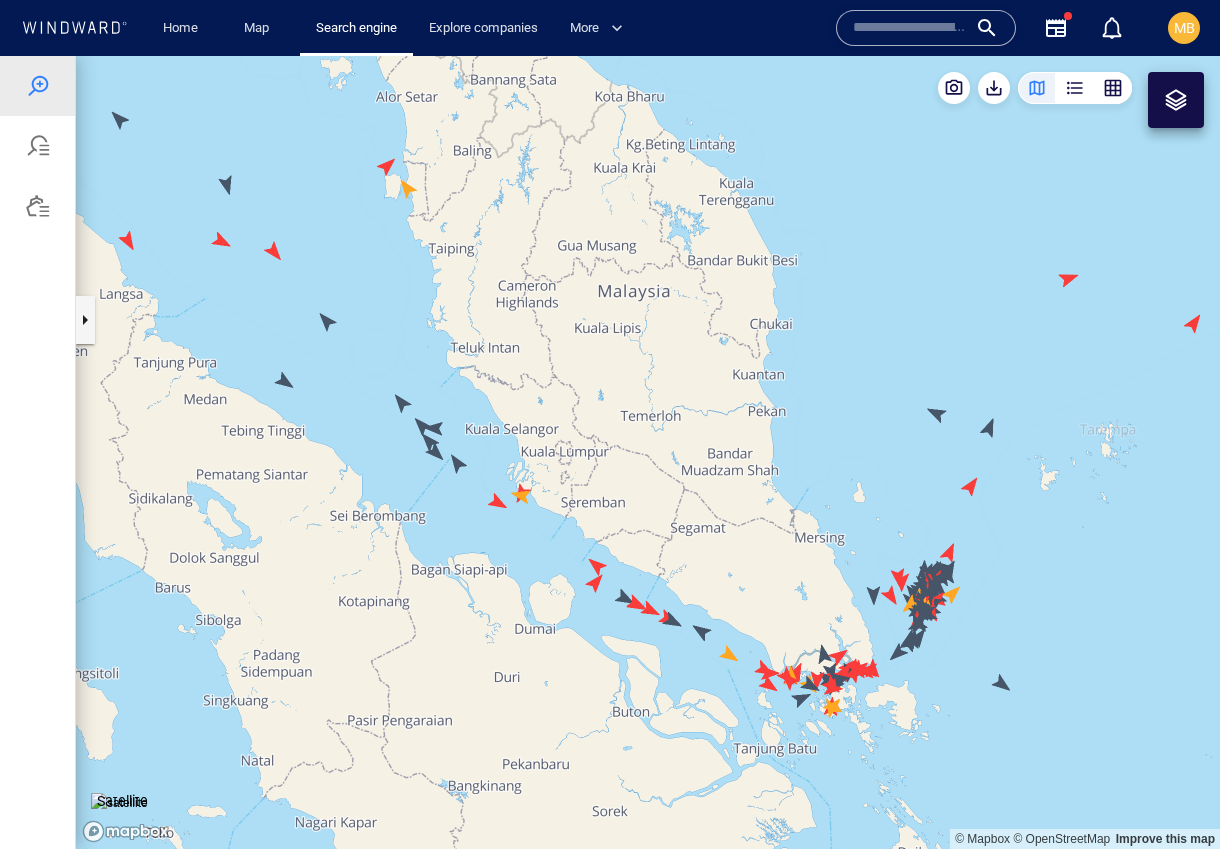 drag, startPoint x: 1033, startPoint y: 473, endPoint x: 554, endPoint y: 500, distance: 479.76035 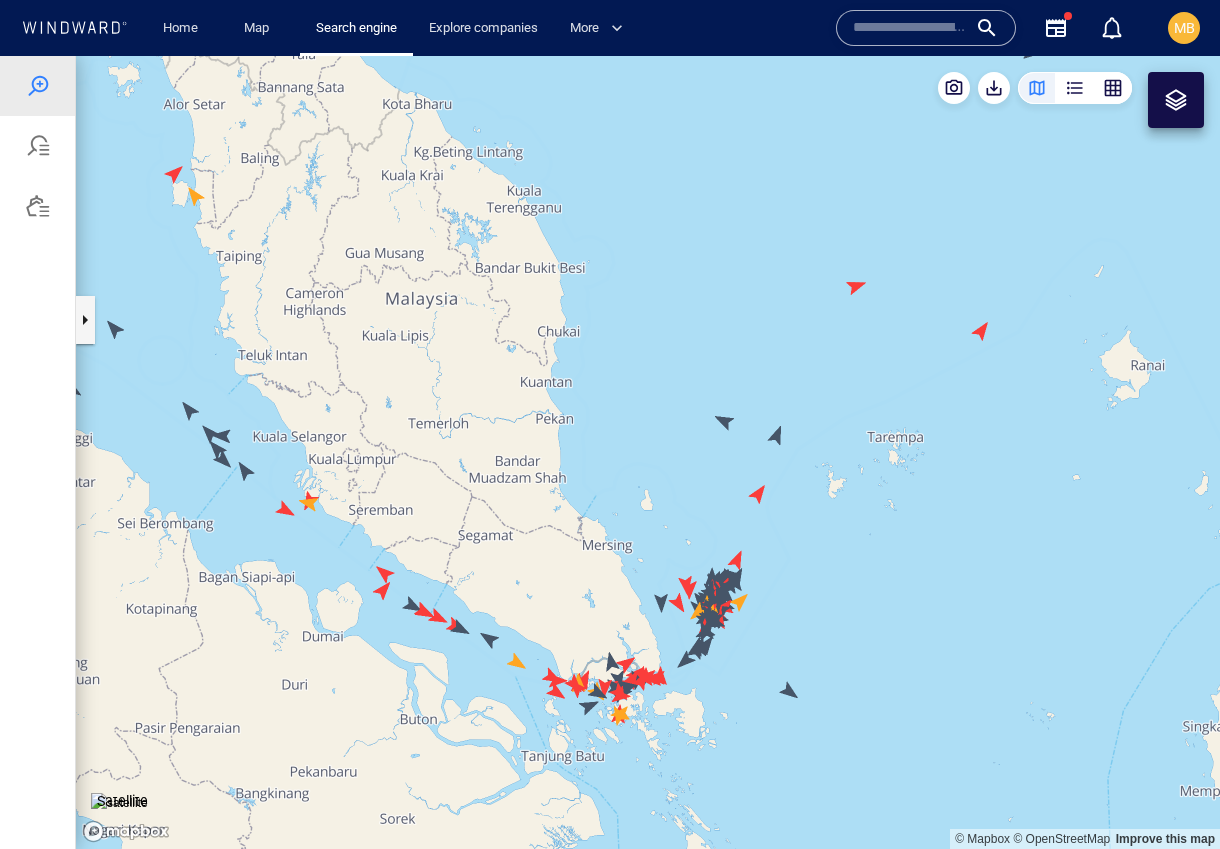 drag, startPoint x: 784, startPoint y: 496, endPoint x: 666, endPoint y: 441, distance: 130.18832 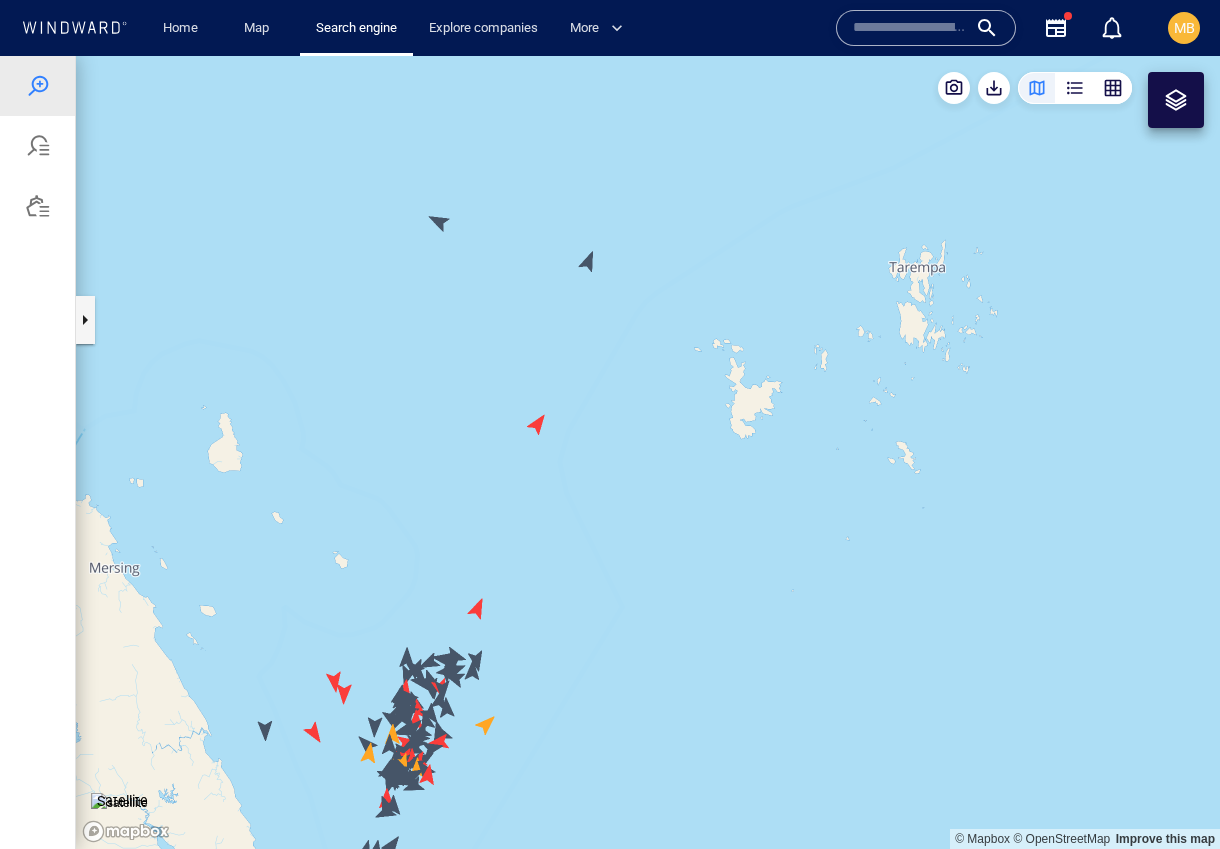 drag, startPoint x: 658, startPoint y: 560, endPoint x: 657, endPoint y: 468, distance: 92.00543 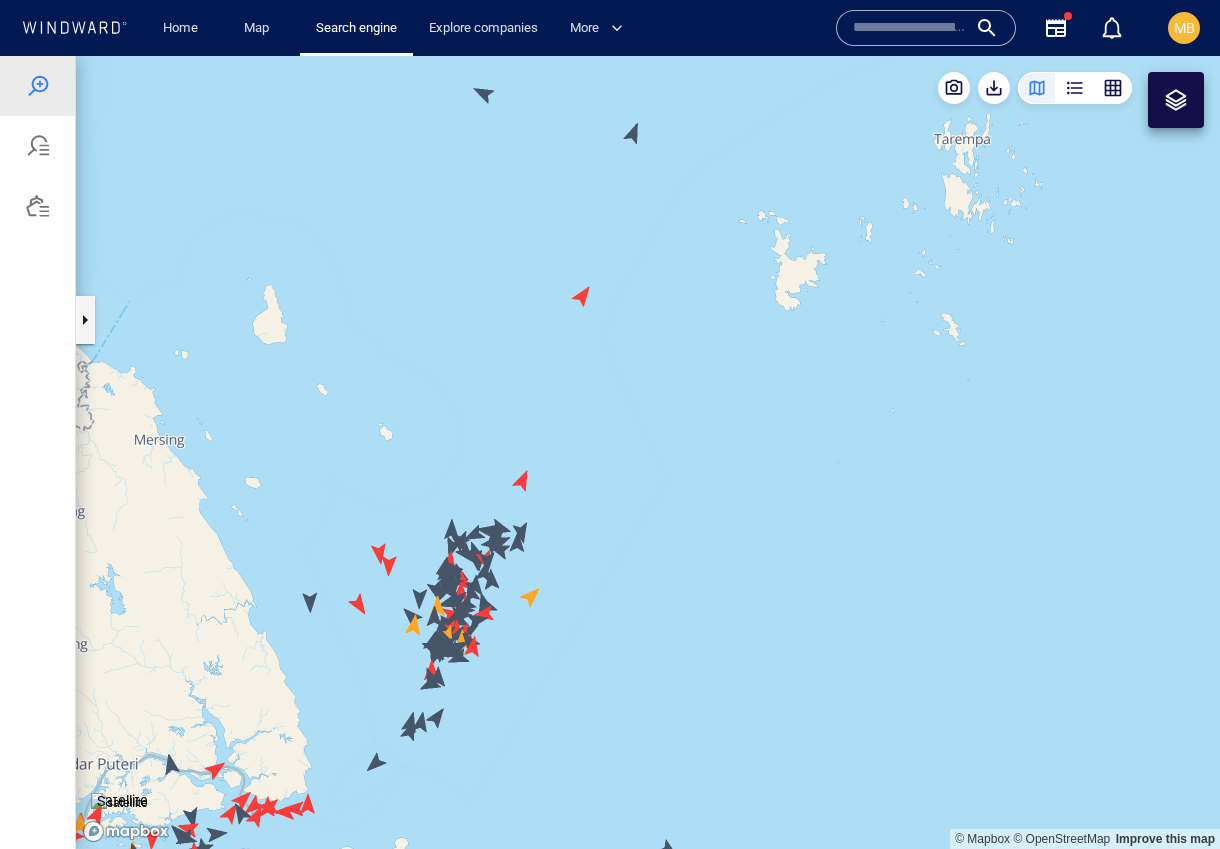 drag, startPoint x: 525, startPoint y: 609, endPoint x: 682, endPoint y: 497, distance: 192.85487 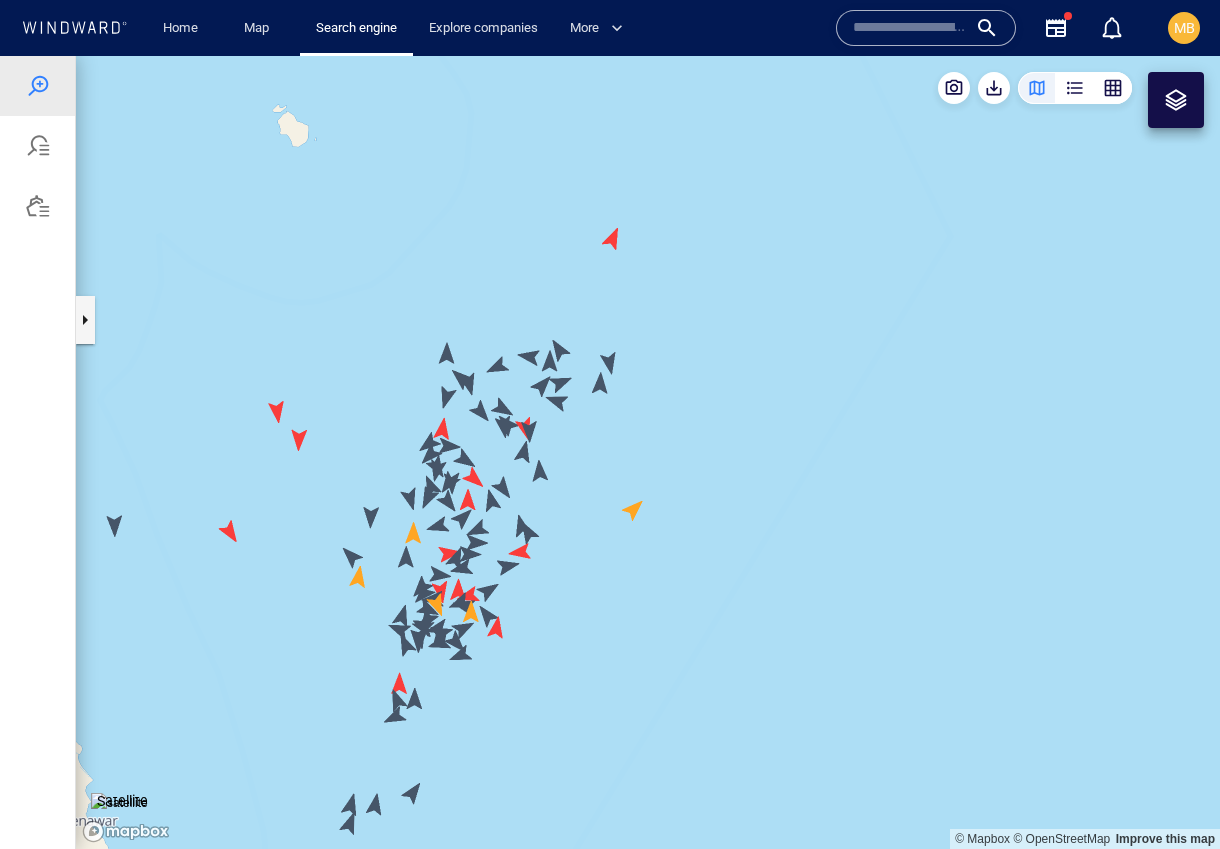 drag, startPoint x: 682, startPoint y: 497, endPoint x: 762, endPoint y: 406, distance: 121.16518 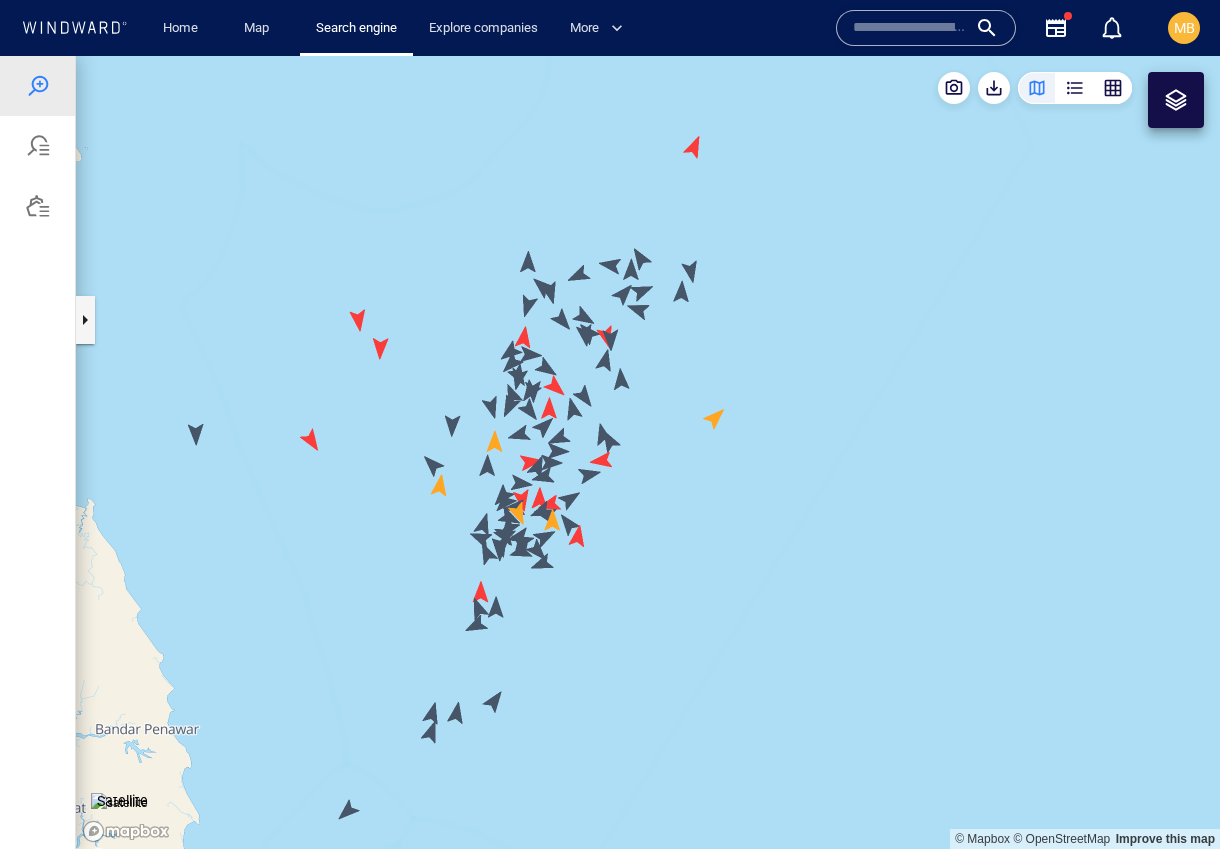click at bounding box center [648, 452] 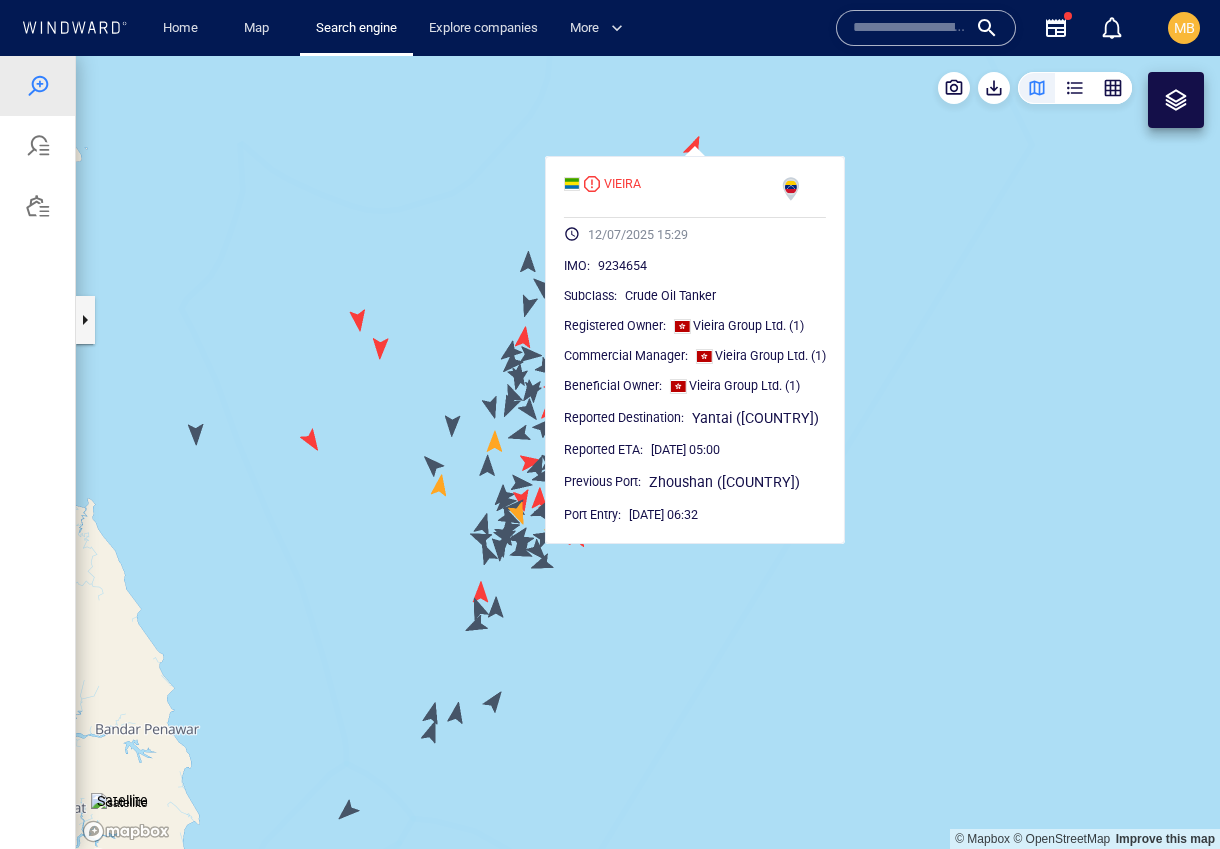 click at bounding box center (648, 452) 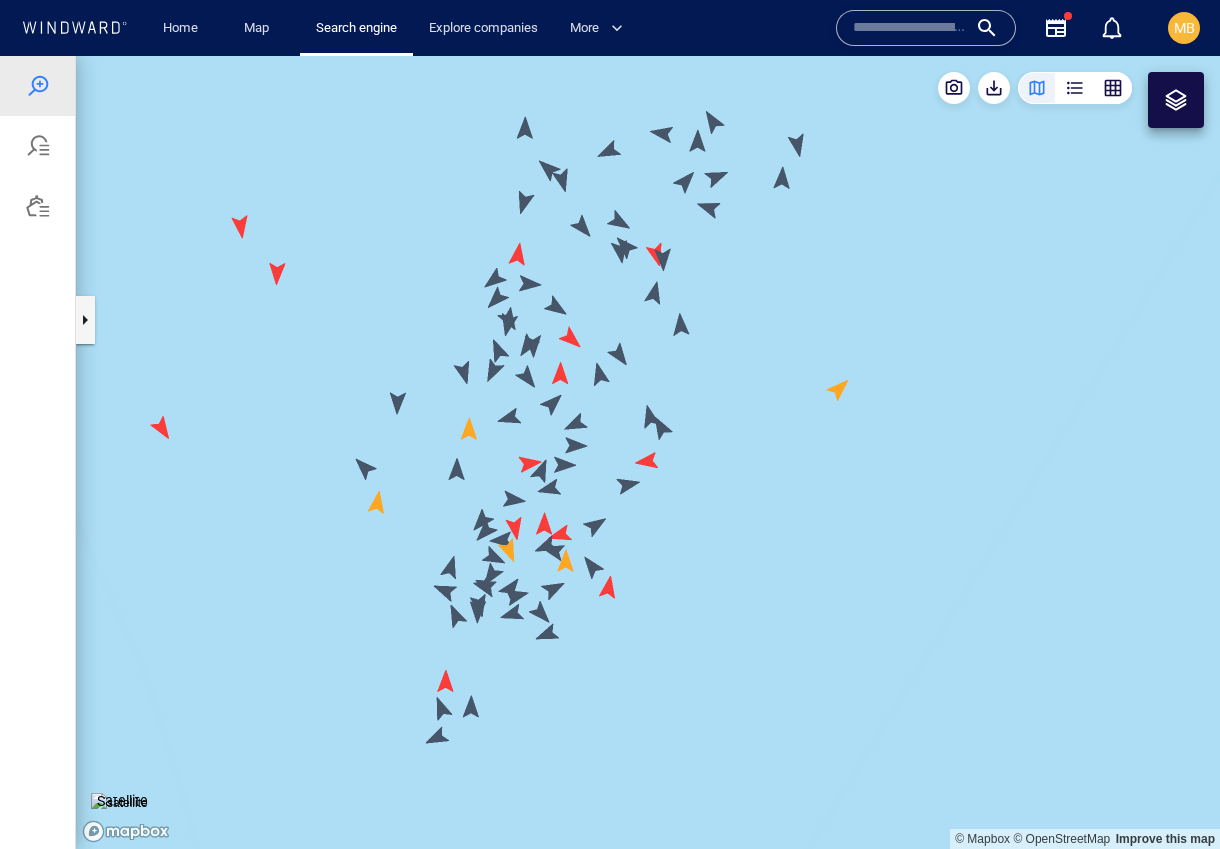 drag, startPoint x: 626, startPoint y: 531, endPoint x: 785, endPoint y: 544, distance: 159.53056 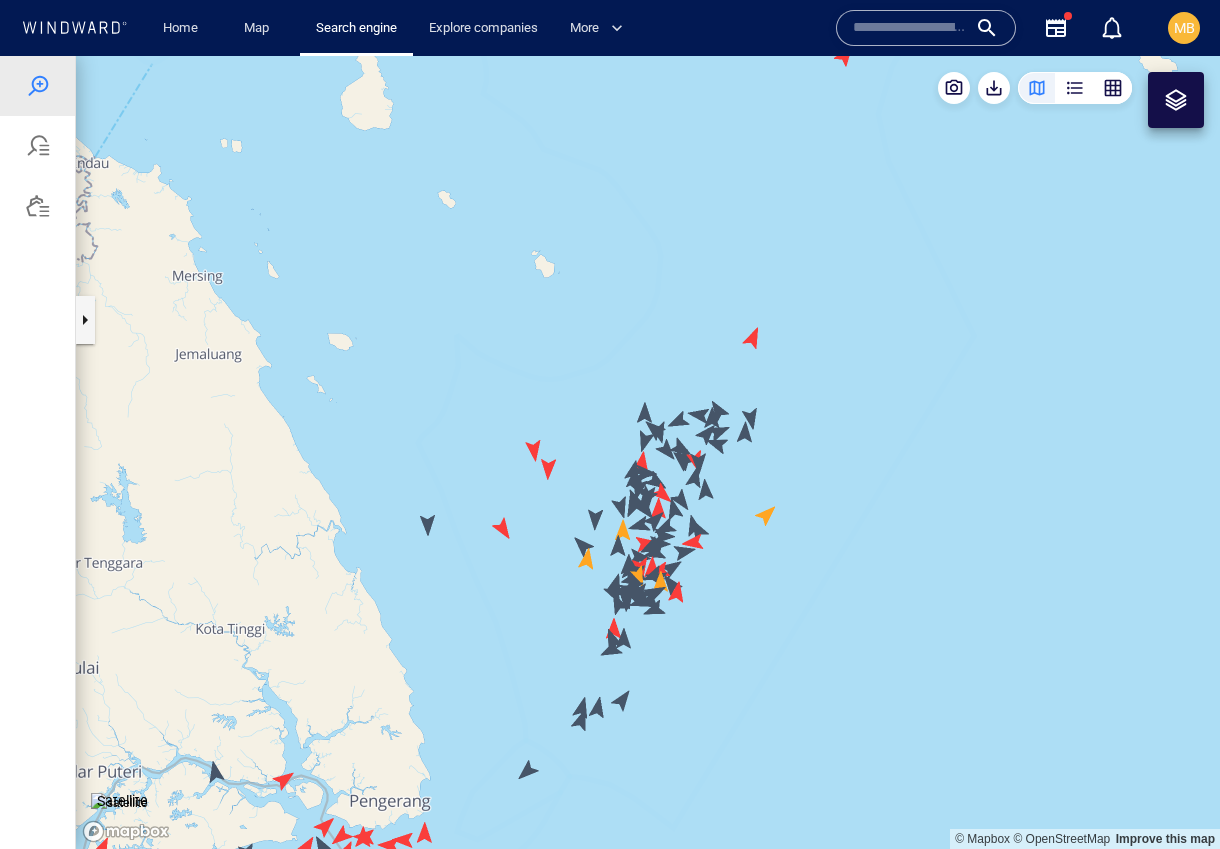click at bounding box center (648, 452) 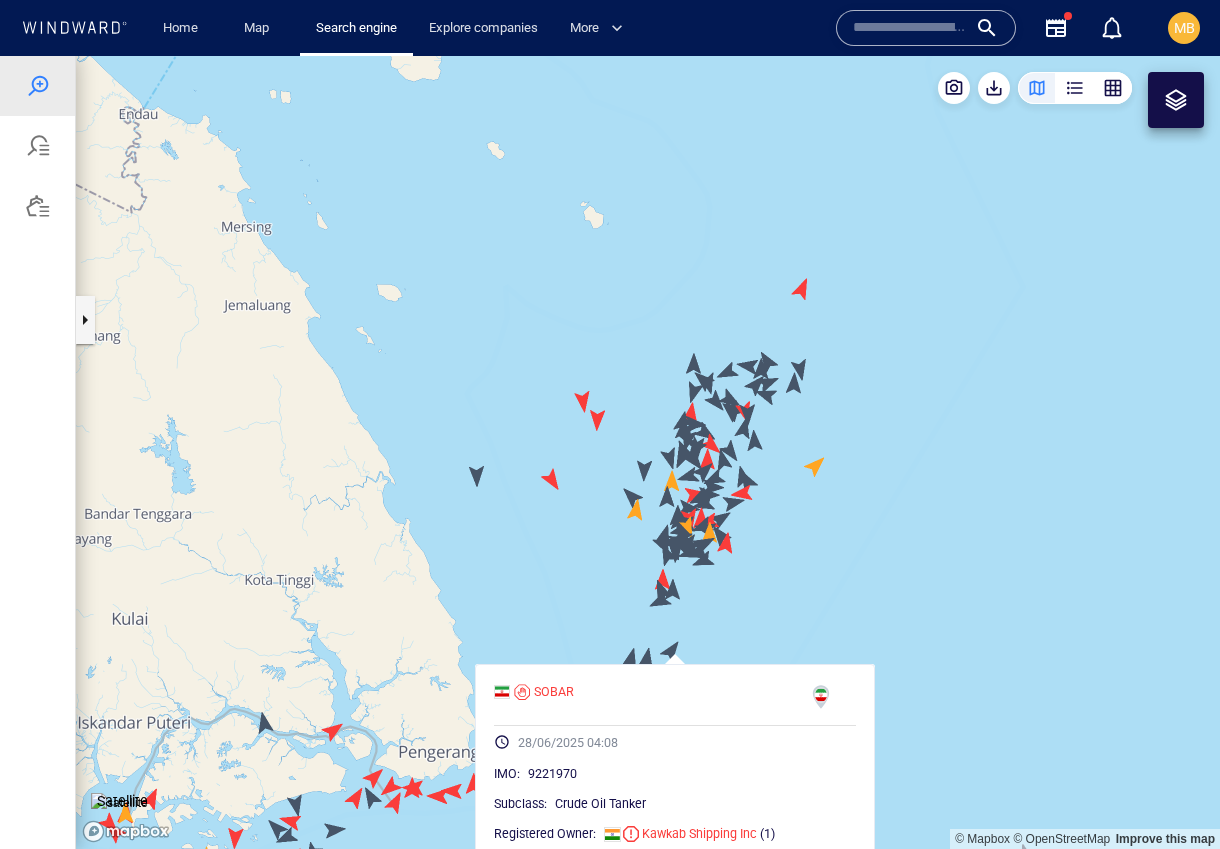 drag, startPoint x: 645, startPoint y: 680, endPoint x: 695, endPoint y: 635, distance: 67.26812 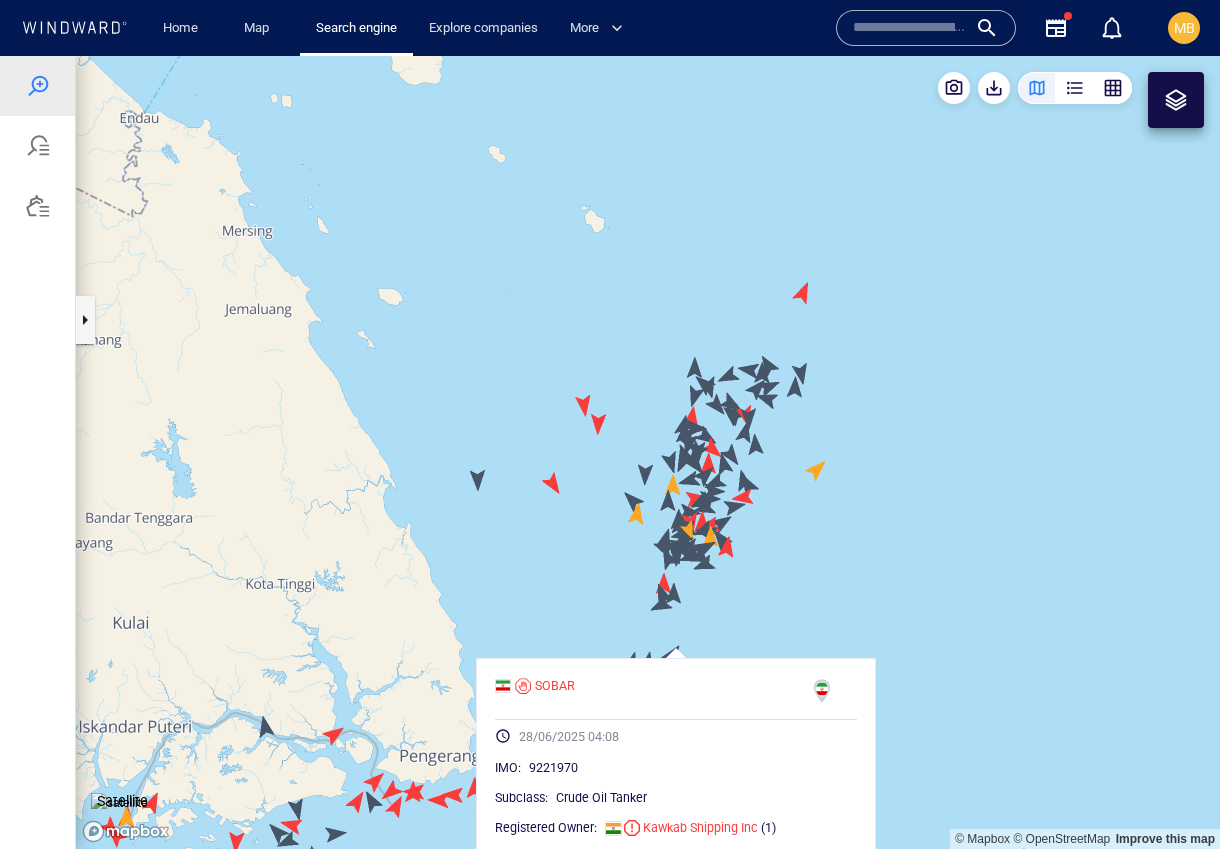 drag, startPoint x: 711, startPoint y: 636, endPoint x: 719, endPoint y: 574, distance: 62.514 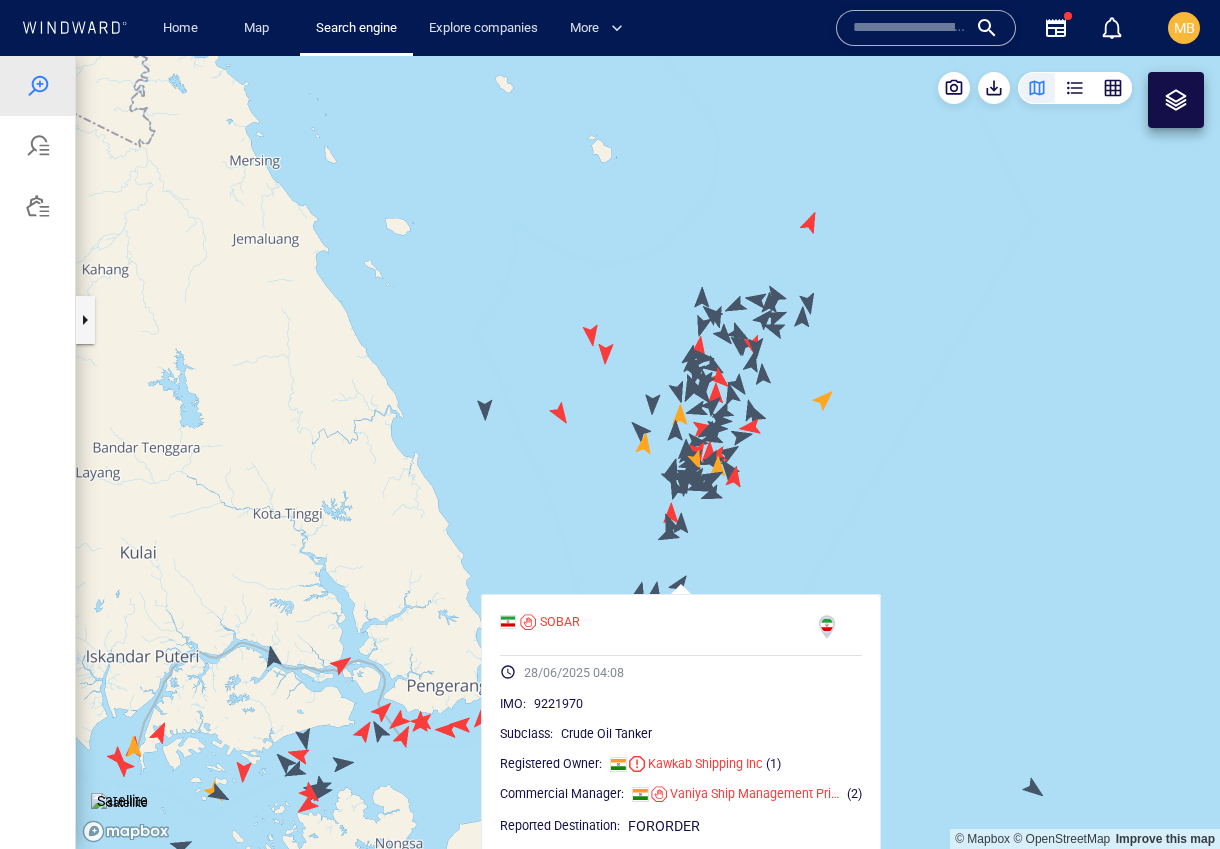 click at bounding box center (648, 452) 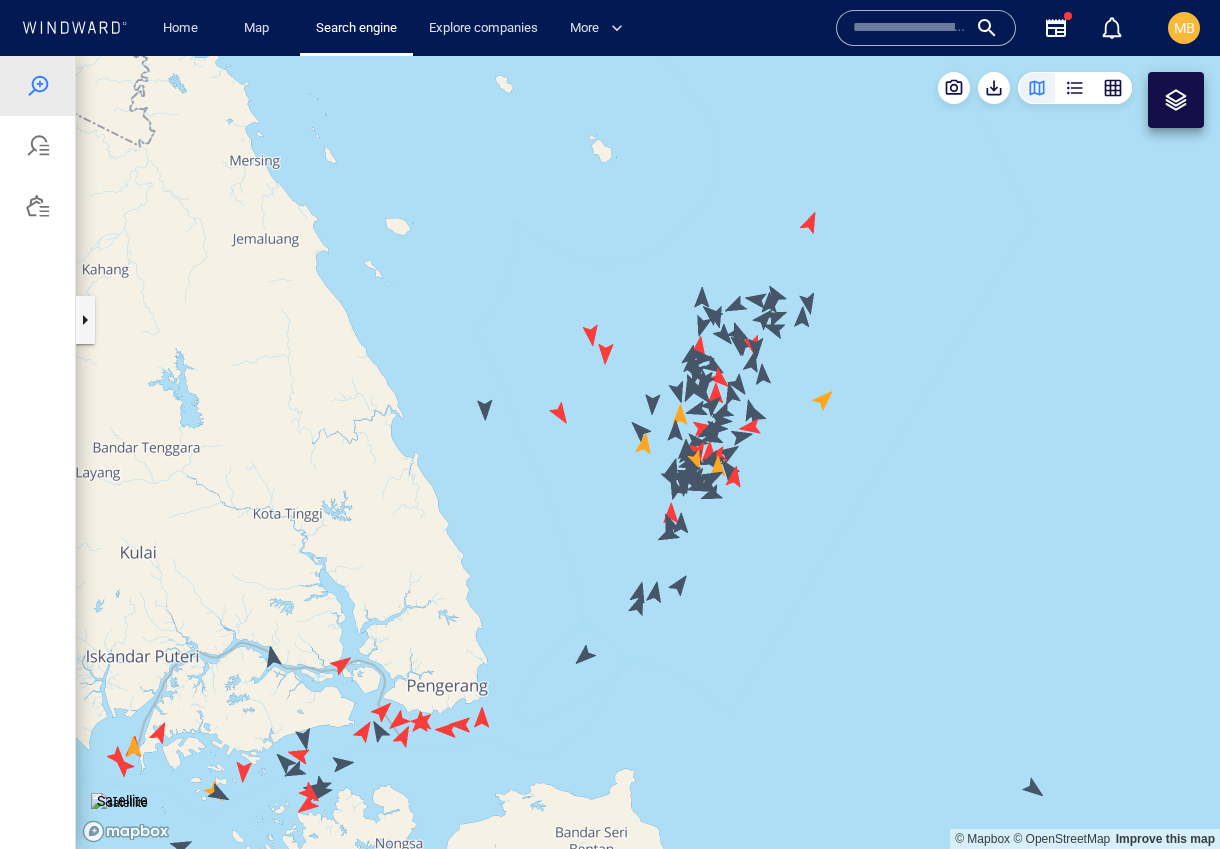 click at bounding box center (648, 452) 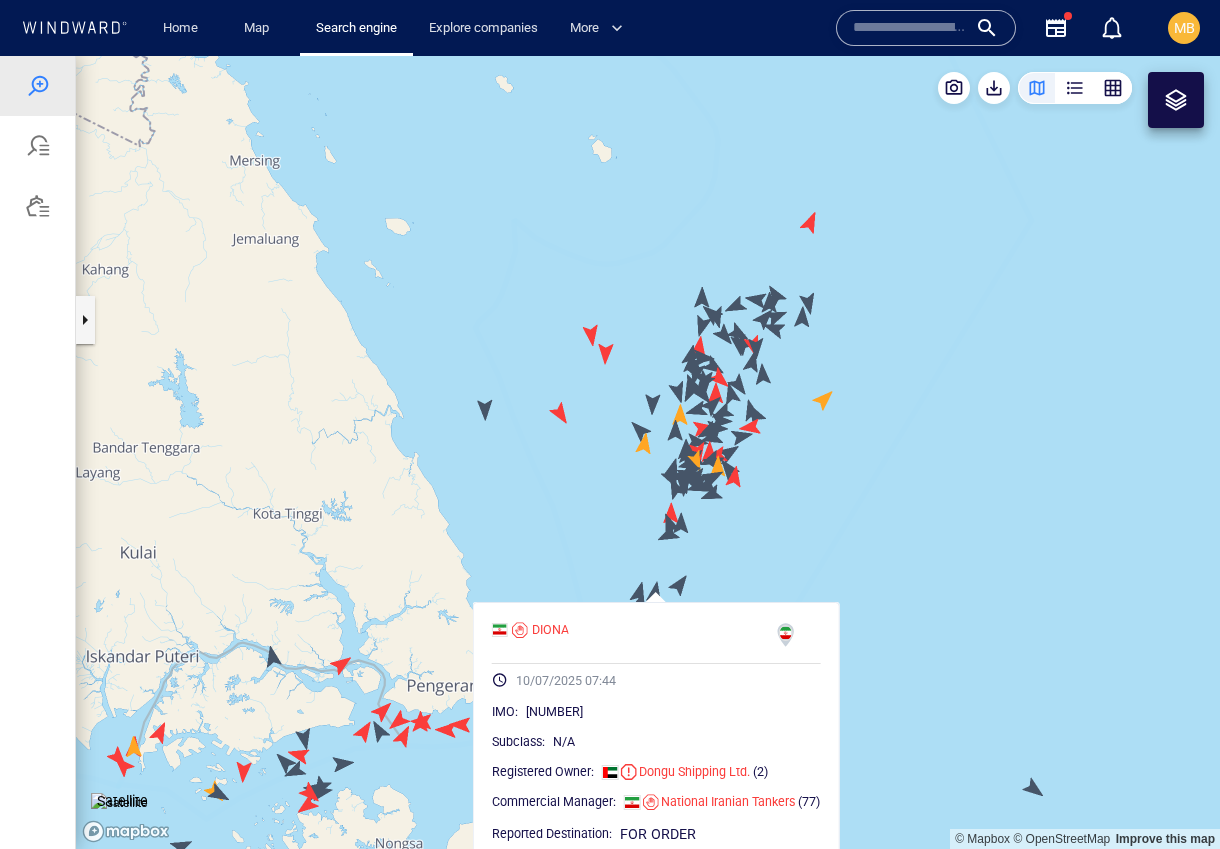 click at bounding box center [648, 452] 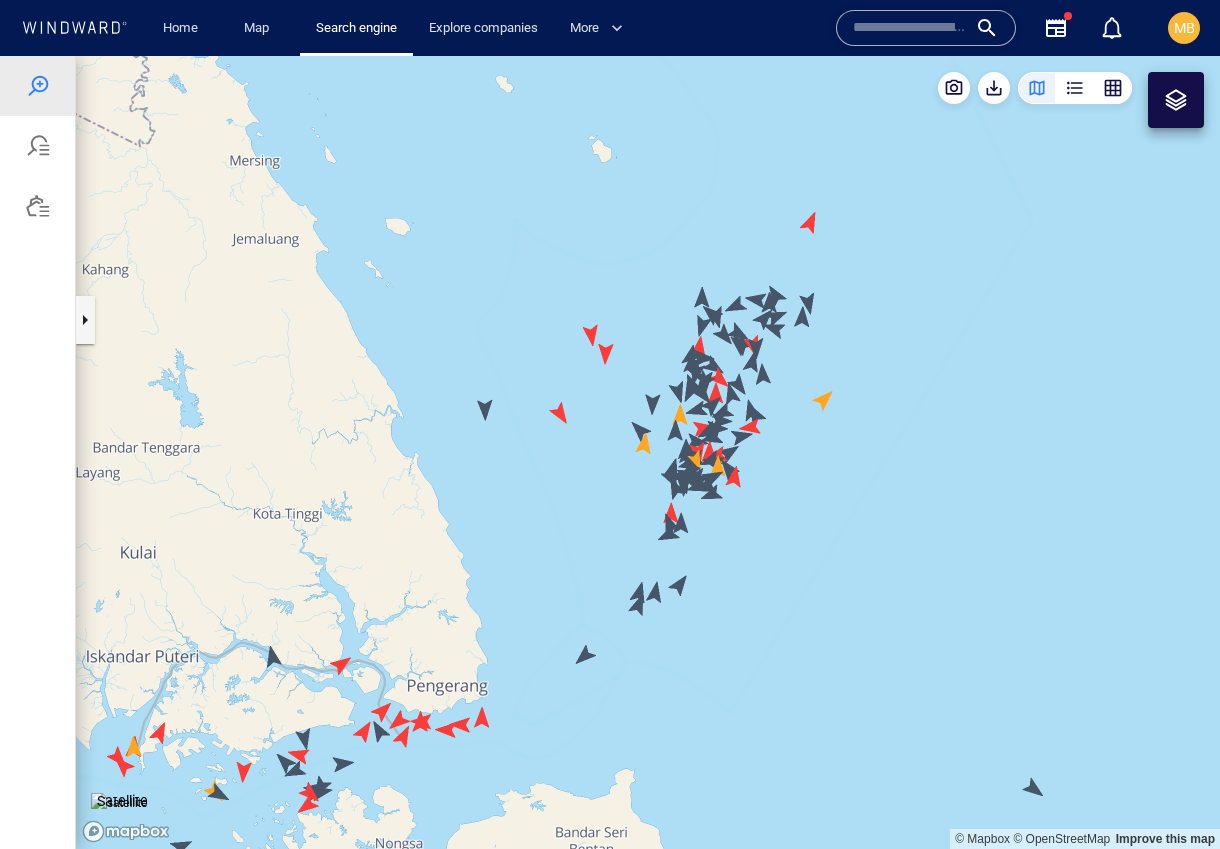 click at bounding box center [648, 452] 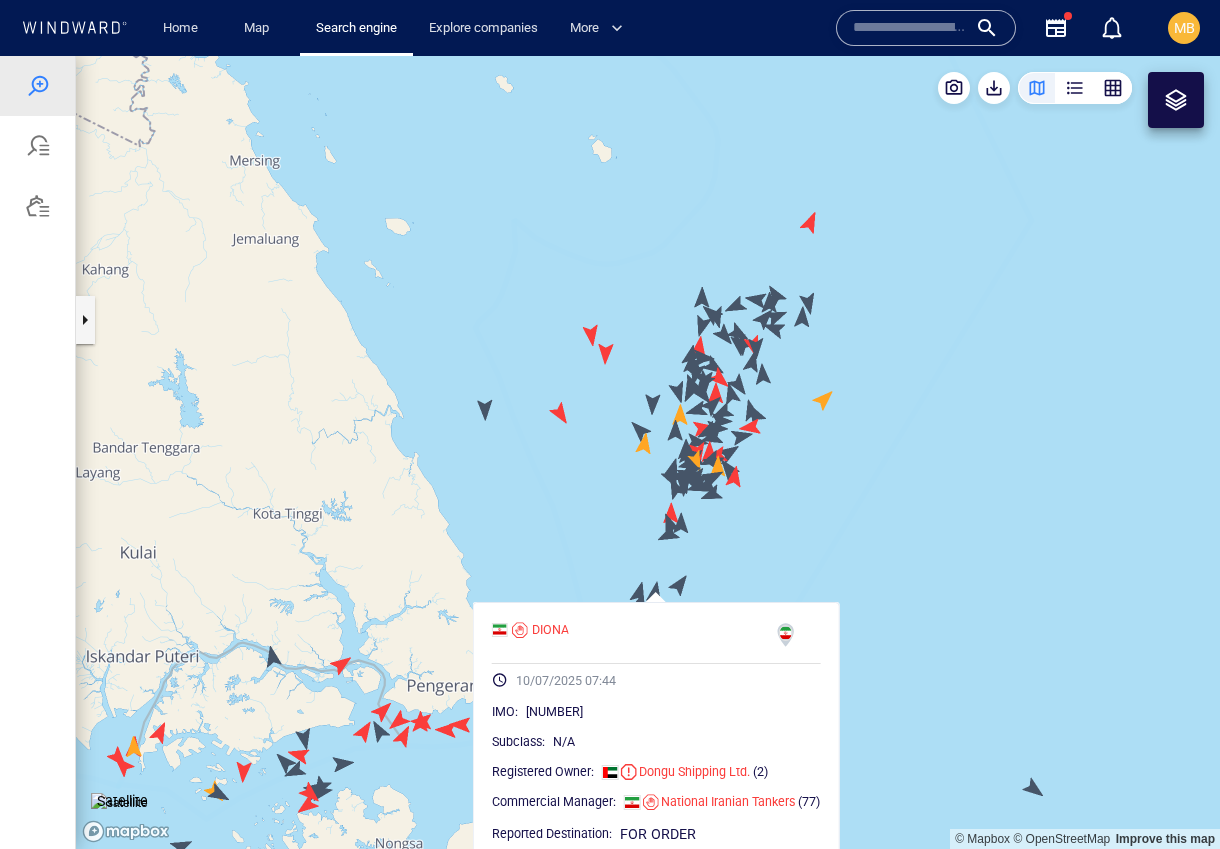 click at bounding box center (648, 452) 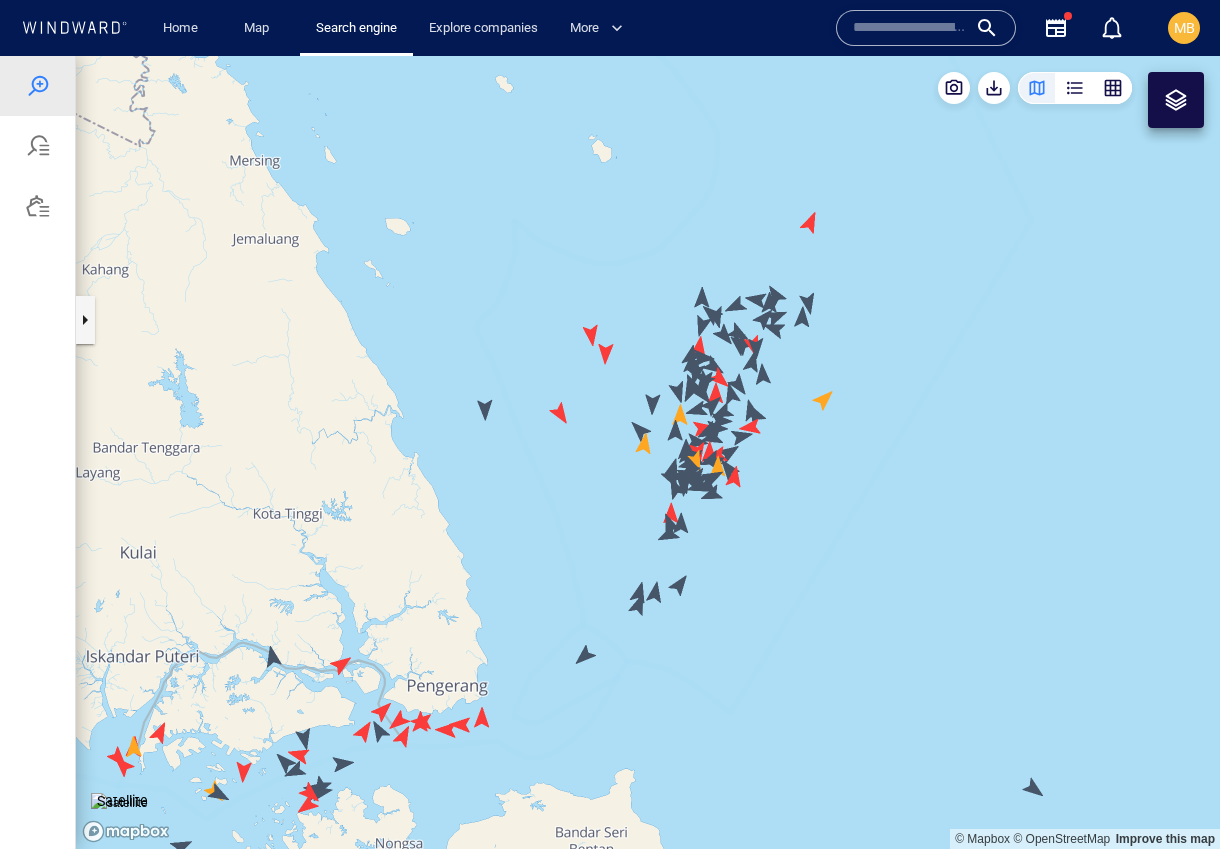 click at bounding box center [648, 452] 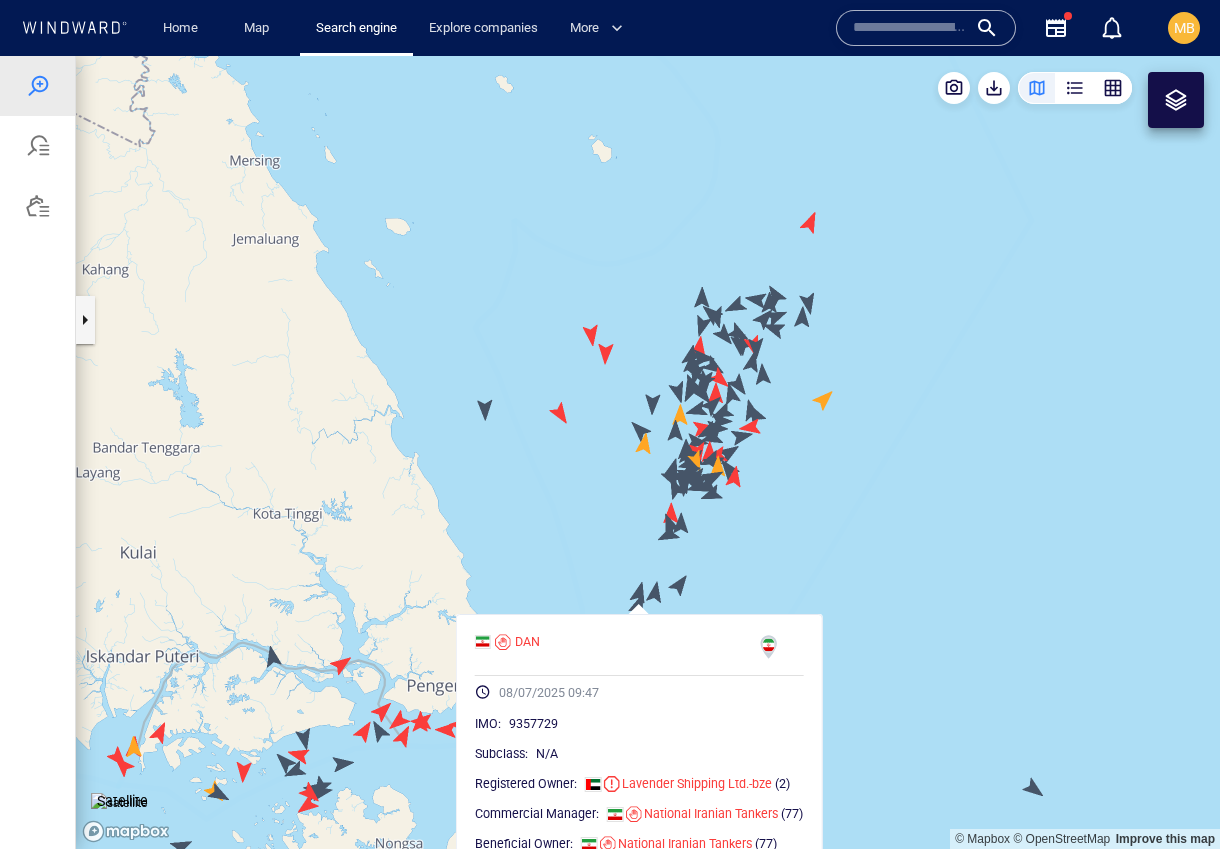 click at bounding box center [648, 452] 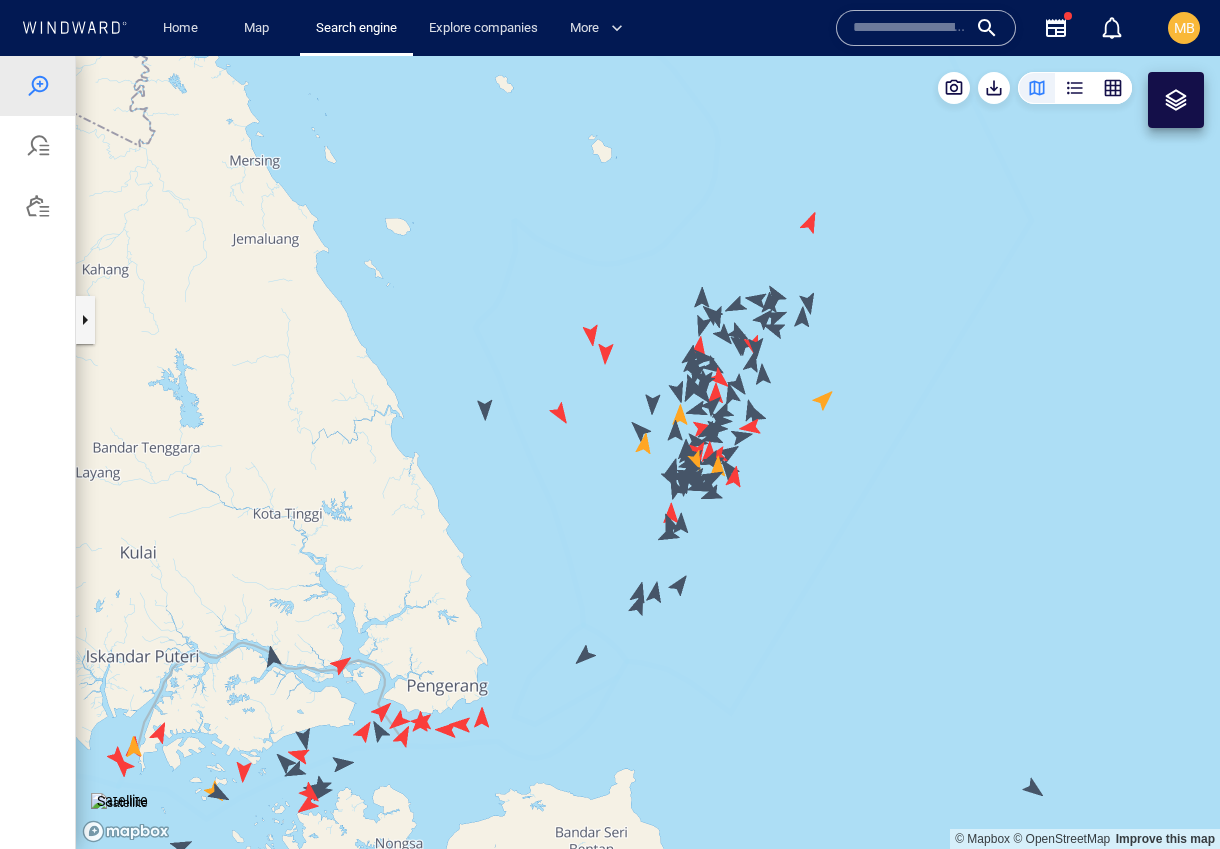 click at bounding box center (648, 452) 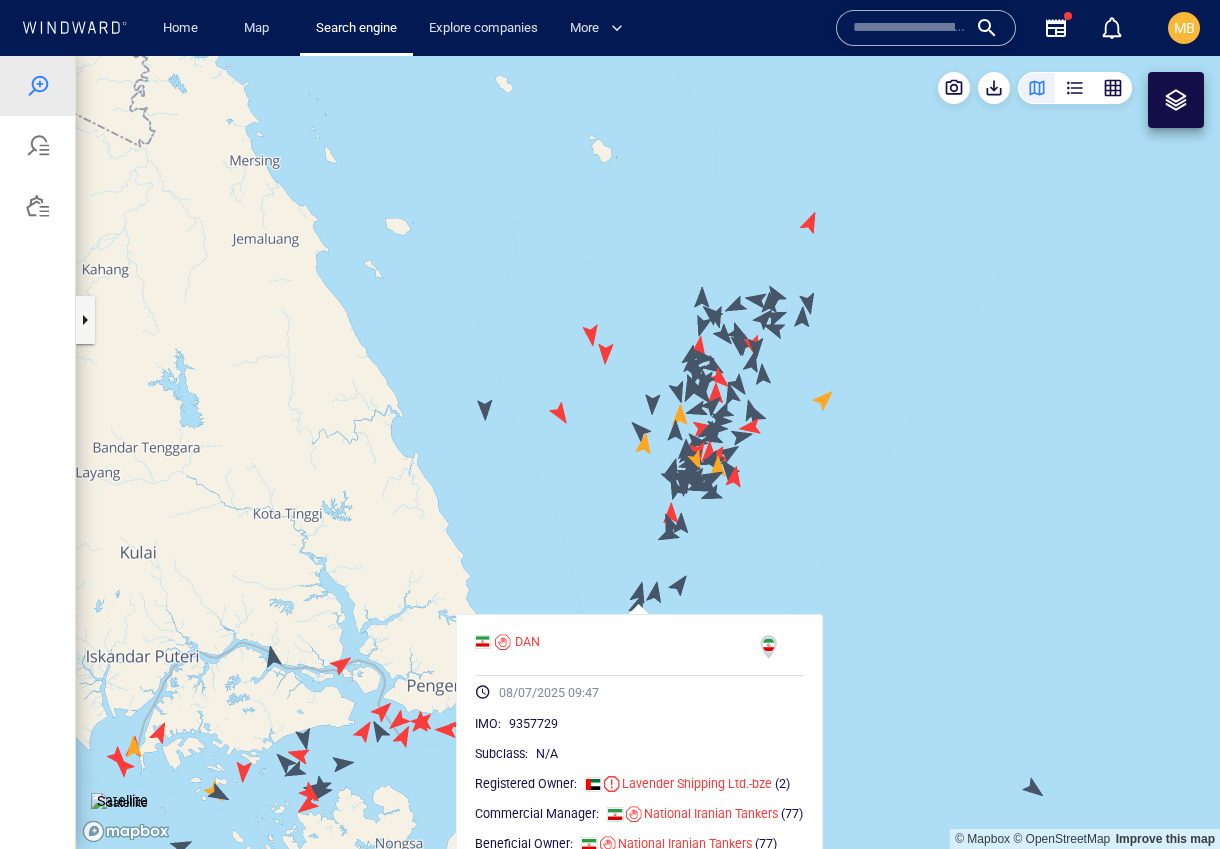 click at bounding box center (648, 452) 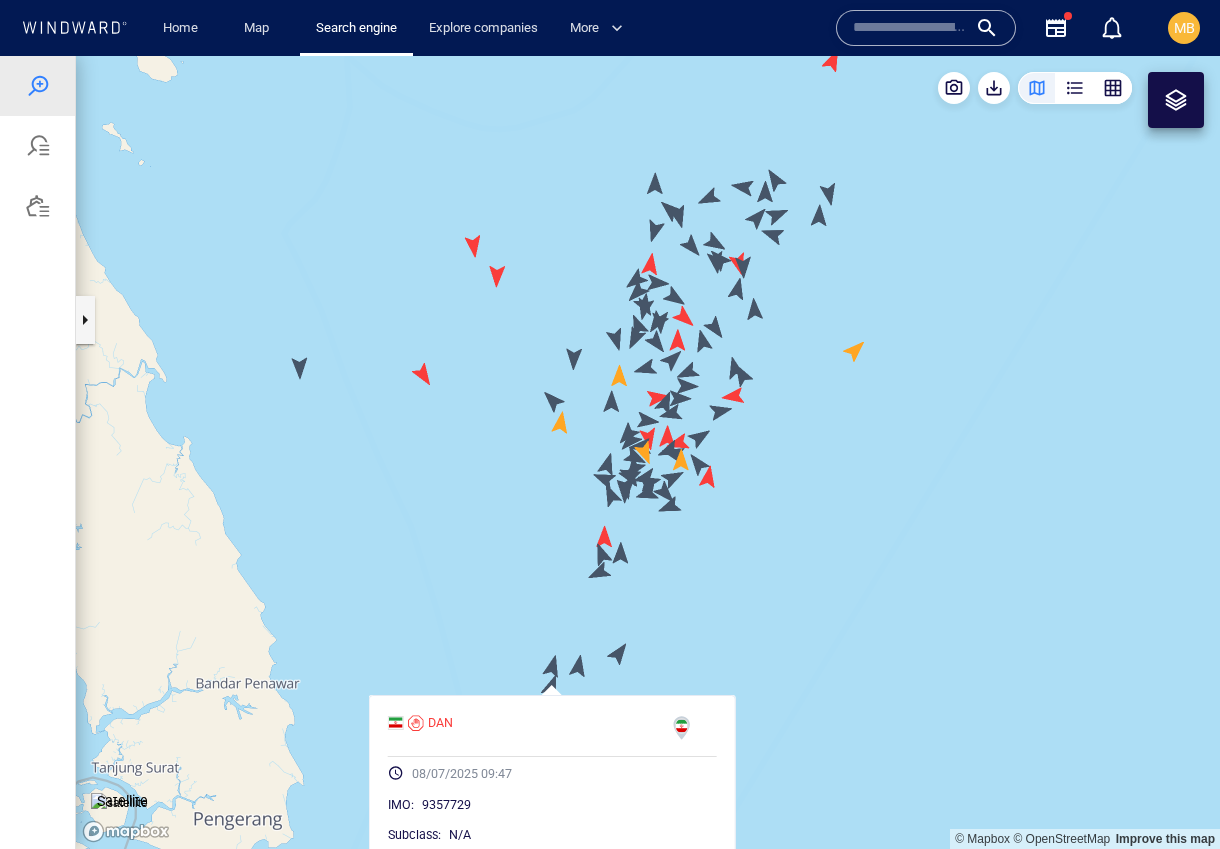 click at bounding box center [648, 452] 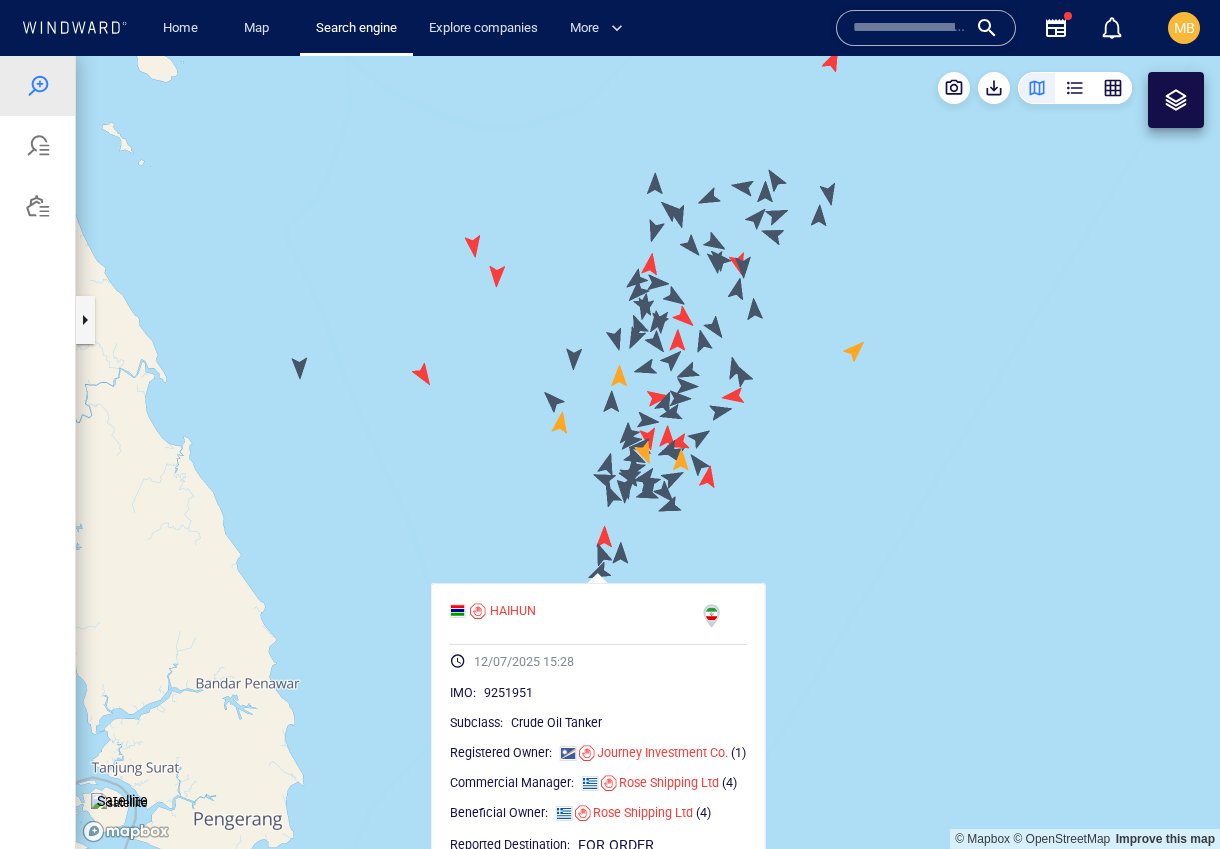 click at bounding box center [648, 452] 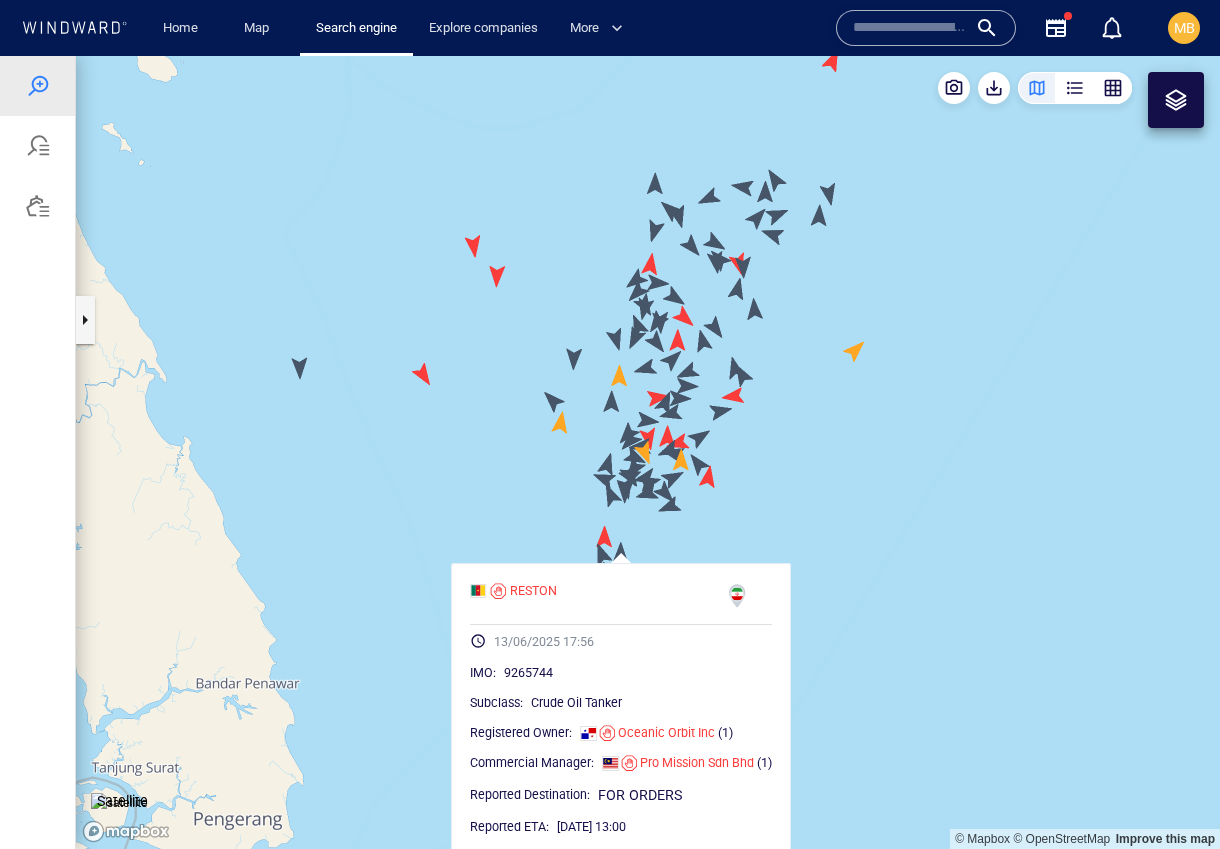 click at bounding box center [648, 452] 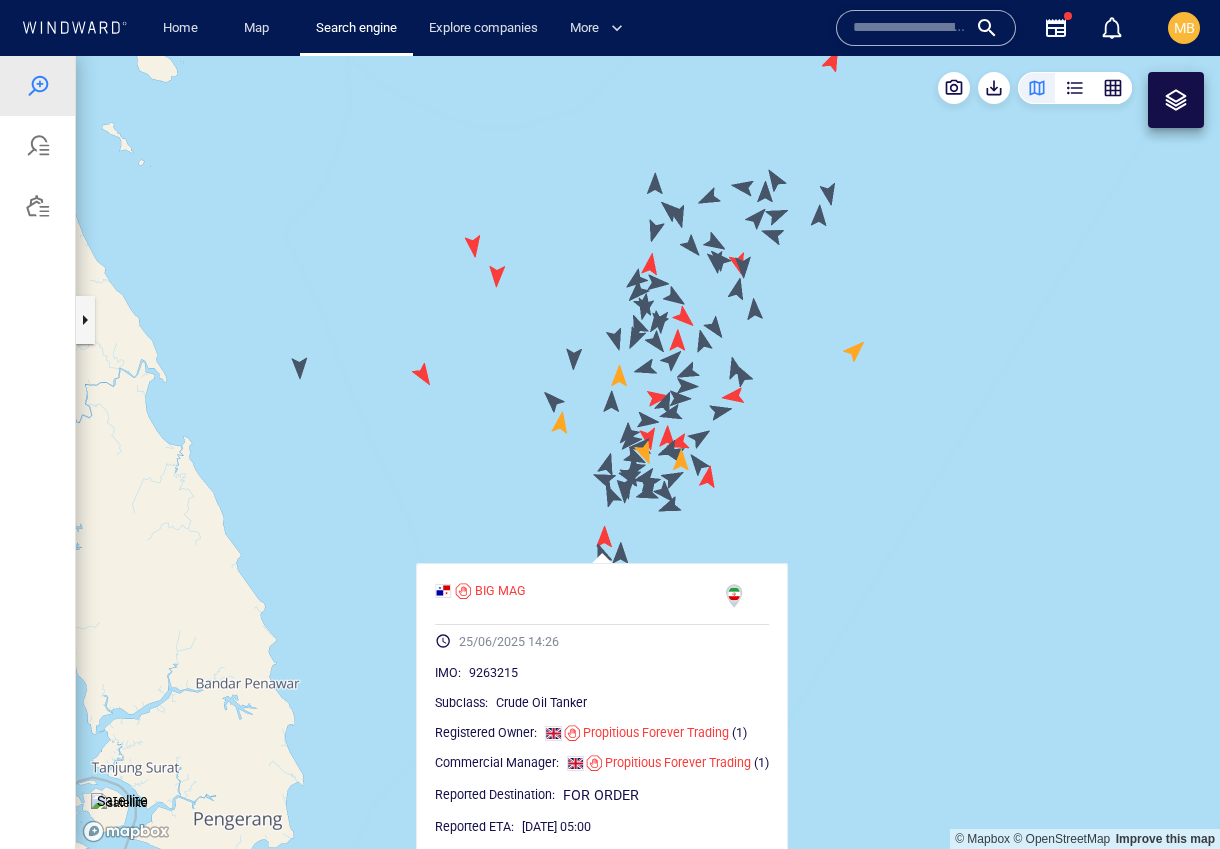 click at bounding box center (648, 452) 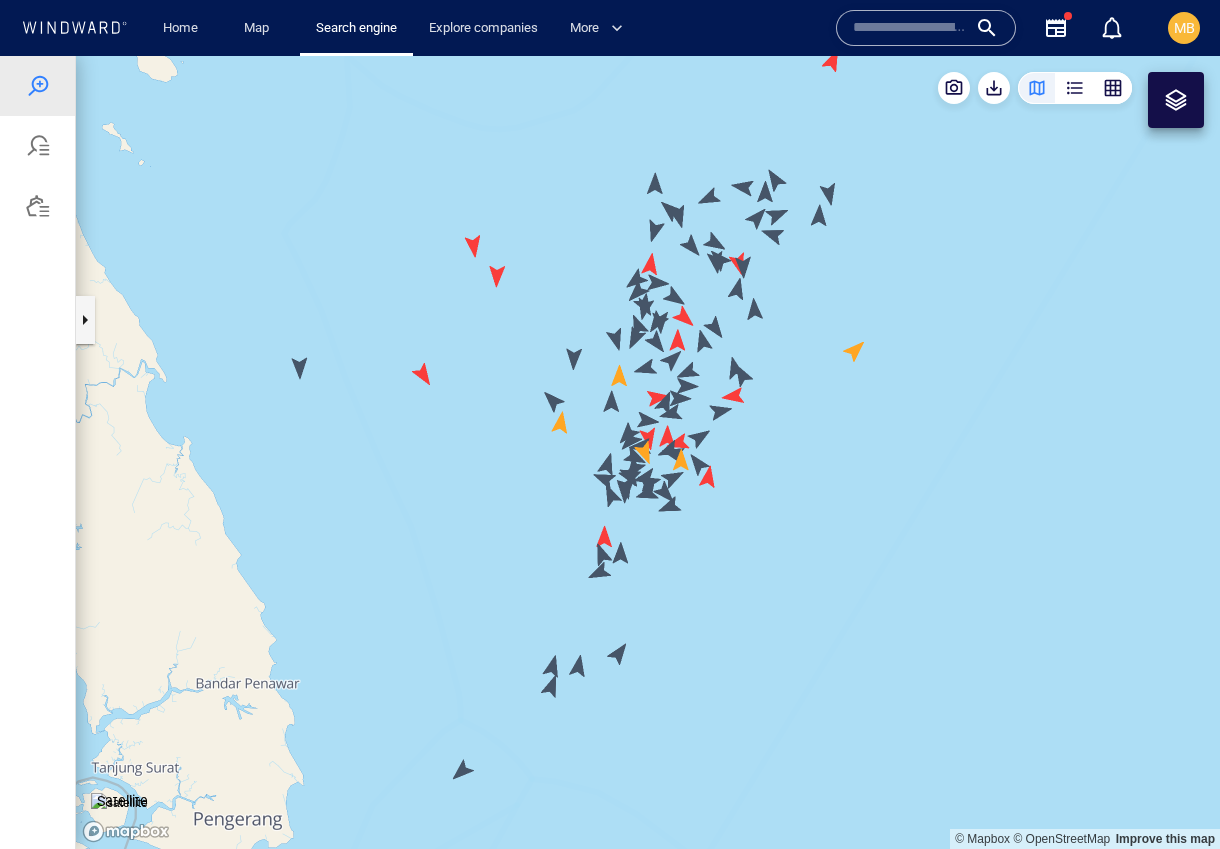 click at bounding box center (648, 452) 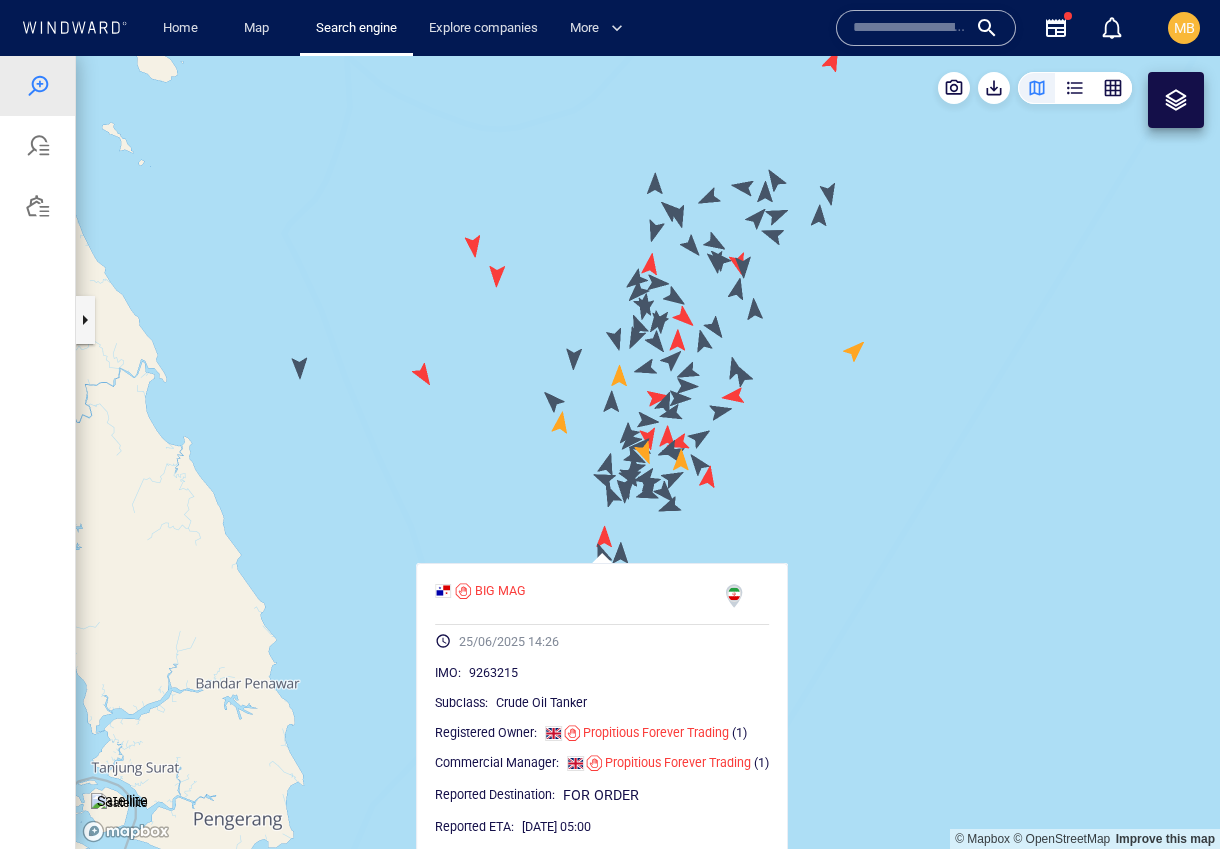 click at bounding box center [648, 452] 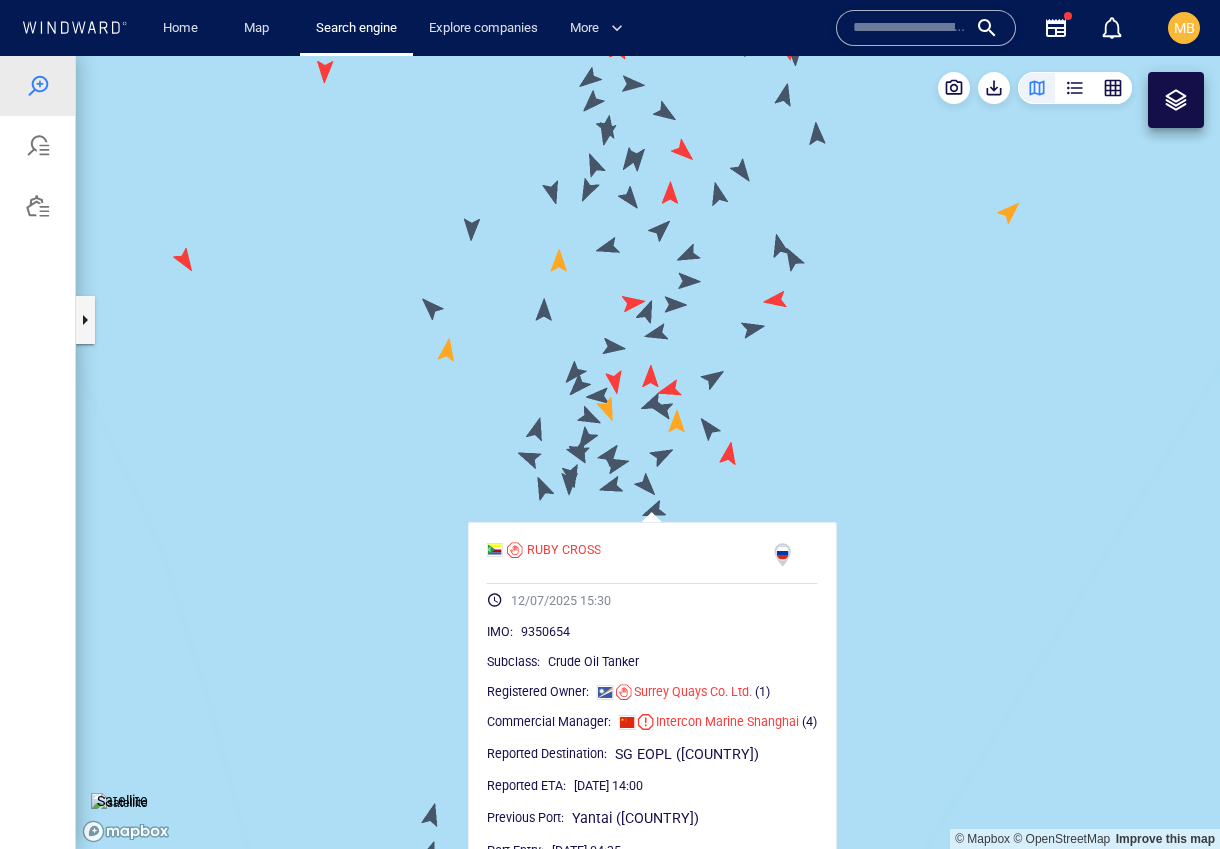 click at bounding box center [648, 452] 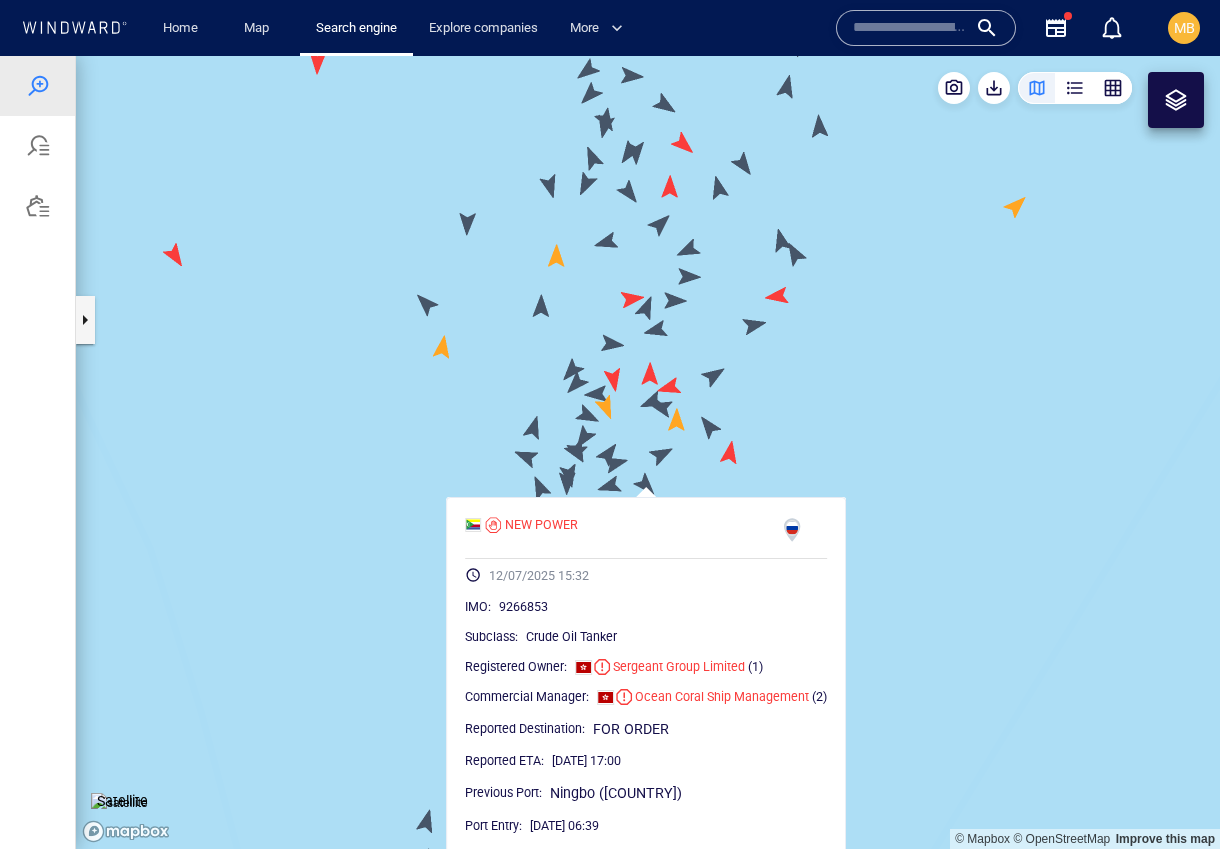 click at bounding box center (648, 452) 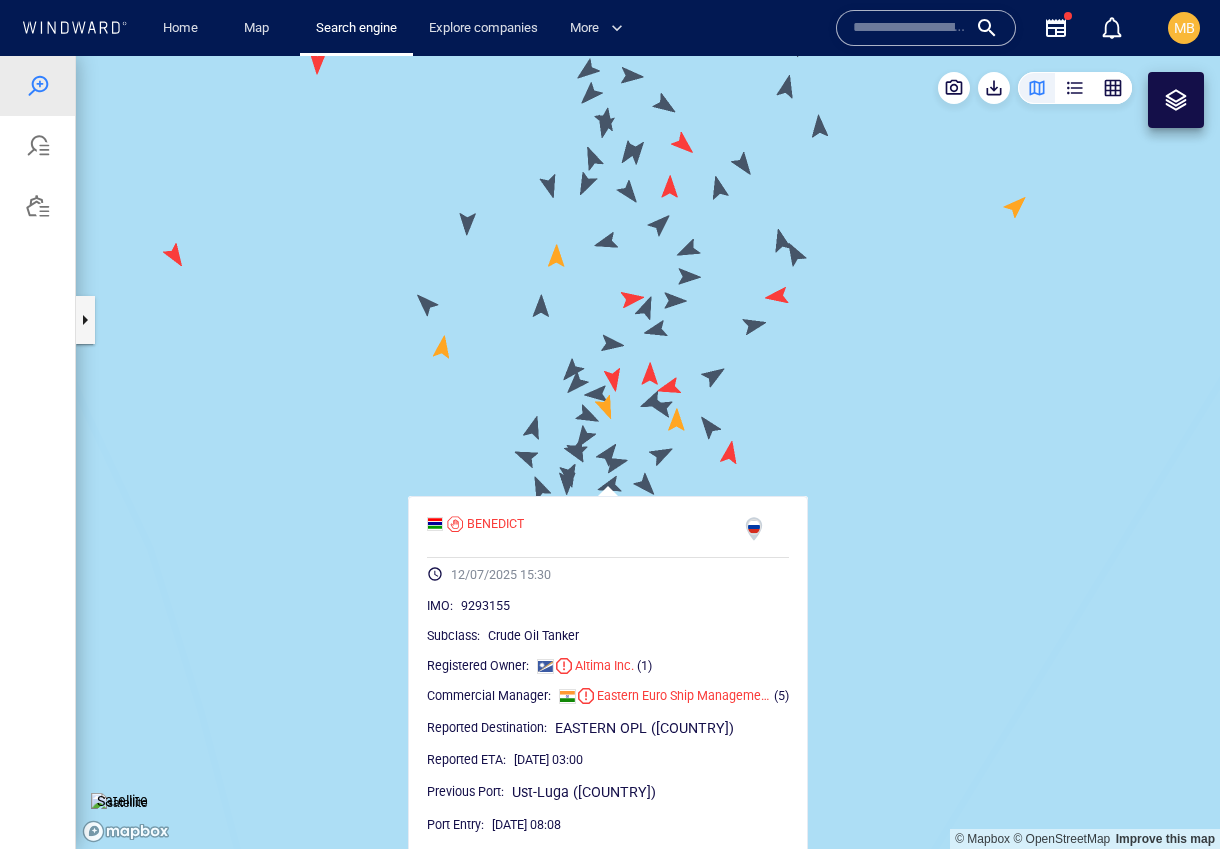 click at bounding box center (648, 452) 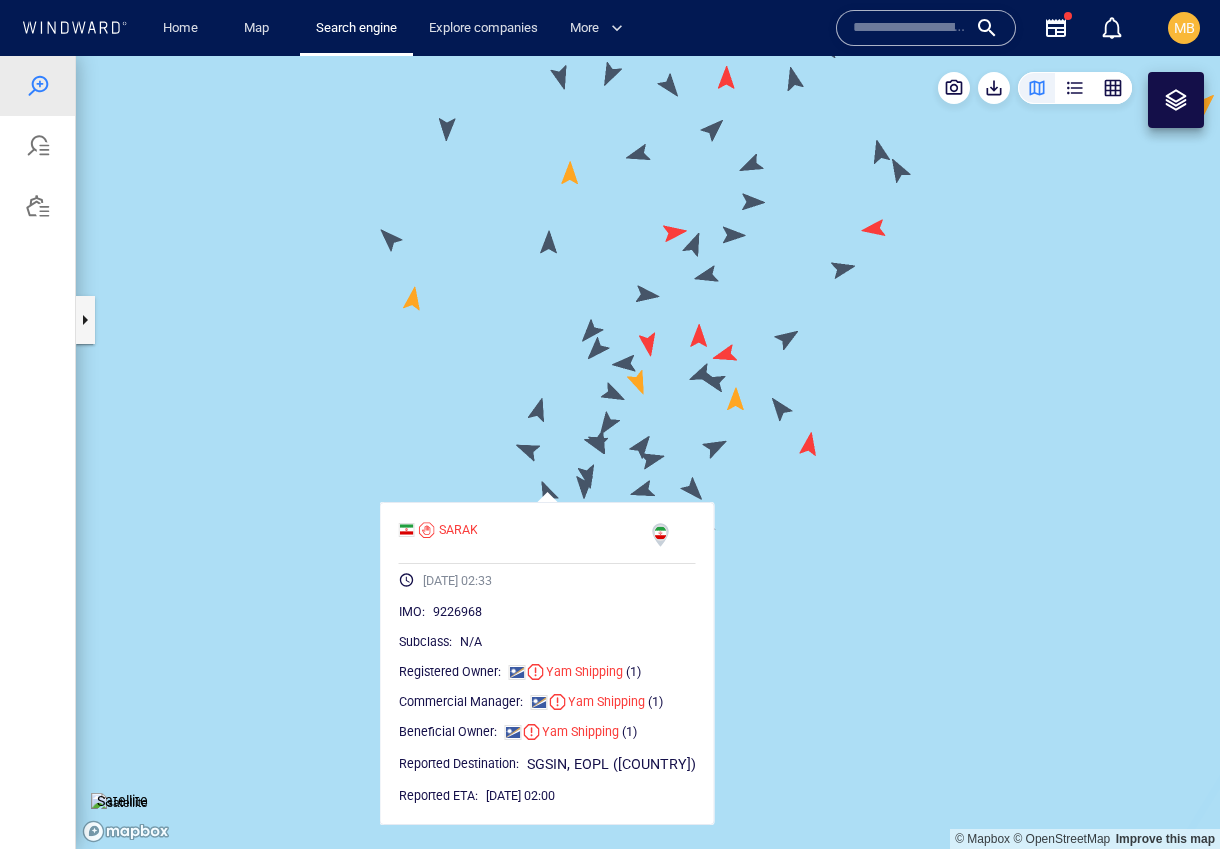 click at bounding box center (648, 452) 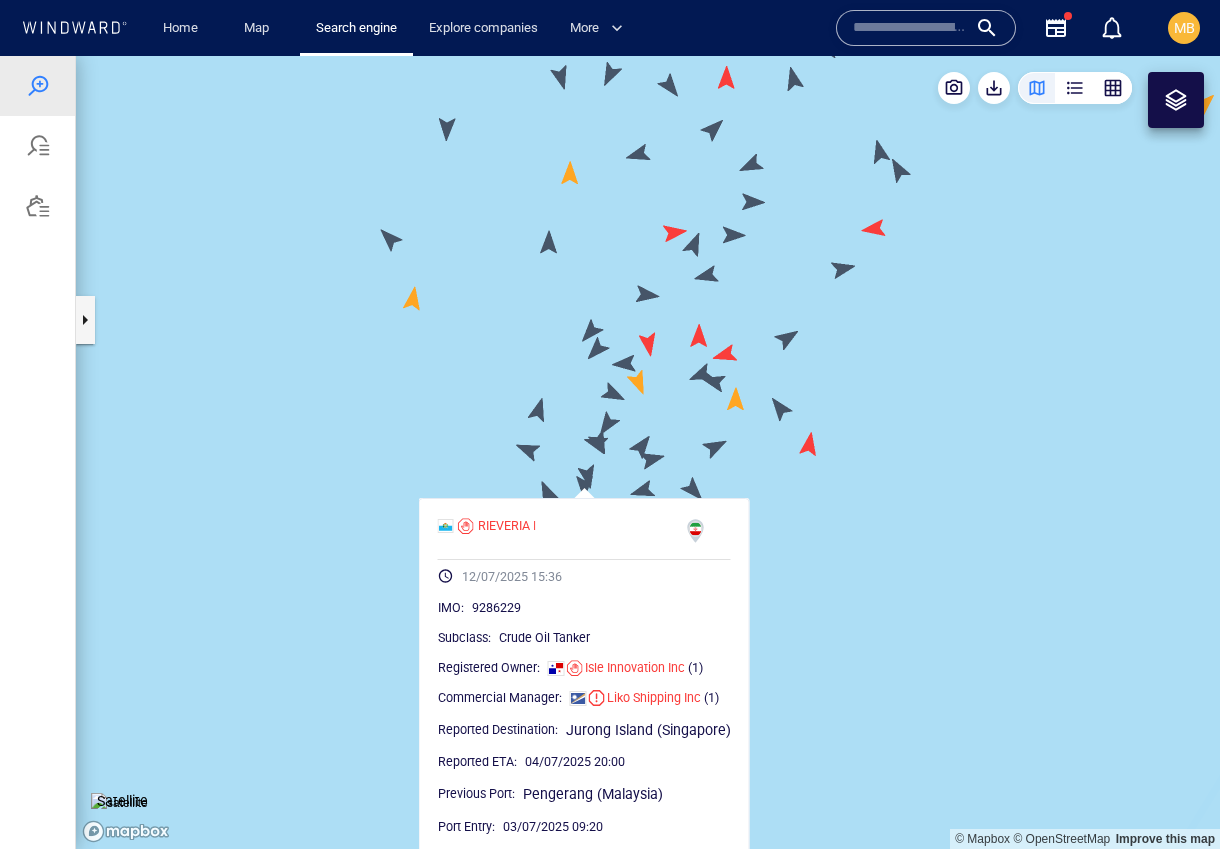 click at bounding box center [648, 452] 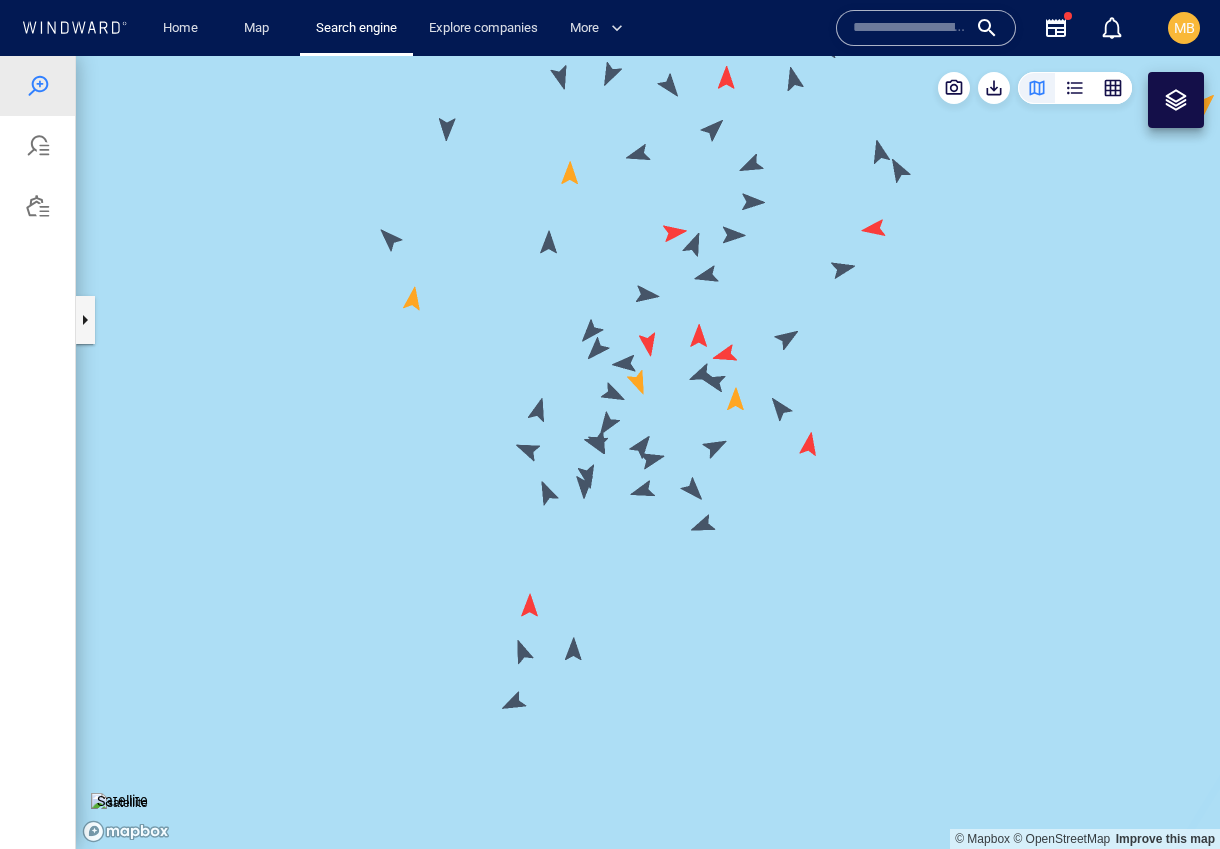 click at bounding box center (648, 452) 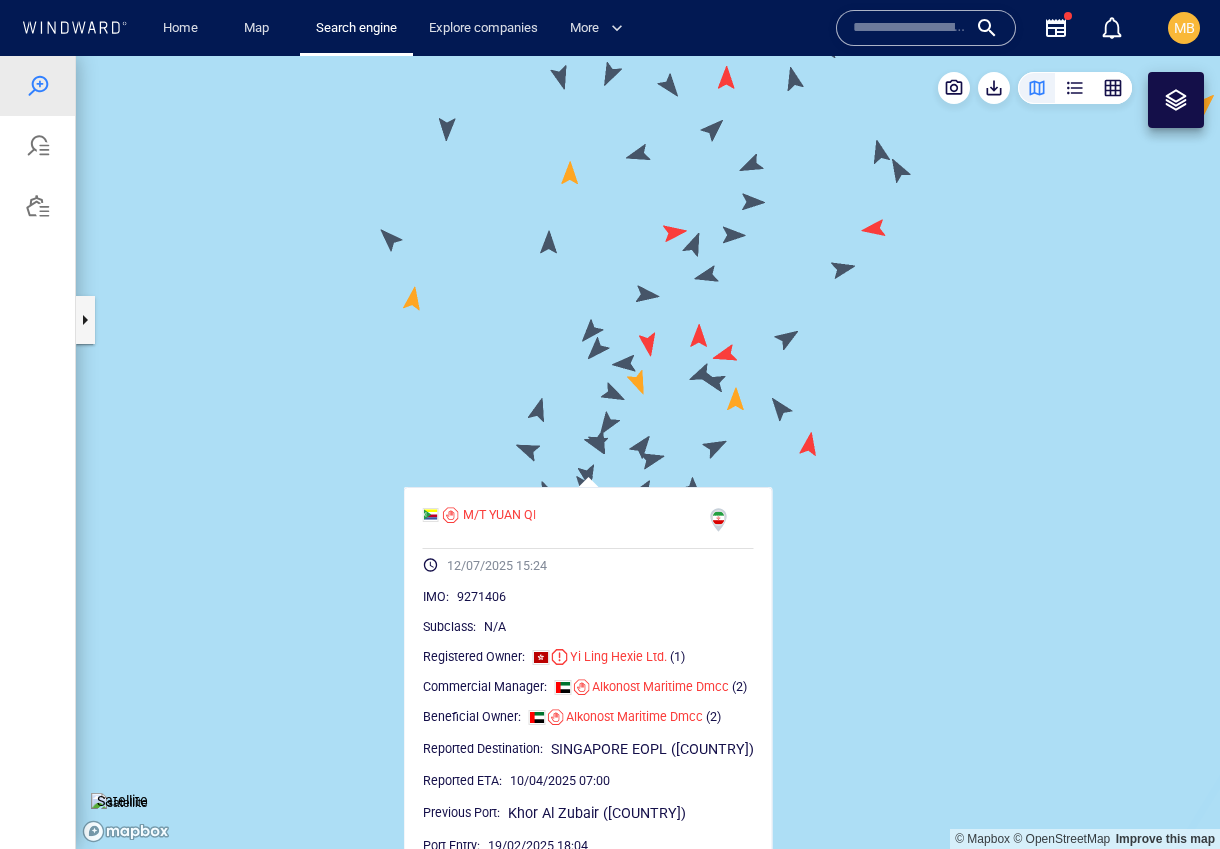 click at bounding box center [648, 452] 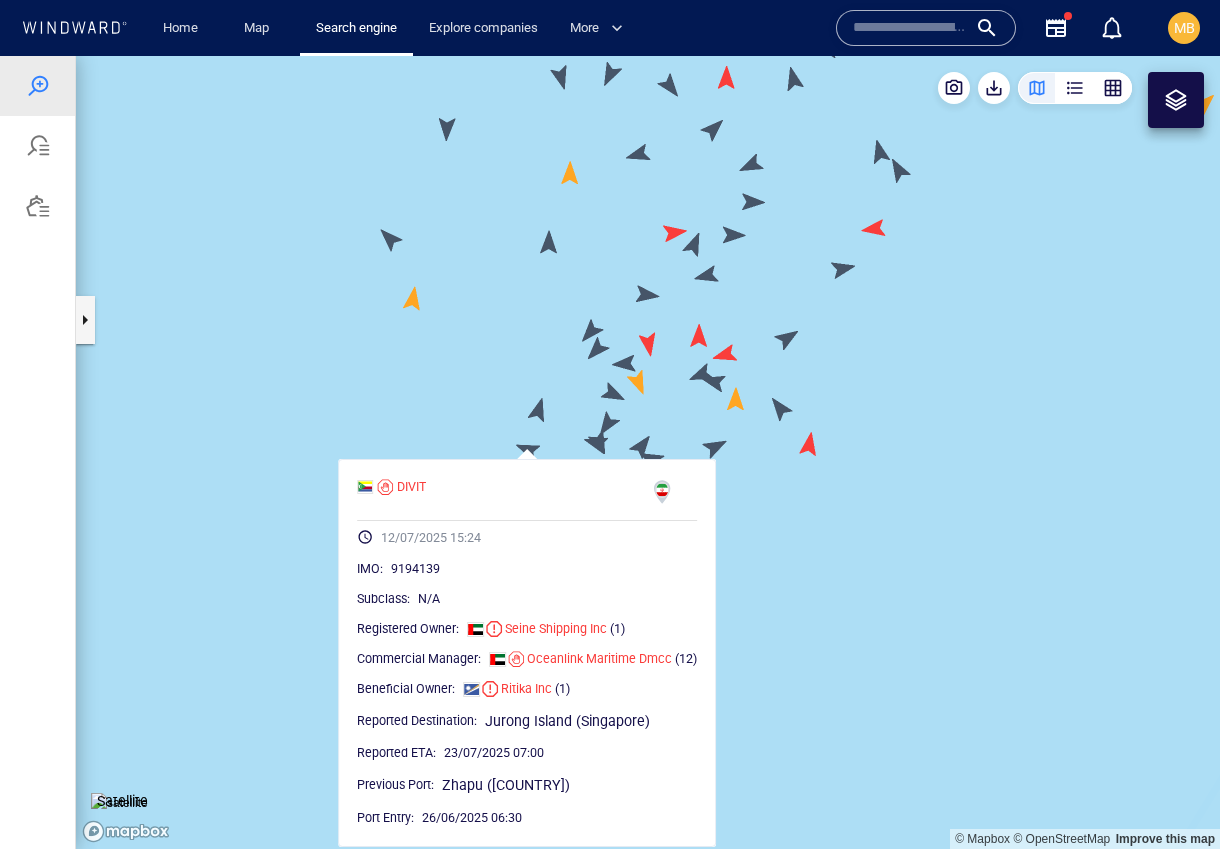 click at bounding box center (648, 452) 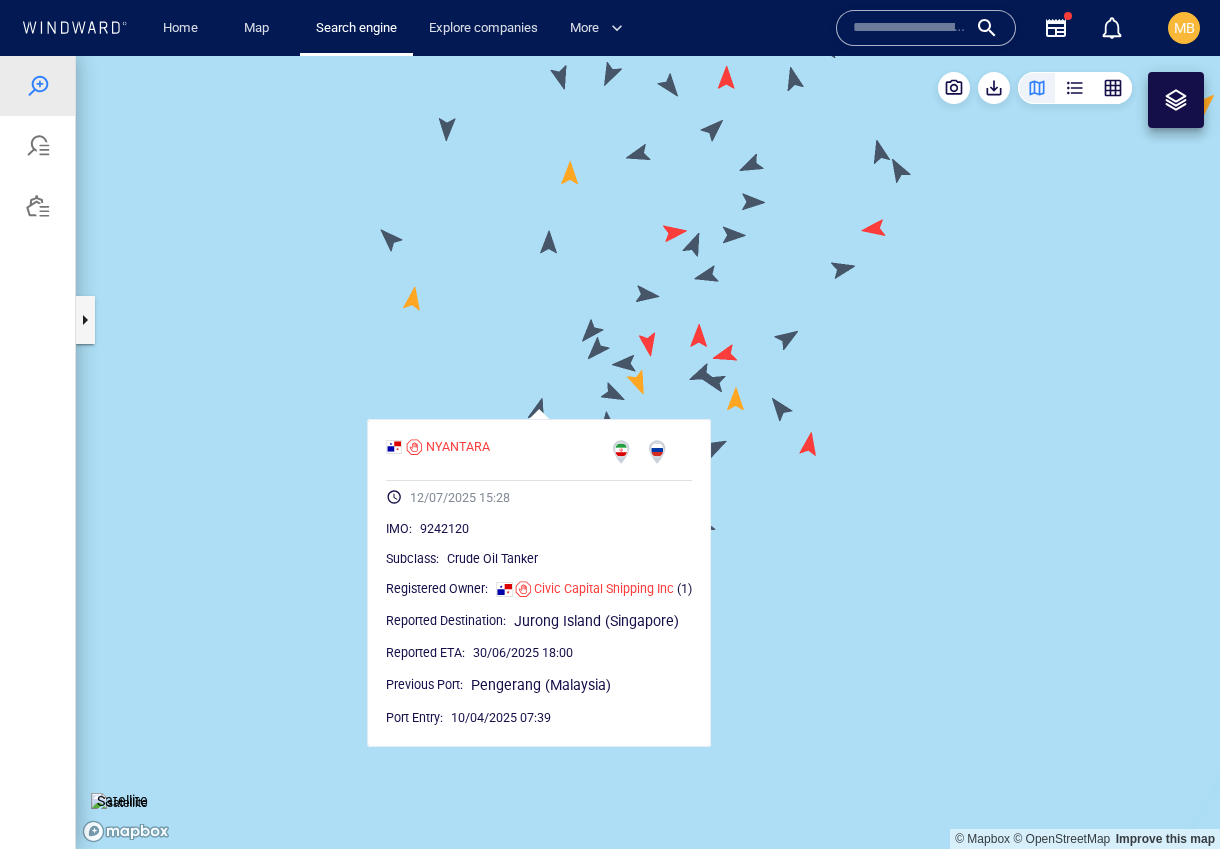 click at bounding box center [648, 452] 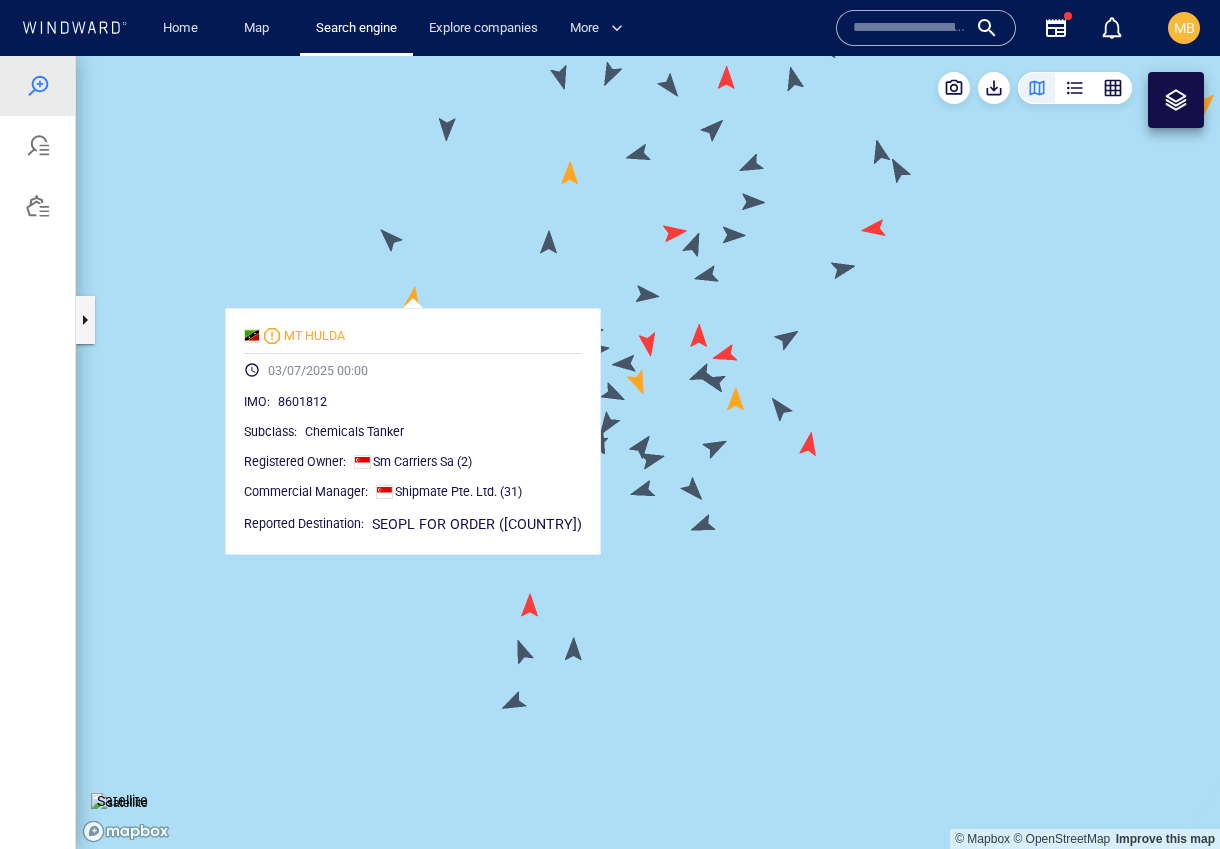 click at bounding box center [648, 452] 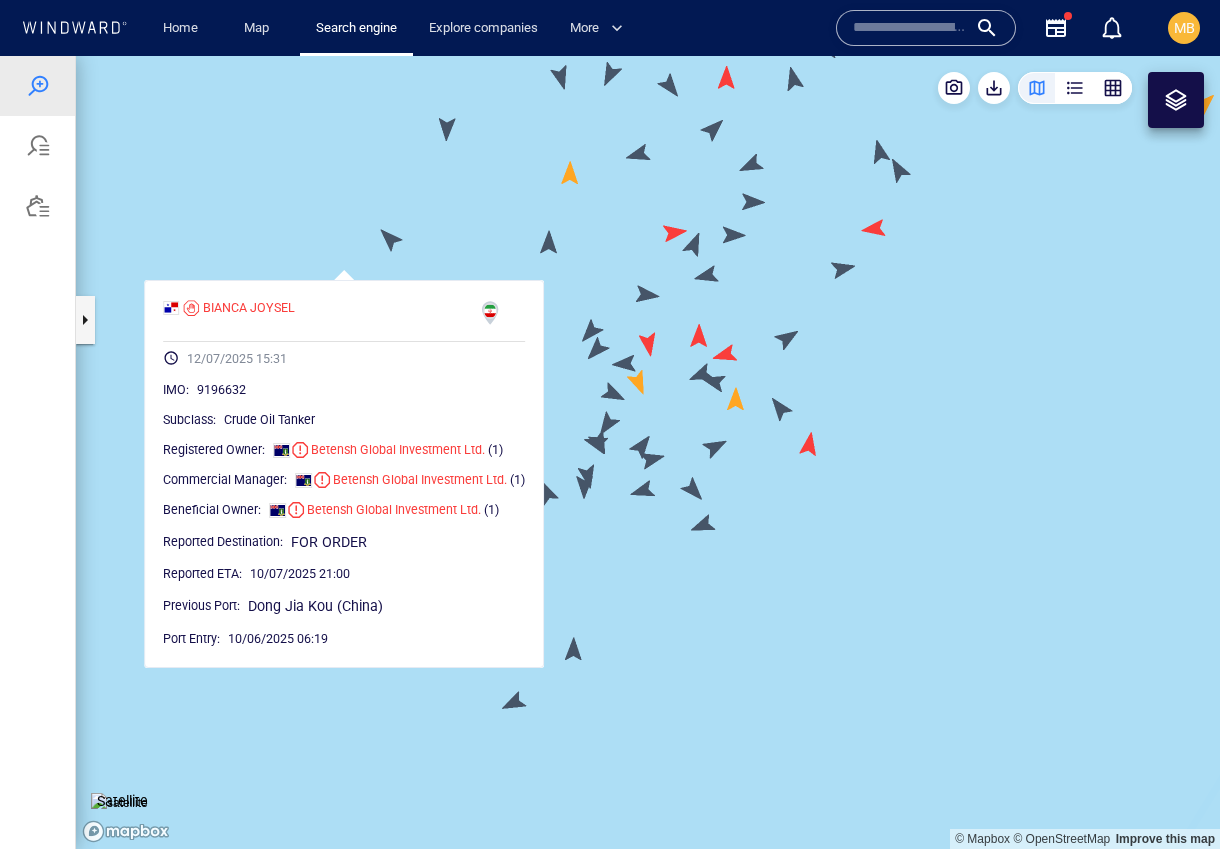 drag, startPoint x: 499, startPoint y: 238, endPoint x: 448, endPoint y: 276, distance: 63.600315 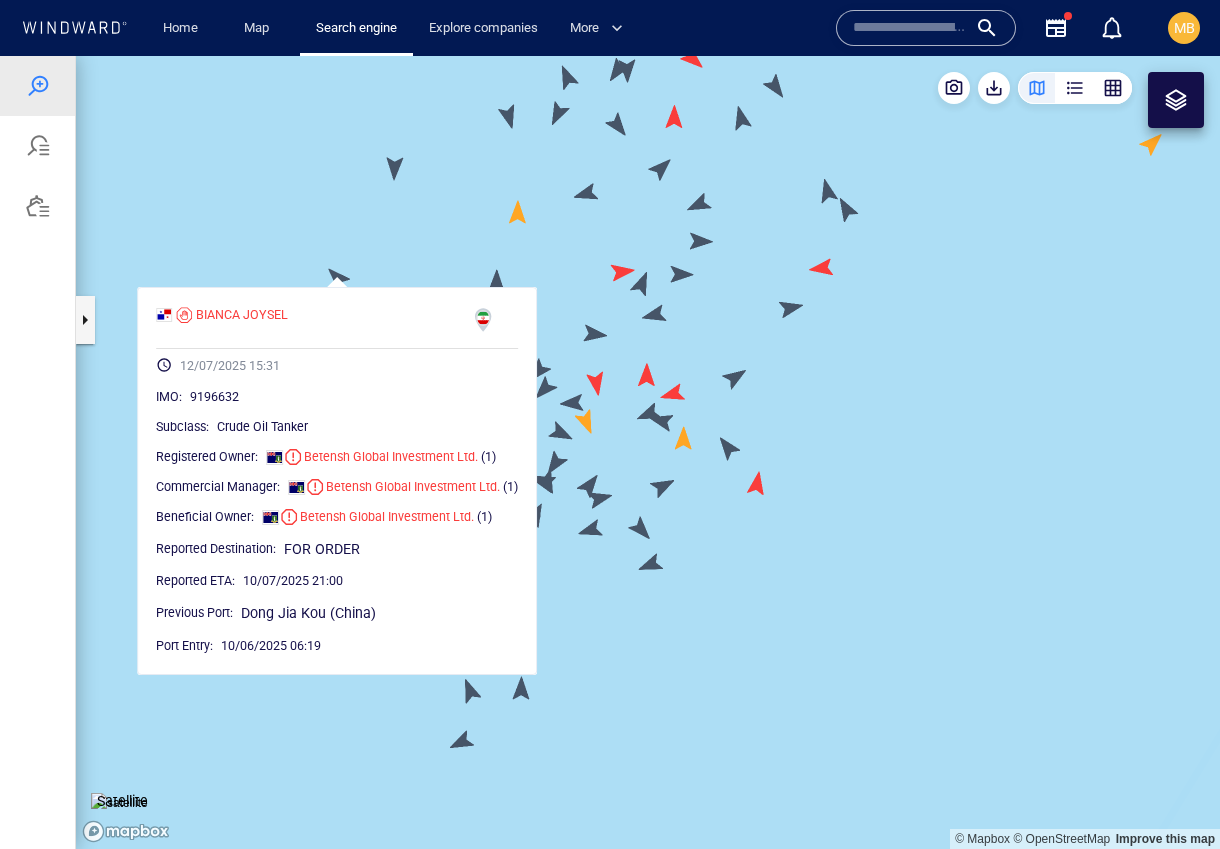 click at bounding box center [648, 452] 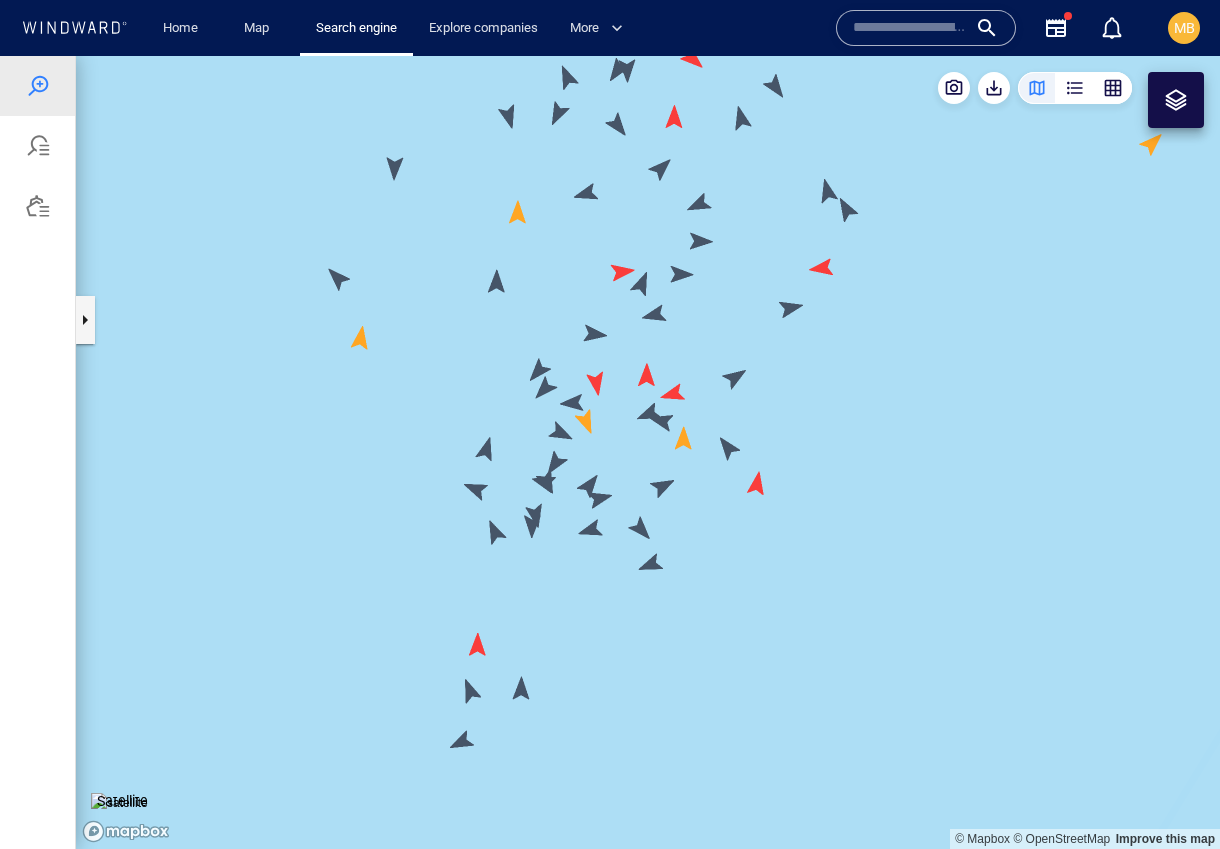click at bounding box center (648, 452) 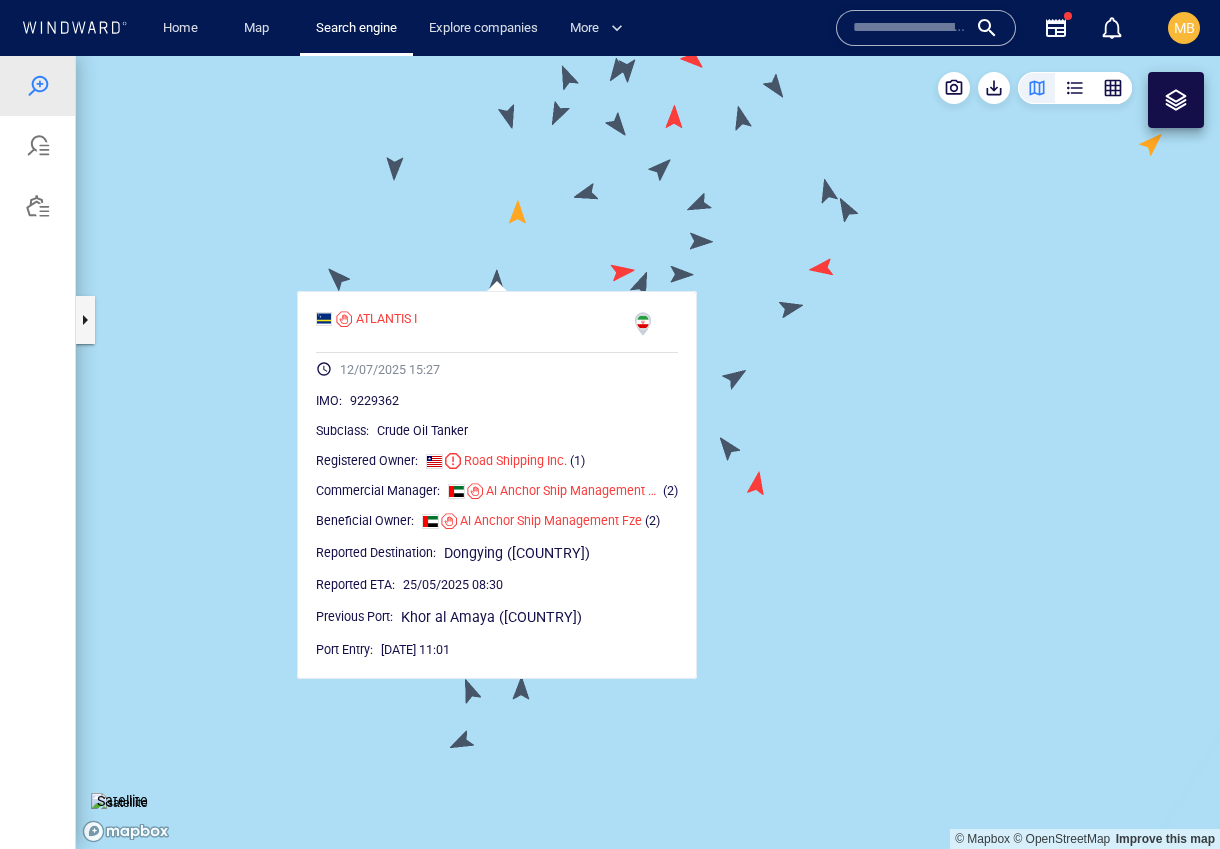 click at bounding box center [648, 452] 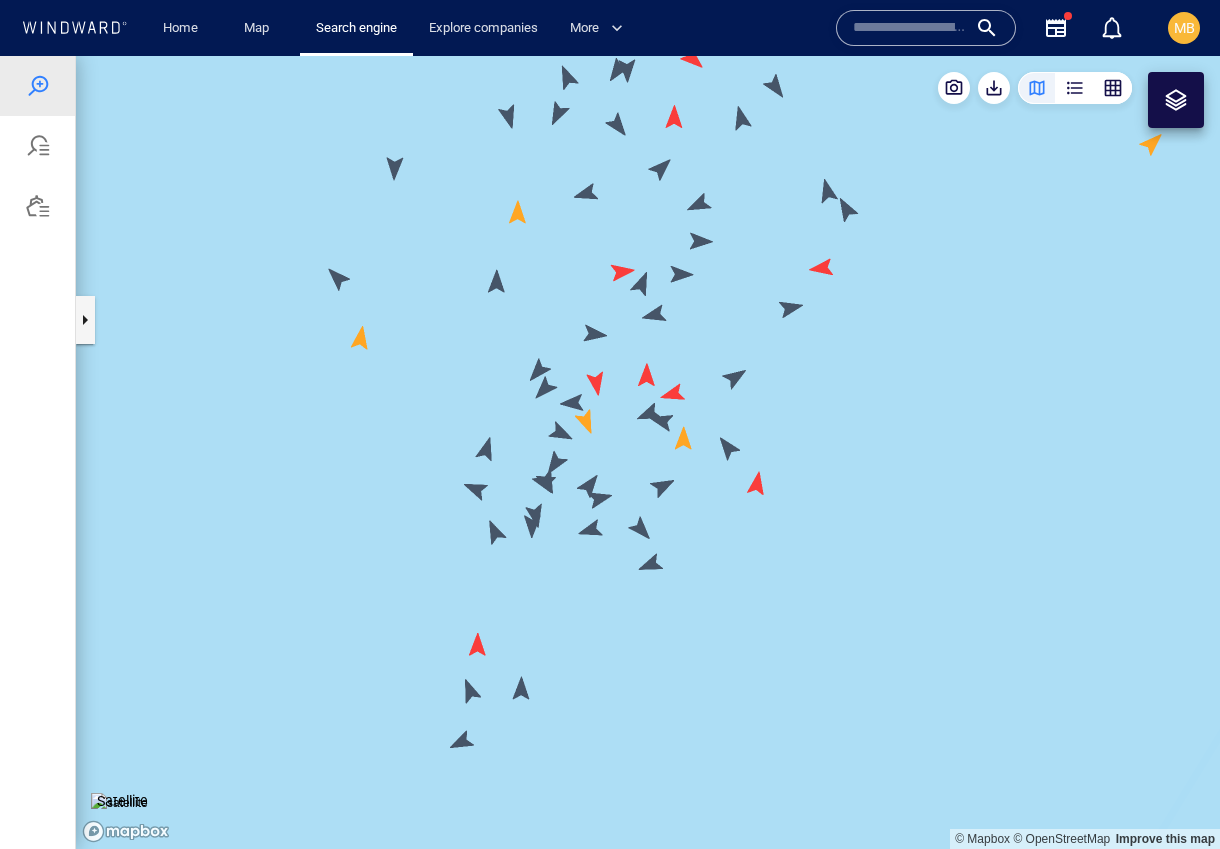 click at bounding box center [648, 452] 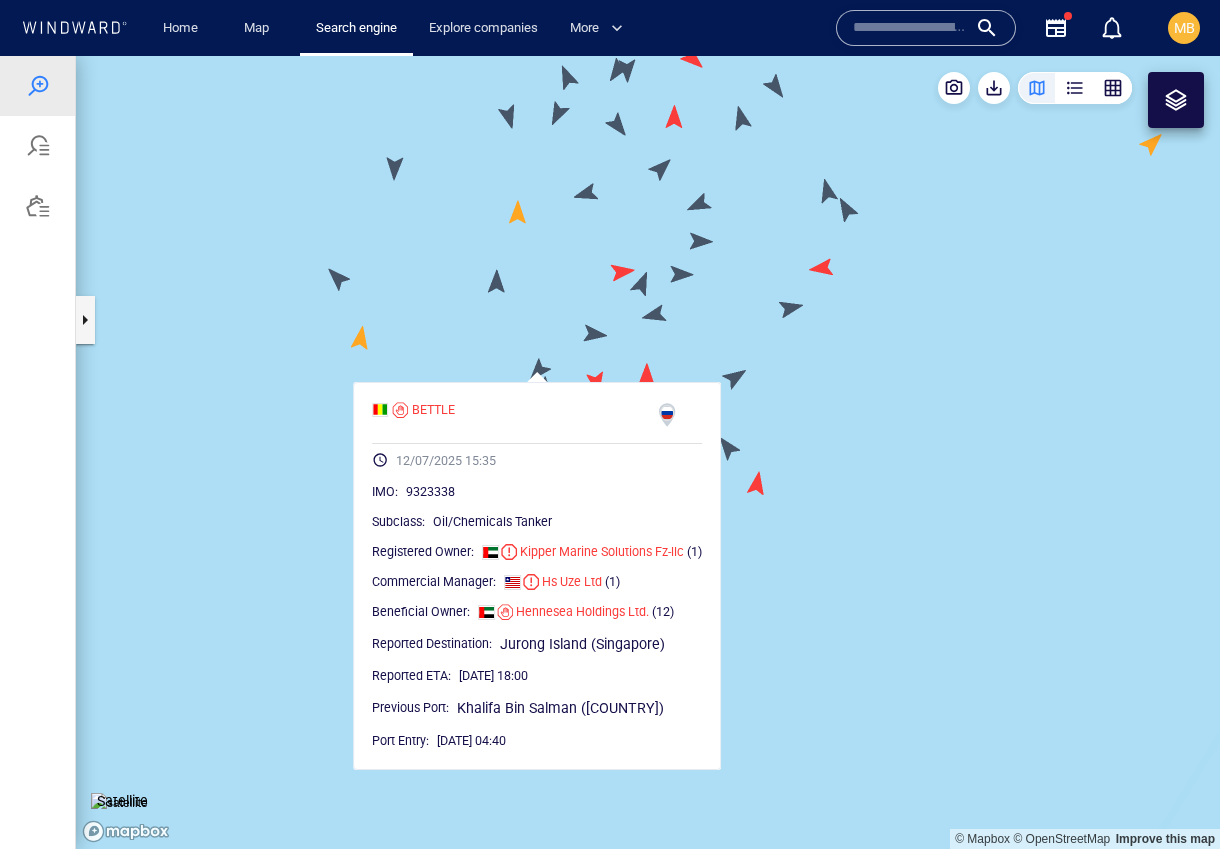 click at bounding box center [648, 452] 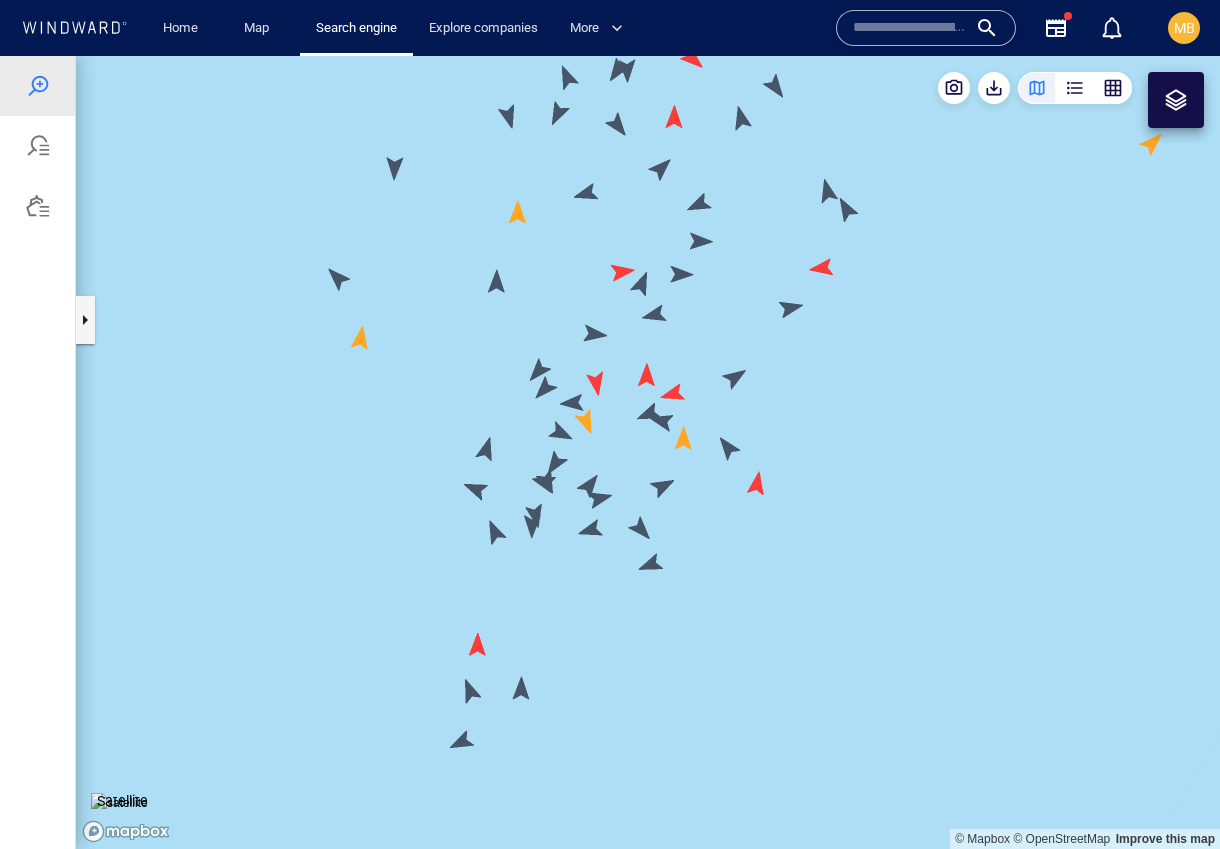 click at bounding box center (648, 452) 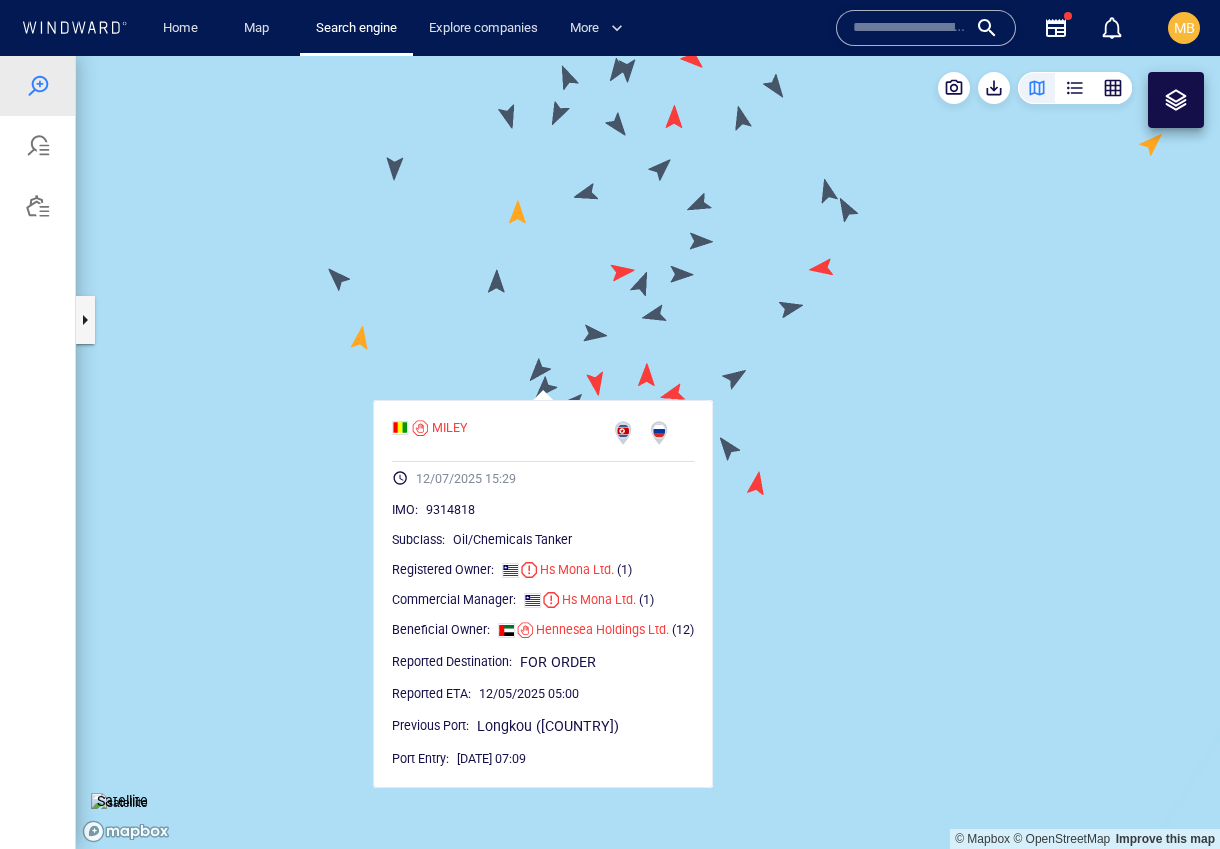 click at bounding box center (648, 452) 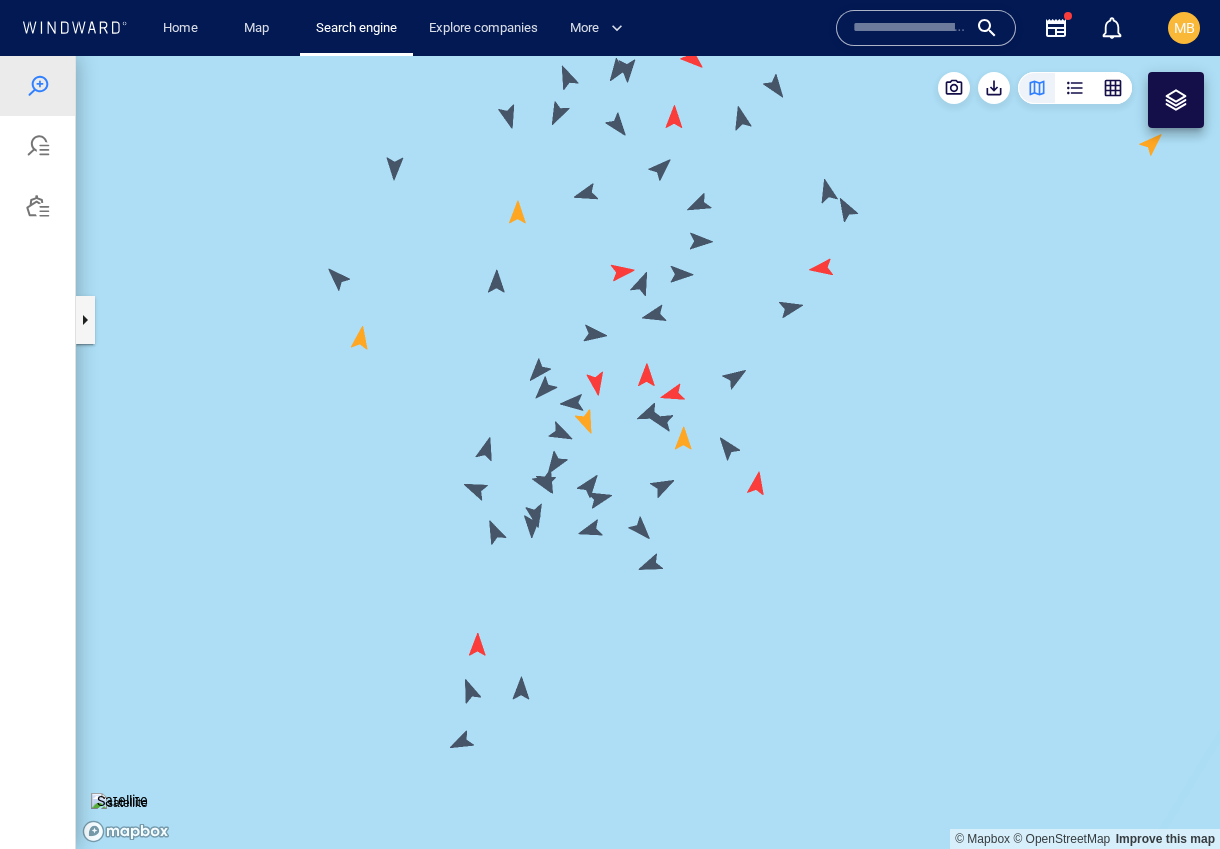 click at bounding box center [648, 452] 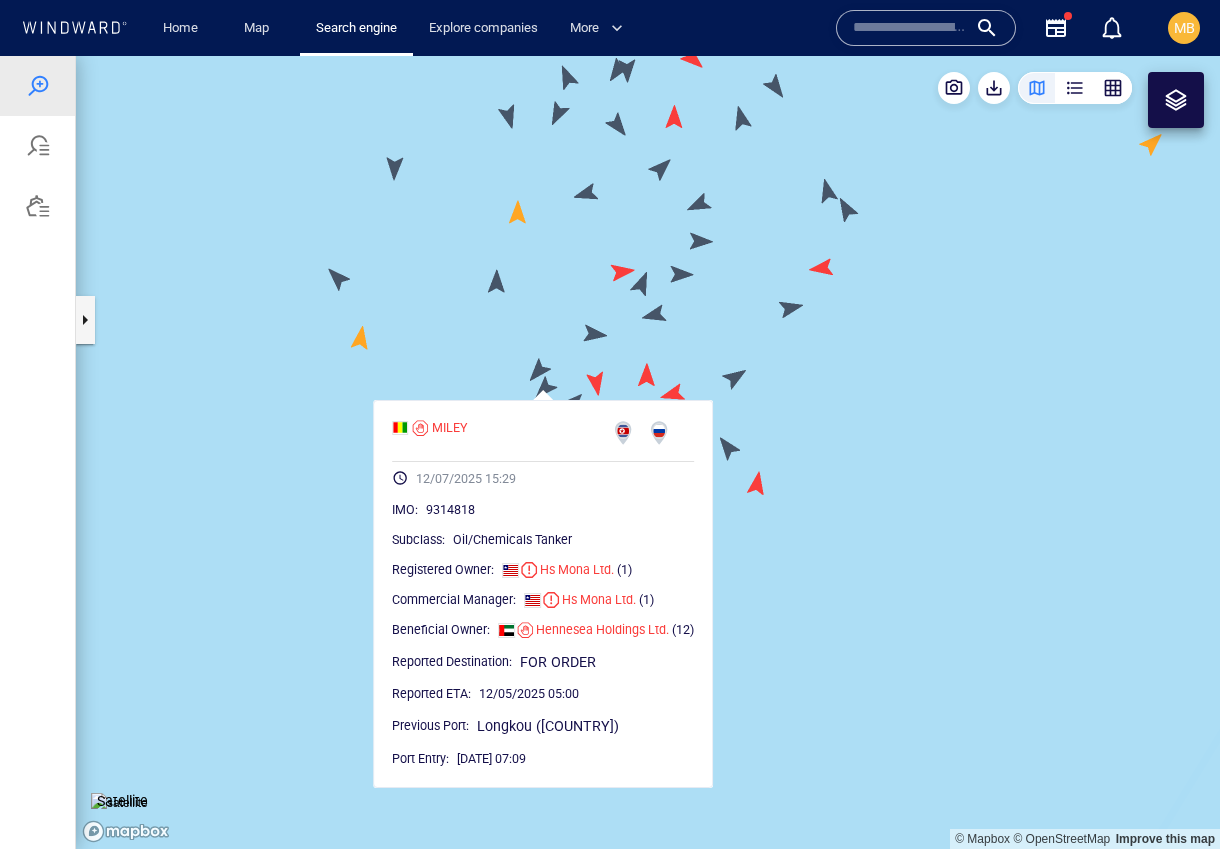 click at bounding box center (648, 452) 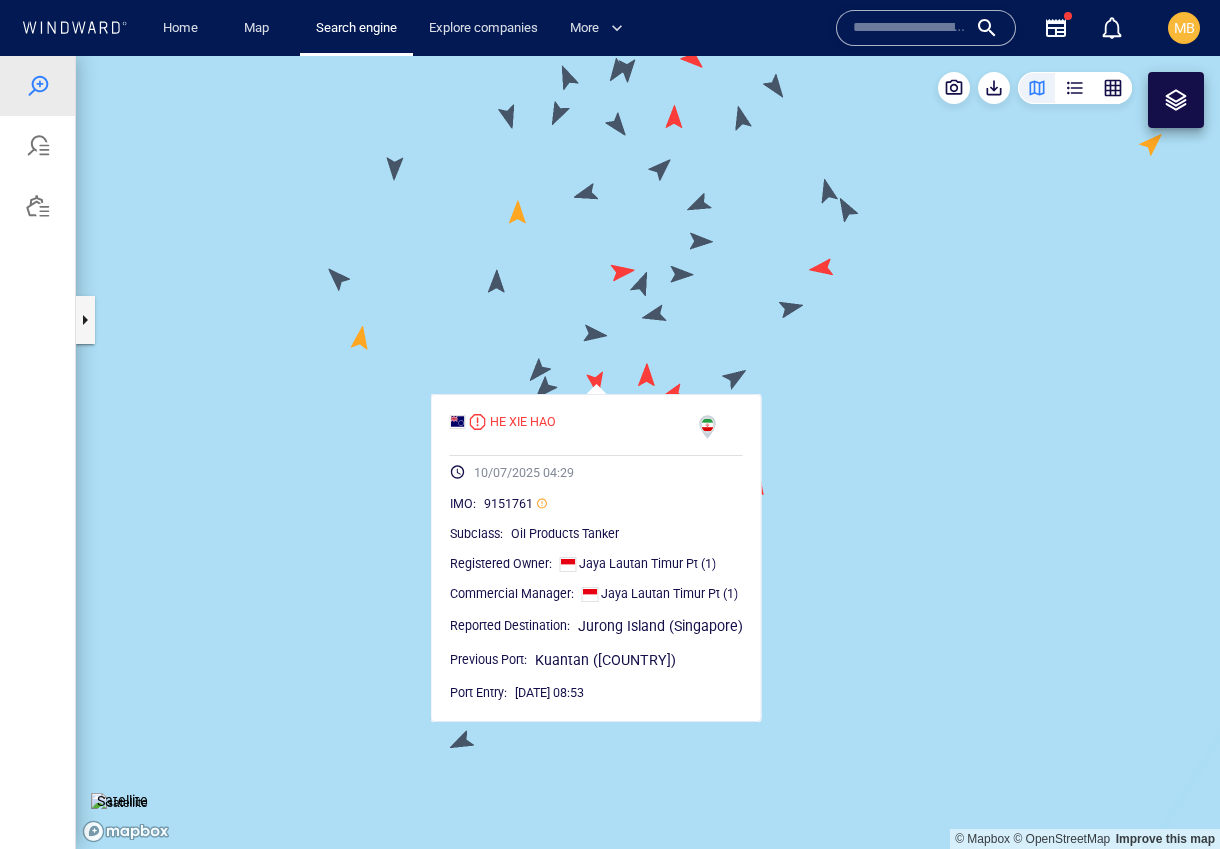 click at bounding box center (648, 452) 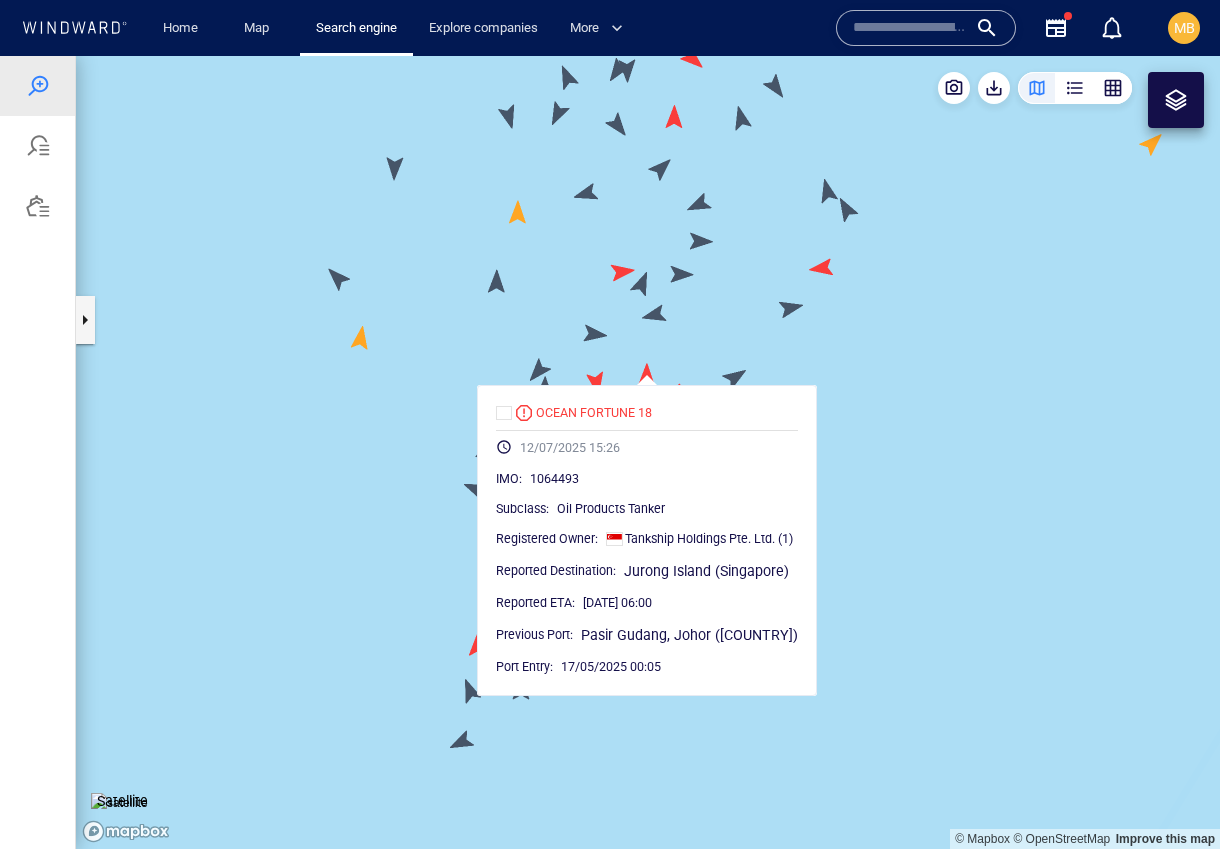click at bounding box center [648, 452] 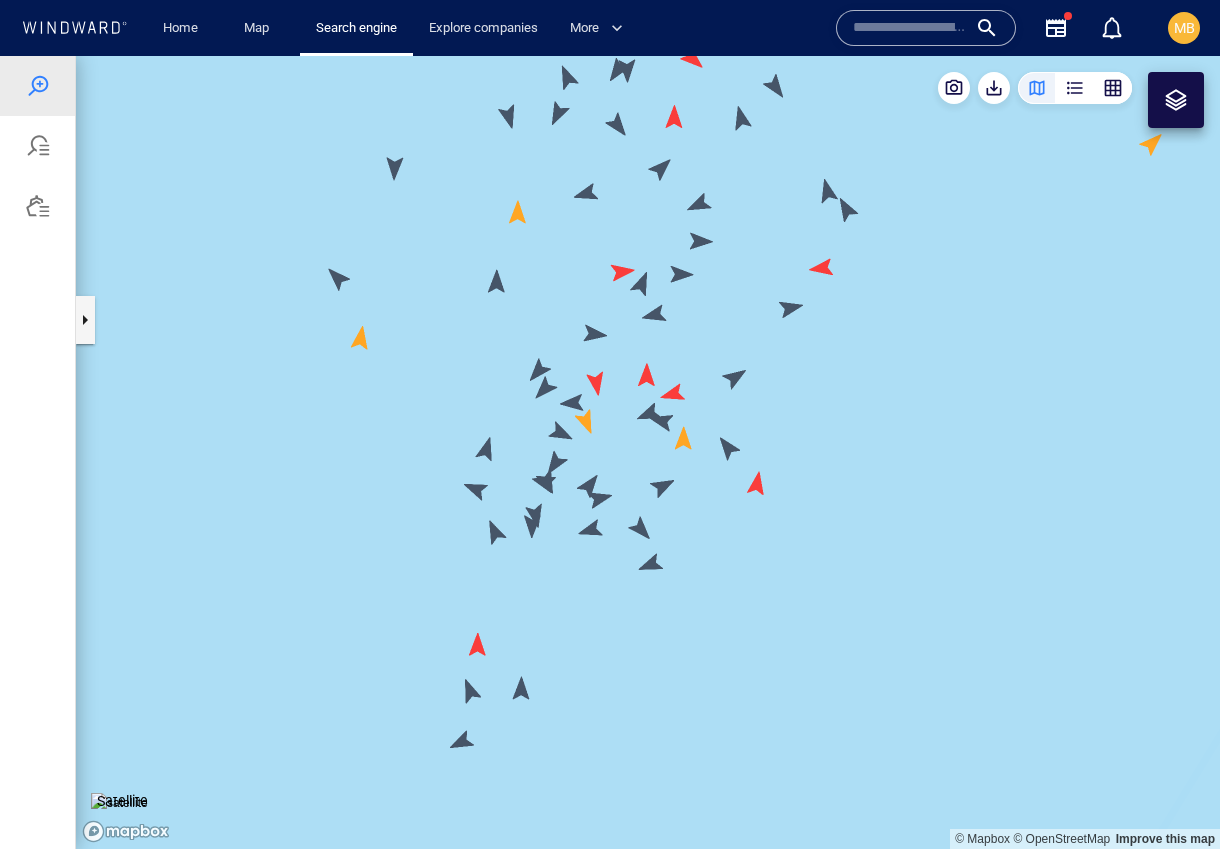 click at bounding box center [648, 452] 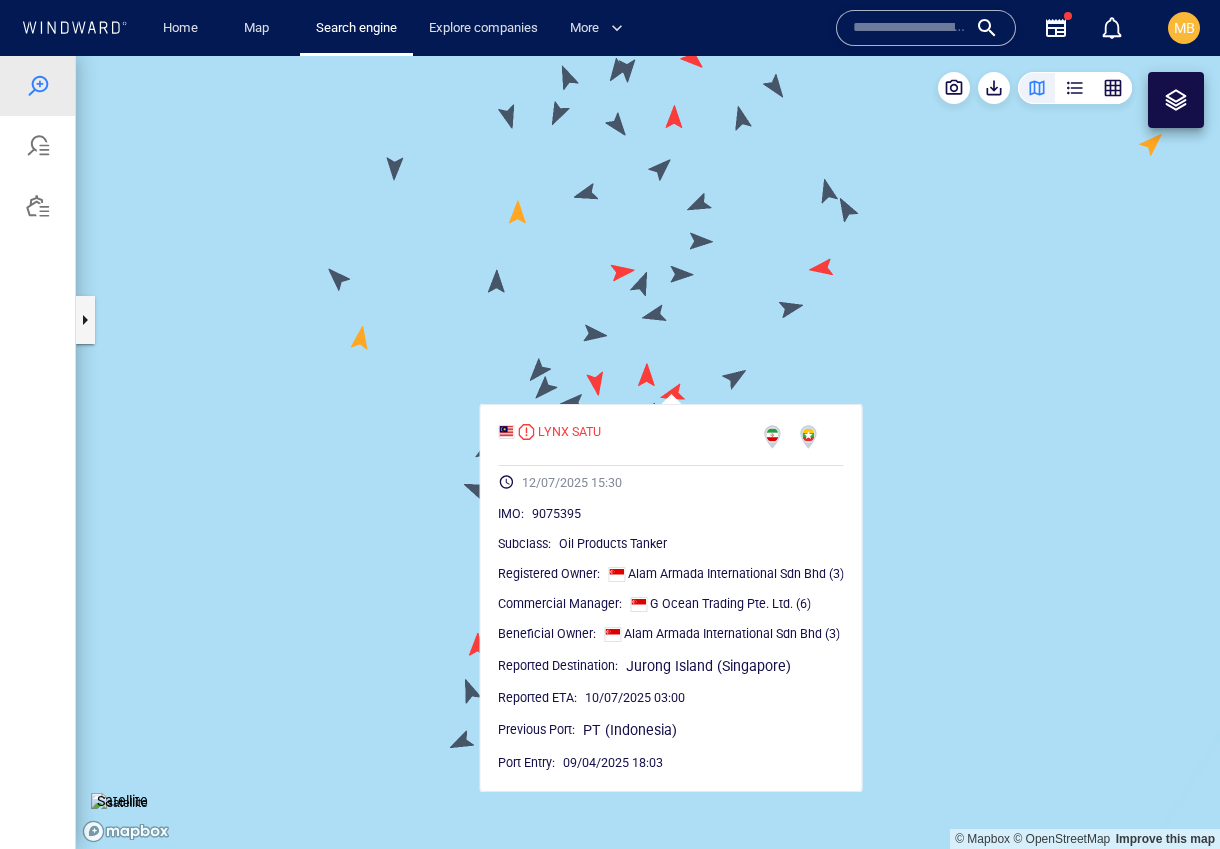 click at bounding box center [648, 452] 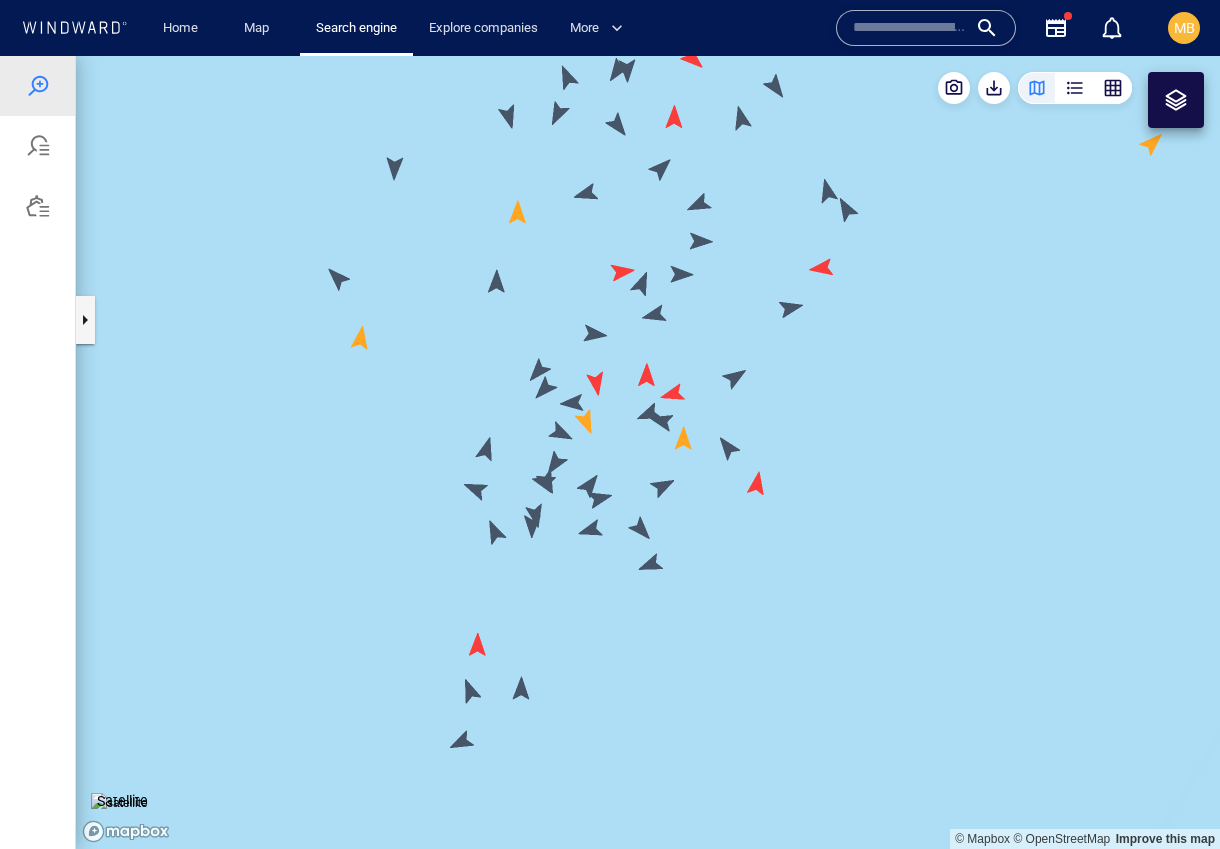 click at bounding box center [648, 452] 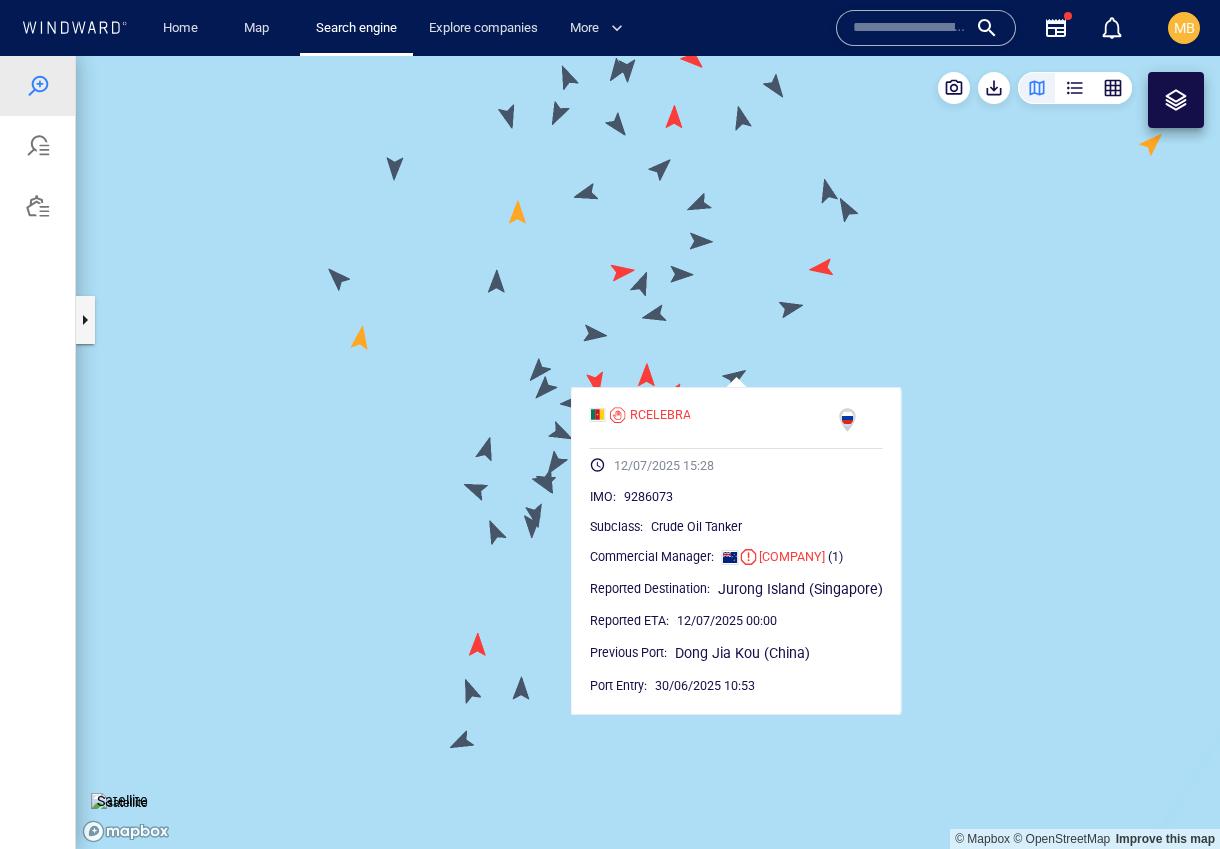 click at bounding box center (648, 452) 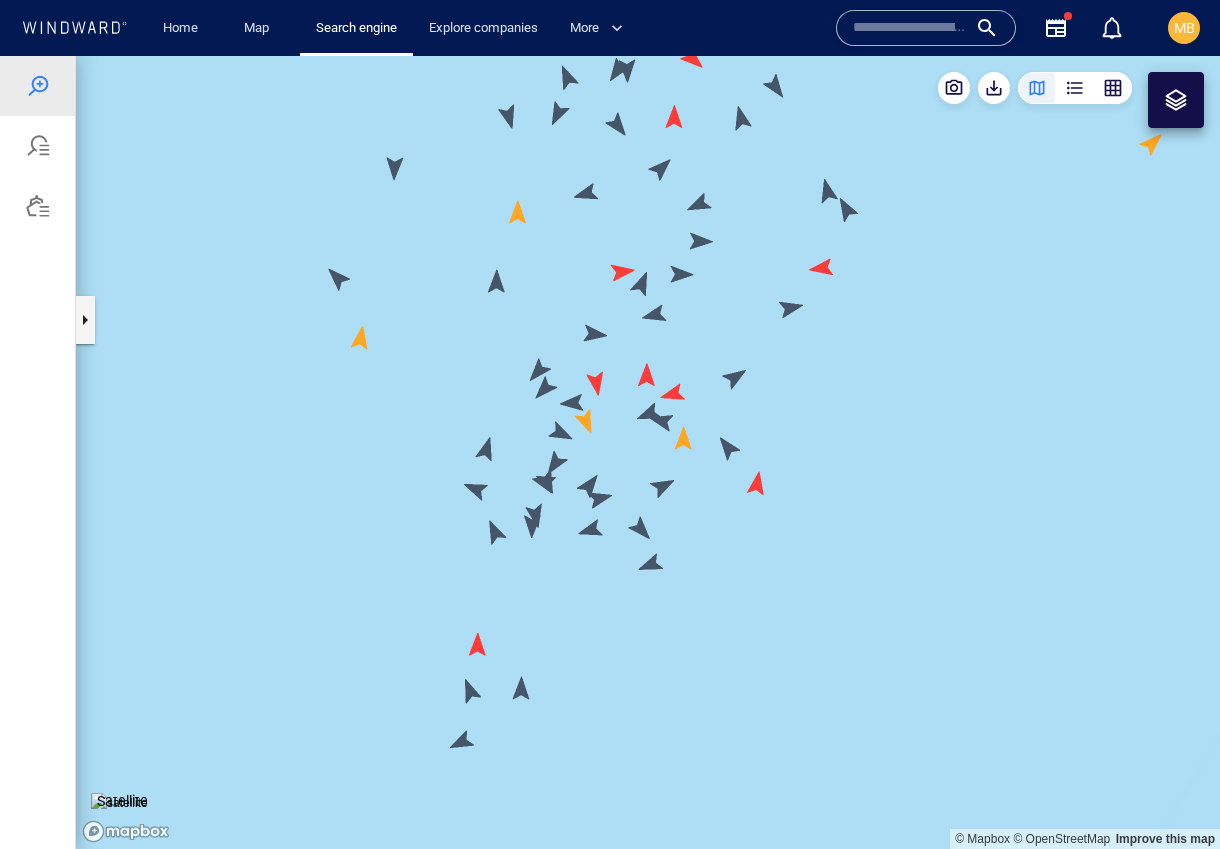 click at bounding box center [648, 452] 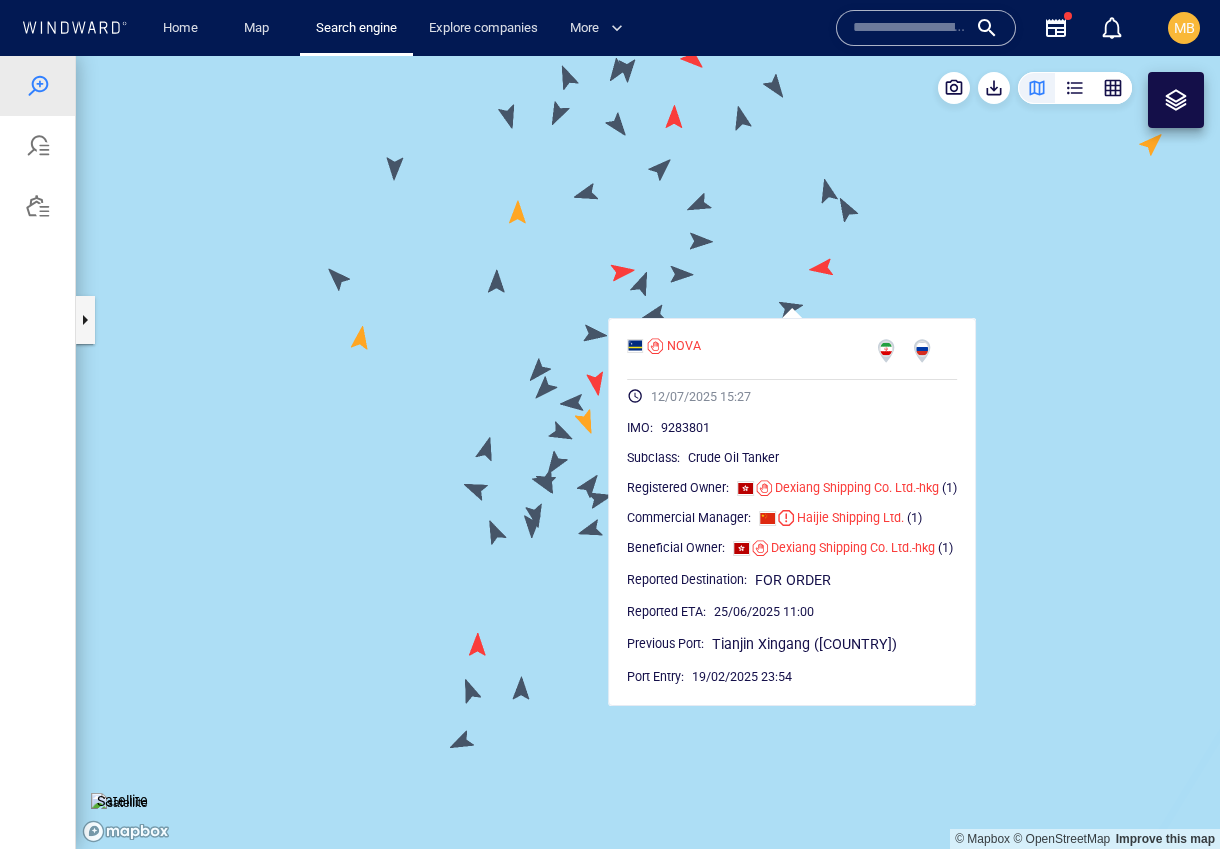 click at bounding box center (648, 452) 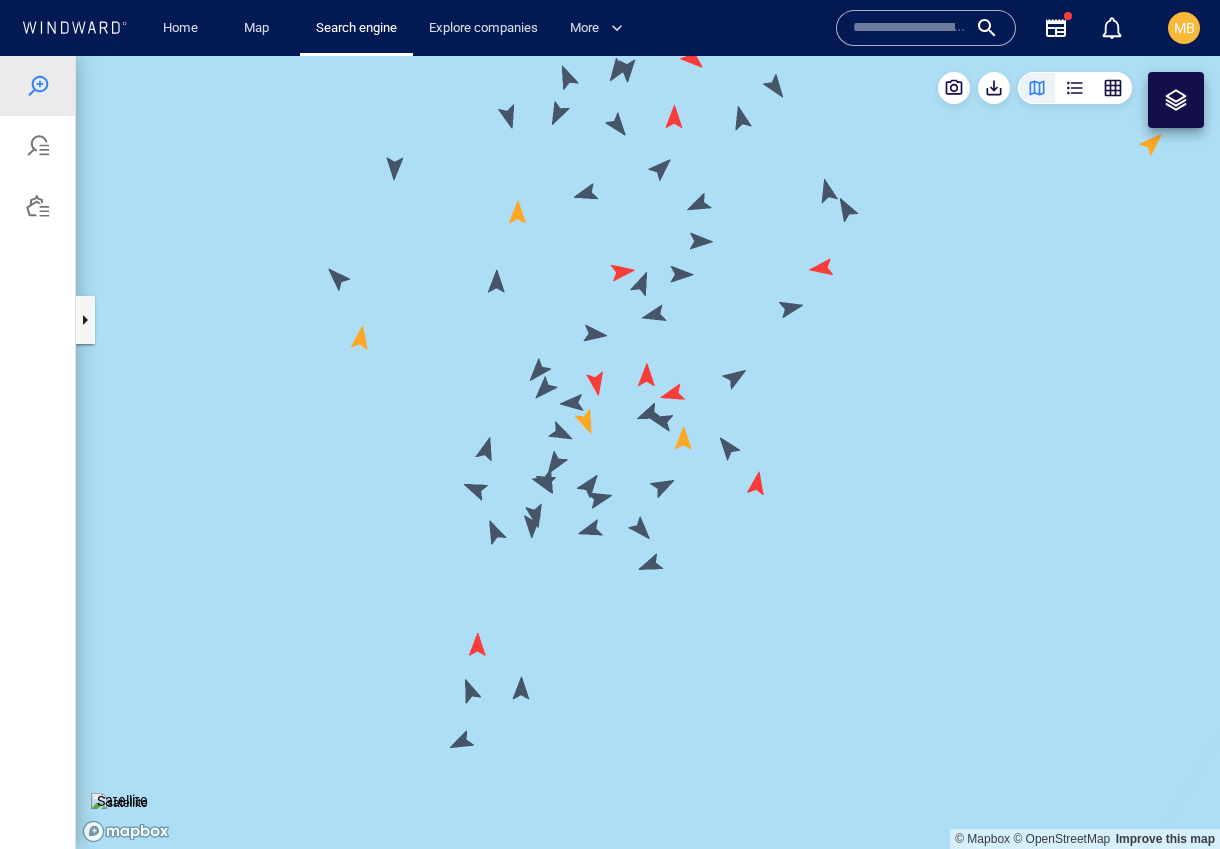 click at bounding box center [648, 452] 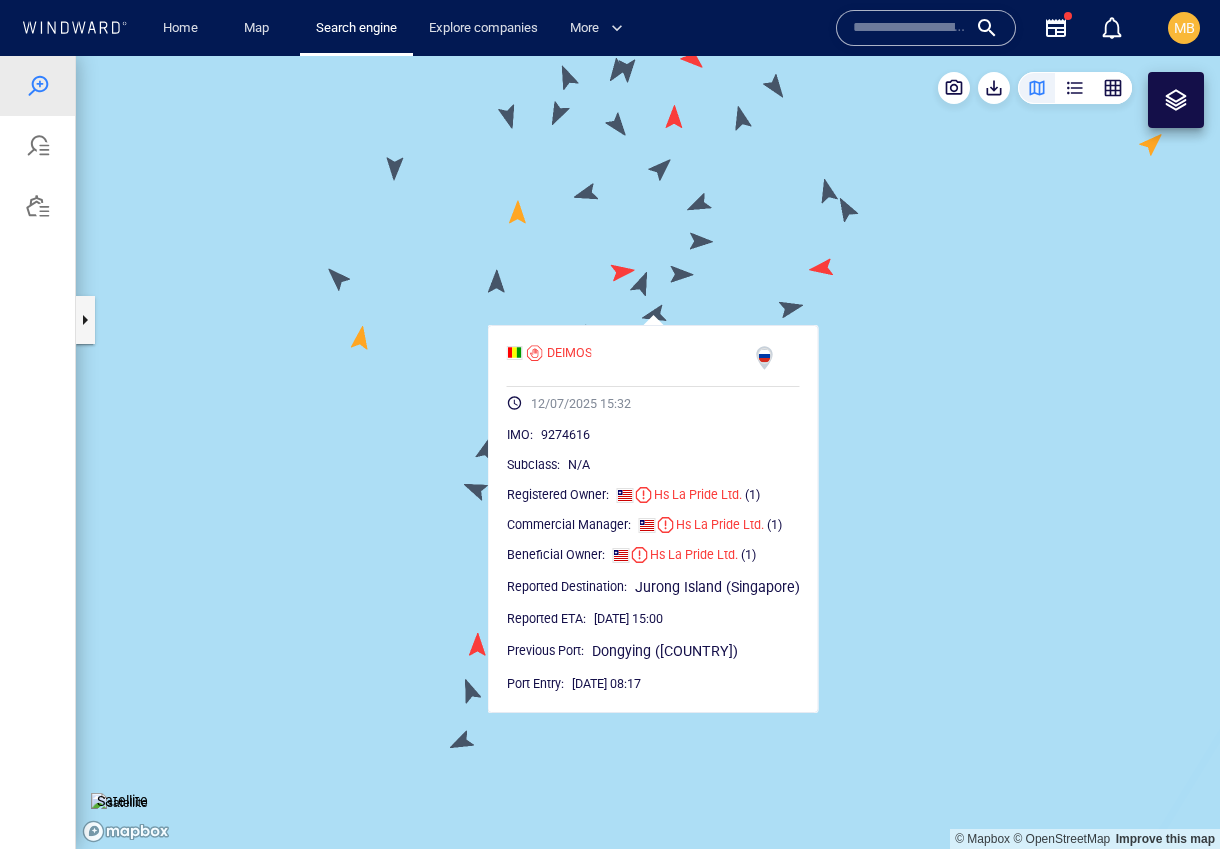 click at bounding box center [648, 452] 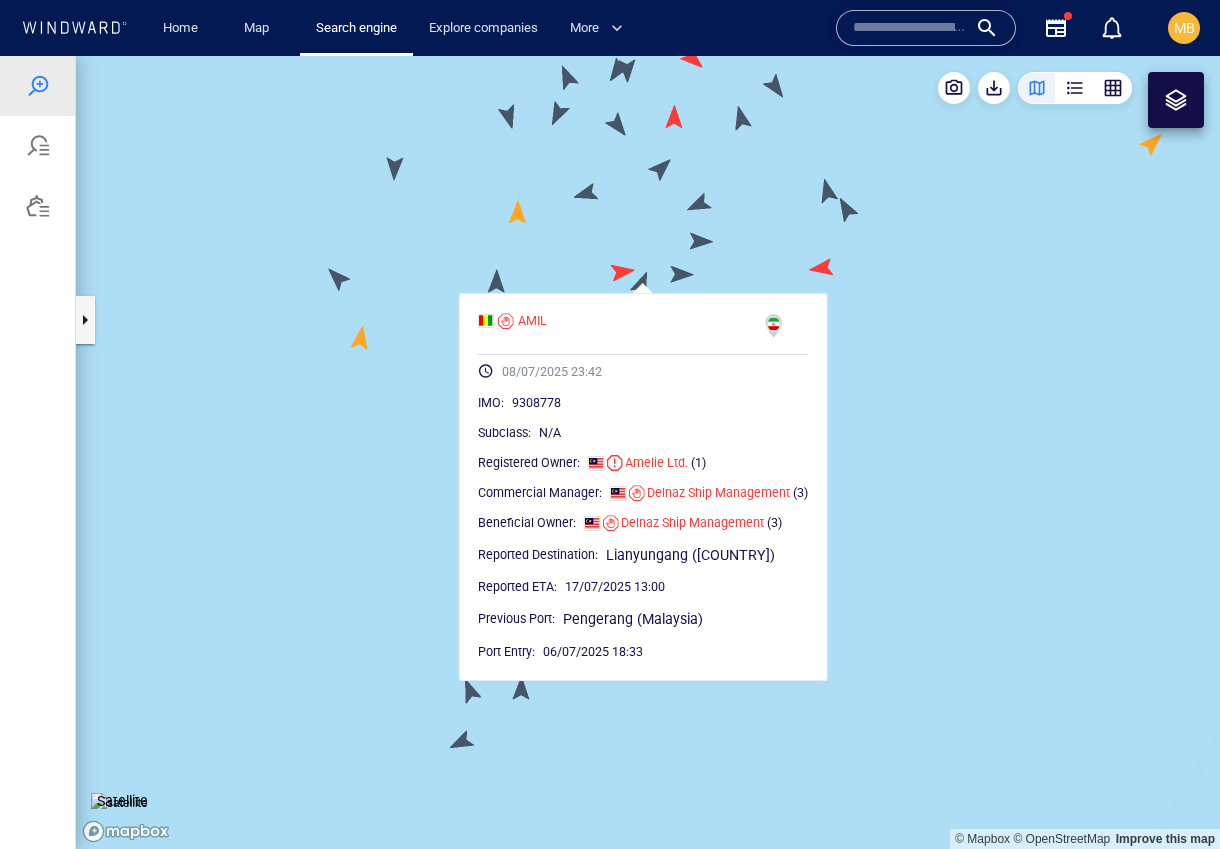 click at bounding box center (648, 452) 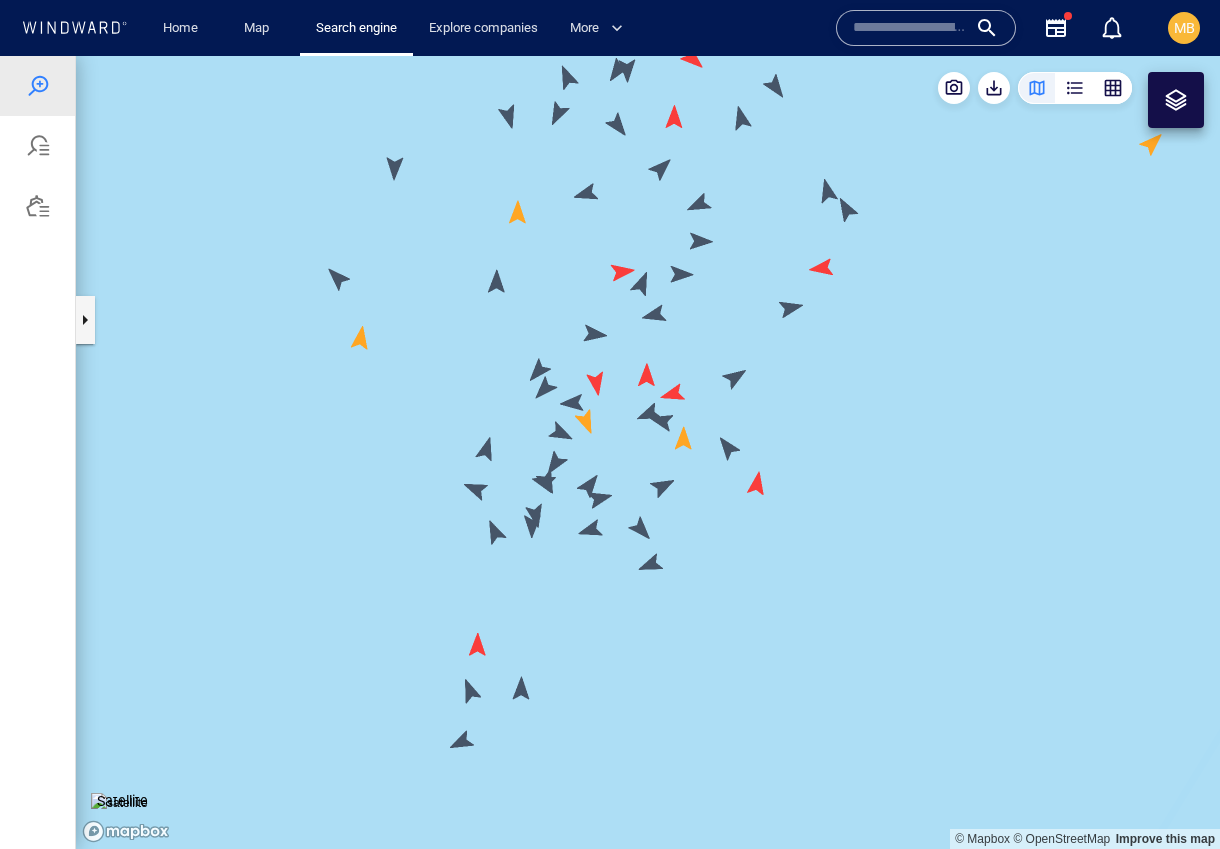 click at bounding box center [648, 452] 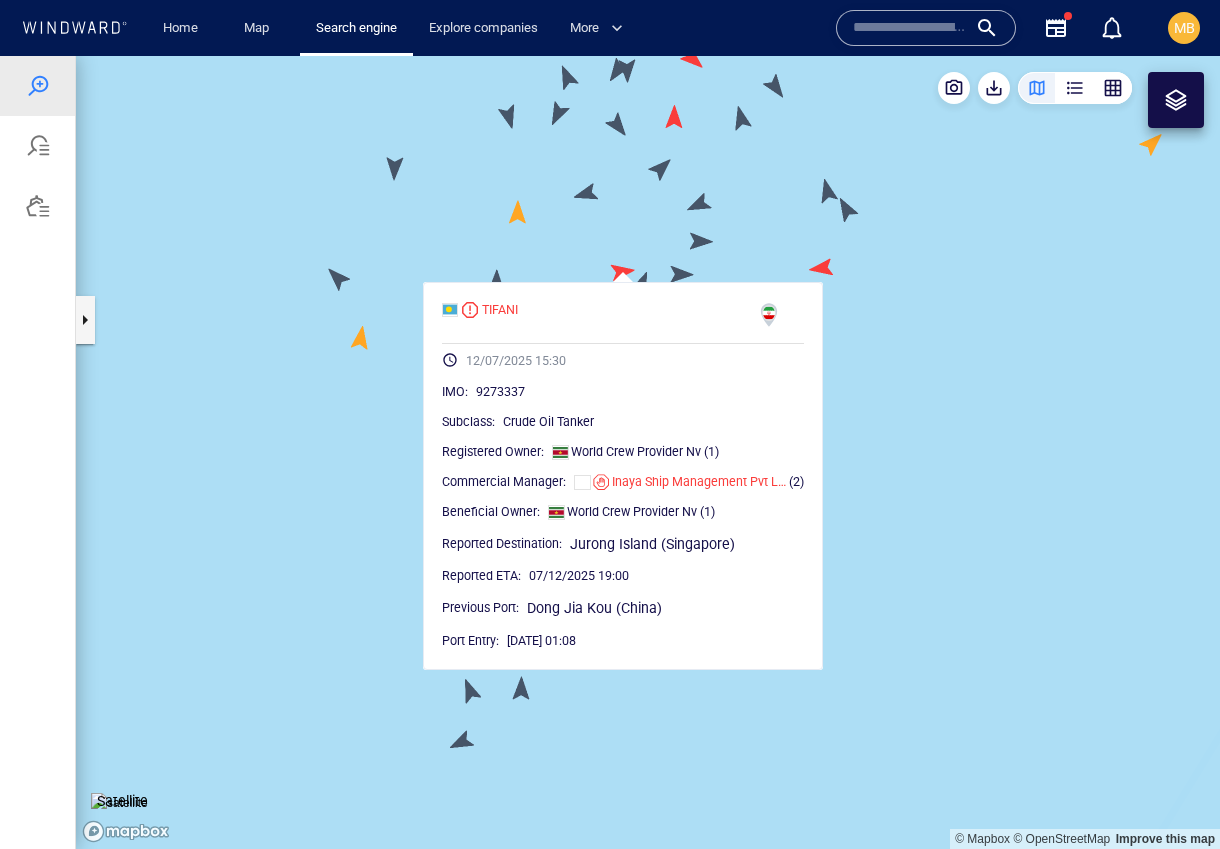click at bounding box center (648, 452) 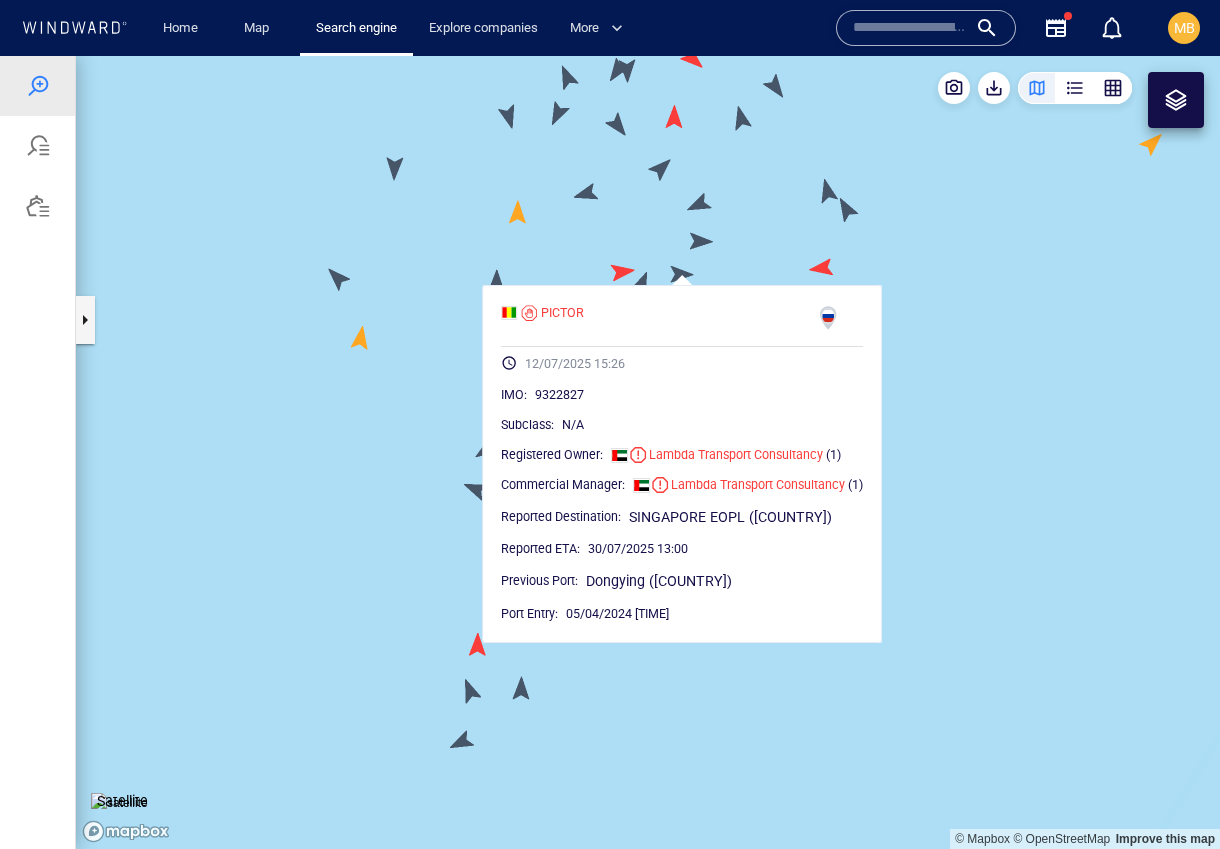 click at bounding box center (648, 452) 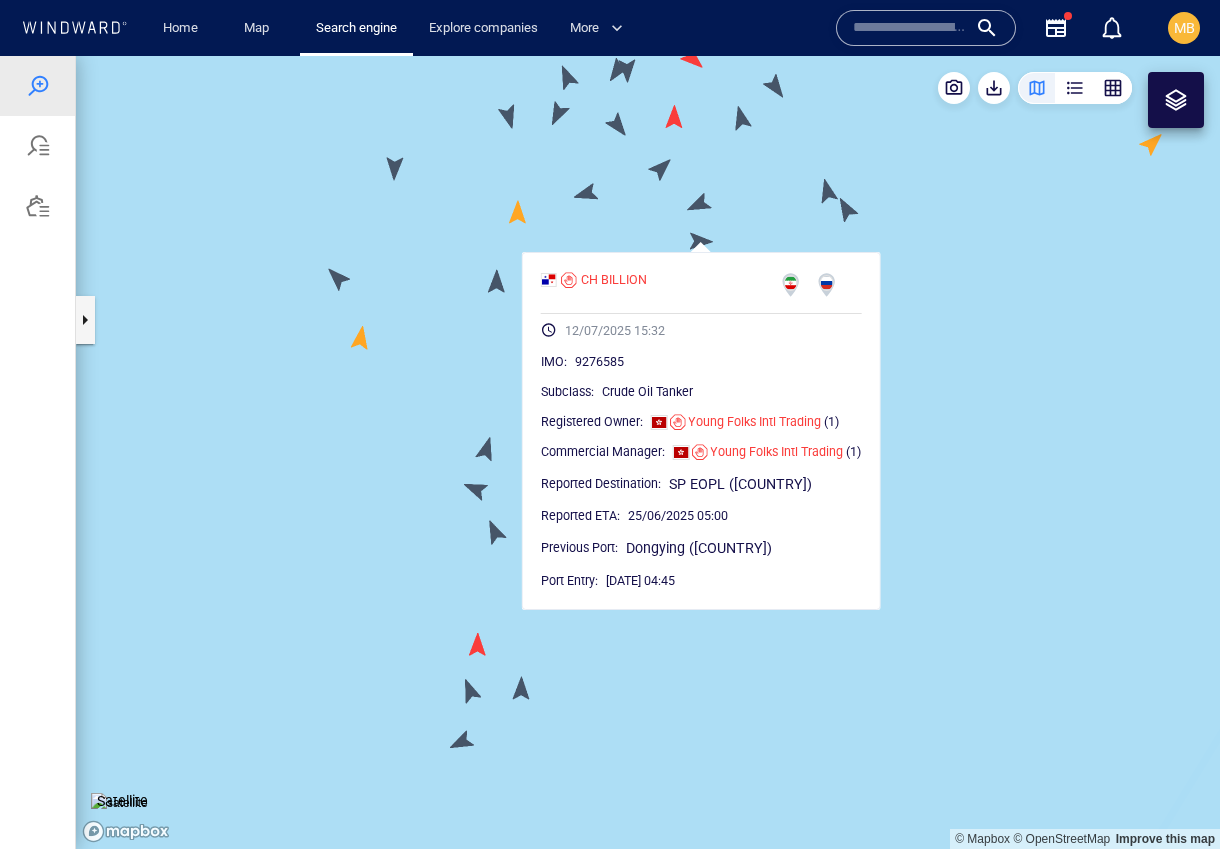 click at bounding box center [648, 452] 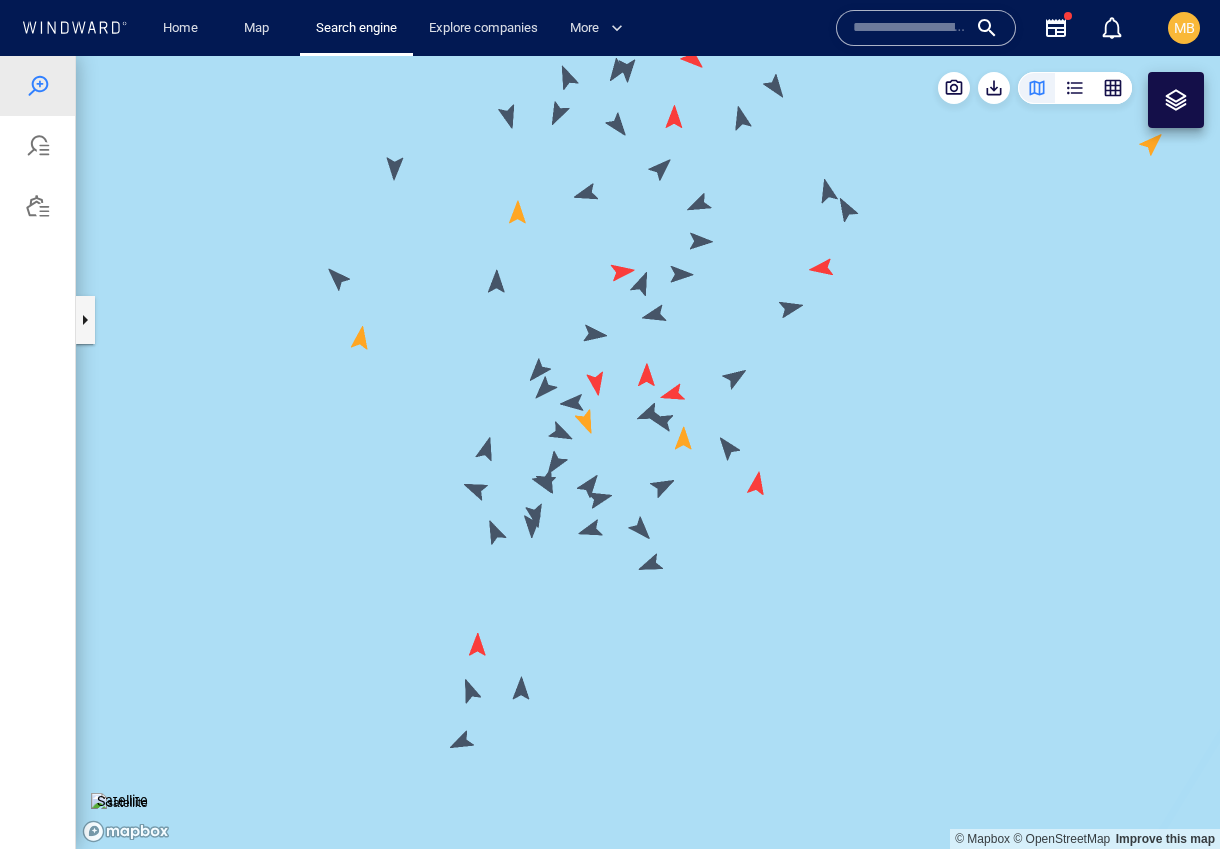 click at bounding box center [648, 452] 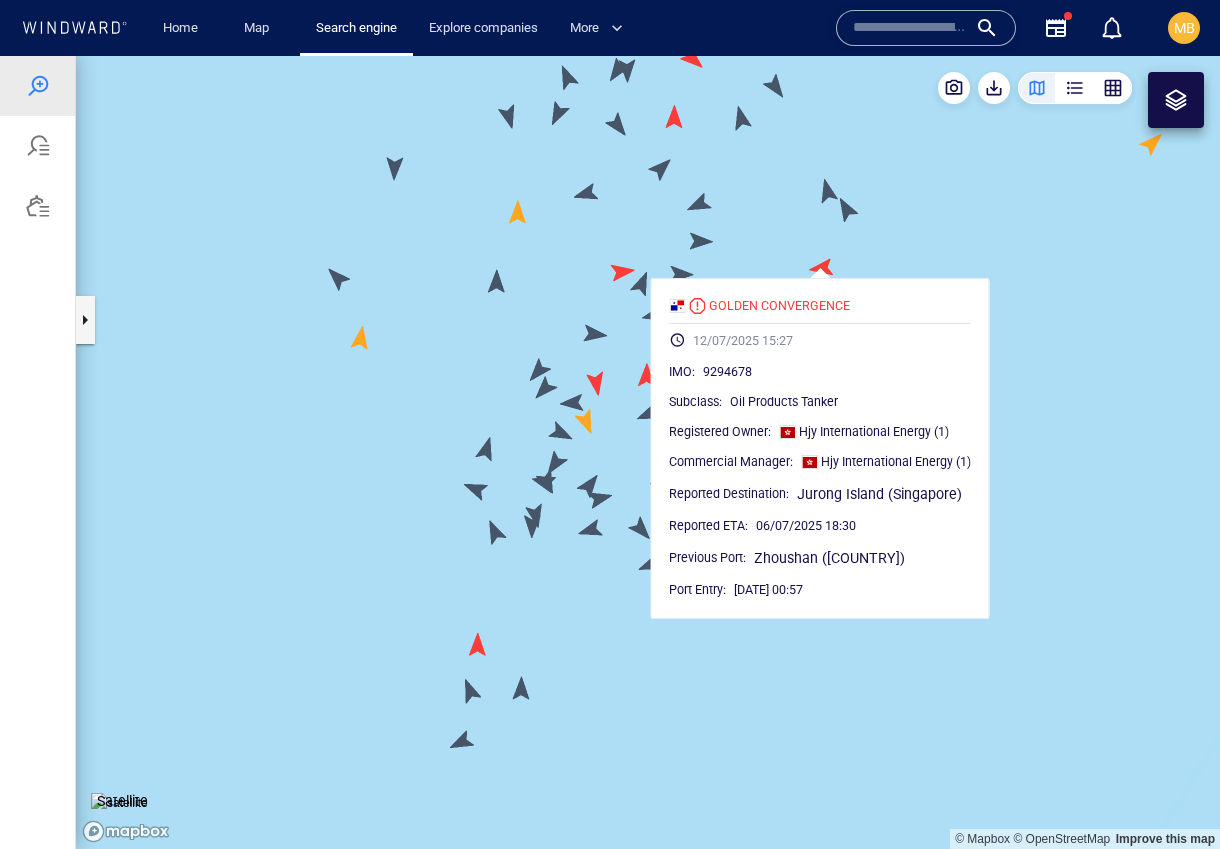 drag, startPoint x: 853, startPoint y: 247, endPoint x: 853, endPoint y: 269, distance: 22 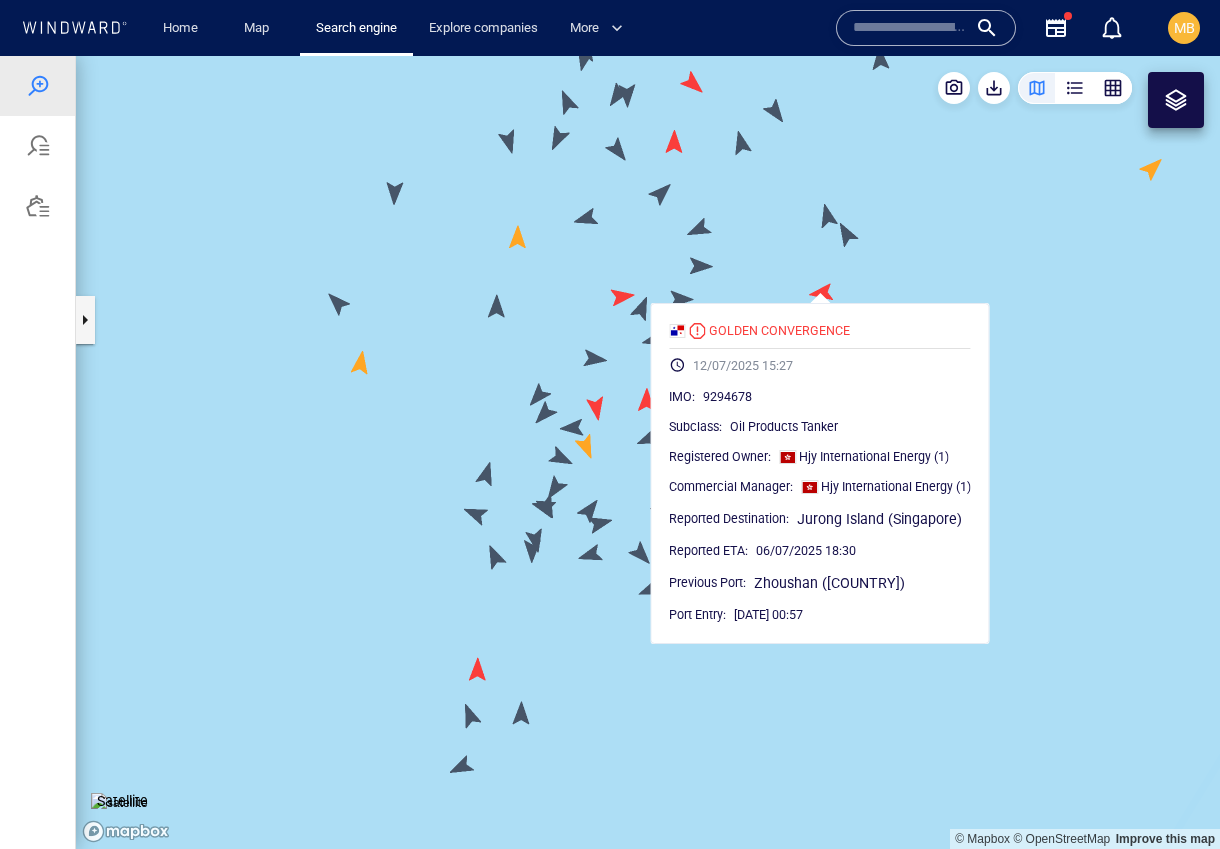 click at bounding box center (648, 452) 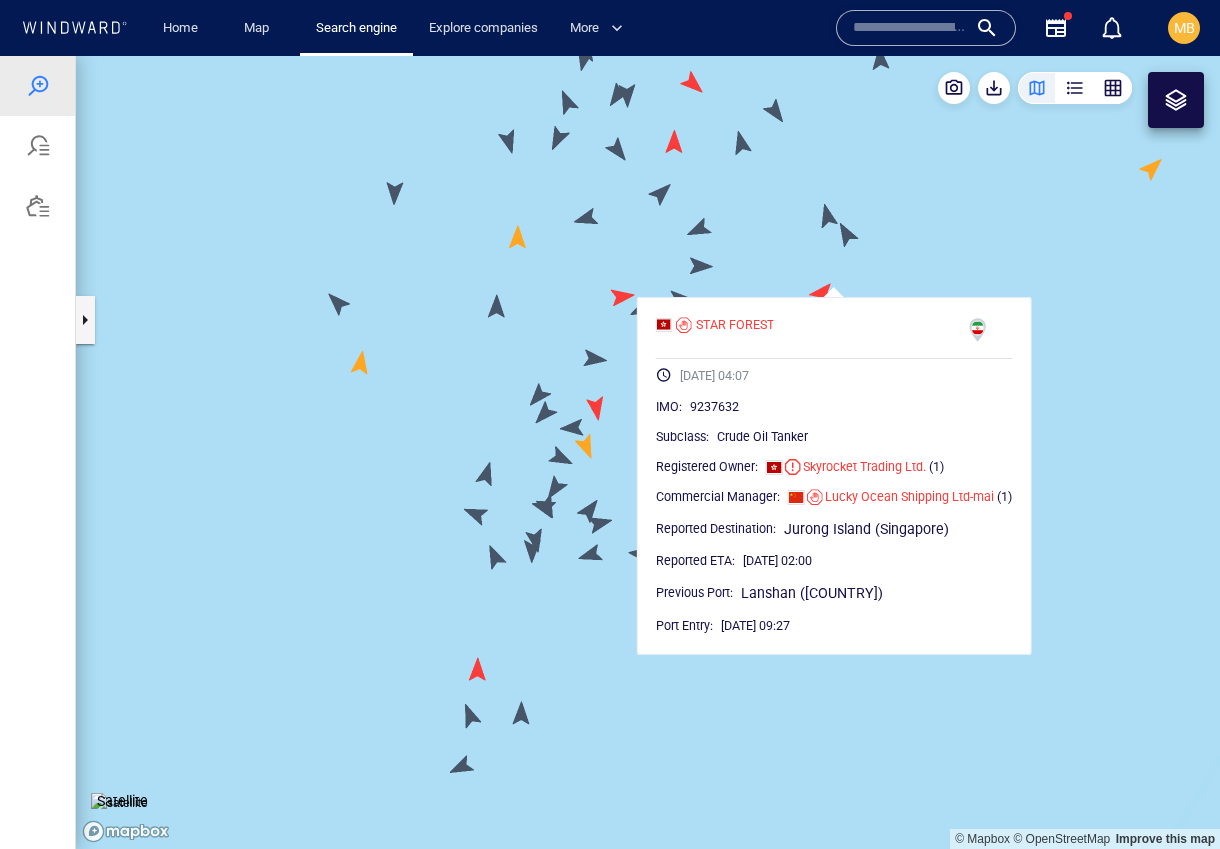 drag, startPoint x: 877, startPoint y: 213, endPoint x: 850, endPoint y: 305, distance: 95.880135 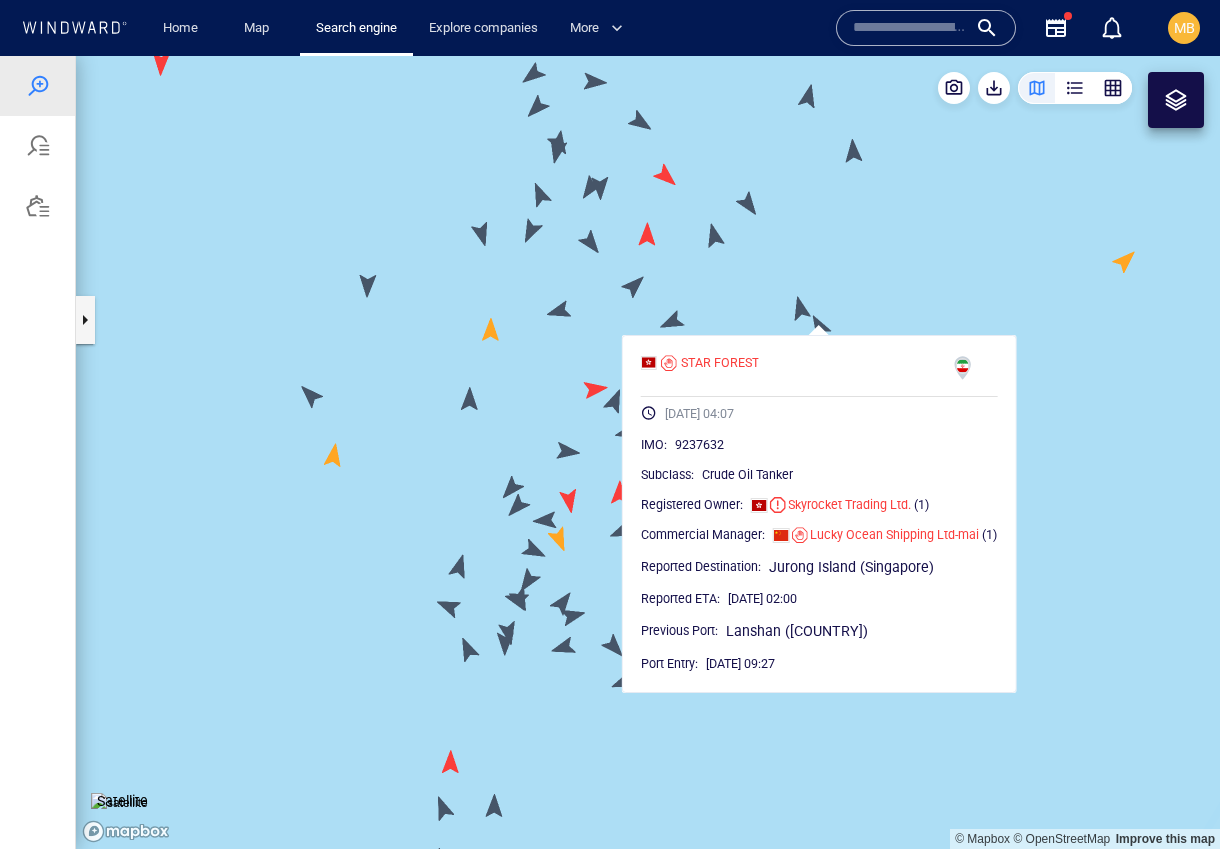 click at bounding box center [648, 452] 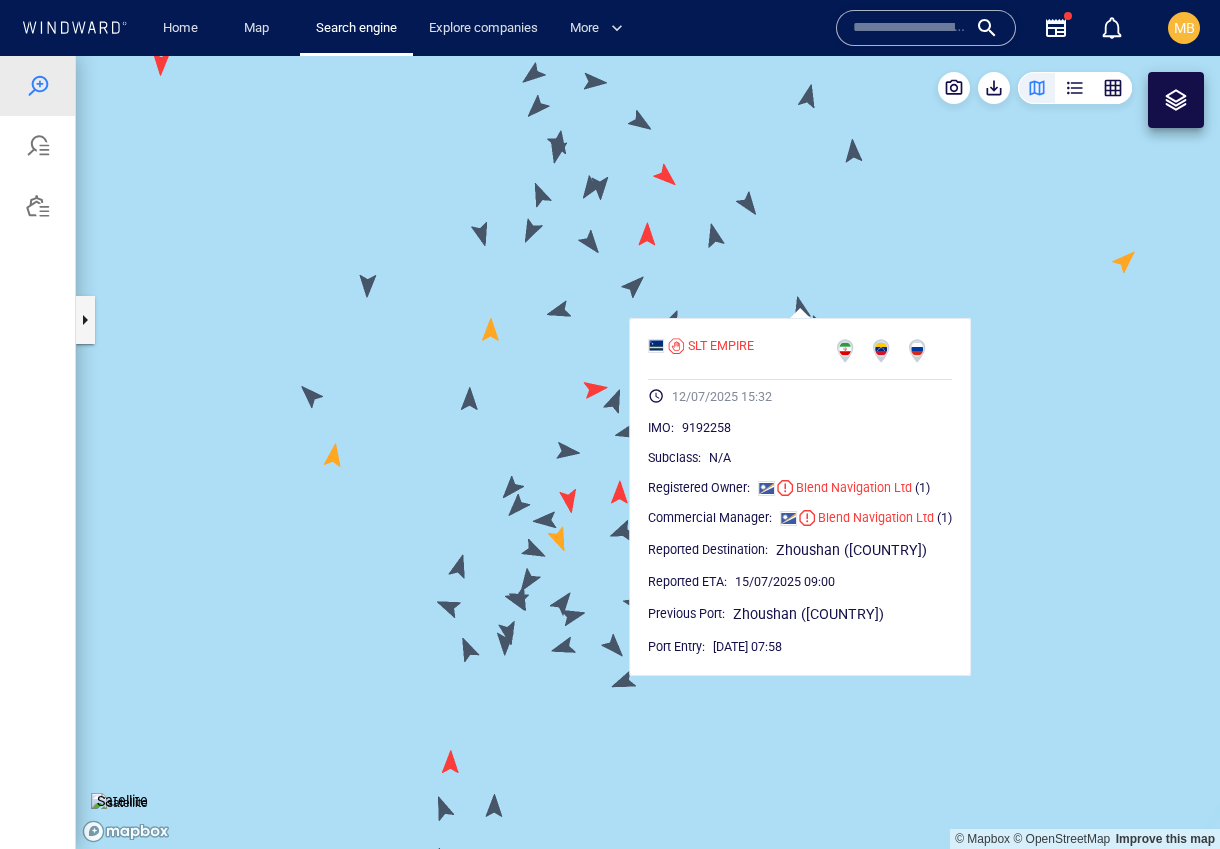 click at bounding box center [648, 452] 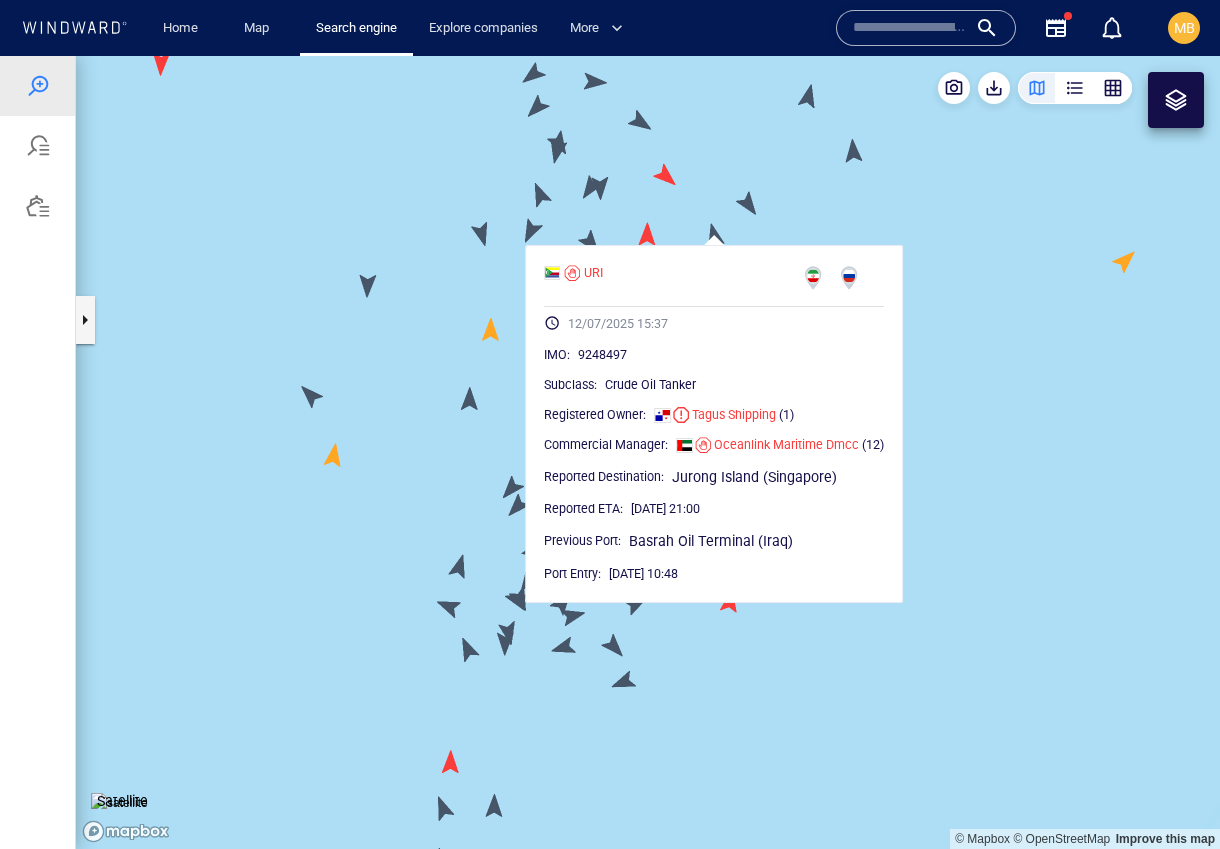 click at bounding box center [648, 452] 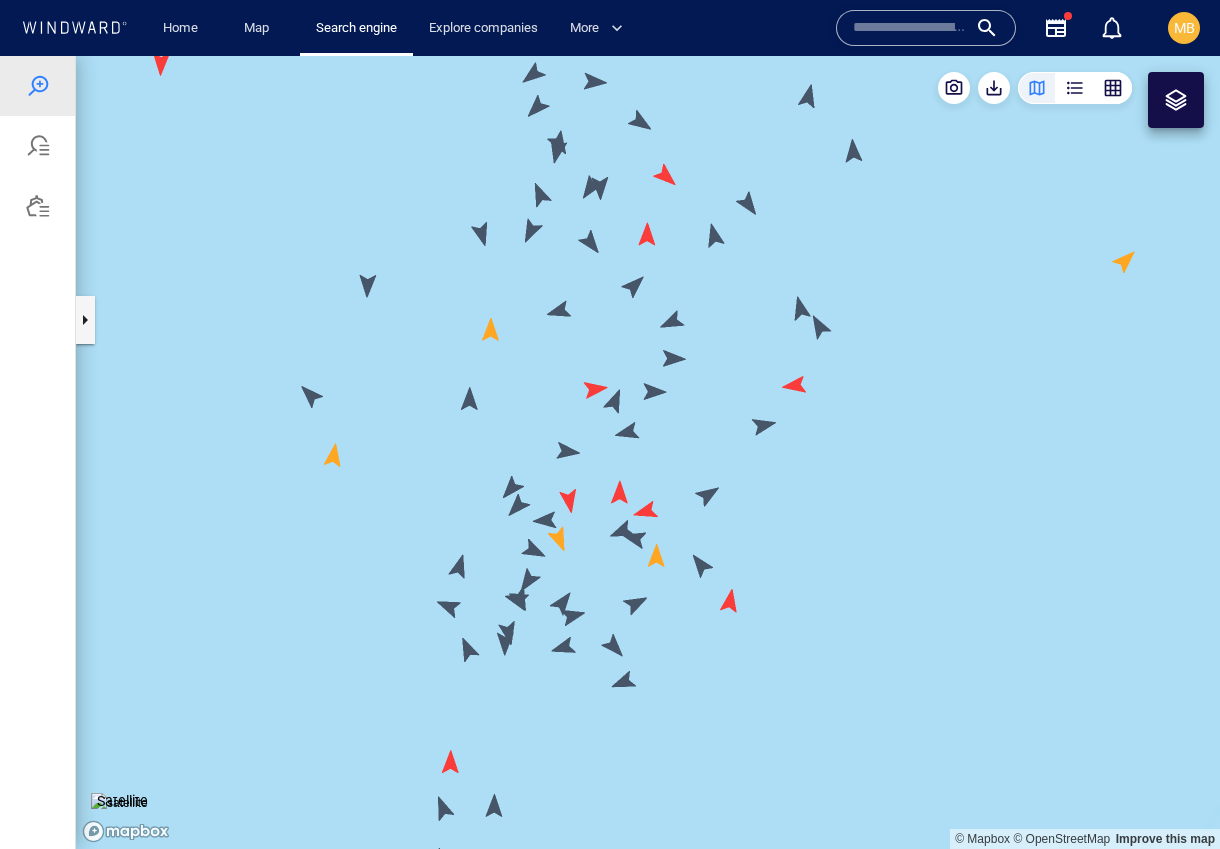 click at bounding box center [648, 452] 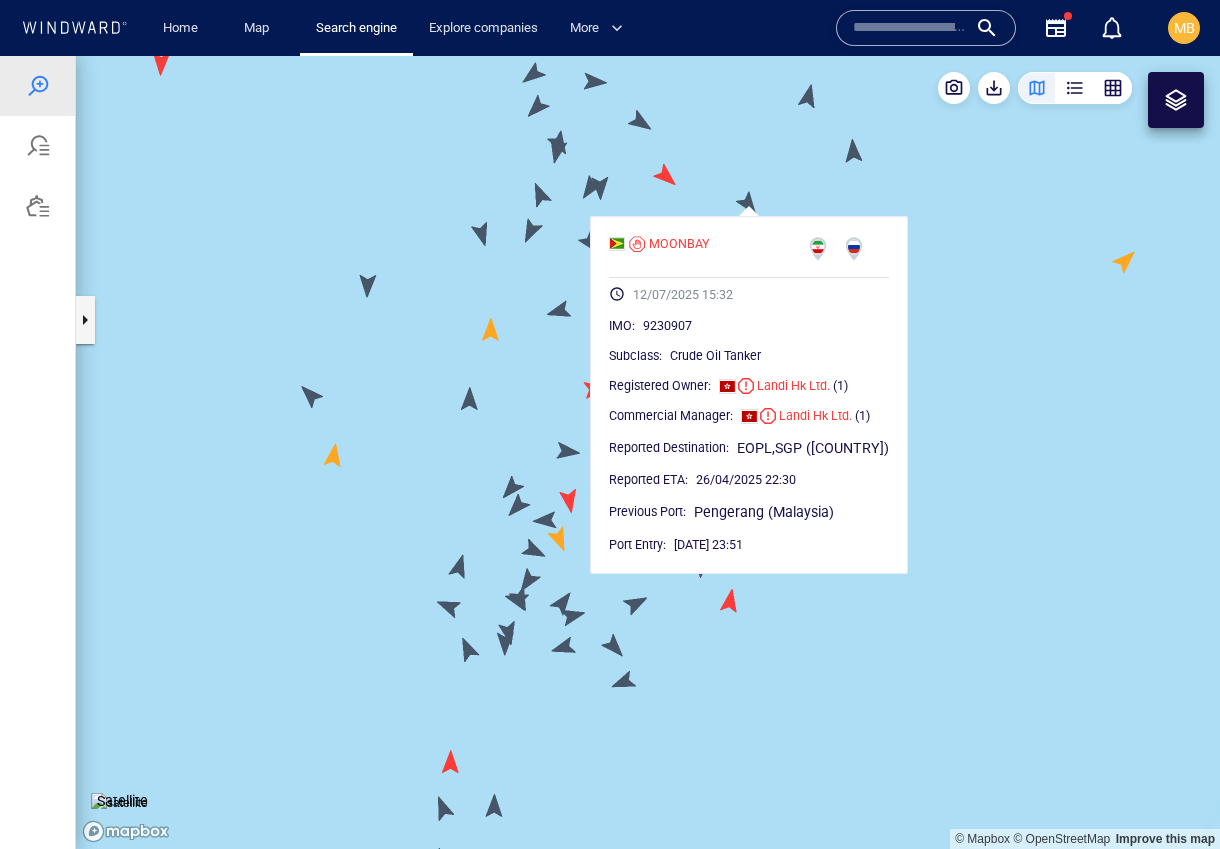 click at bounding box center (648, 452) 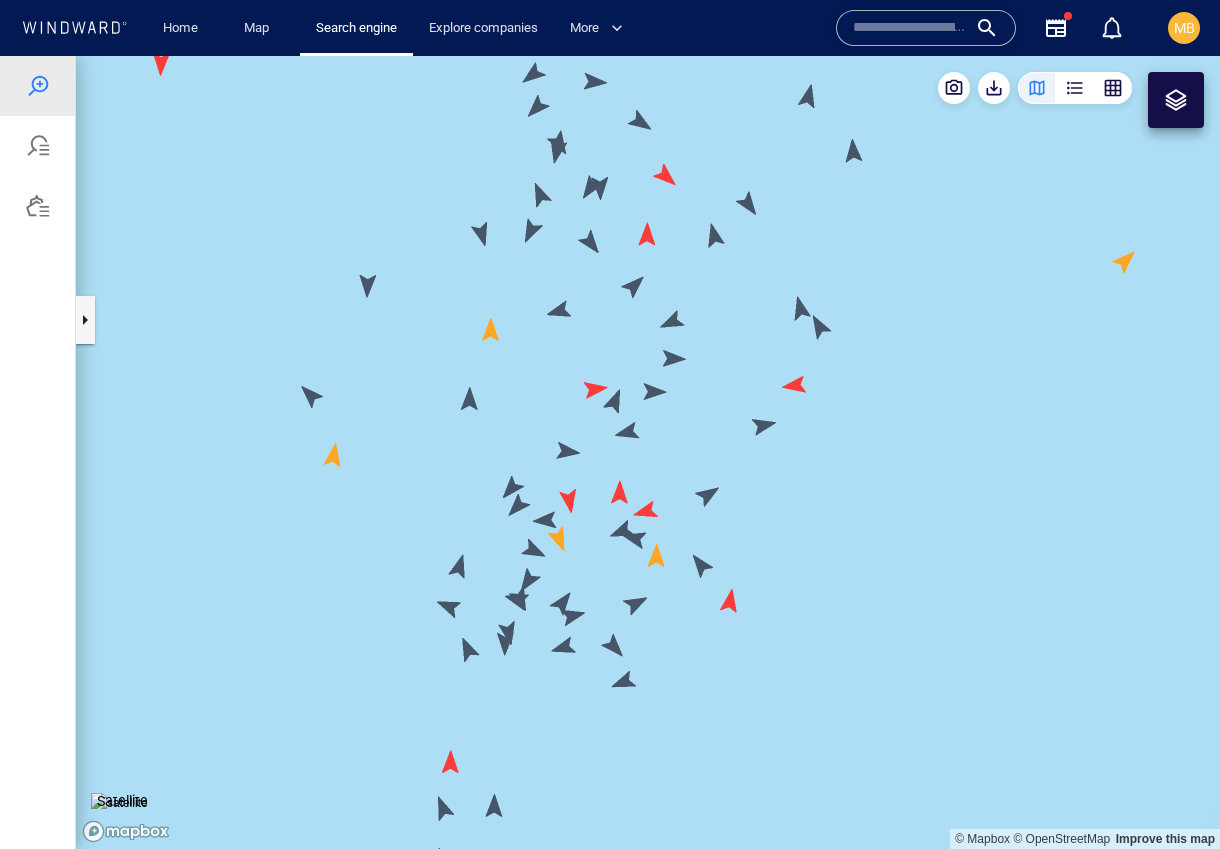 drag, startPoint x: 815, startPoint y: 183, endPoint x: 761, endPoint y: 310, distance: 138.00362 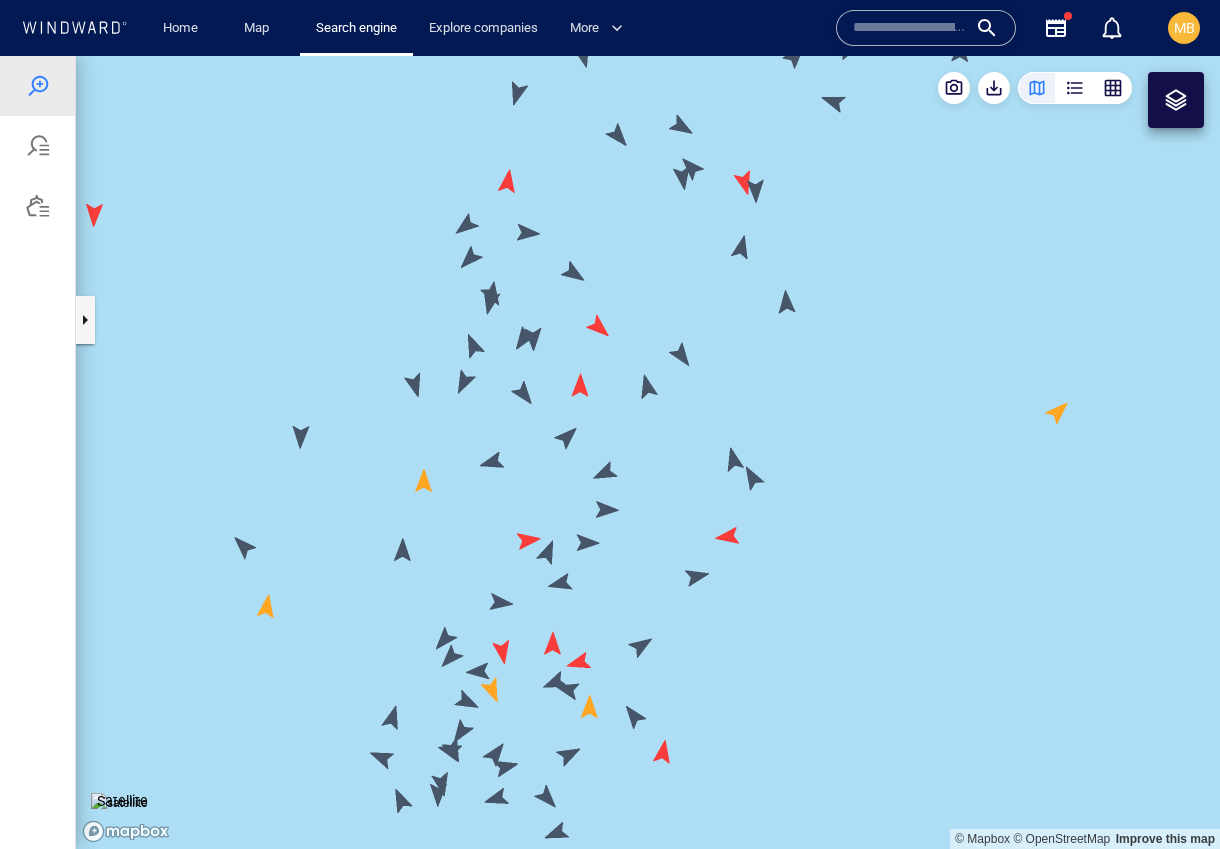 click at bounding box center (648, 452) 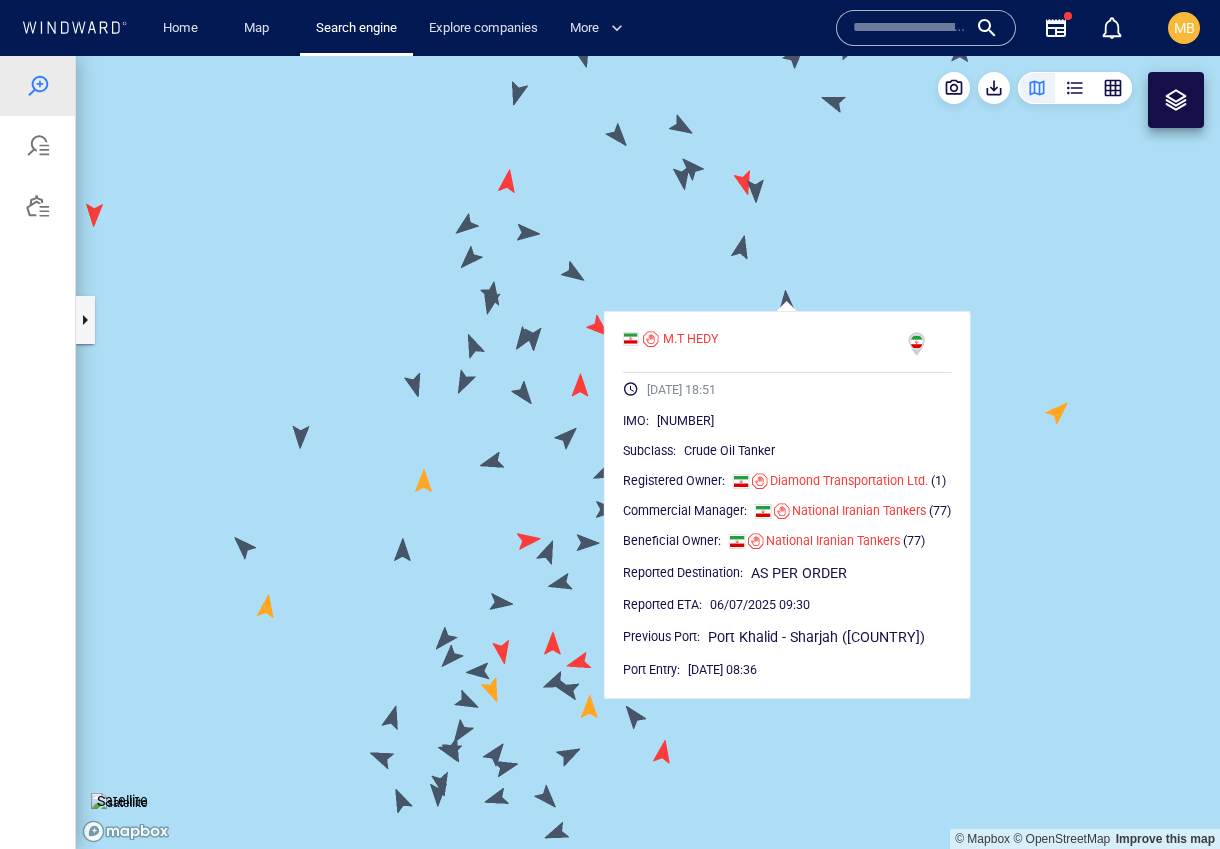 click at bounding box center [648, 452] 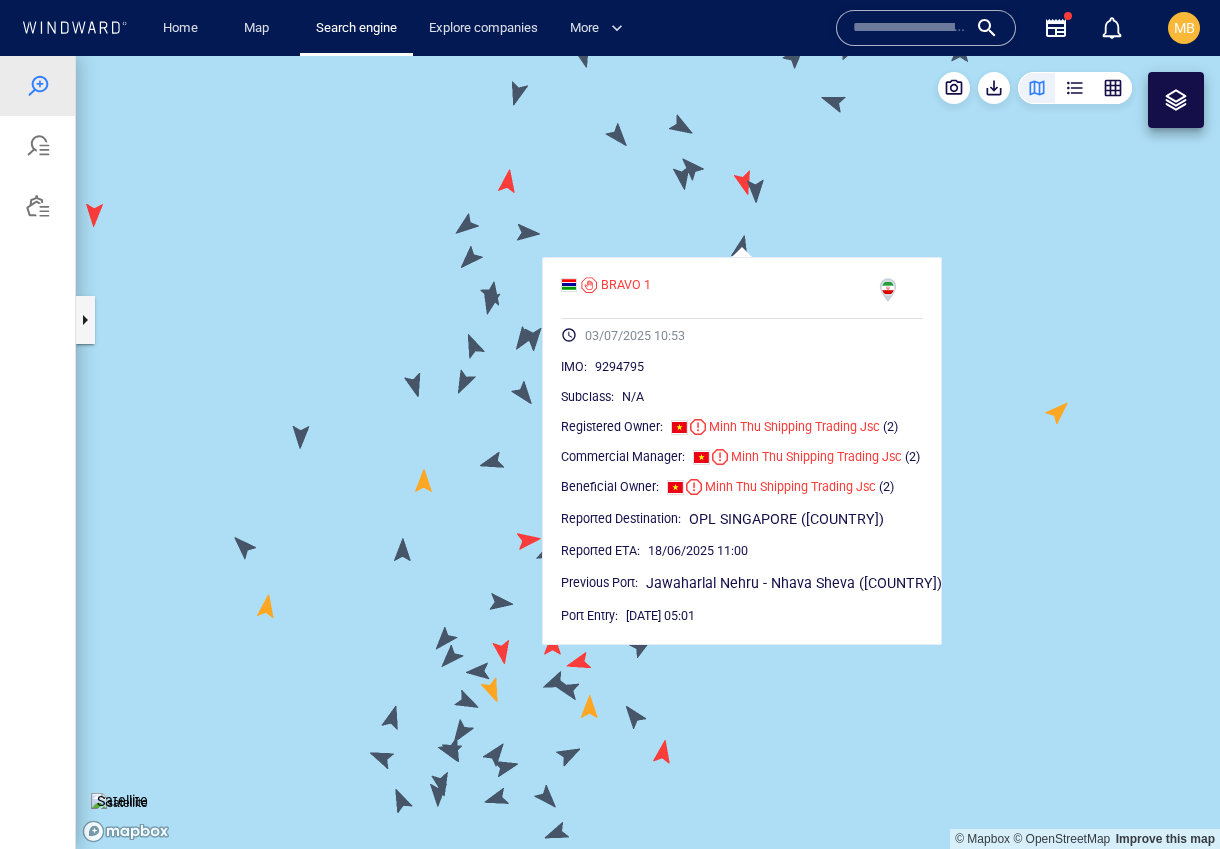 click at bounding box center [648, 452] 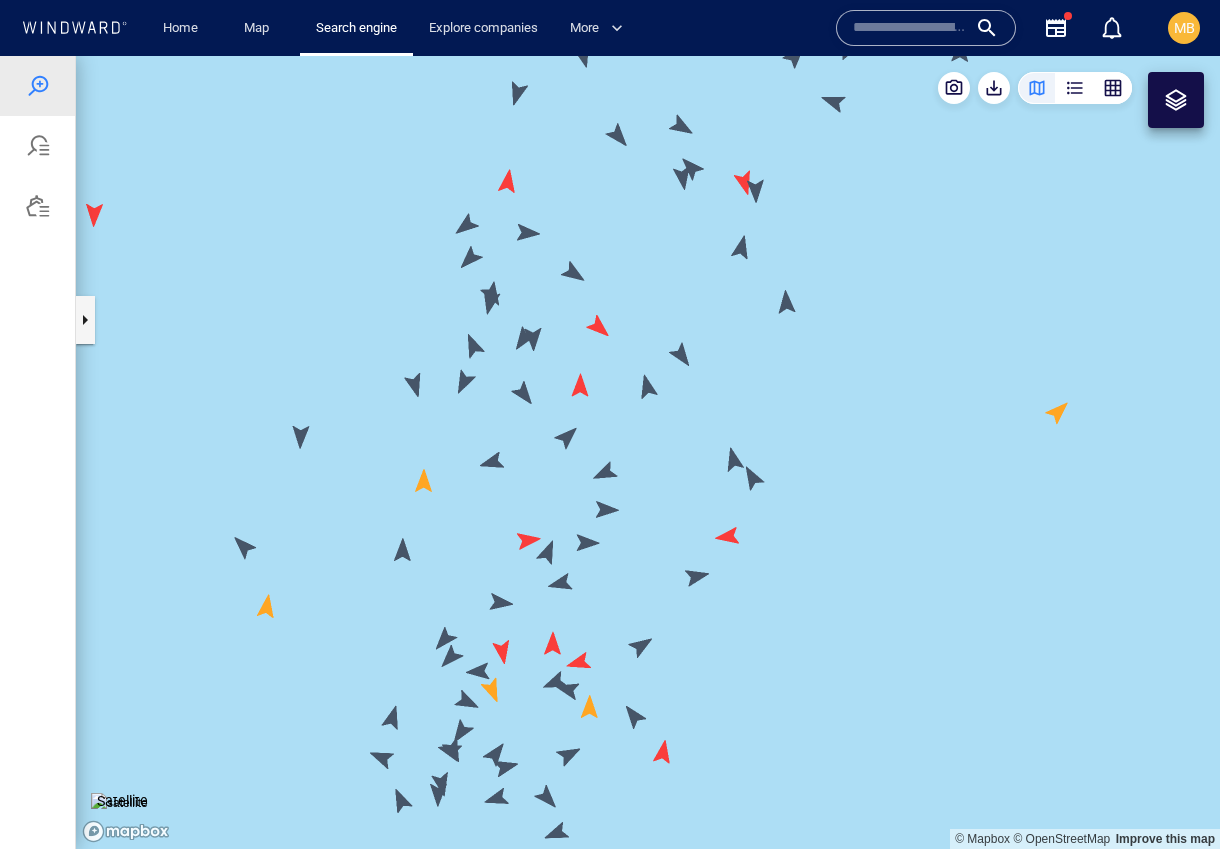 click at bounding box center (648, 452) 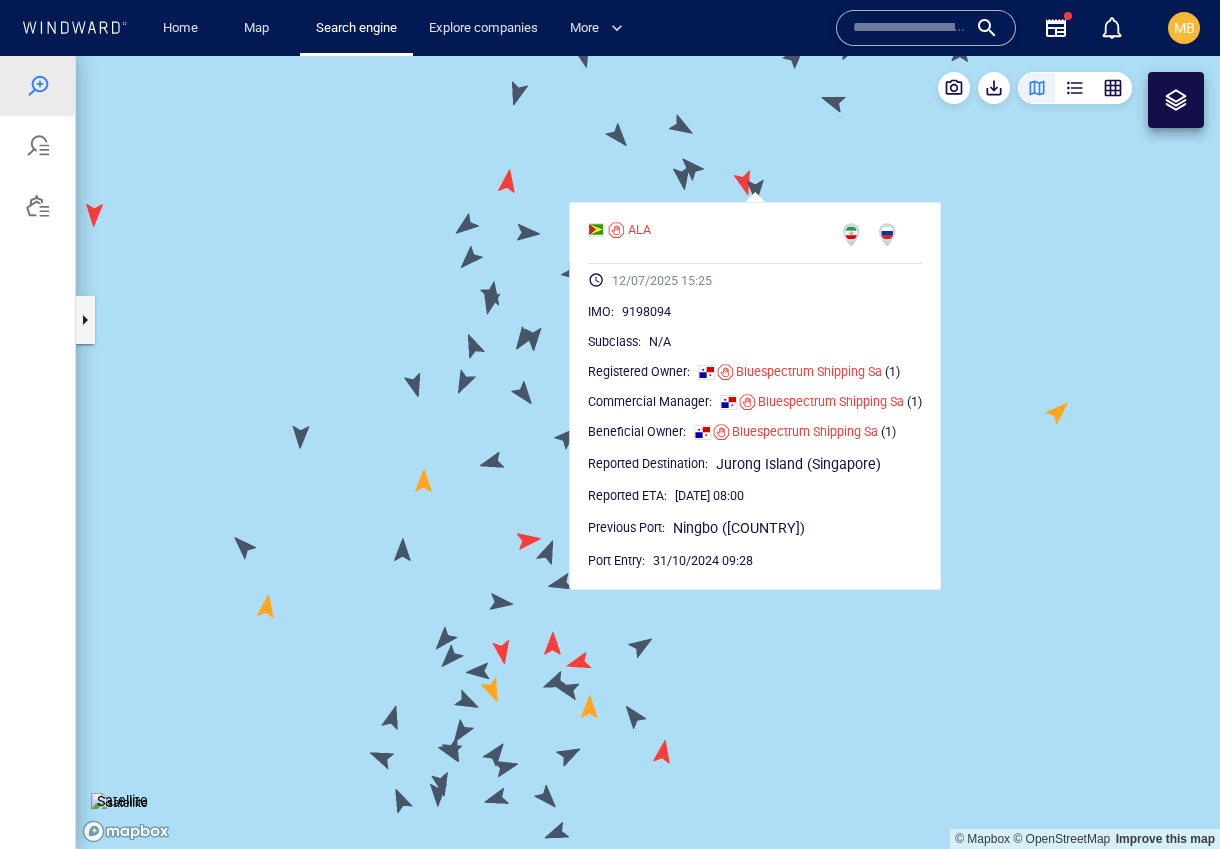 click at bounding box center (648, 452) 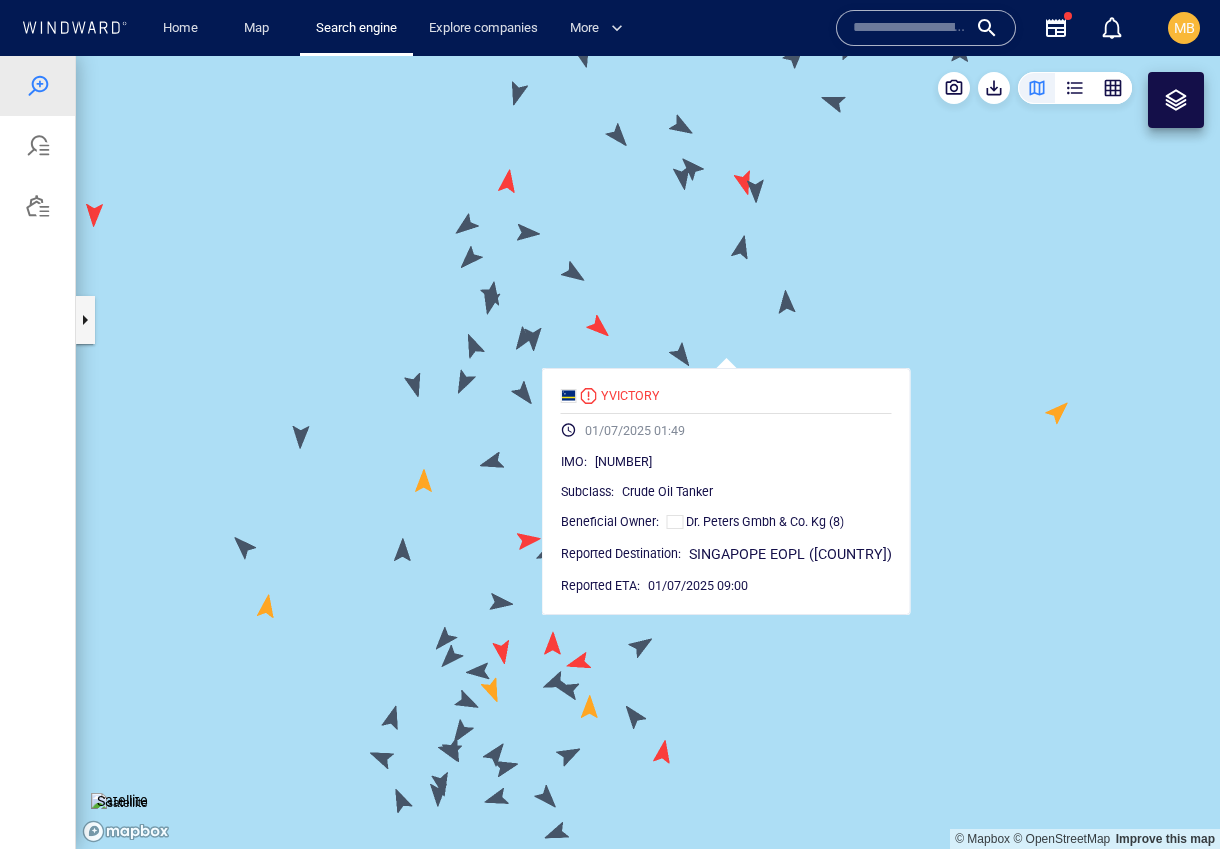 drag, startPoint x: 634, startPoint y: 190, endPoint x: 594, endPoint y: 418, distance: 231.48218 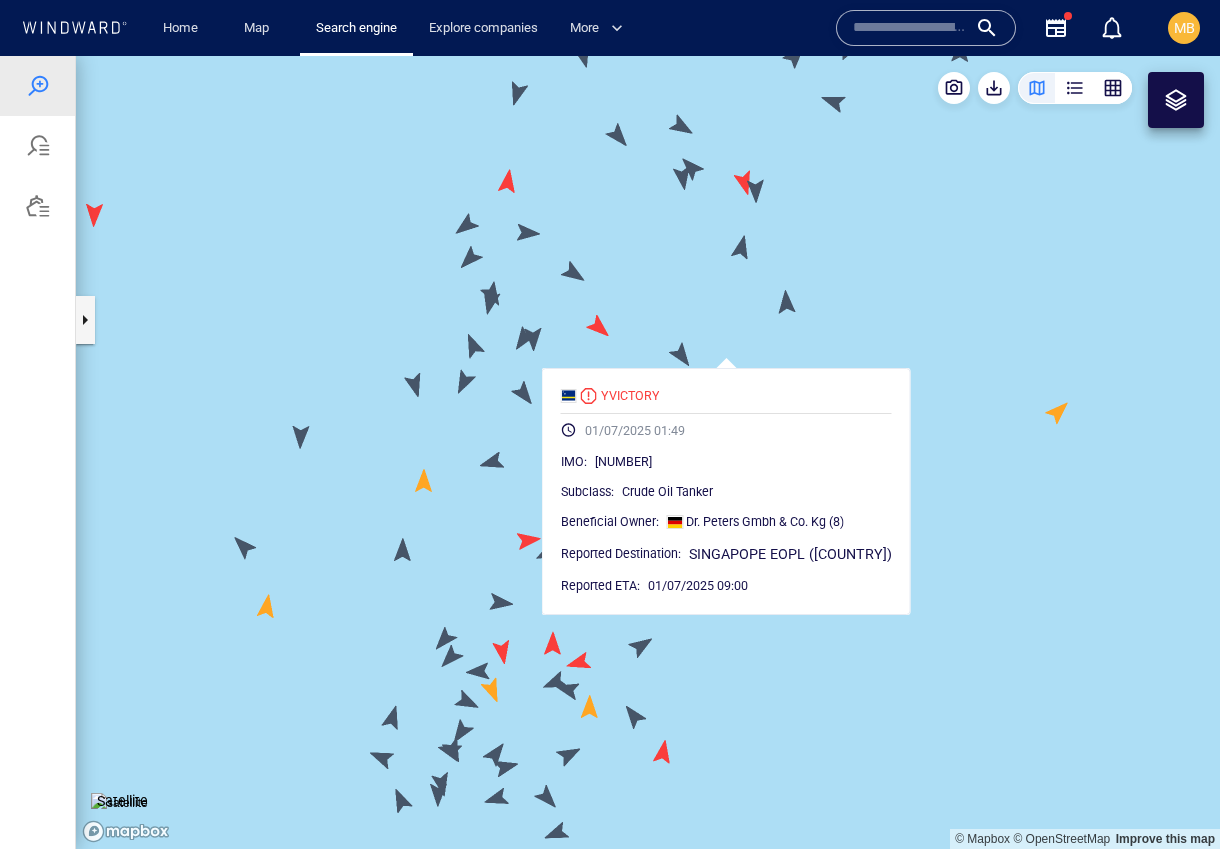 click at bounding box center (648, 452) 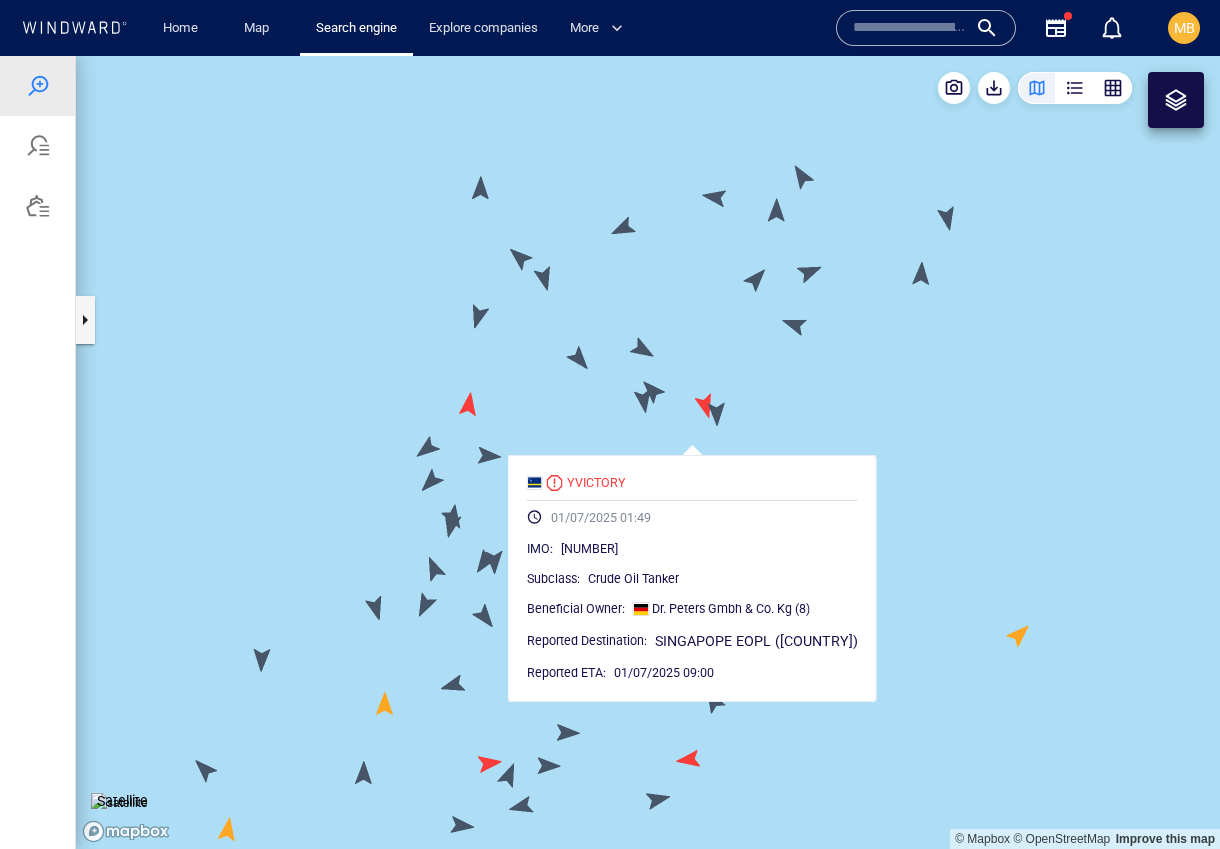 click at bounding box center [648, 452] 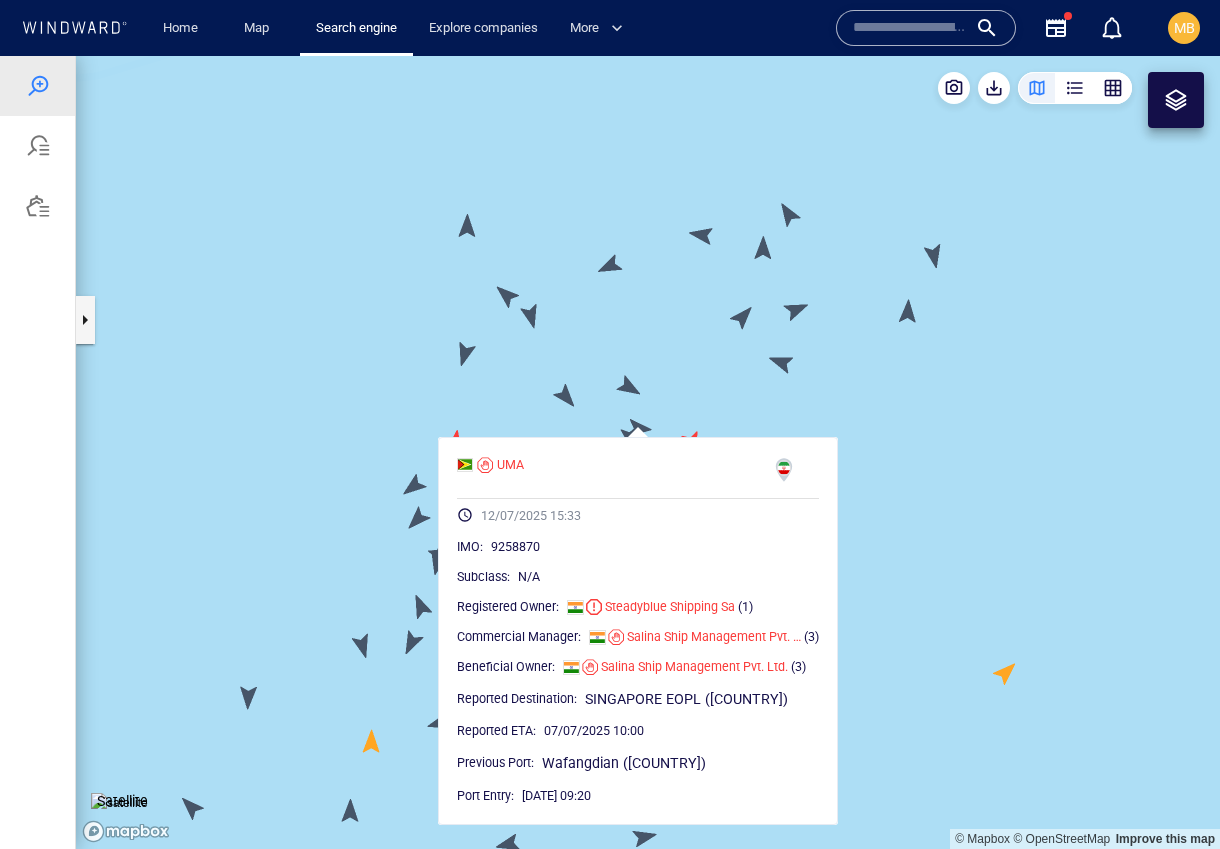 click at bounding box center [648, 452] 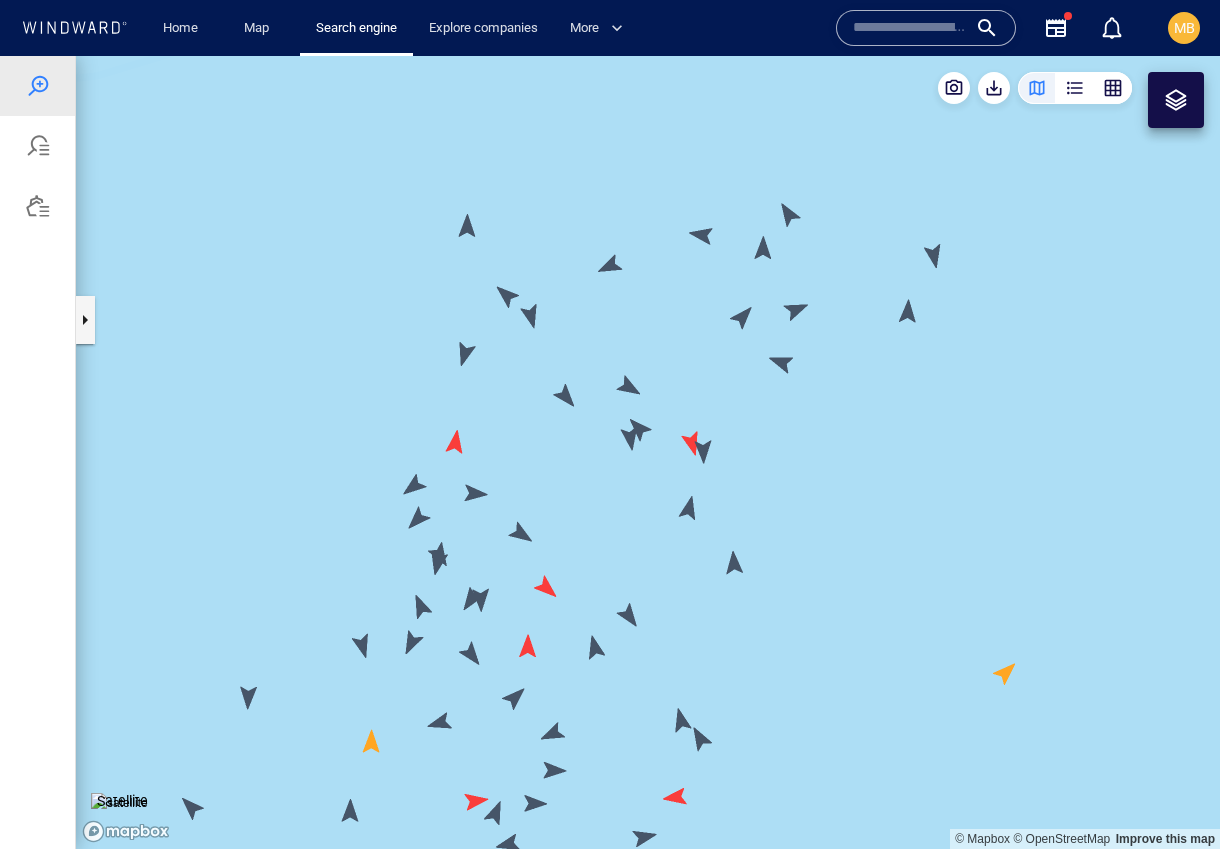 click at bounding box center (648, 452) 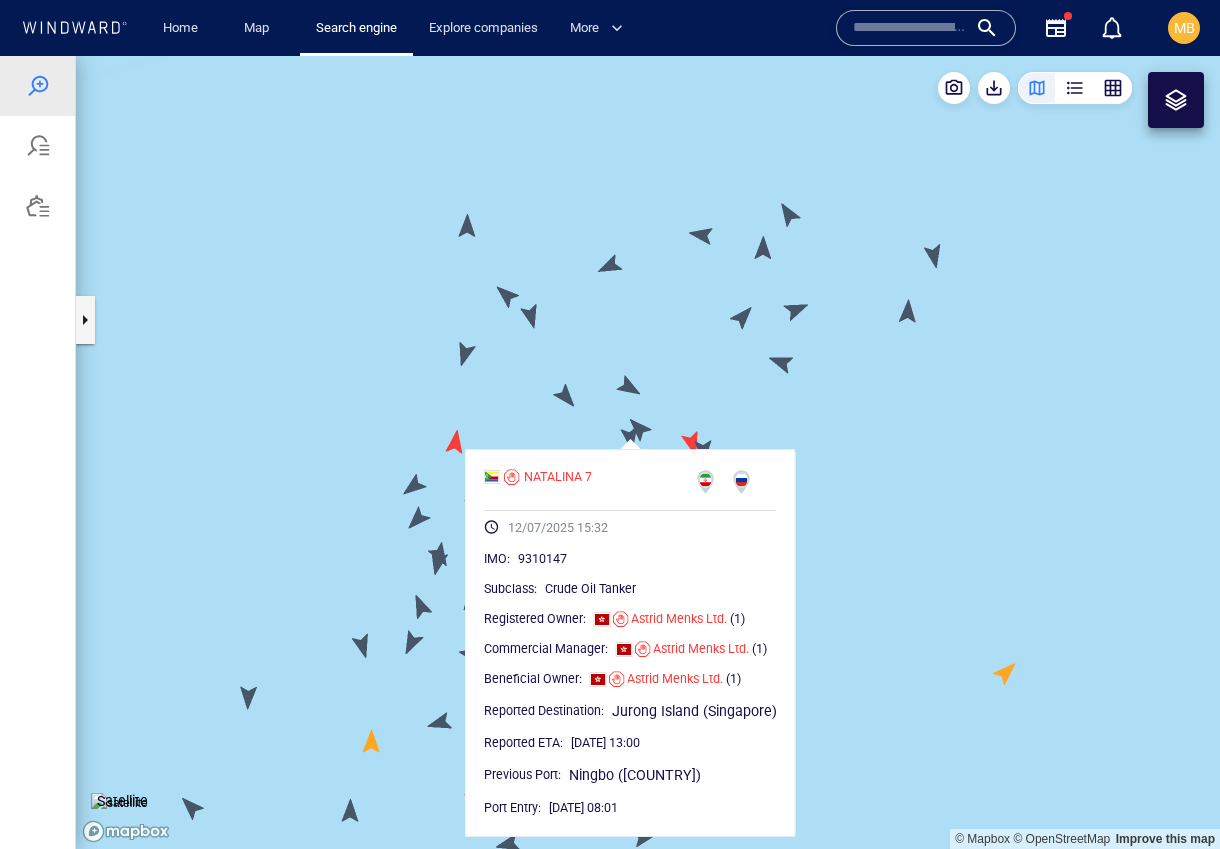 click at bounding box center (648, 452) 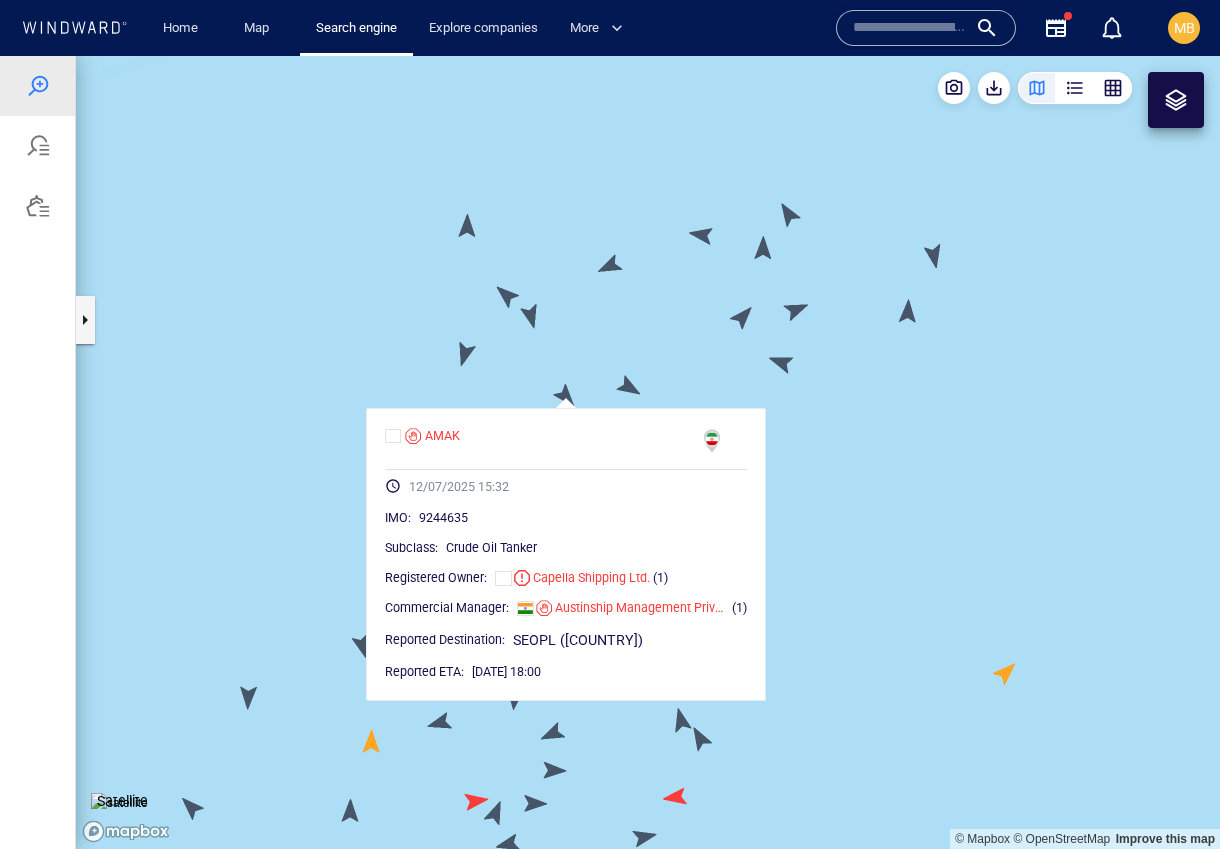 click at bounding box center [648, 452] 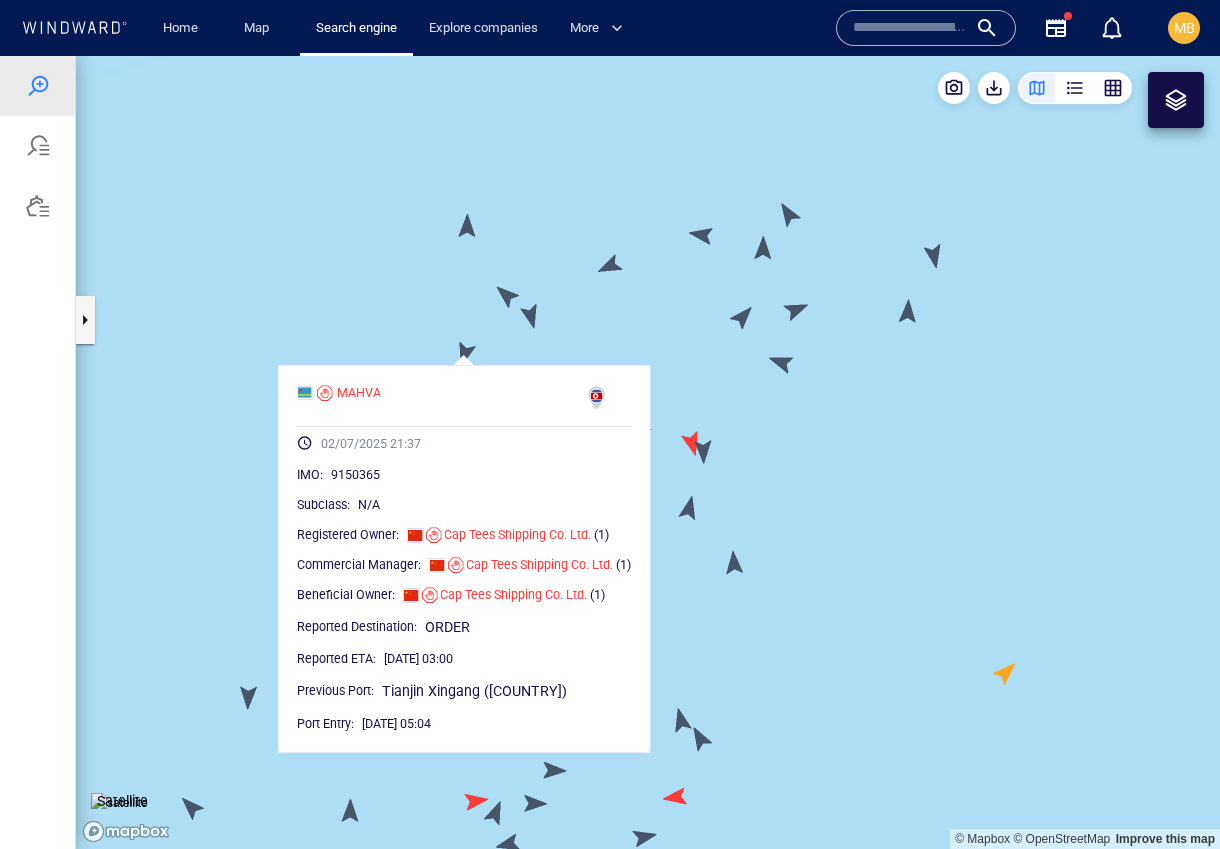 click at bounding box center [648, 452] 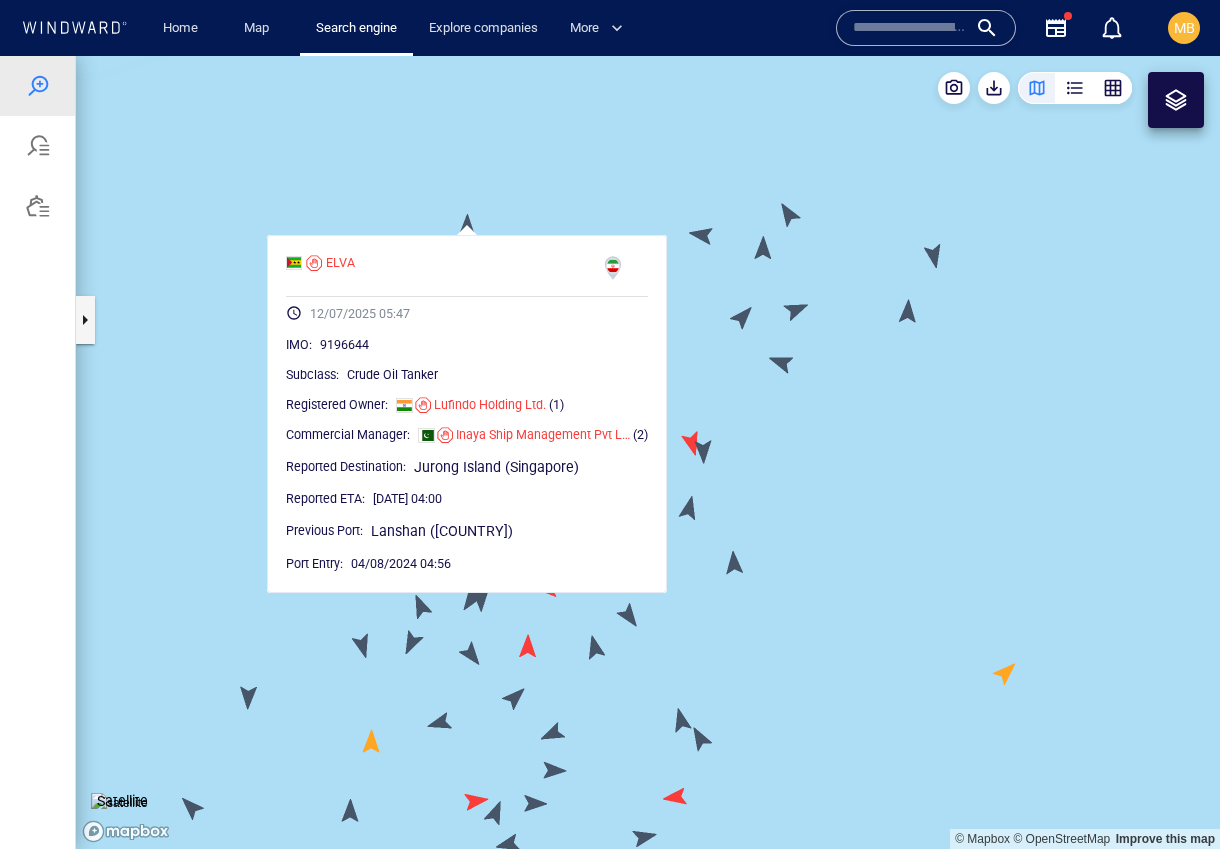 click at bounding box center [648, 452] 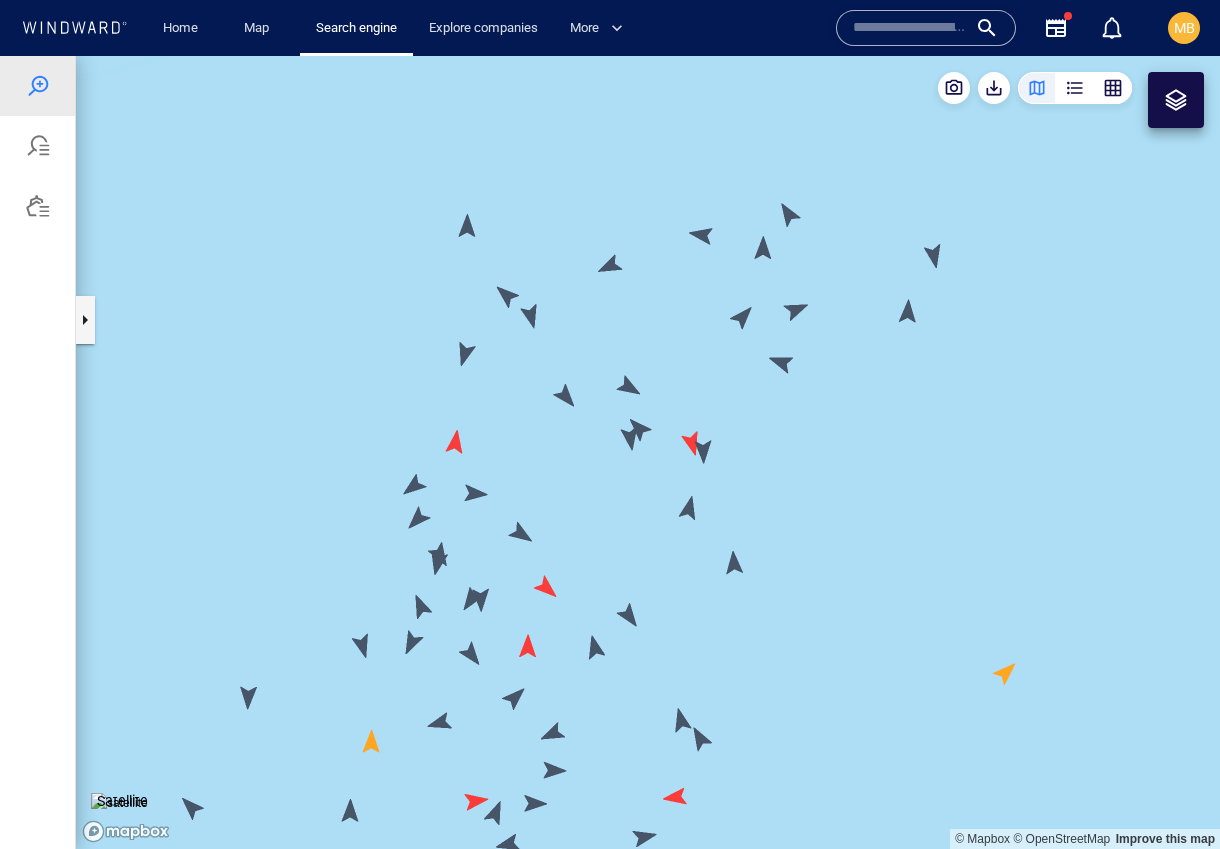 click at bounding box center (648, 452) 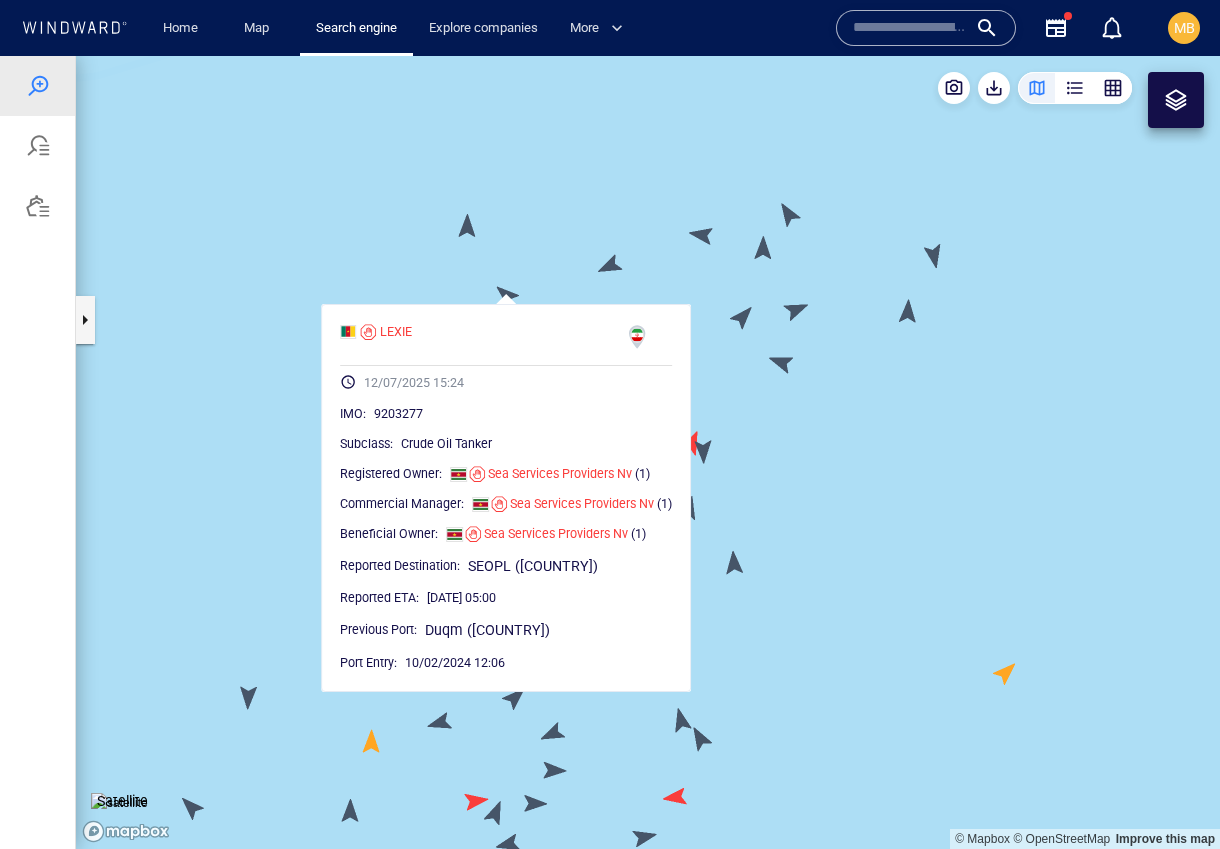 click at bounding box center [648, 452] 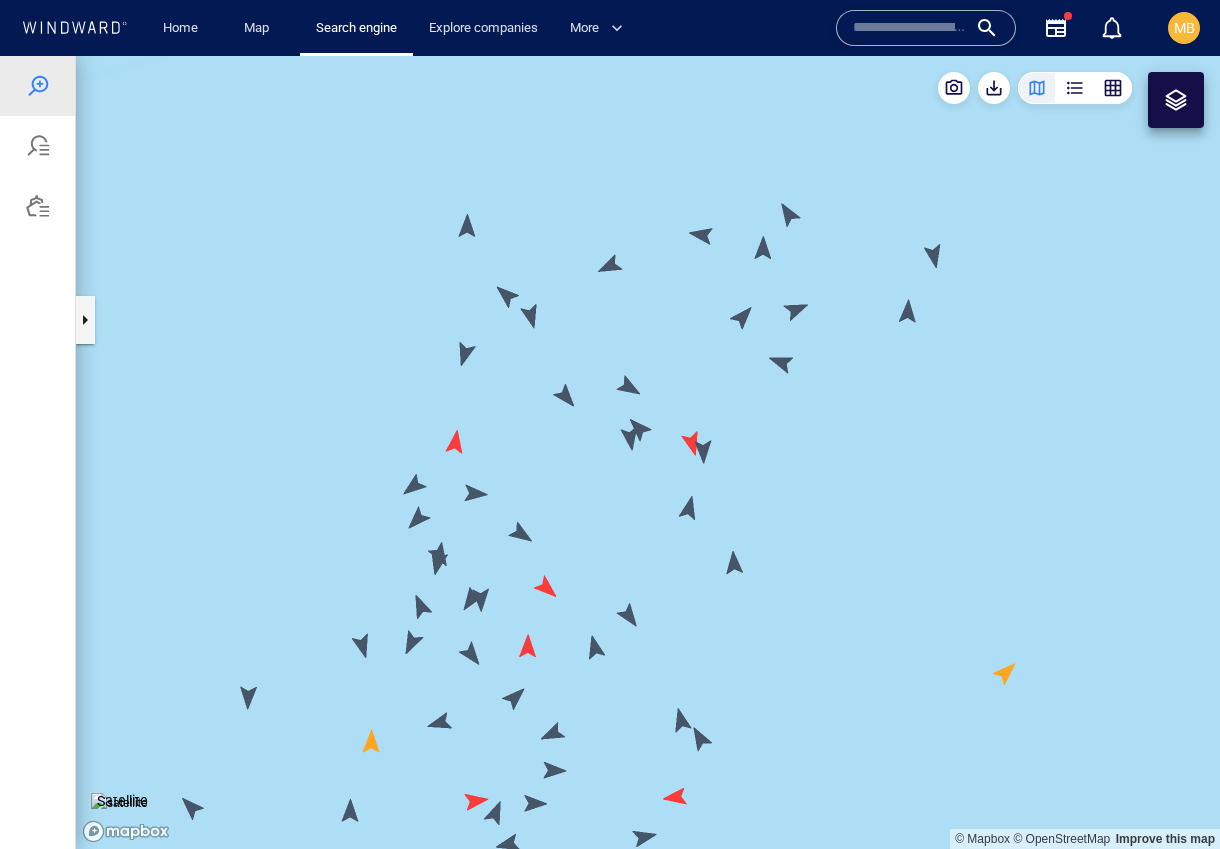 click at bounding box center [648, 452] 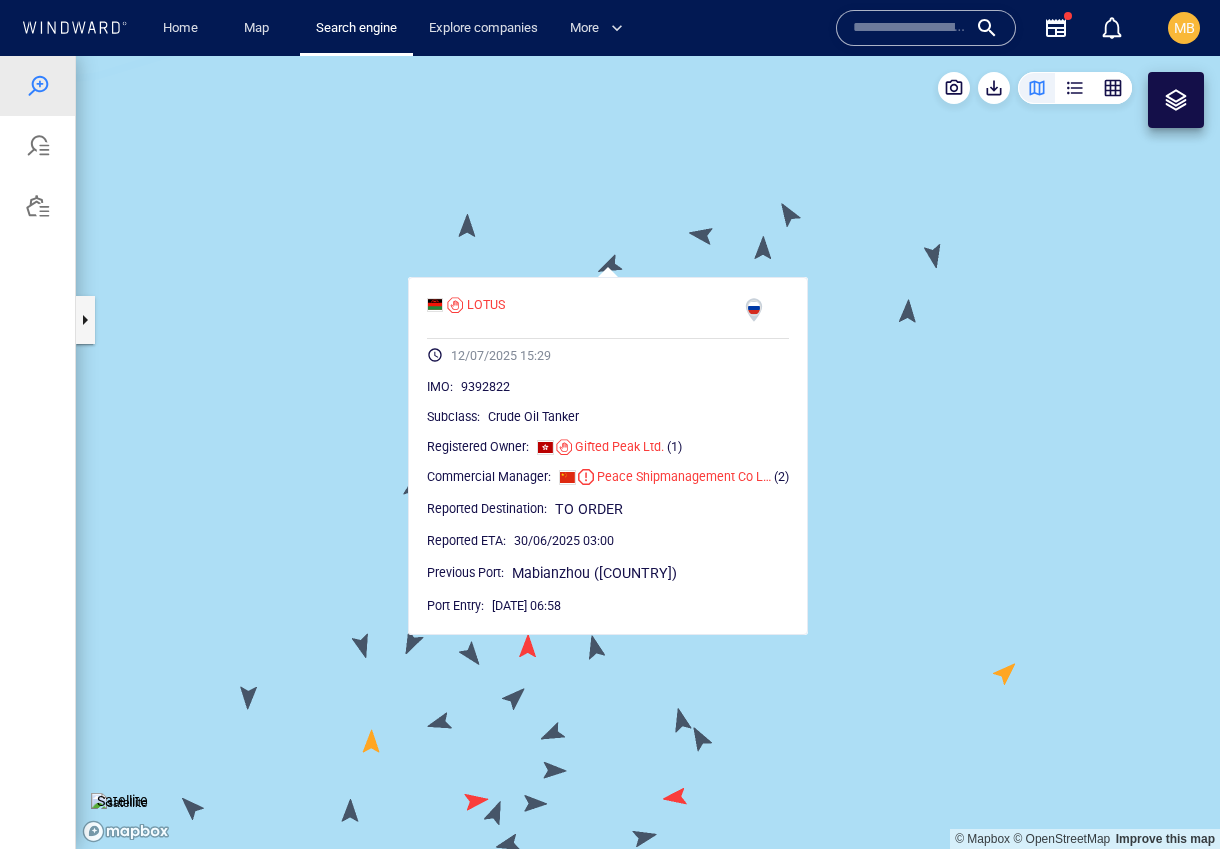 drag, startPoint x: 599, startPoint y: 217, endPoint x: 670, endPoint y: 219, distance: 71.02816 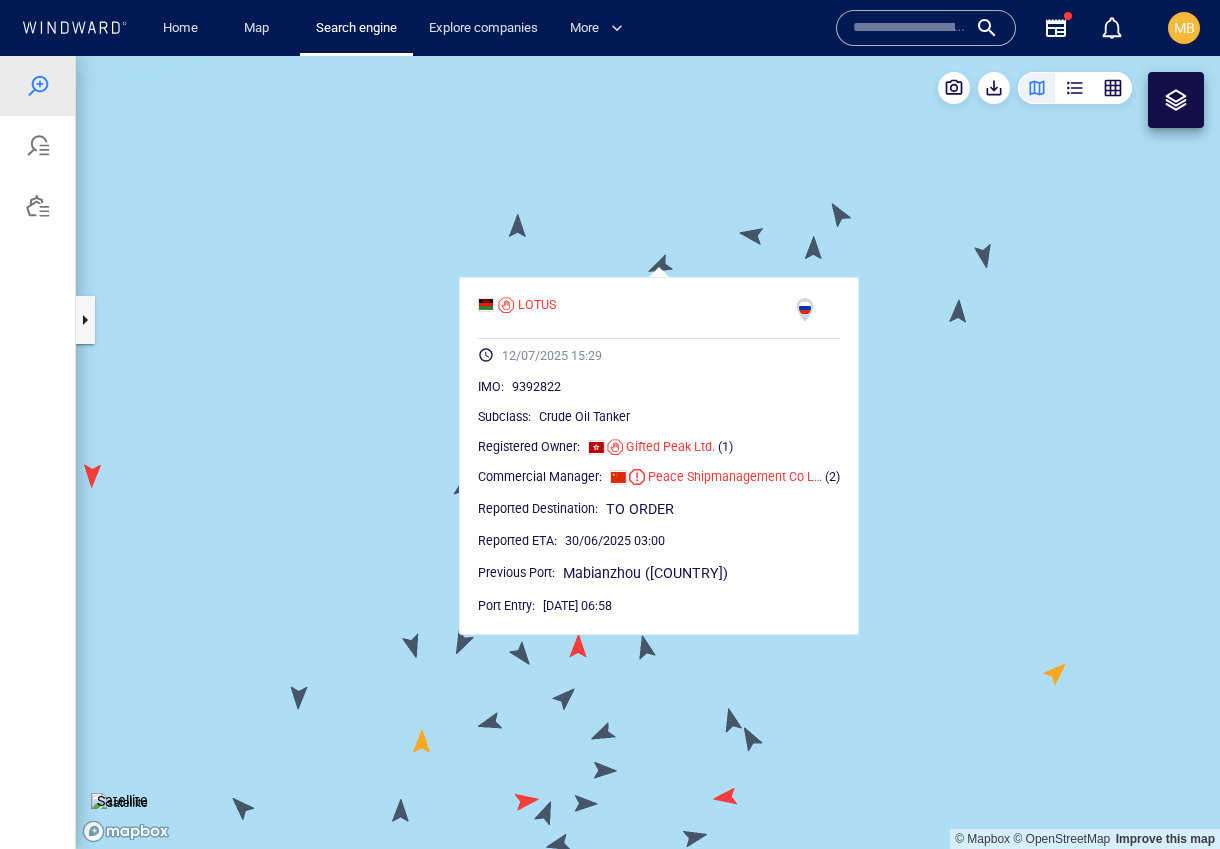 click at bounding box center [648, 452] 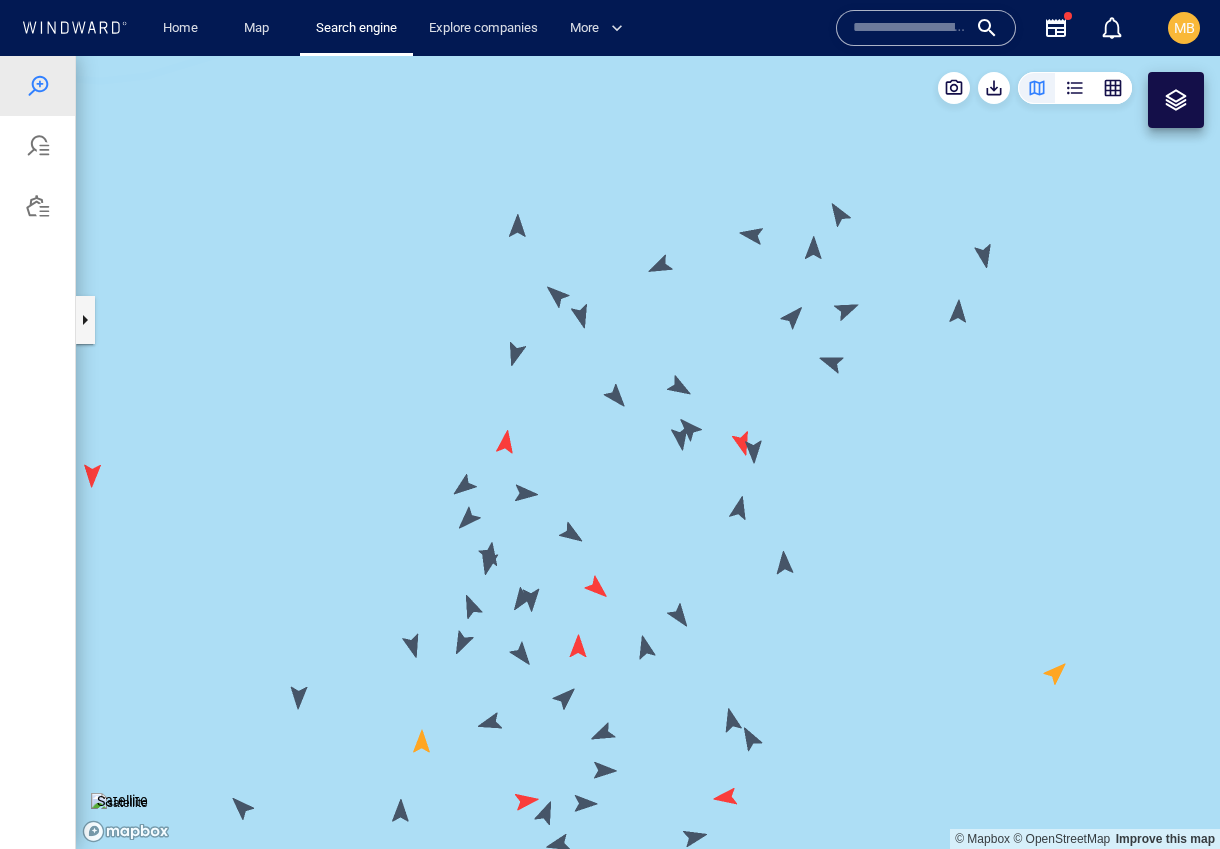 click at bounding box center [648, 452] 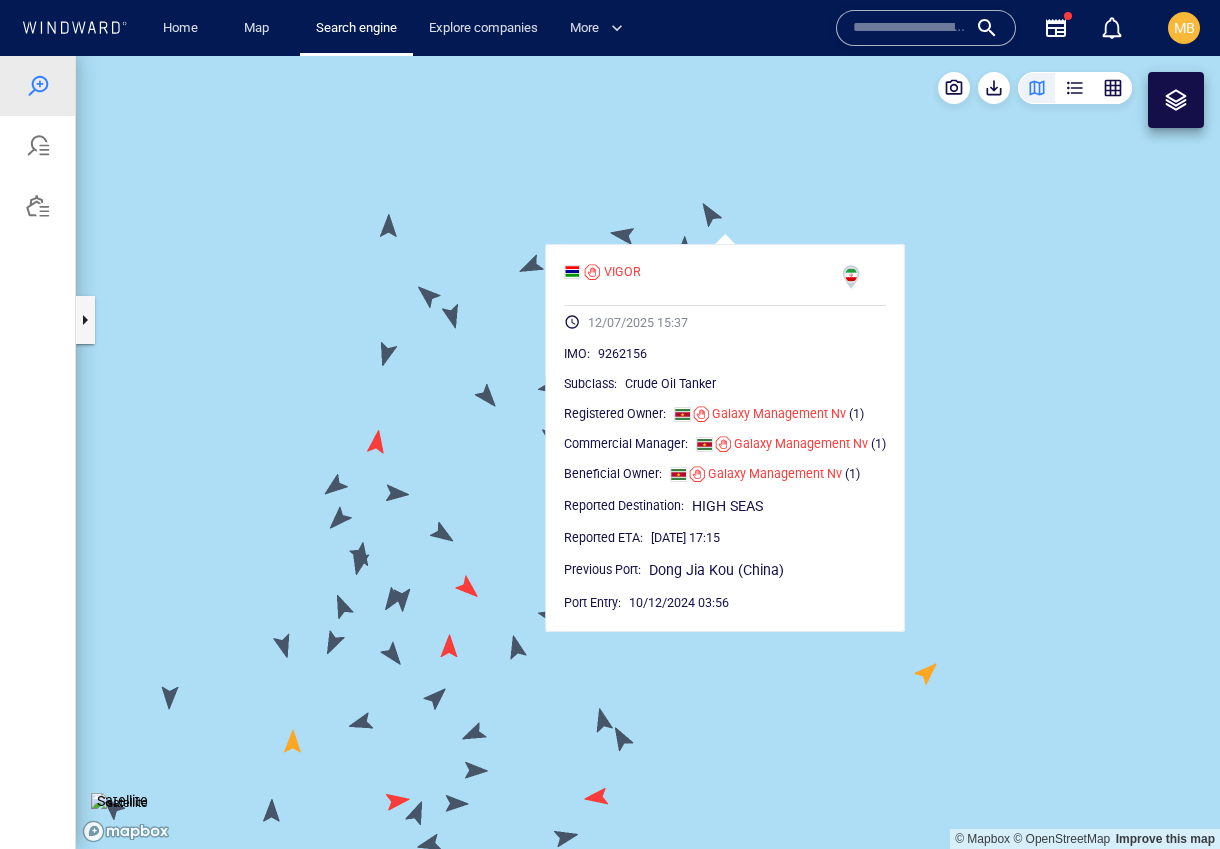 drag, startPoint x: 659, startPoint y: 189, endPoint x: 494, endPoint y: 196, distance: 165.14842 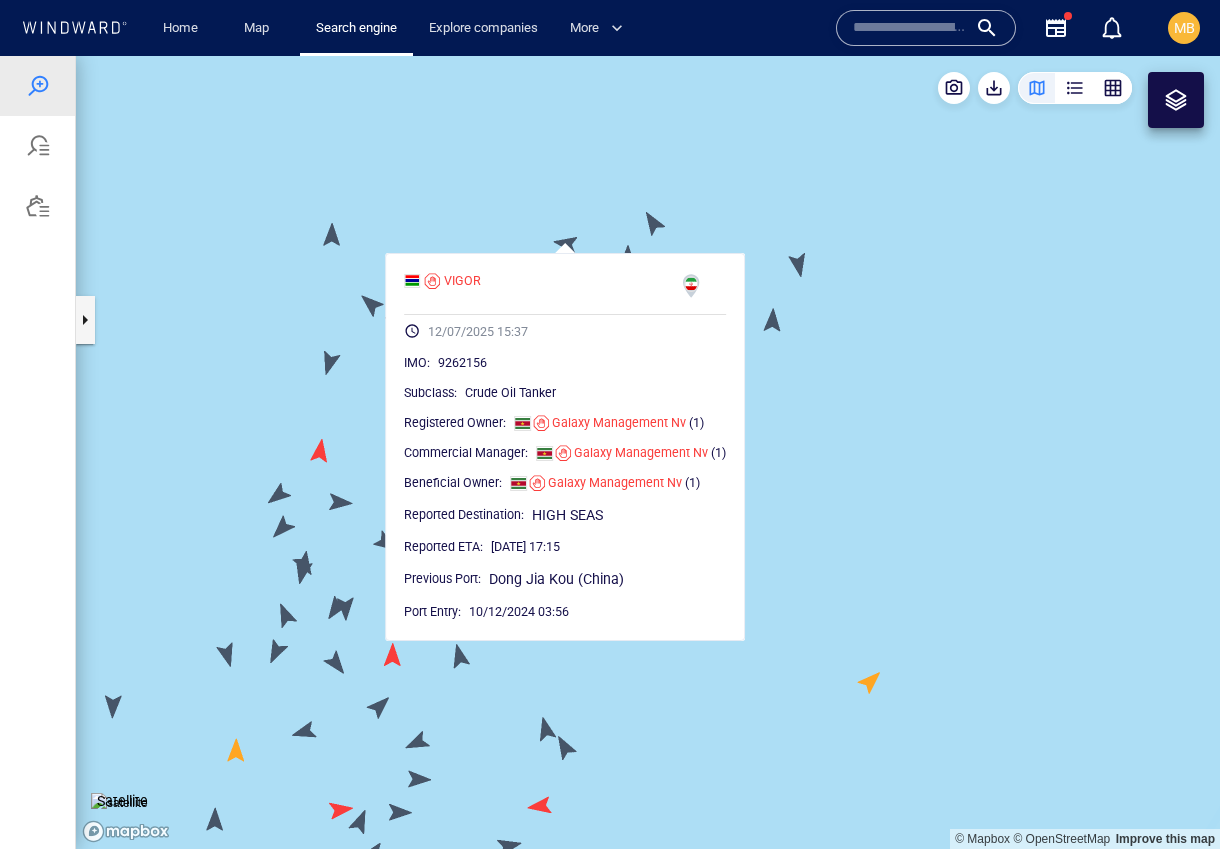 click at bounding box center [648, 452] 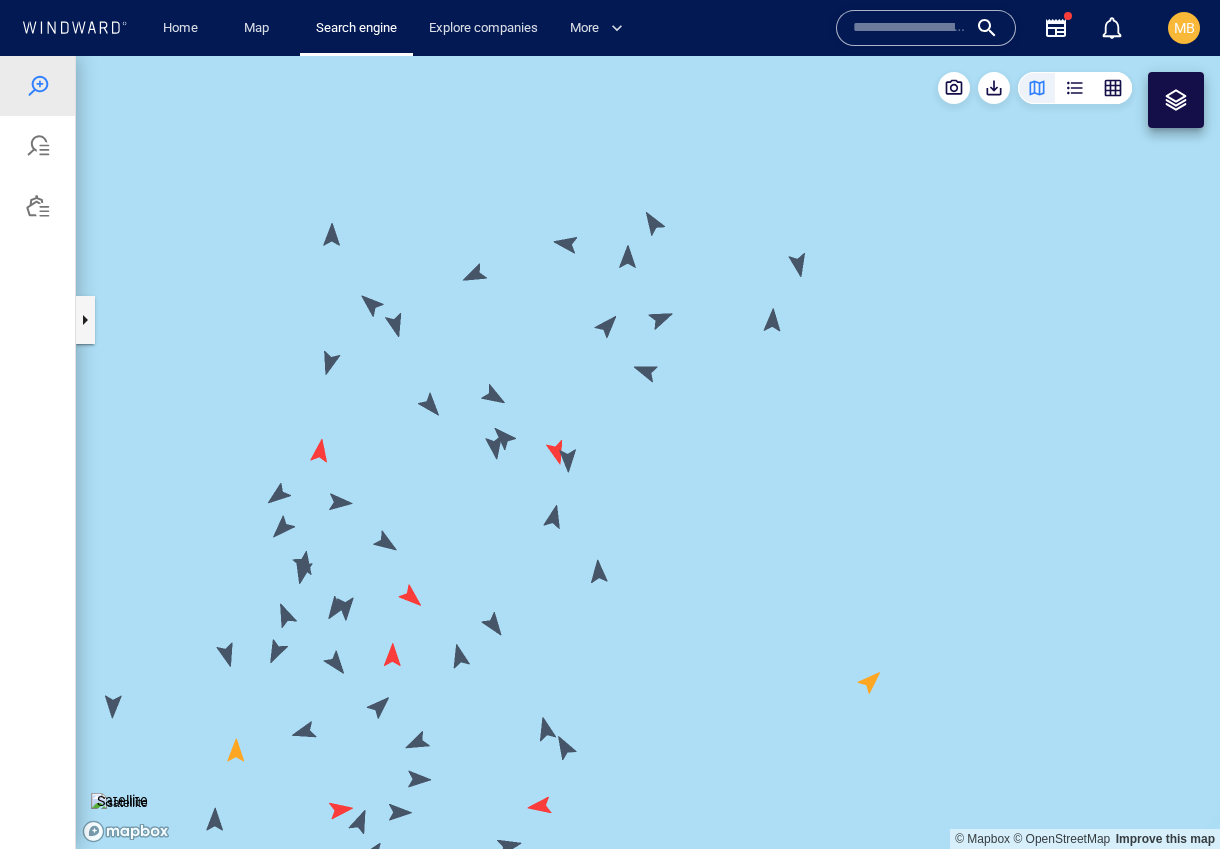 click at bounding box center [648, 452] 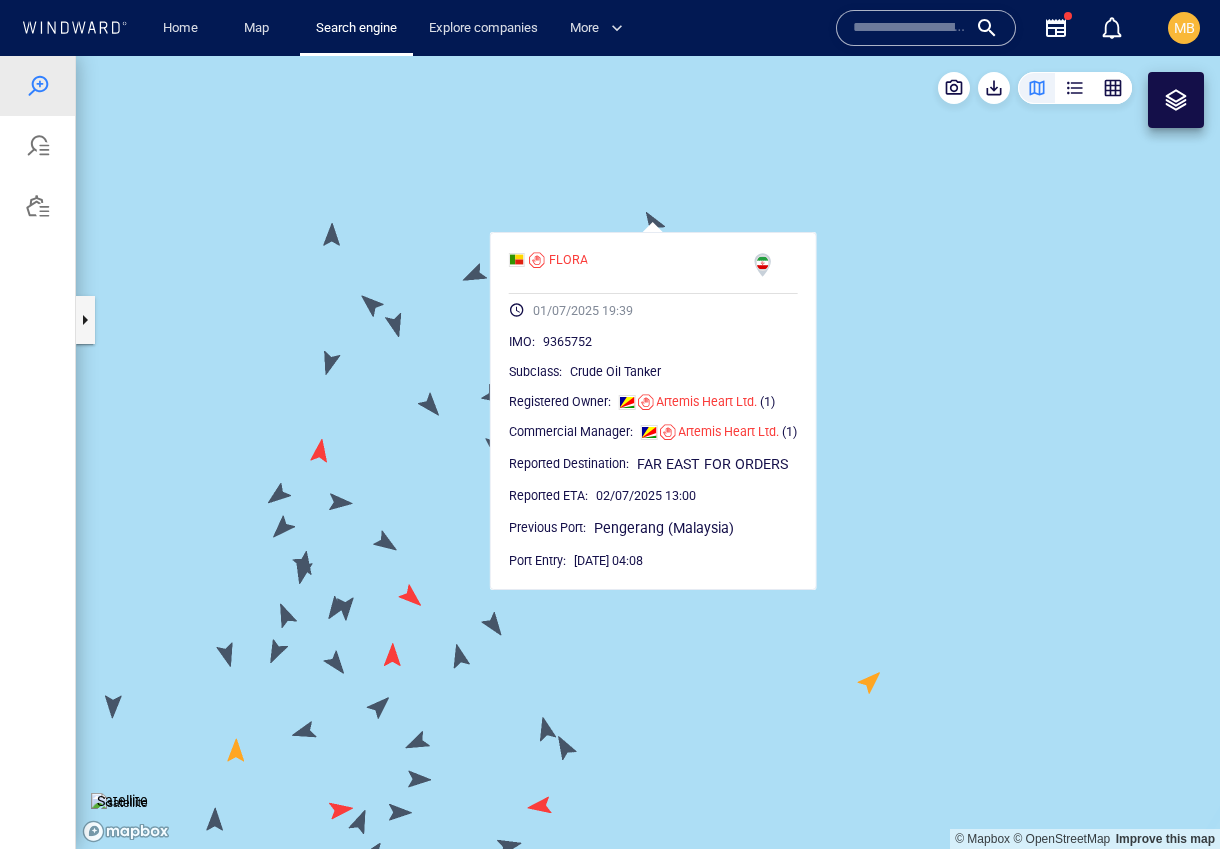 click at bounding box center (648, 452) 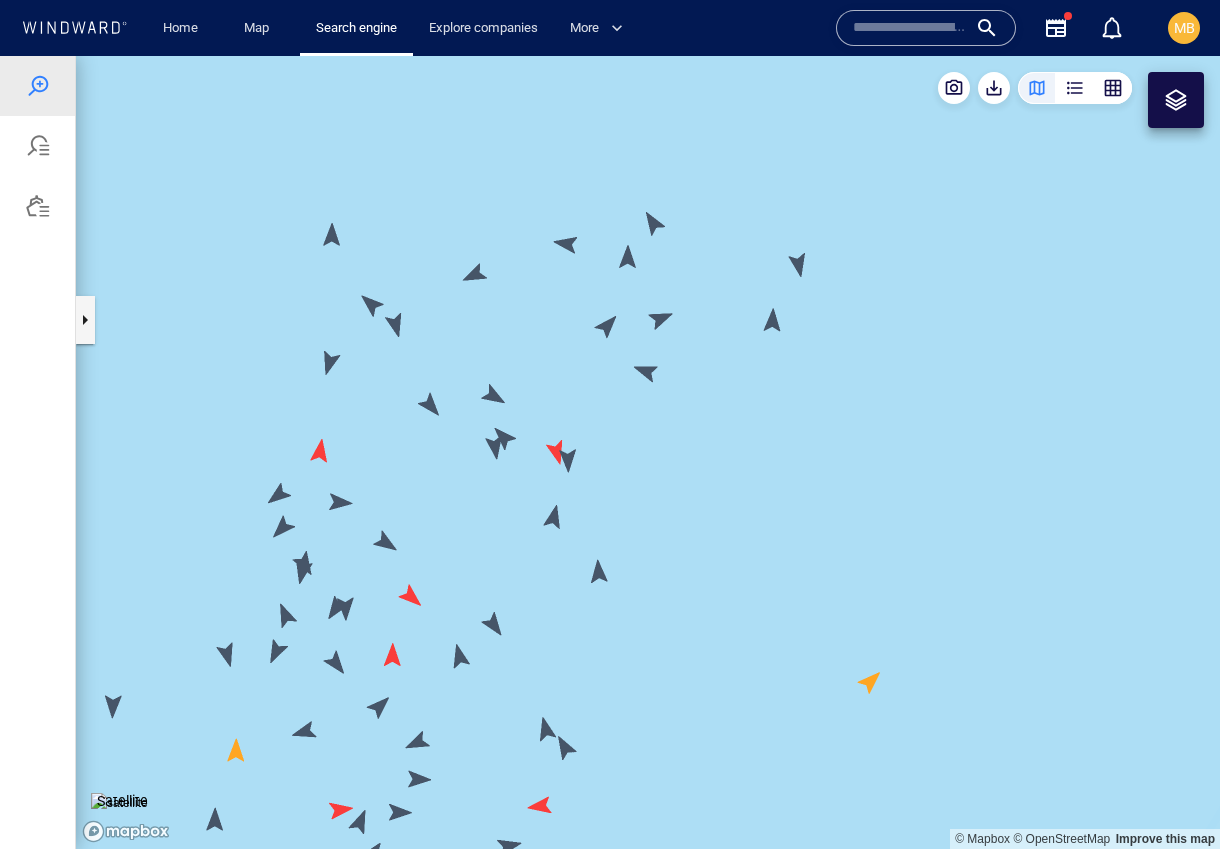 click at bounding box center (648, 452) 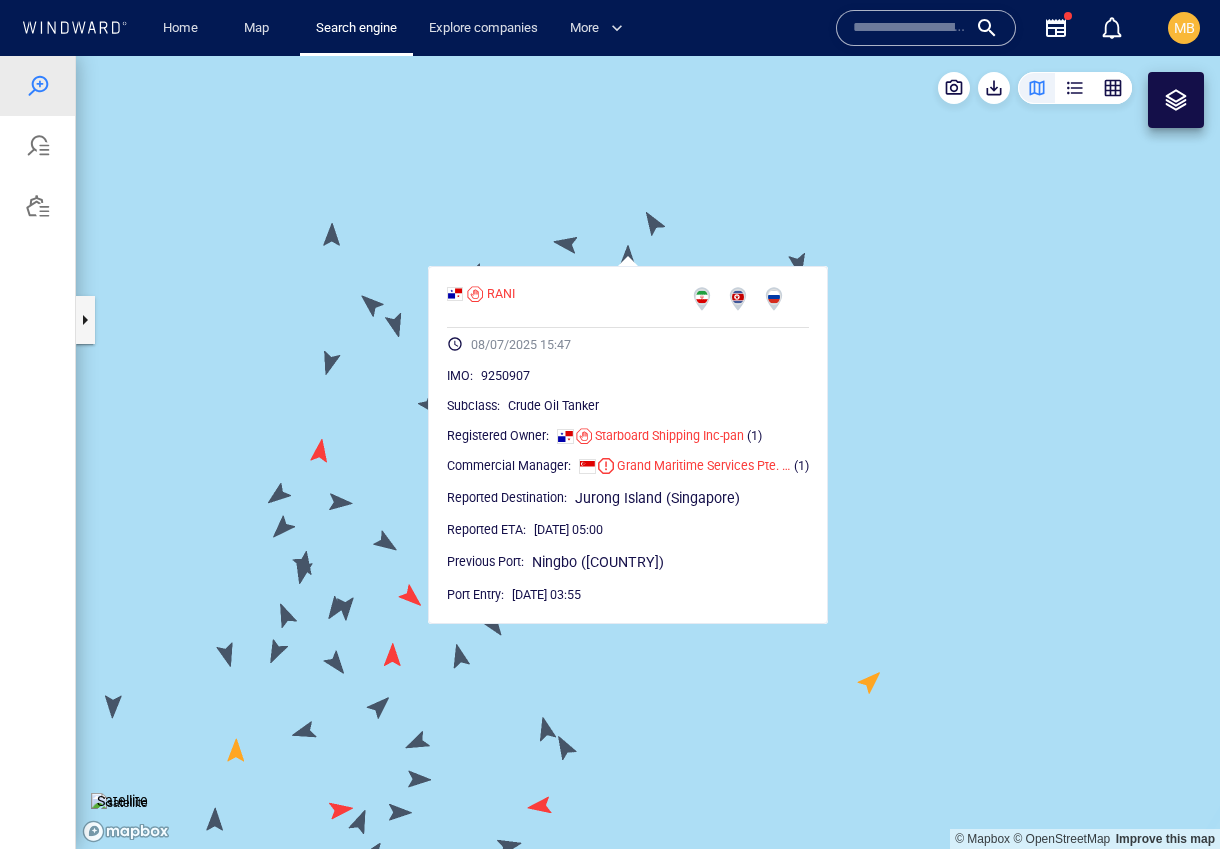 click at bounding box center [648, 452] 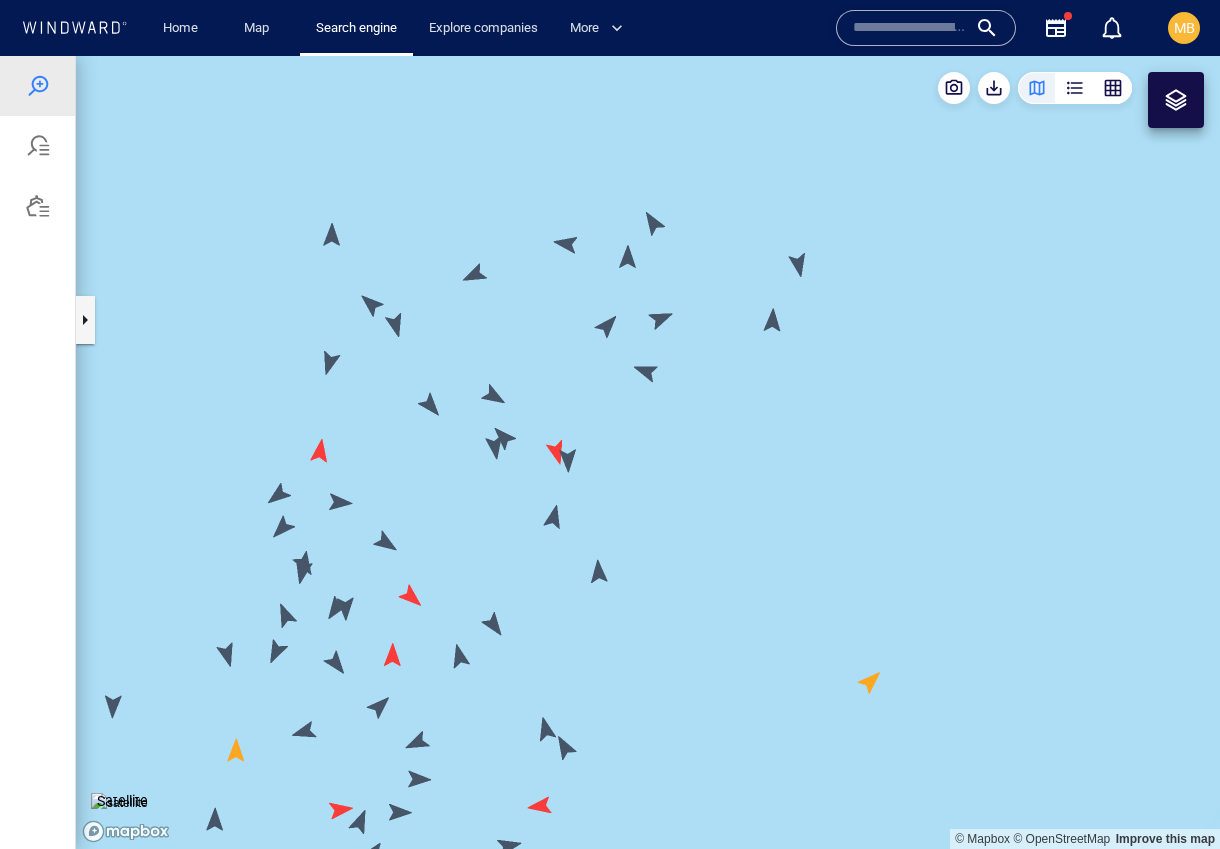 click at bounding box center (648, 452) 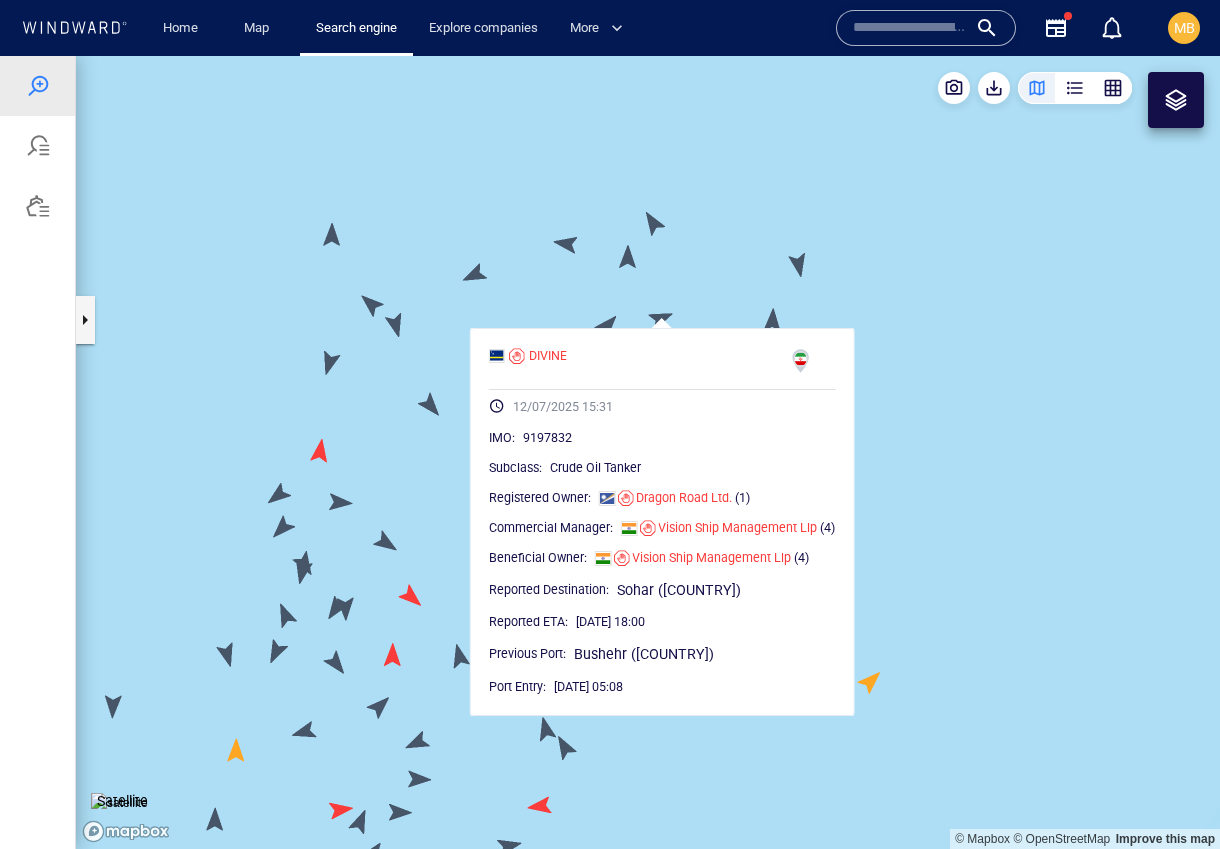 click at bounding box center (648, 452) 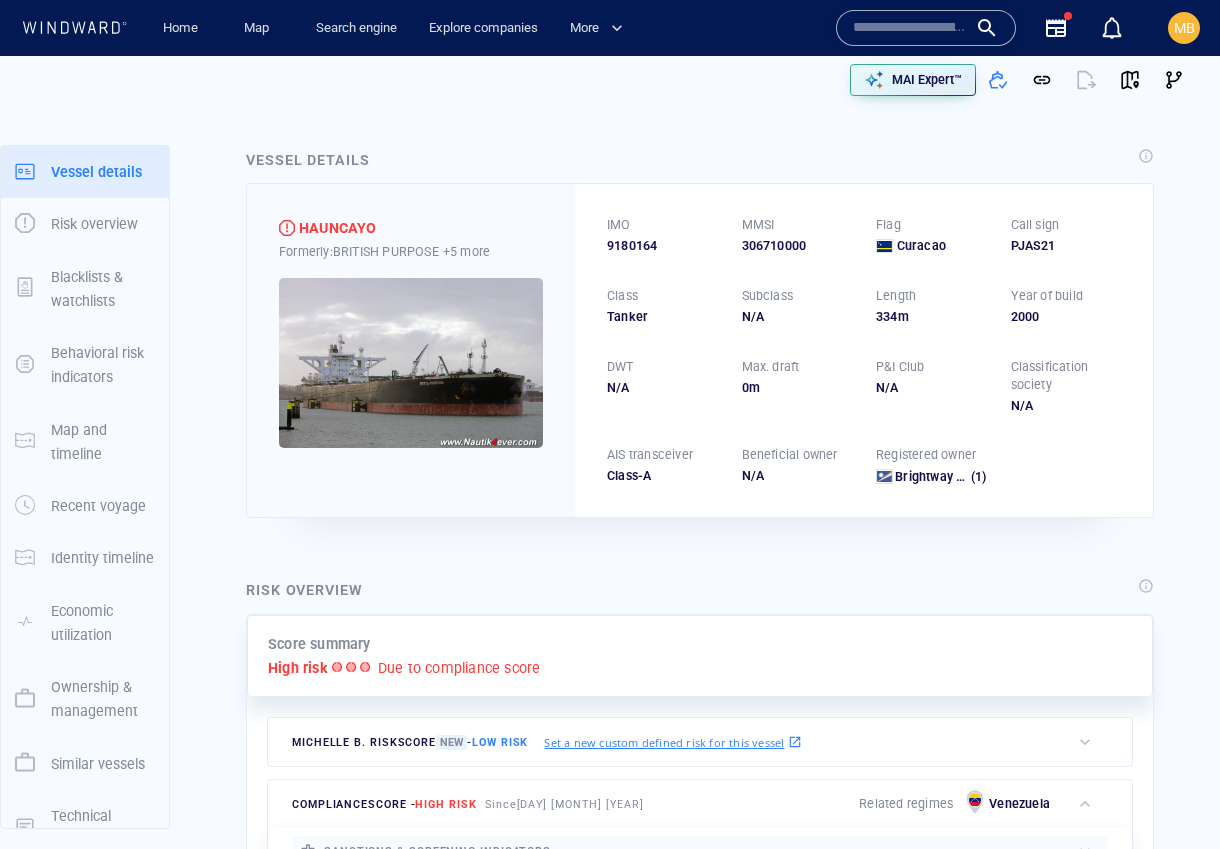 scroll, scrollTop: 0, scrollLeft: 0, axis: both 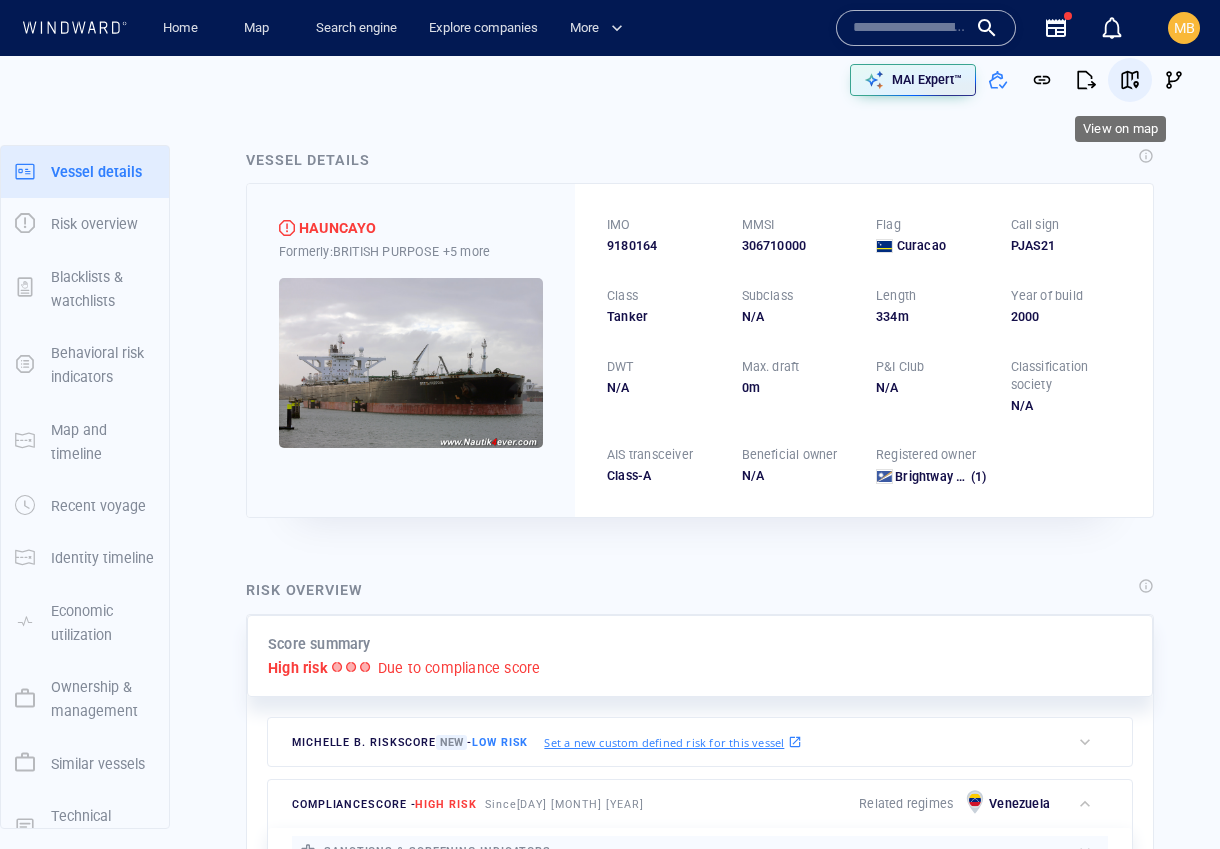click at bounding box center [1130, 80] 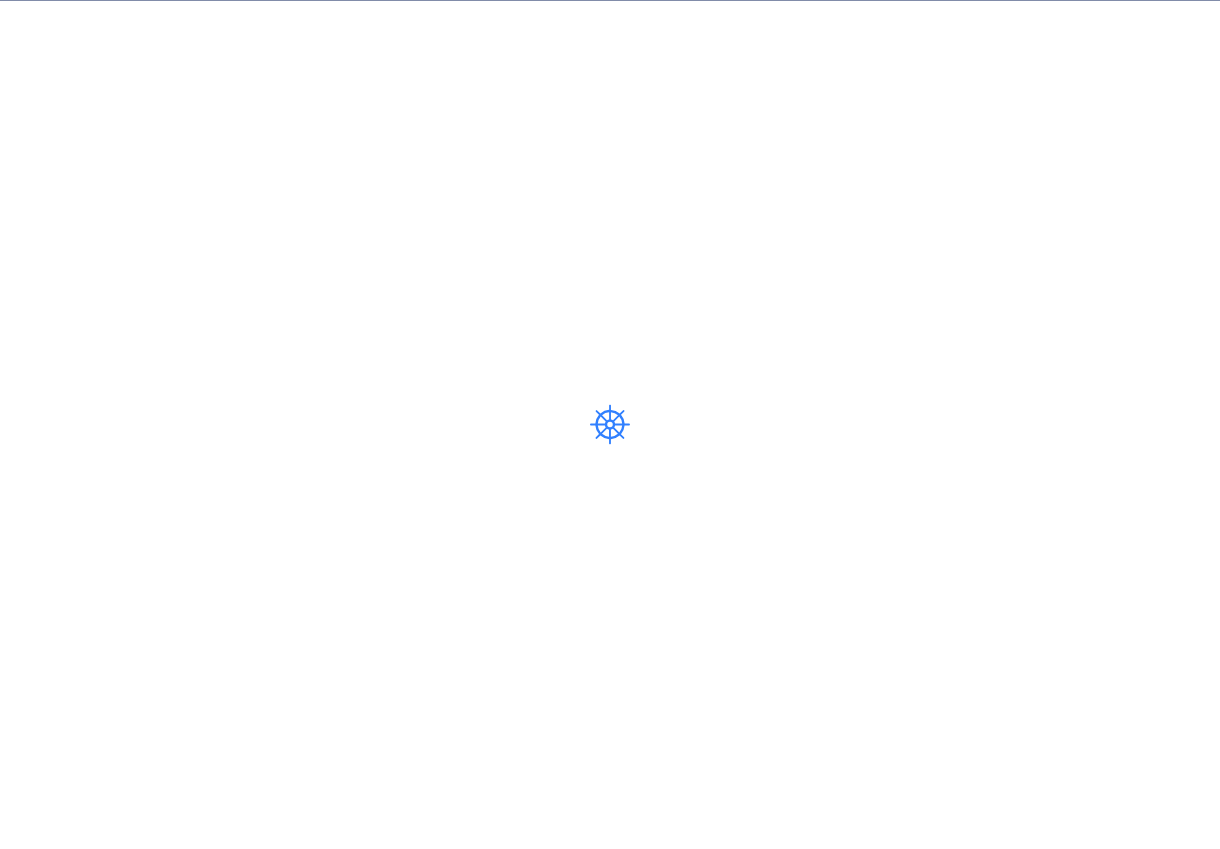 scroll, scrollTop: 0, scrollLeft: 0, axis: both 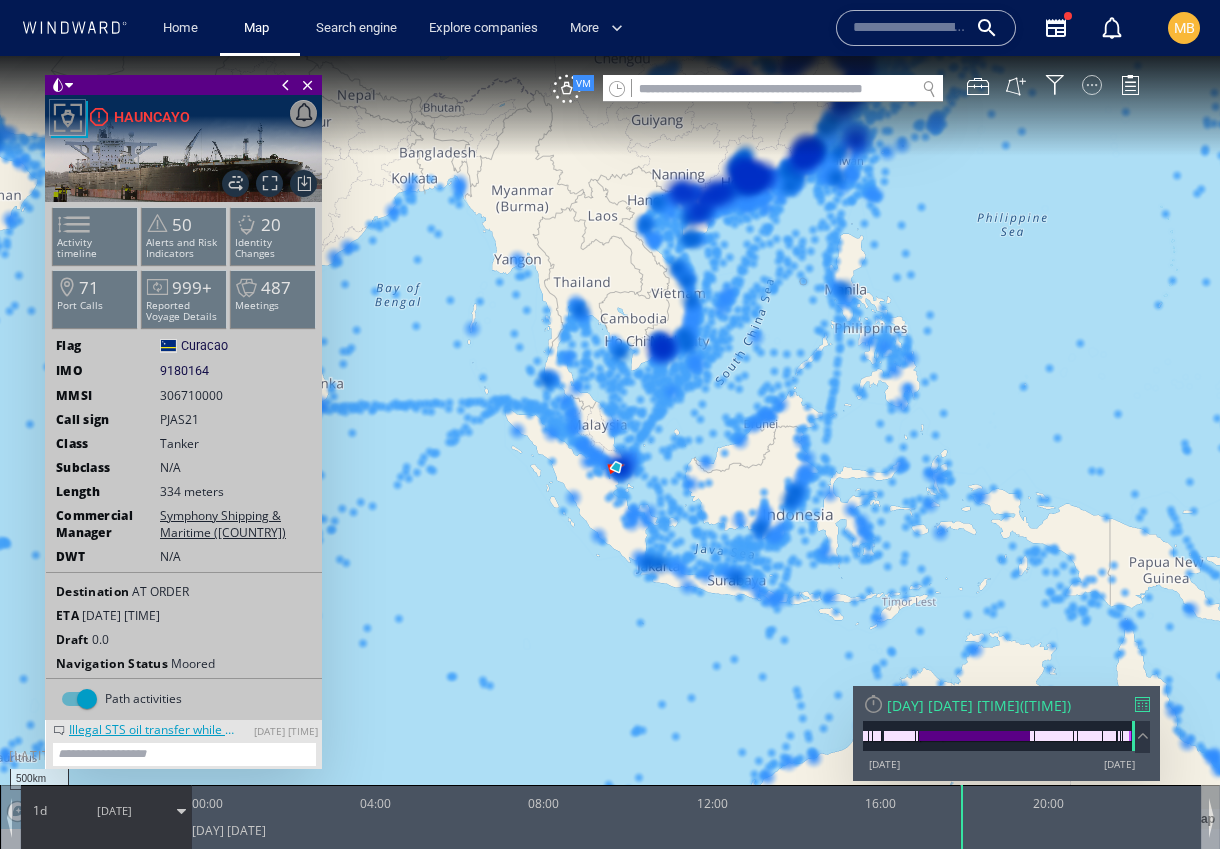 click at bounding box center (1092, 85) 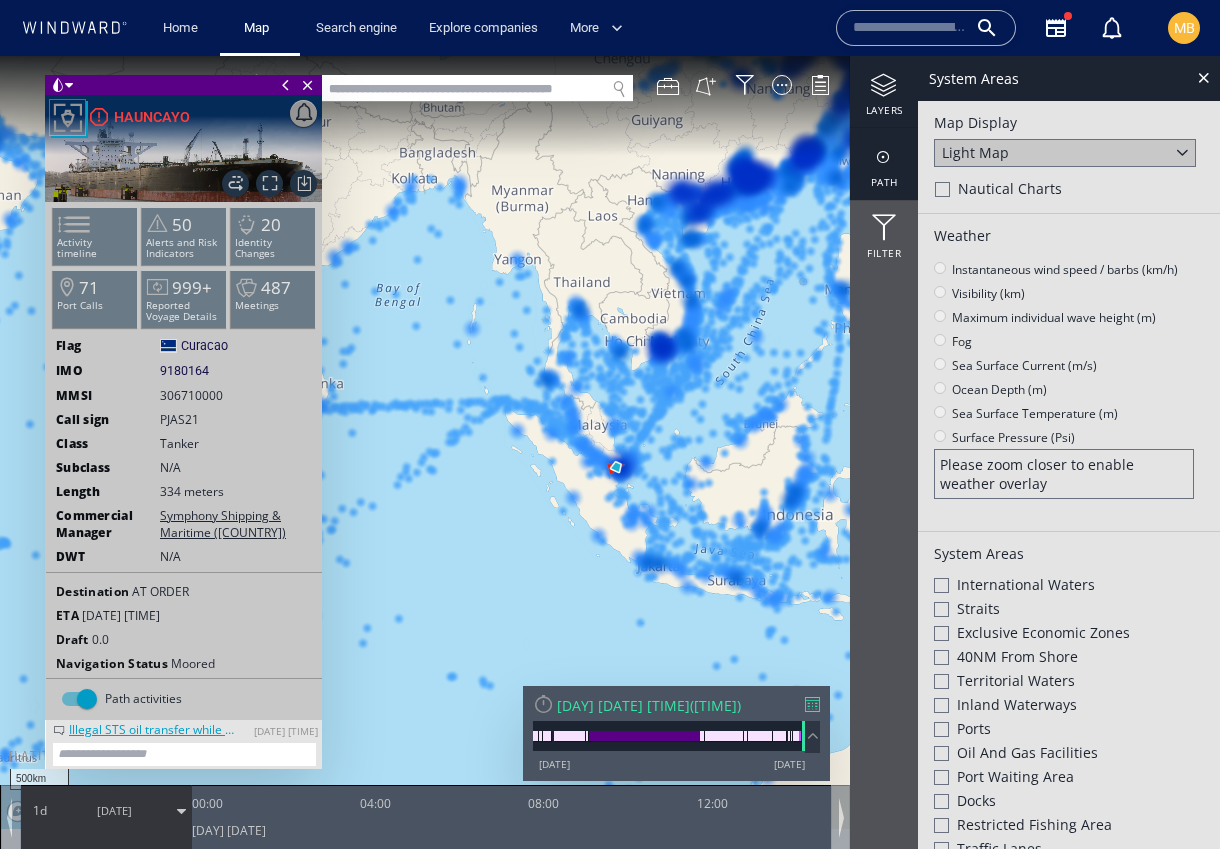 click 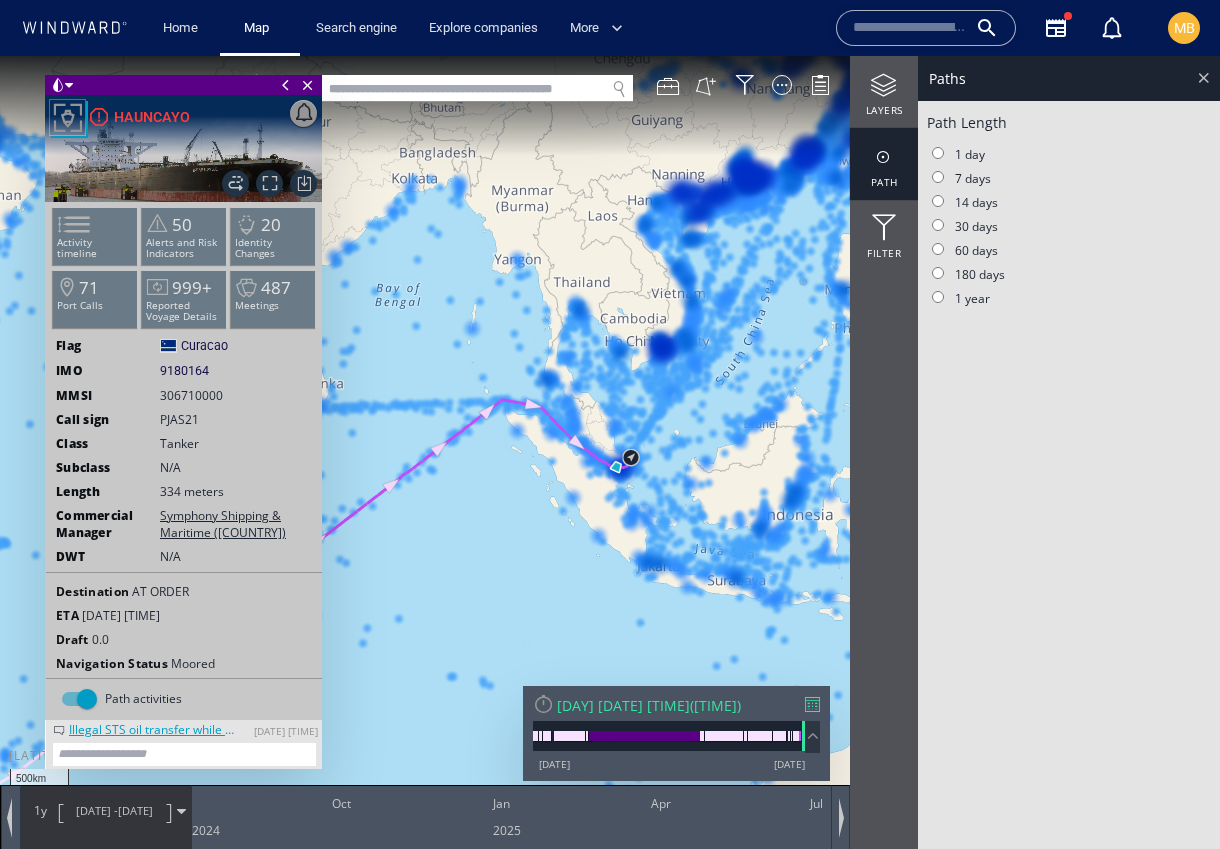 click 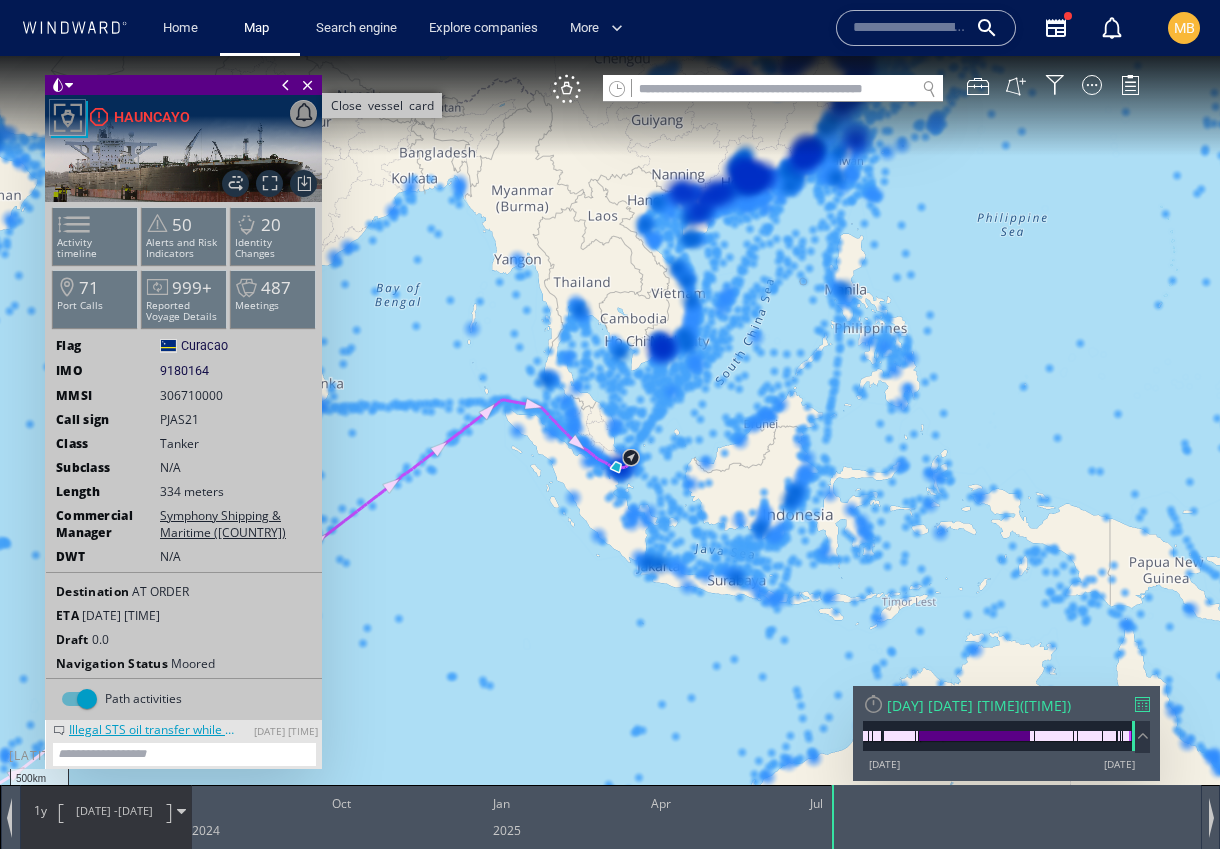 click on "Close vessel card" at bounding box center [308, 85] 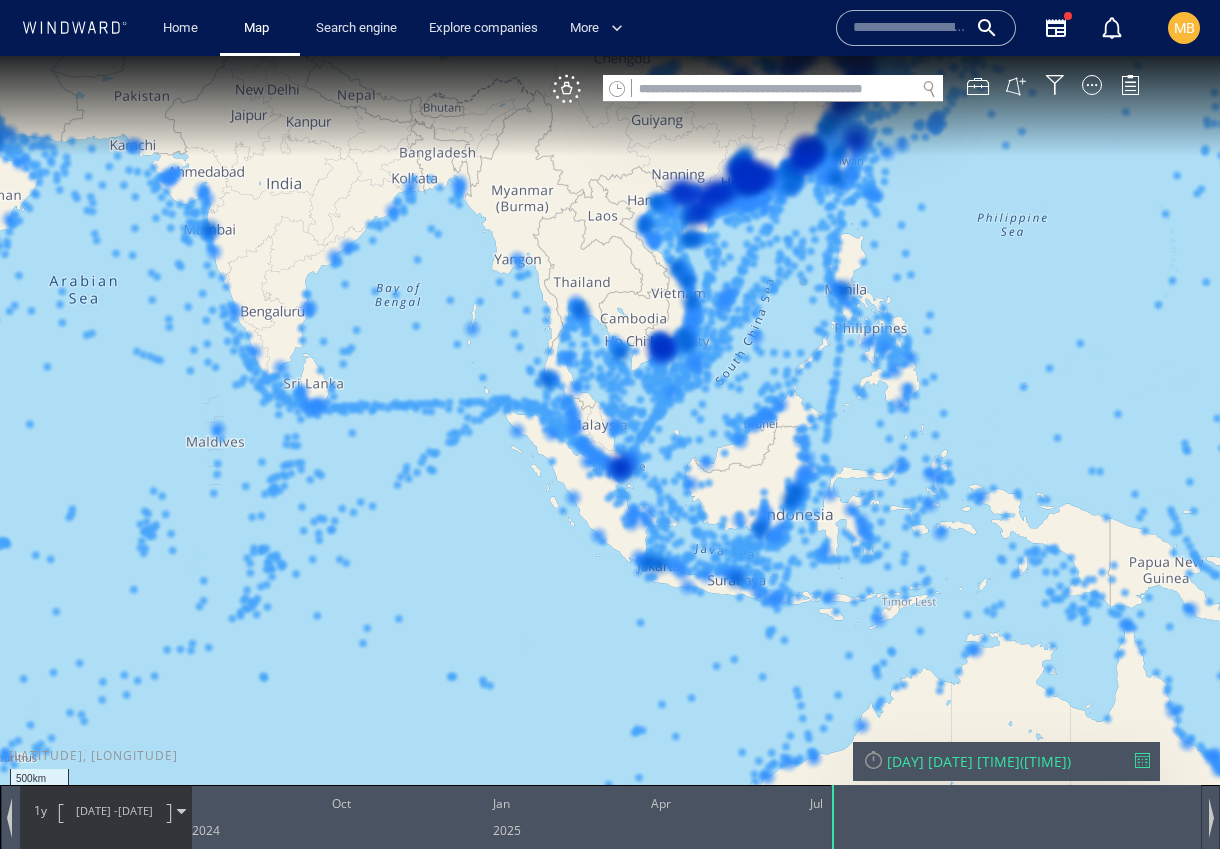 click 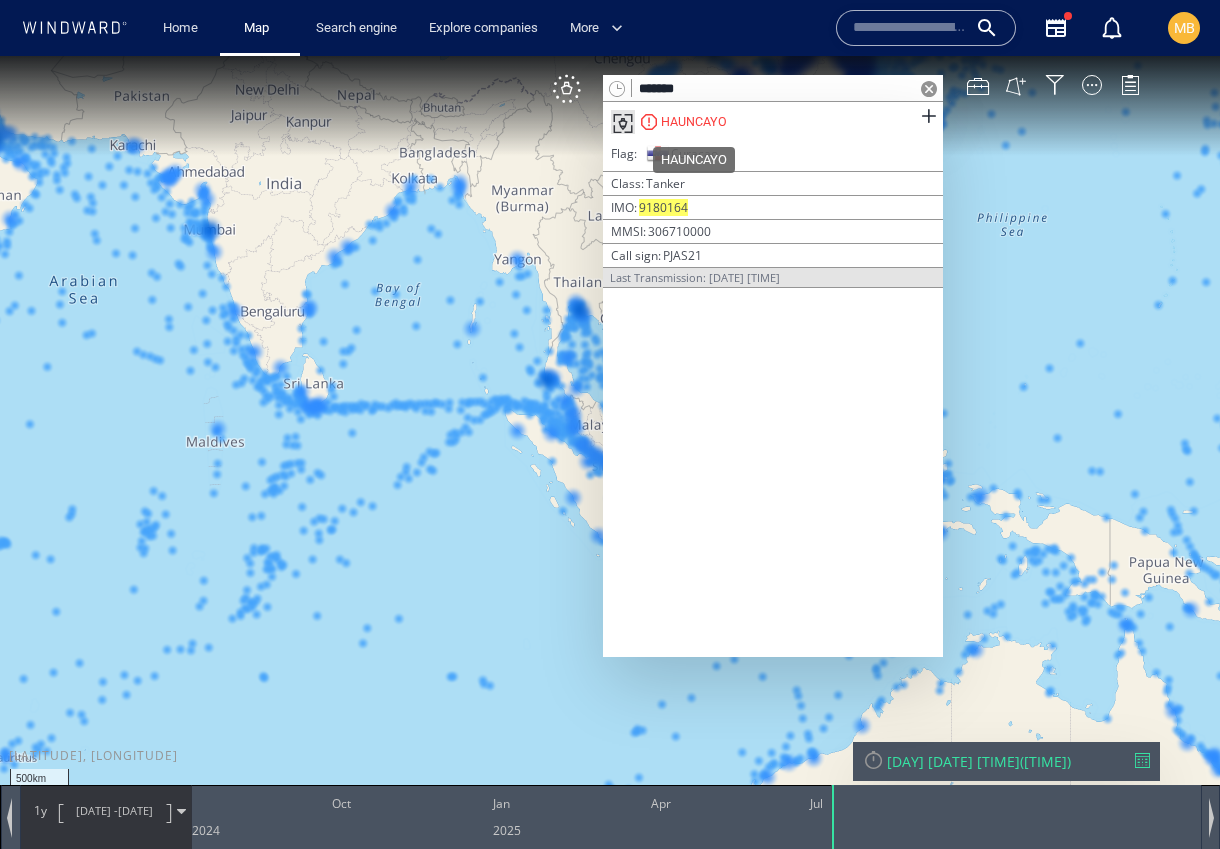 type on "*******" 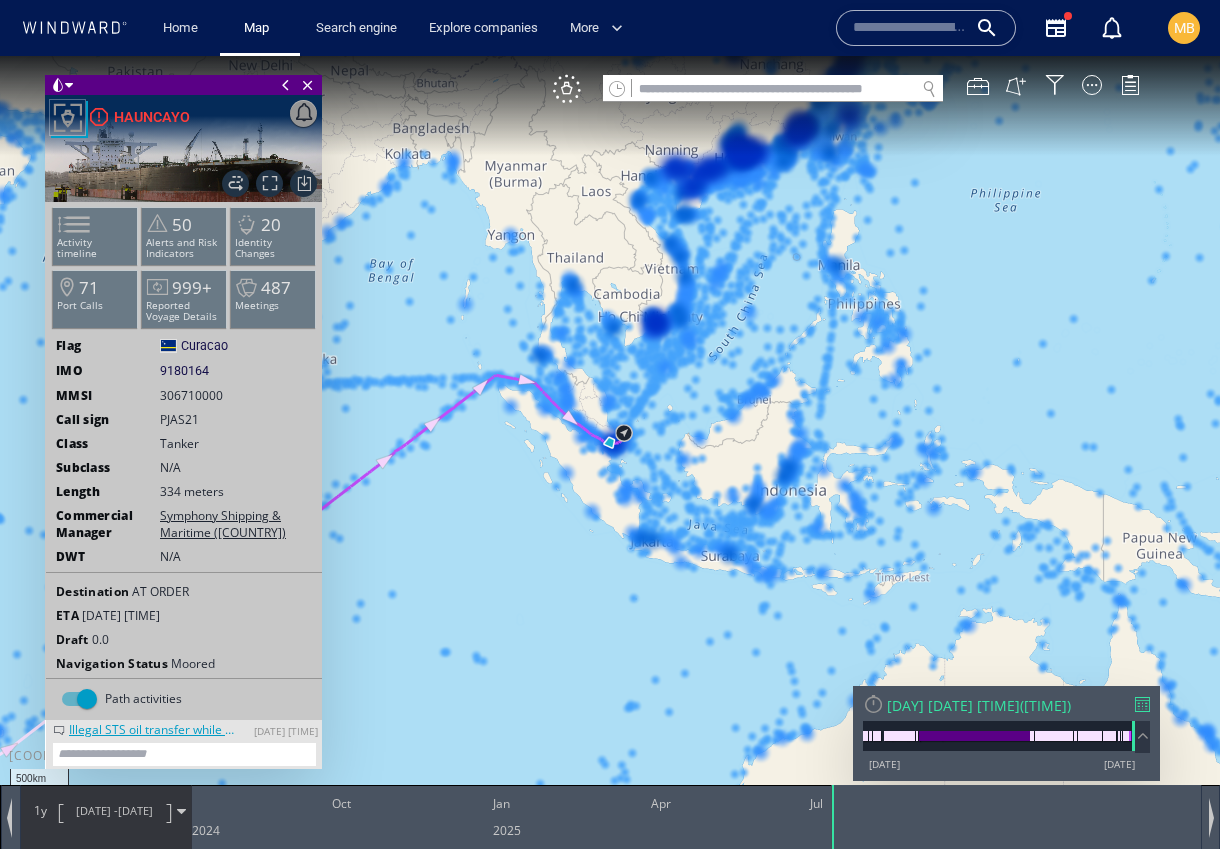 click at bounding box center [286, 85] 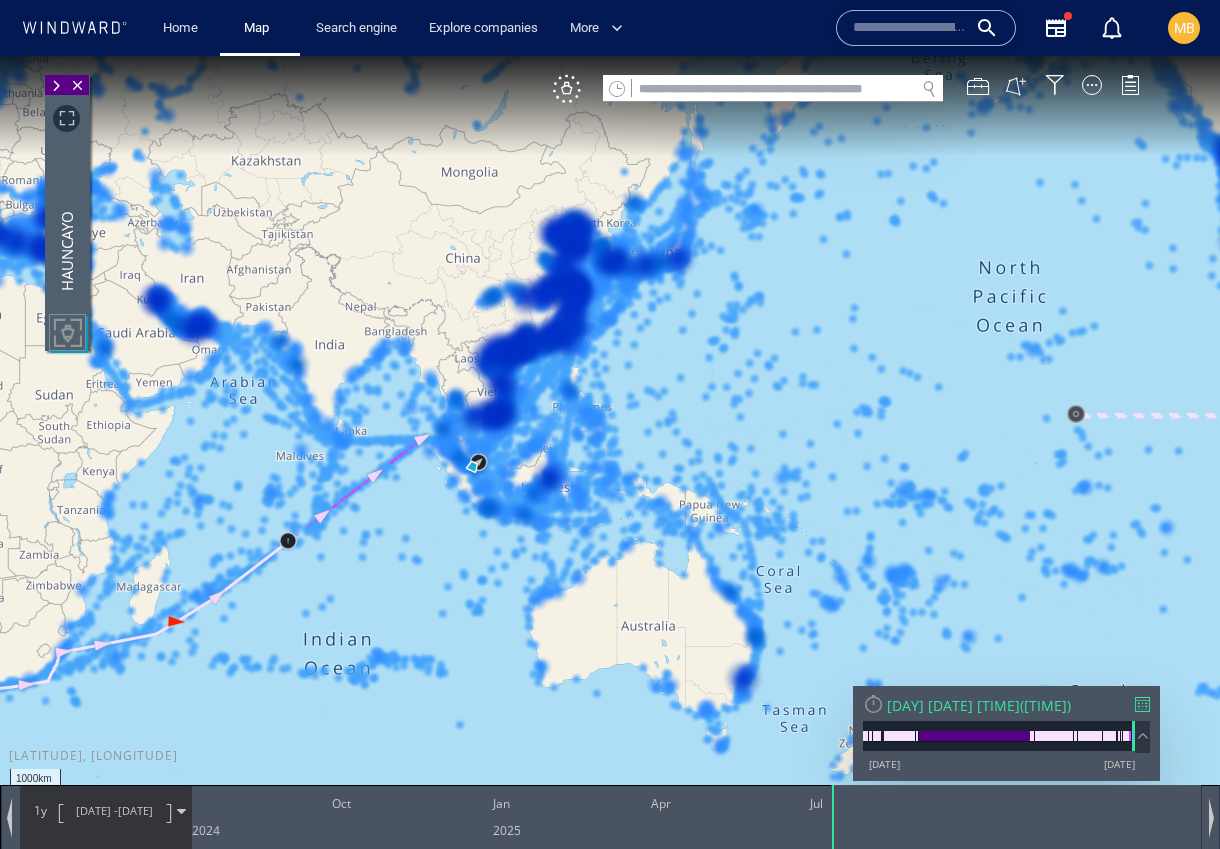 drag, startPoint x: 353, startPoint y: 549, endPoint x: 620, endPoint y: 491, distance: 273.22702 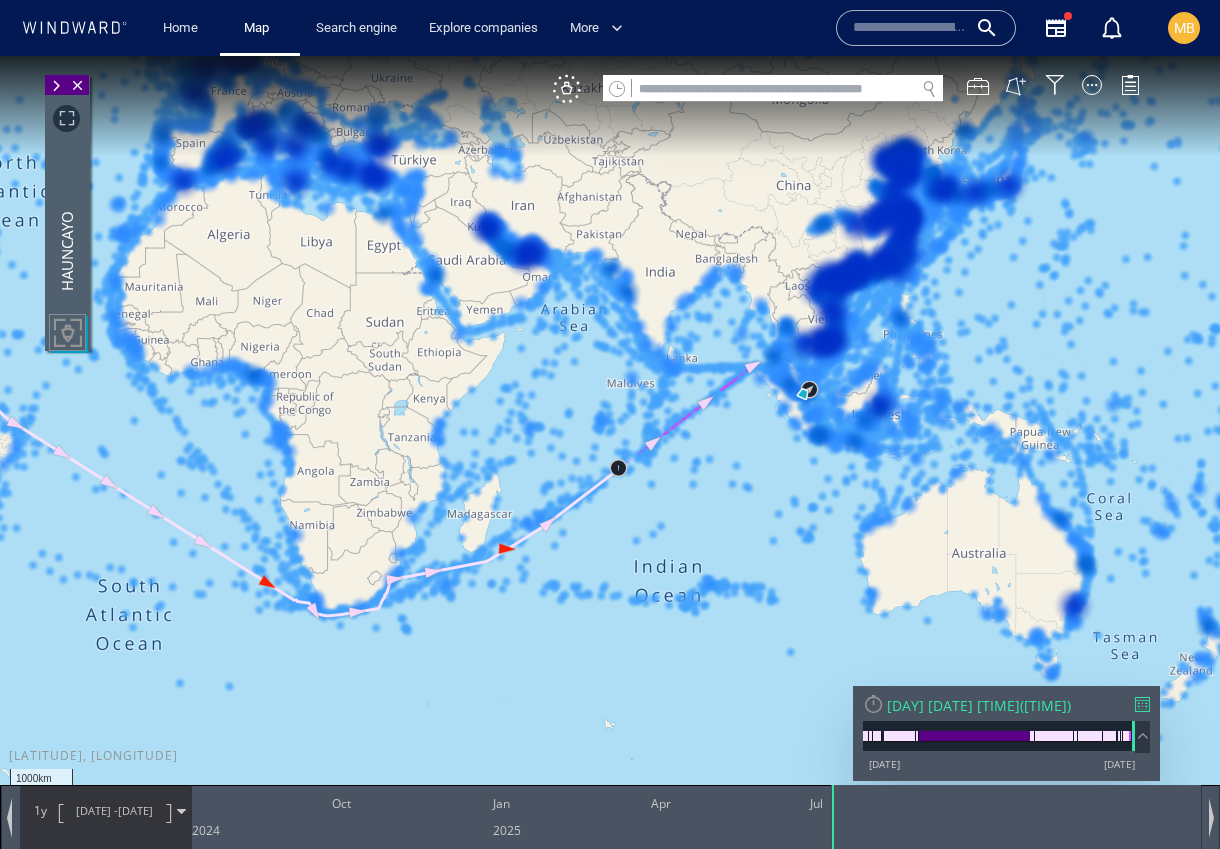 click at bounding box center (610, 442) 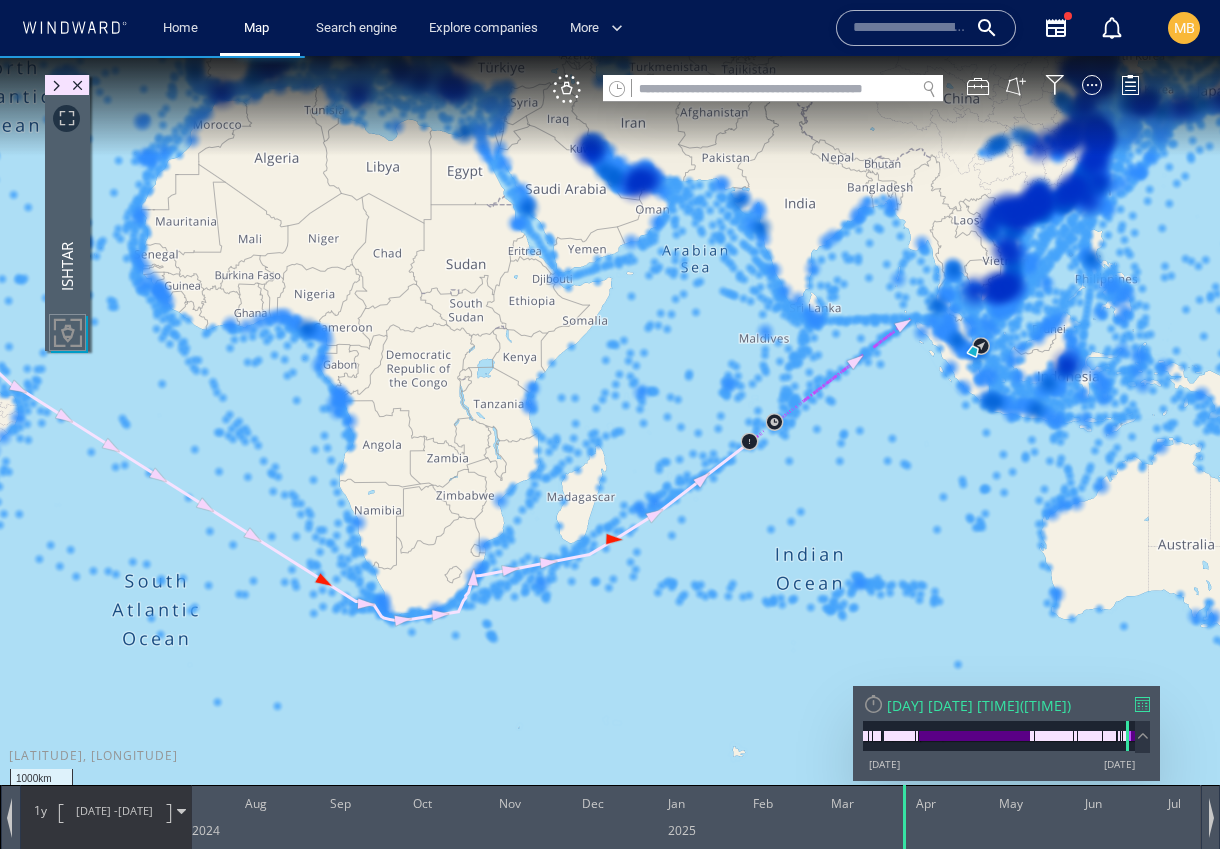 drag, startPoint x: 549, startPoint y: 528, endPoint x: 853, endPoint y: 476, distance: 308.4153 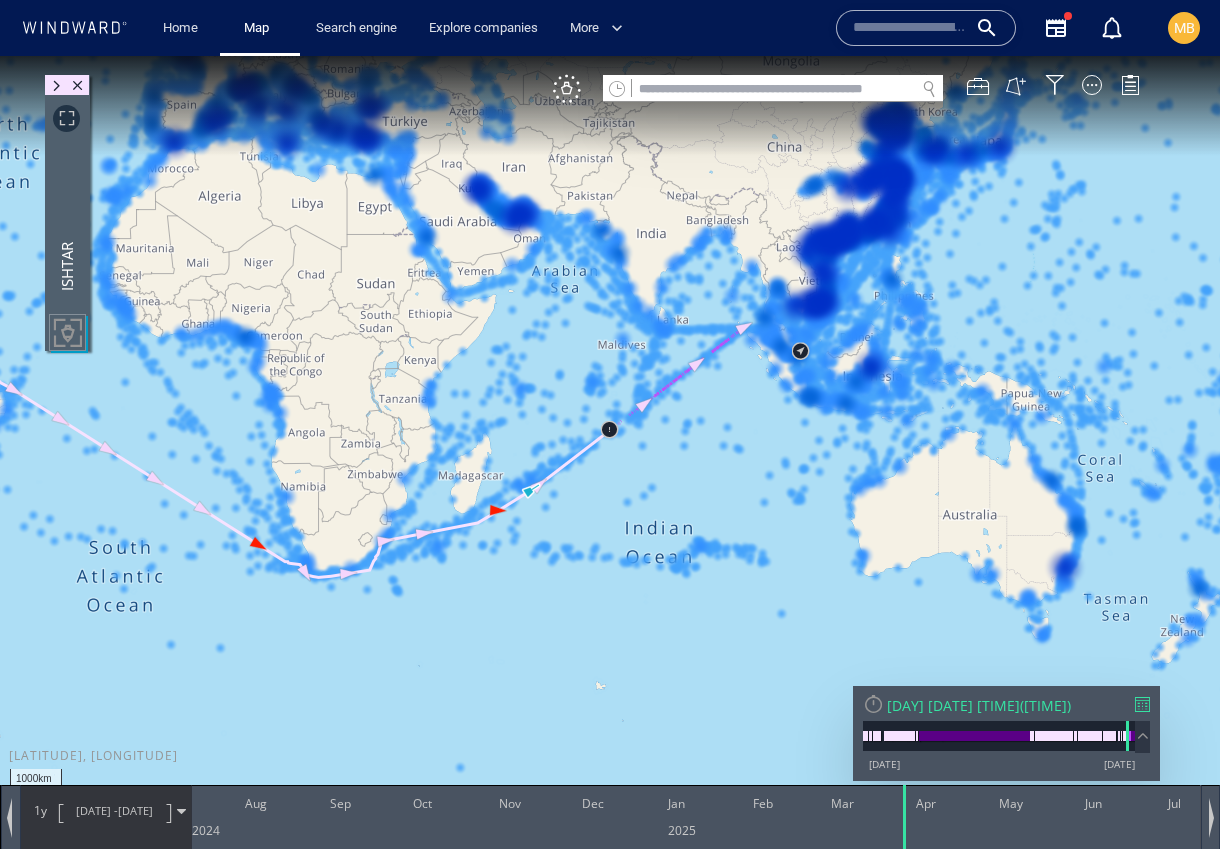 drag, startPoint x: 521, startPoint y: 451, endPoint x: 866, endPoint y: 488, distance: 346.9784 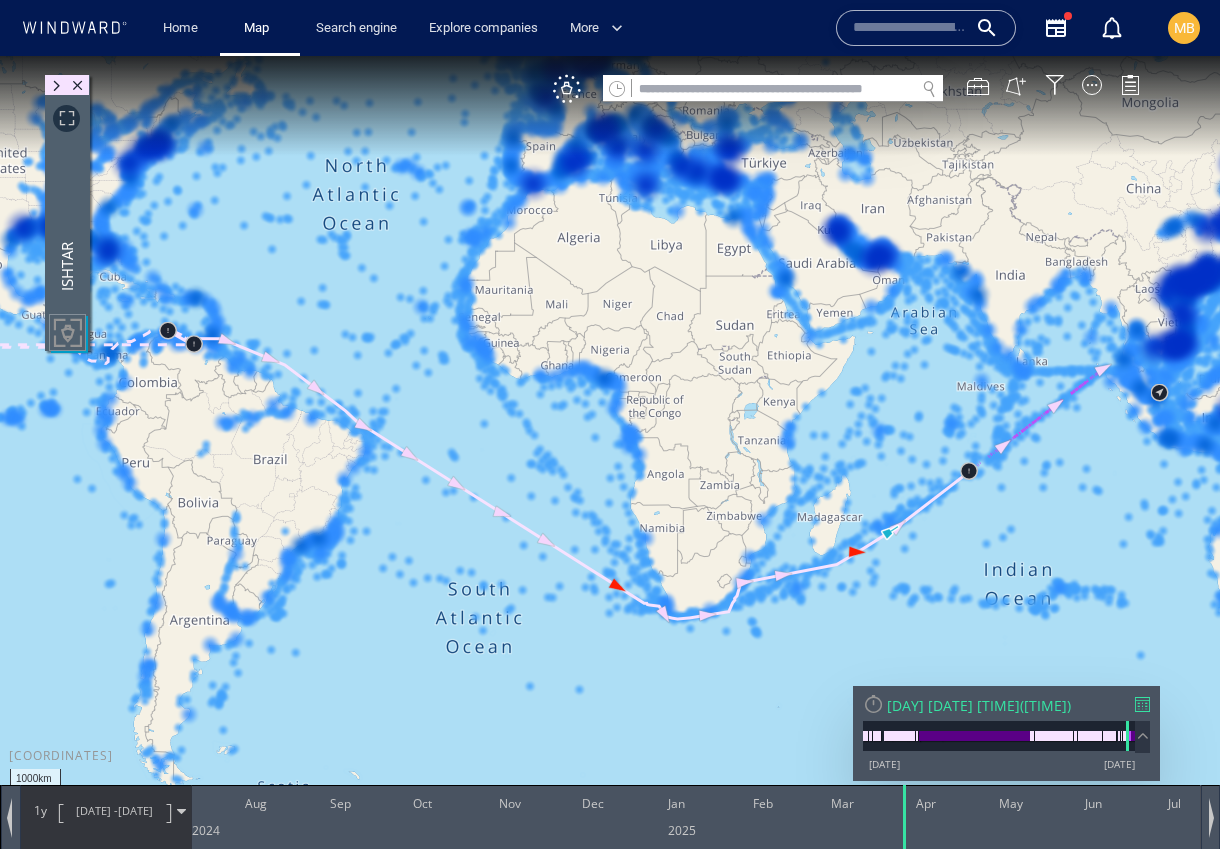 drag, startPoint x: 518, startPoint y: 490, endPoint x: 635, endPoint y: 512, distance: 119.05041 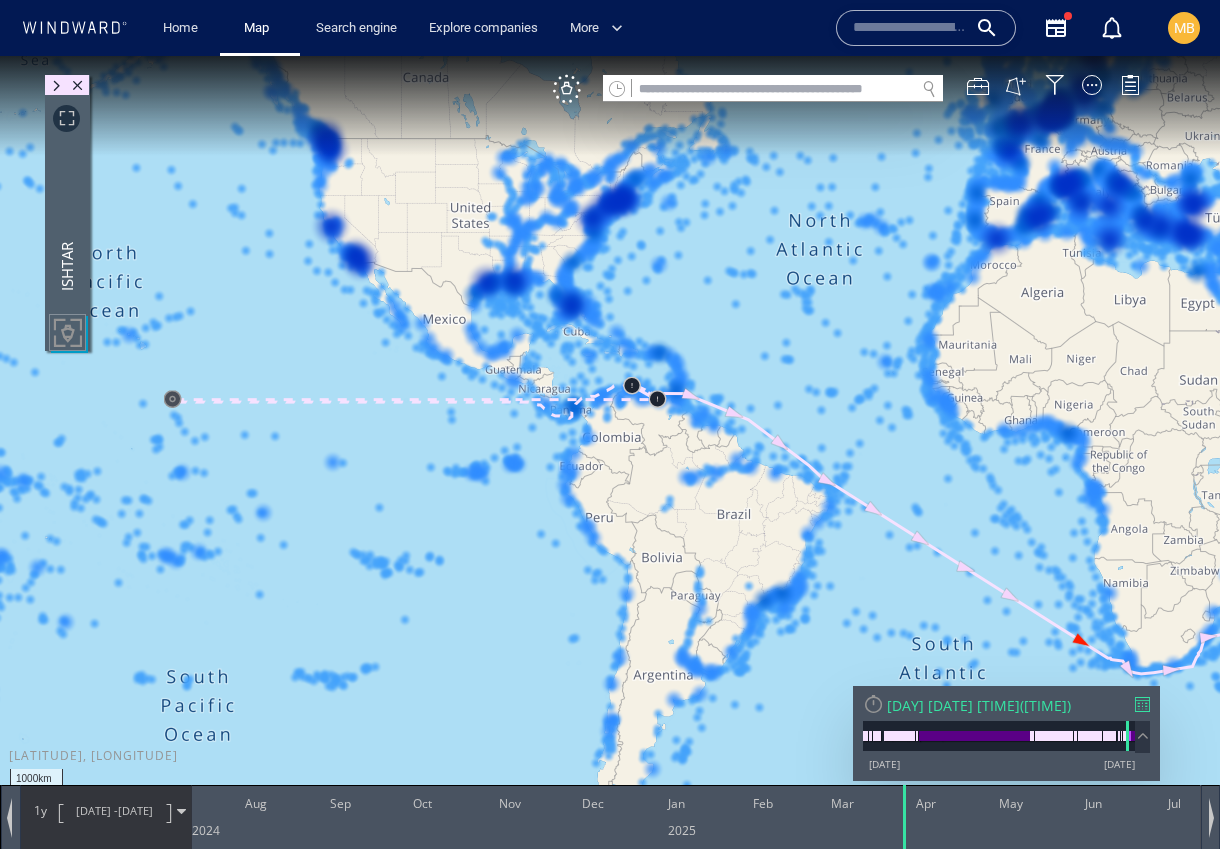 drag, startPoint x: 557, startPoint y: 447, endPoint x: 320, endPoint y: 530, distance: 251.11353 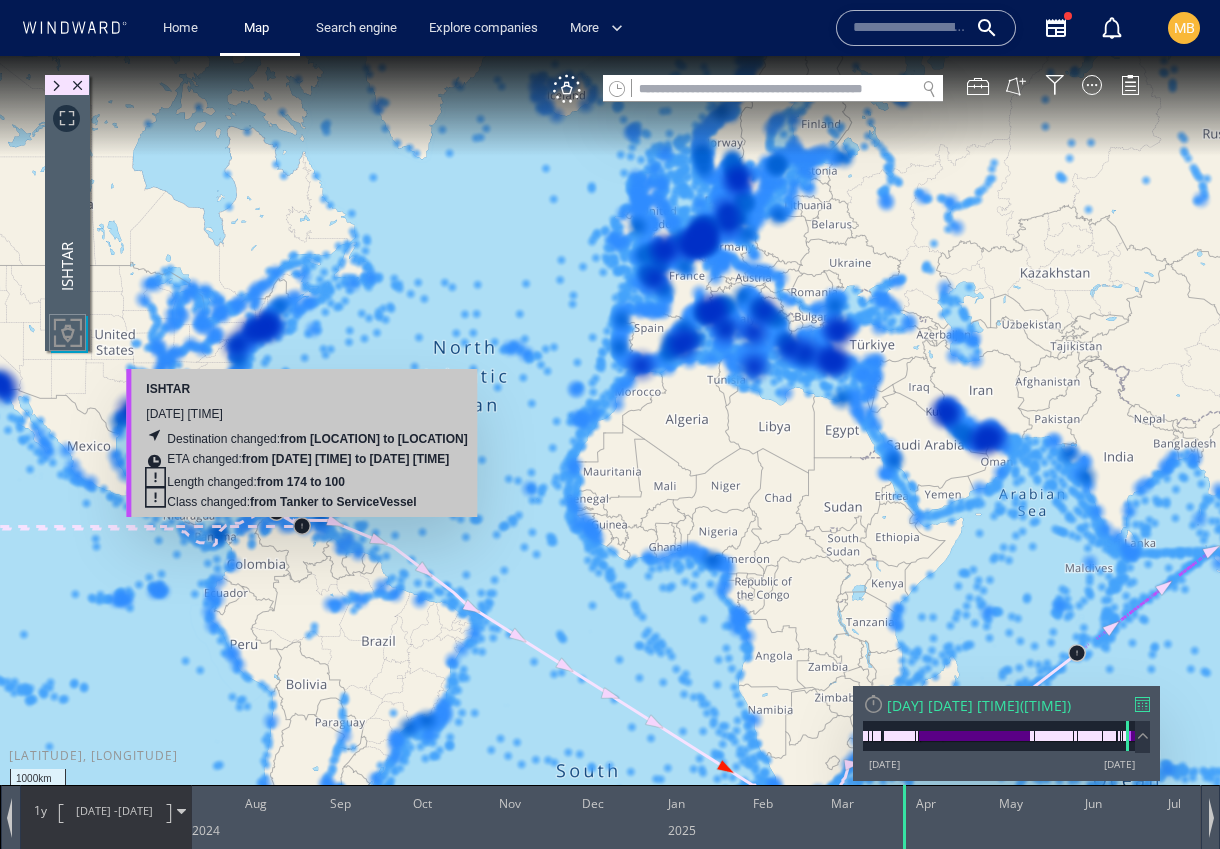 scroll, scrollTop: 0, scrollLeft: 0, axis: both 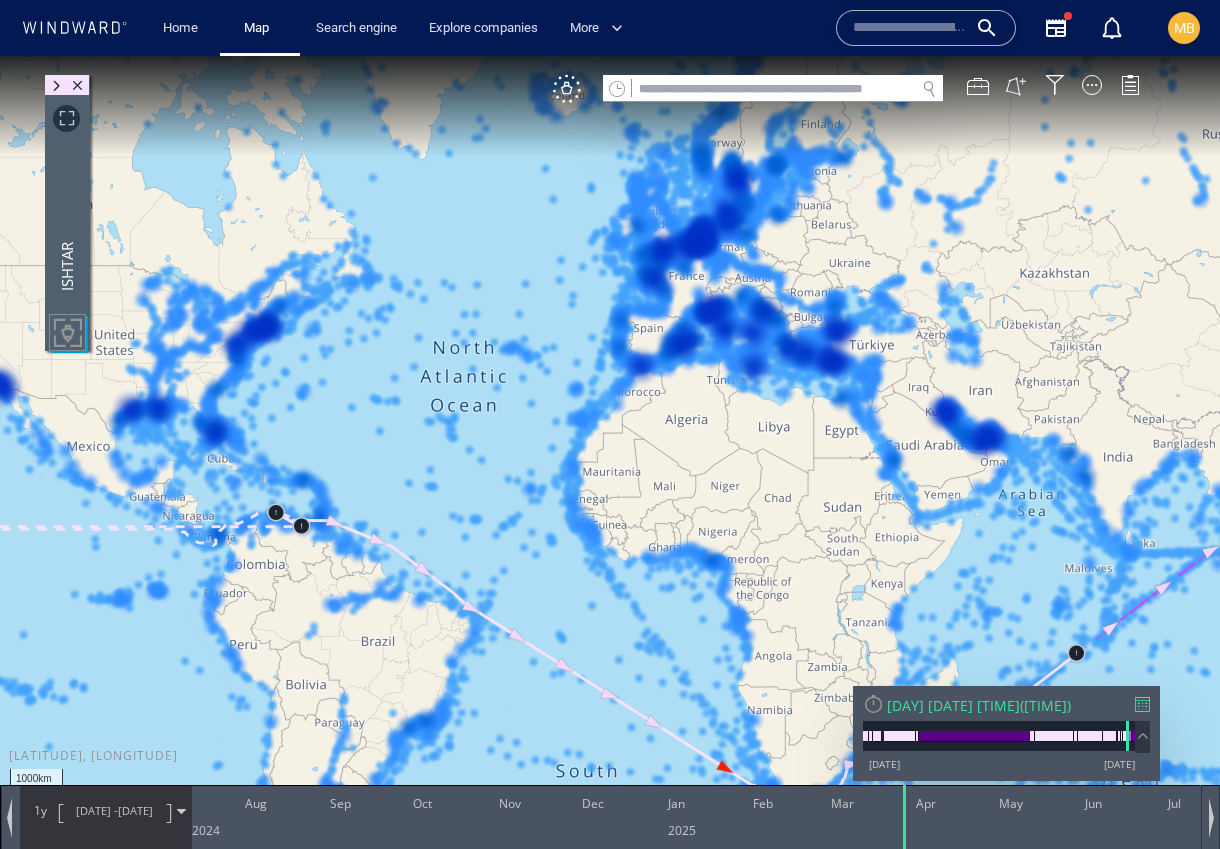 drag, startPoint x: 414, startPoint y: 504, endPoint x: 555, endPoint y: 434, distance: 157.41982 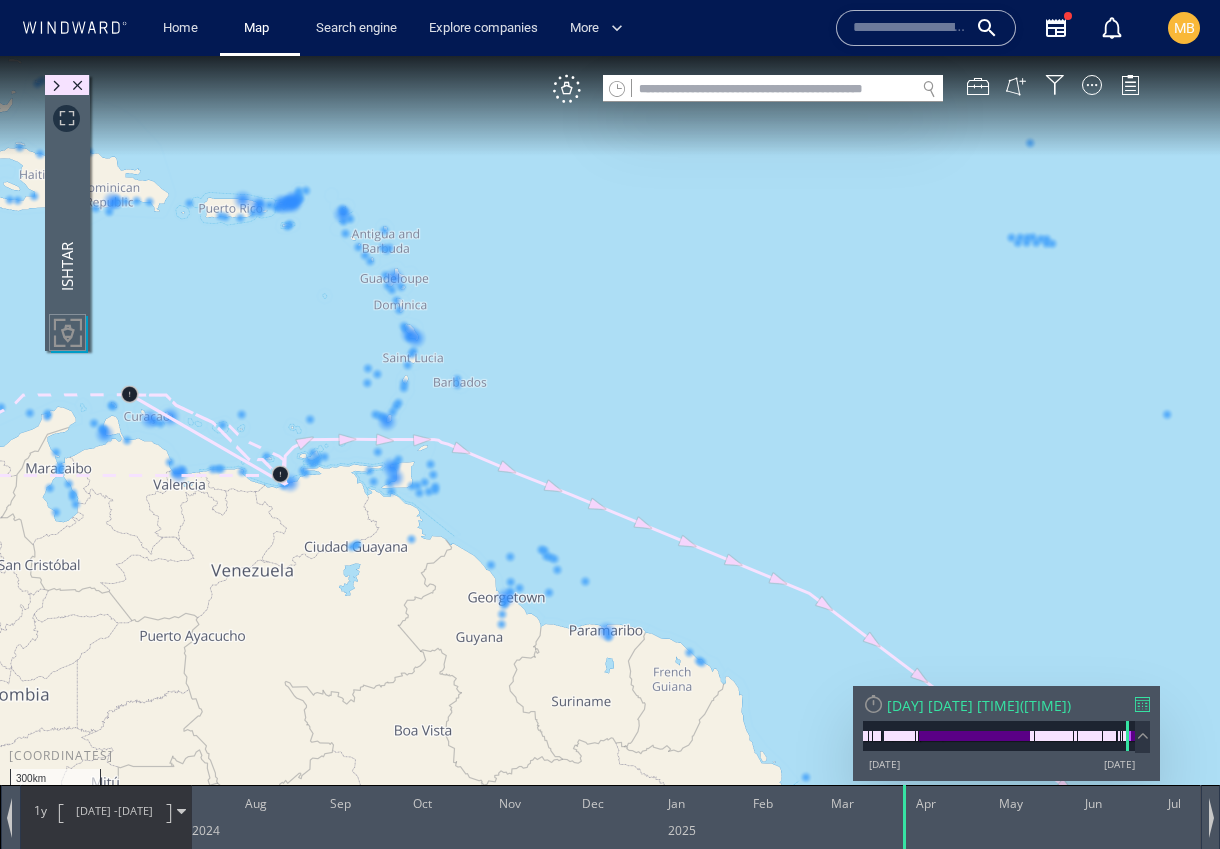 drag, startPoint x: 343, startPoint y: 545, endPoint x: 533, endPoint y: 509, distance: 193.38045 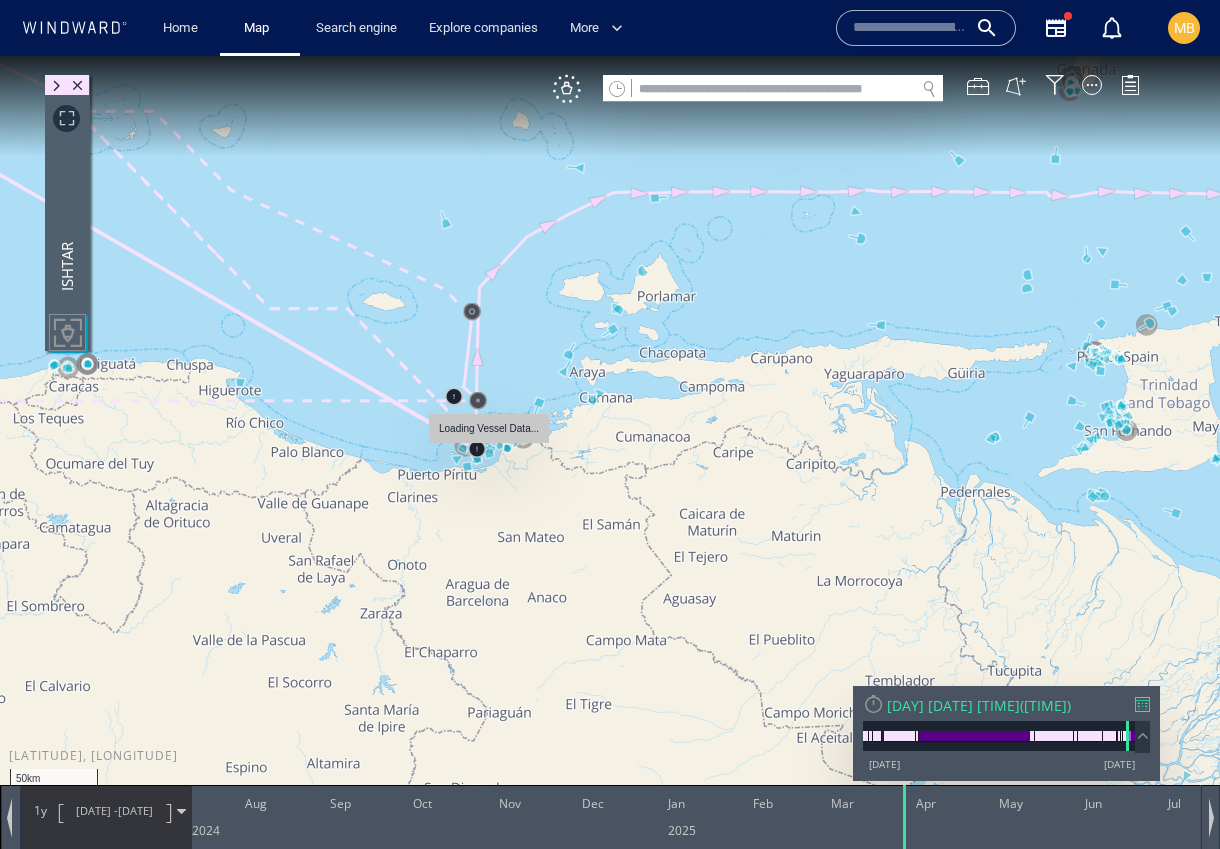 click at bounding box center (610, 442) 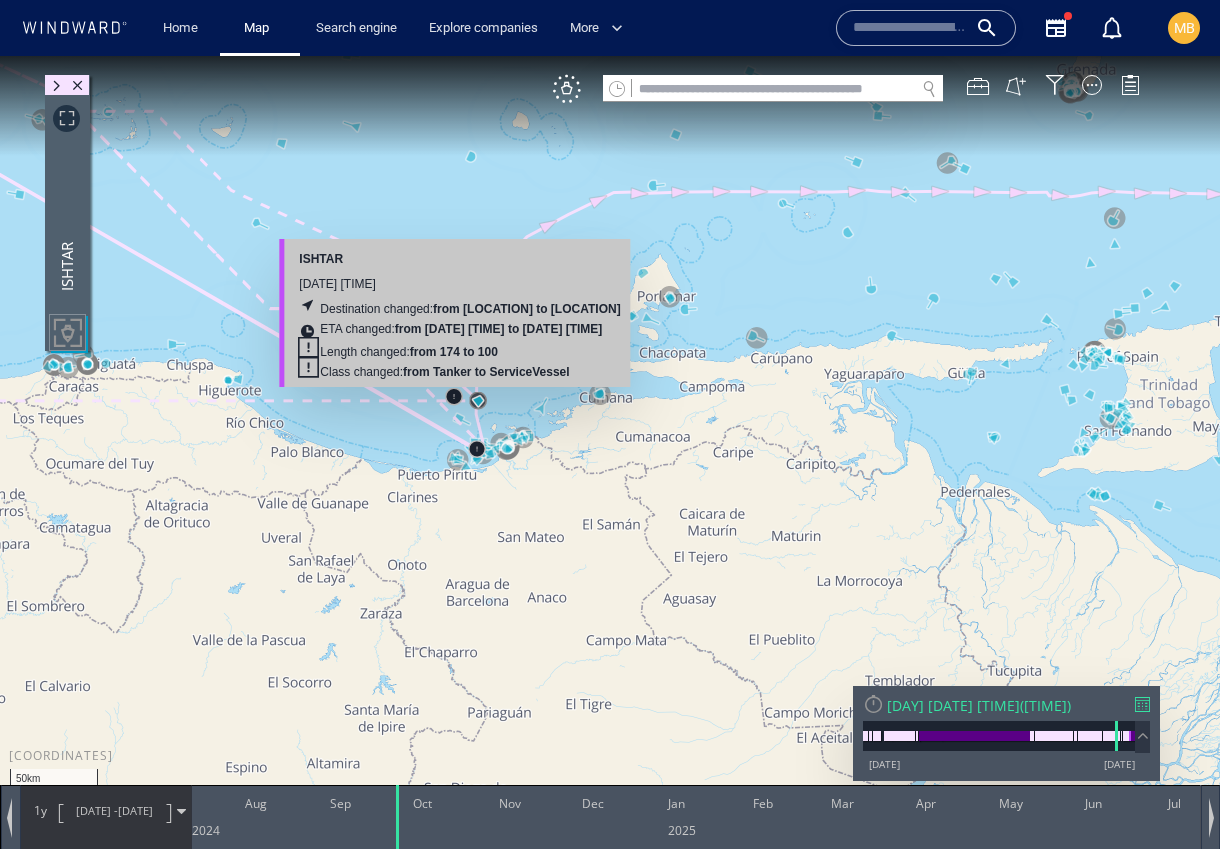 click at bounding box center [610, 442] 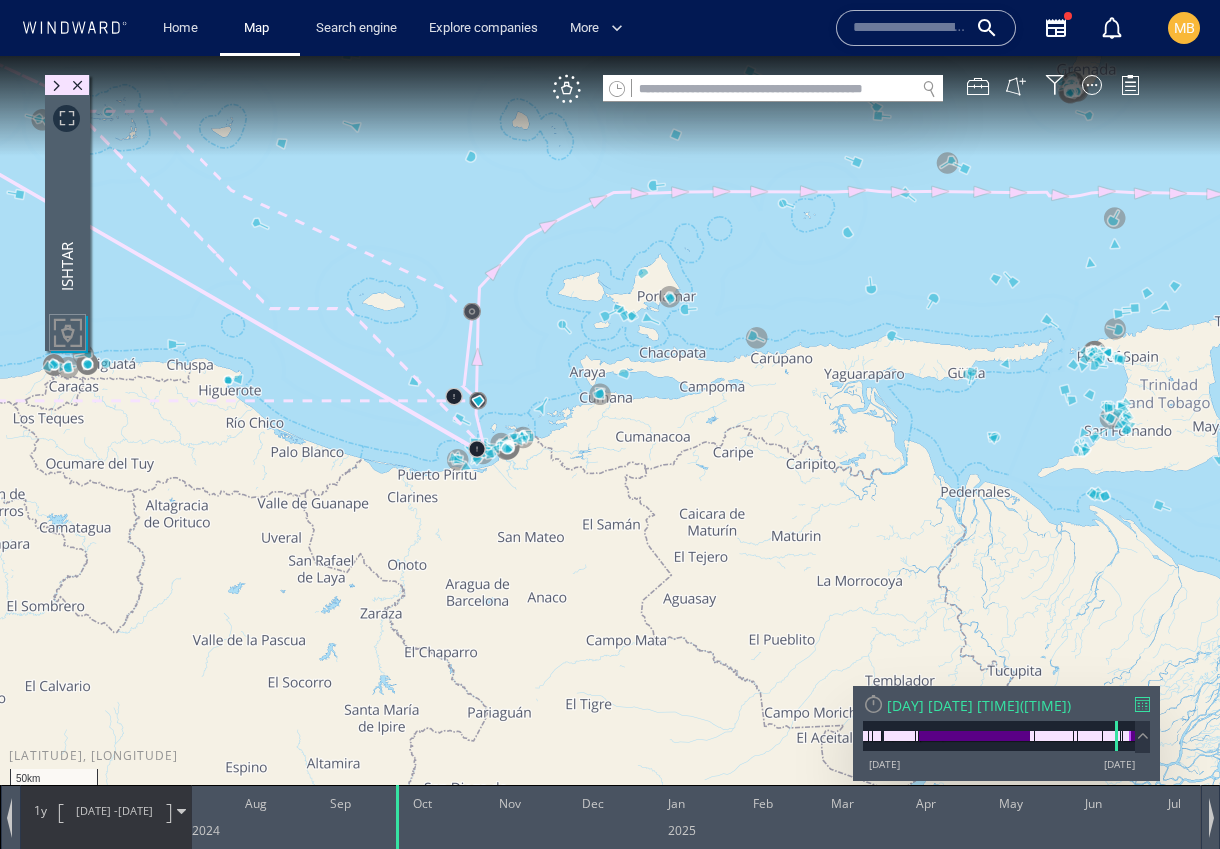 click at bounding box center [610, 442] 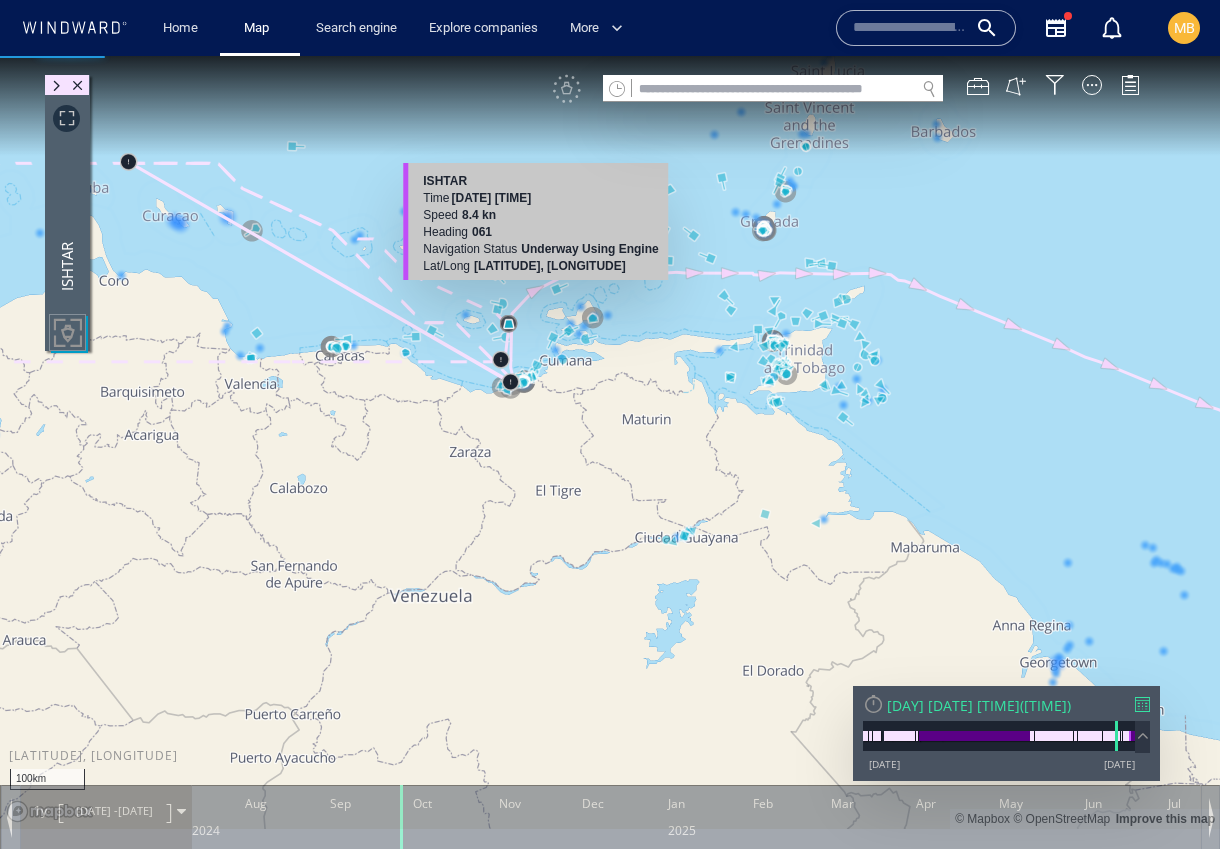 click at bounding box center (610, 442) 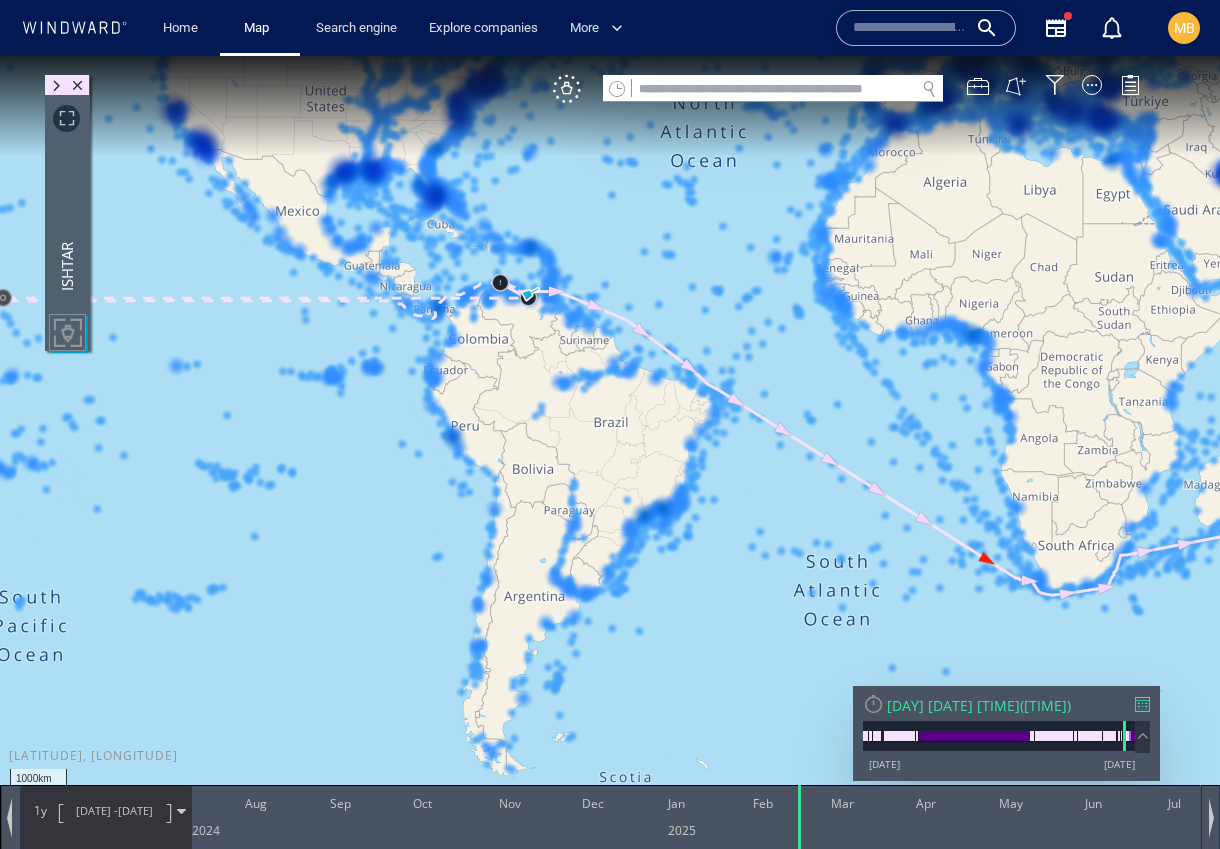 drag, startPoint x: 886, startPoint y: 442, endPoint x: 498, endPoint y: 423, distance: 388.46494 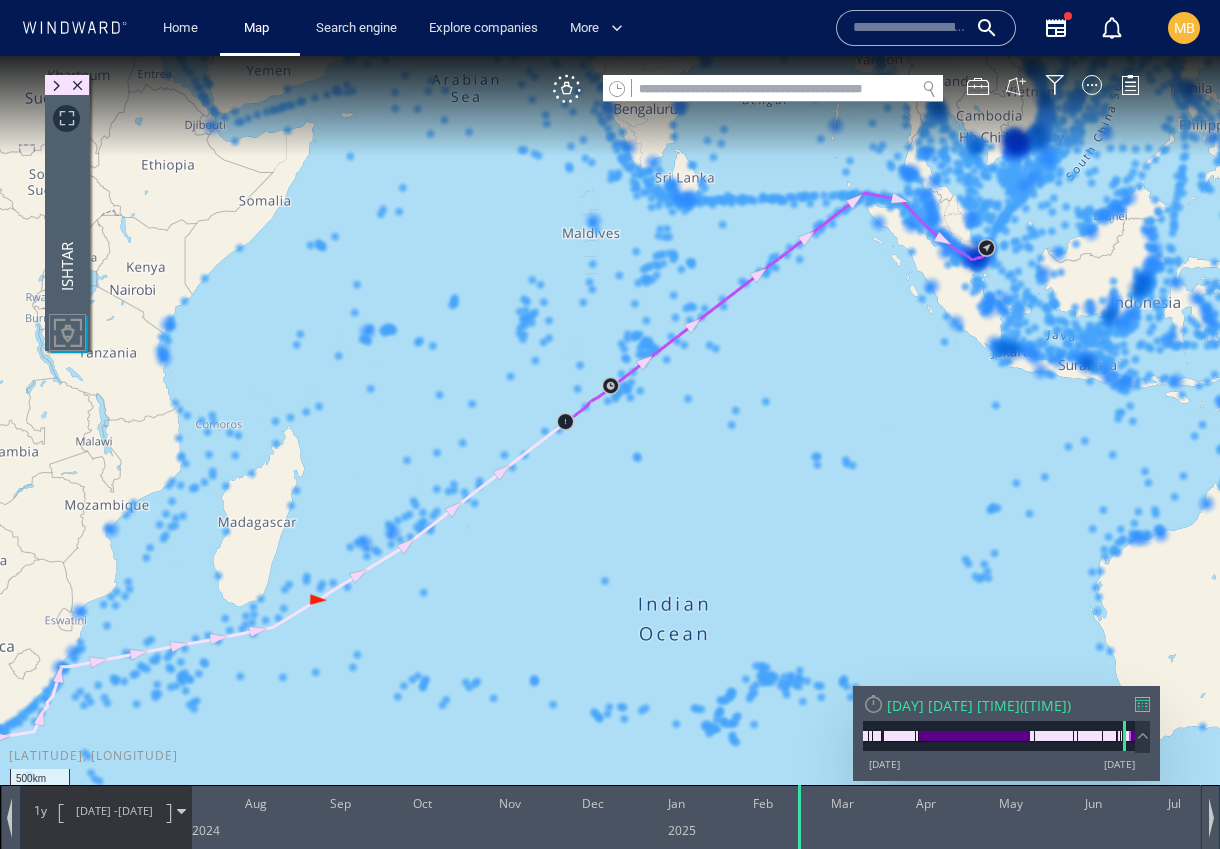 drag, startPoint x: 871, startPoint y: 377, endPoint x: 788, endPoint y: 400, distance: 86.127815 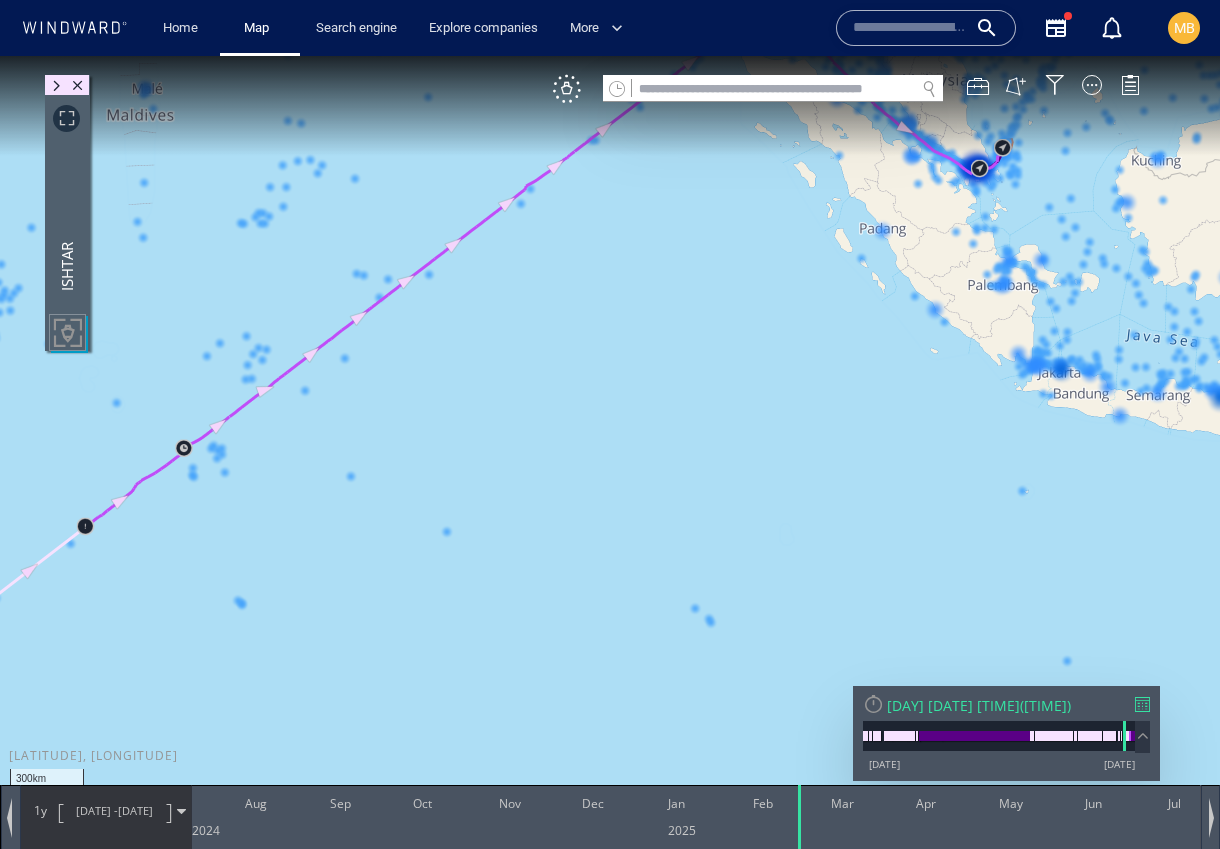 drag, startPoint x: 942, startPoint y: 300, endPoint x: 654, endPoint y: 476, distance: 337.52036 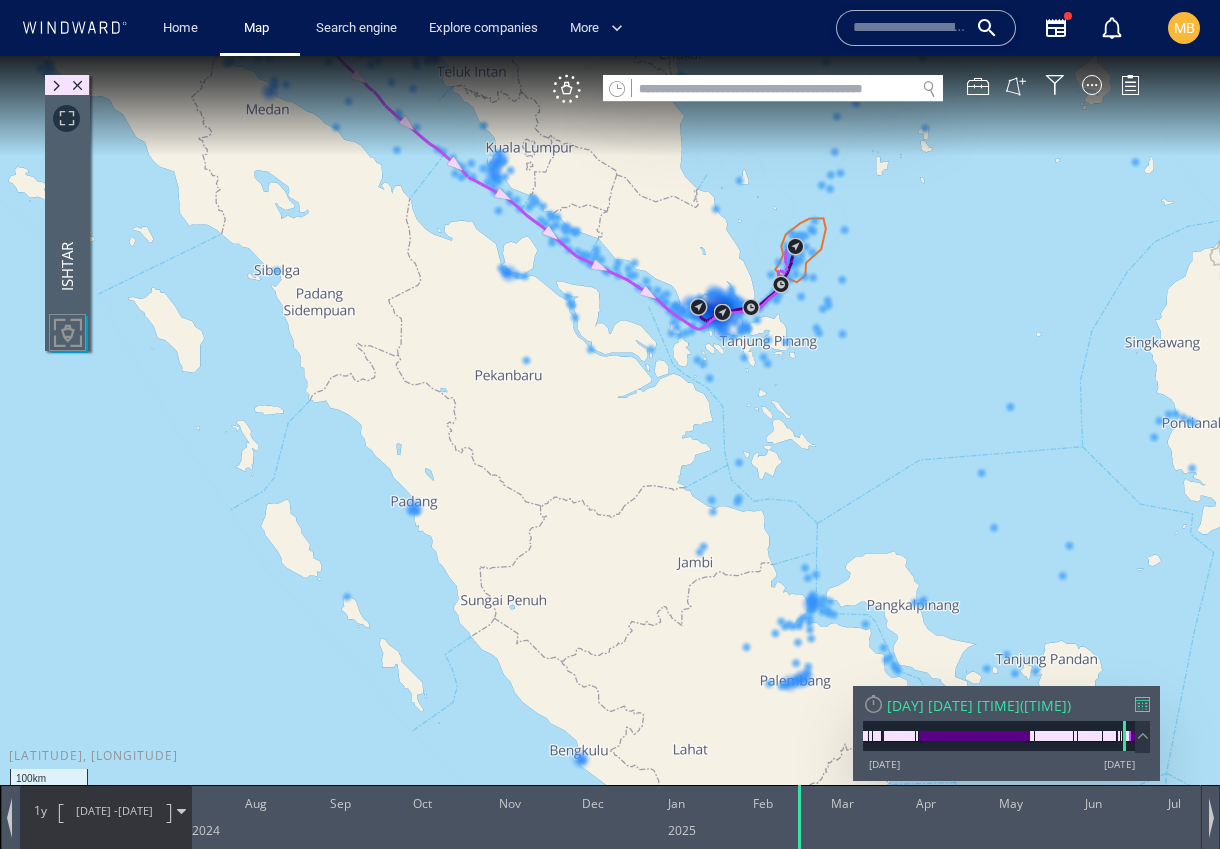 drag, startPoint x: 895, startPoint y: 305, endPoint x: 655, endPoint y: 558, distance: 348.72482 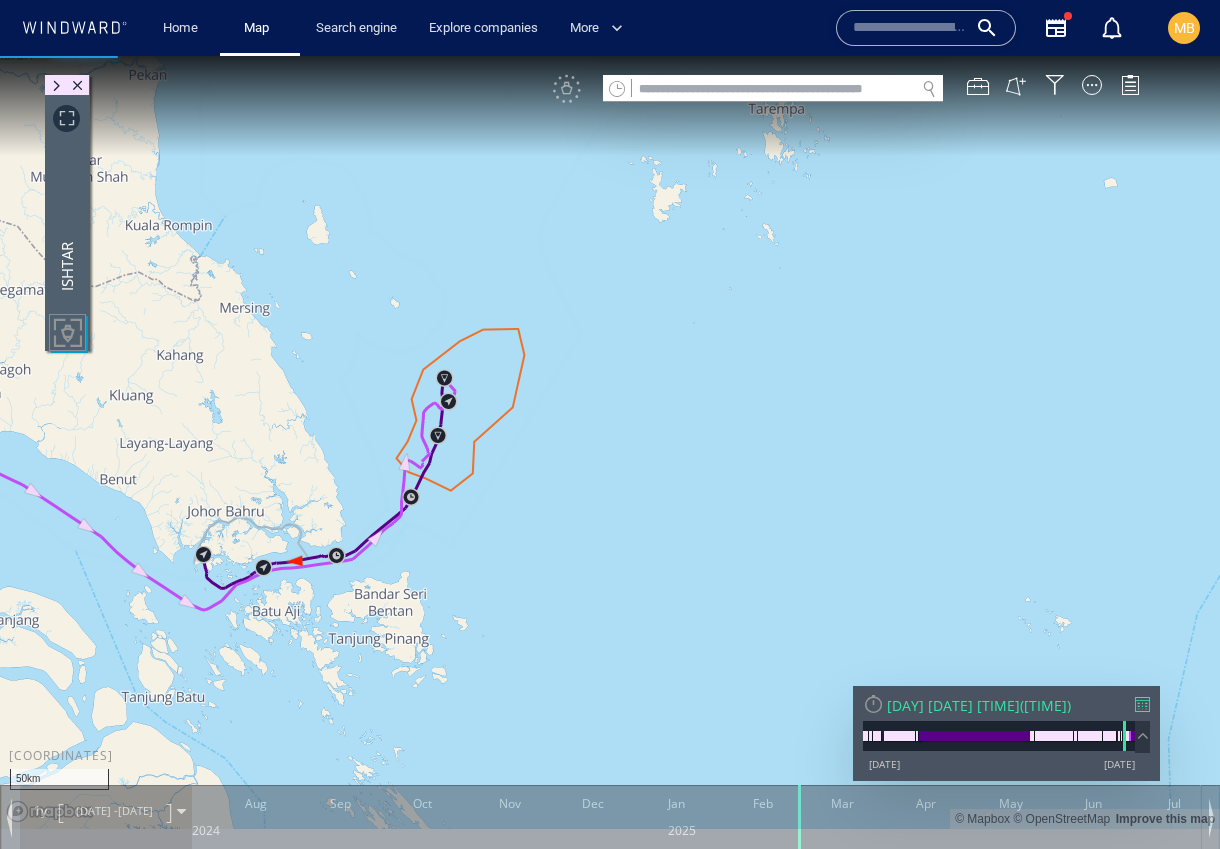 drag, startPoint x: 522, startPoint y: 518, endPoint x: 589, endPoint y: 547, distance: 73.00685 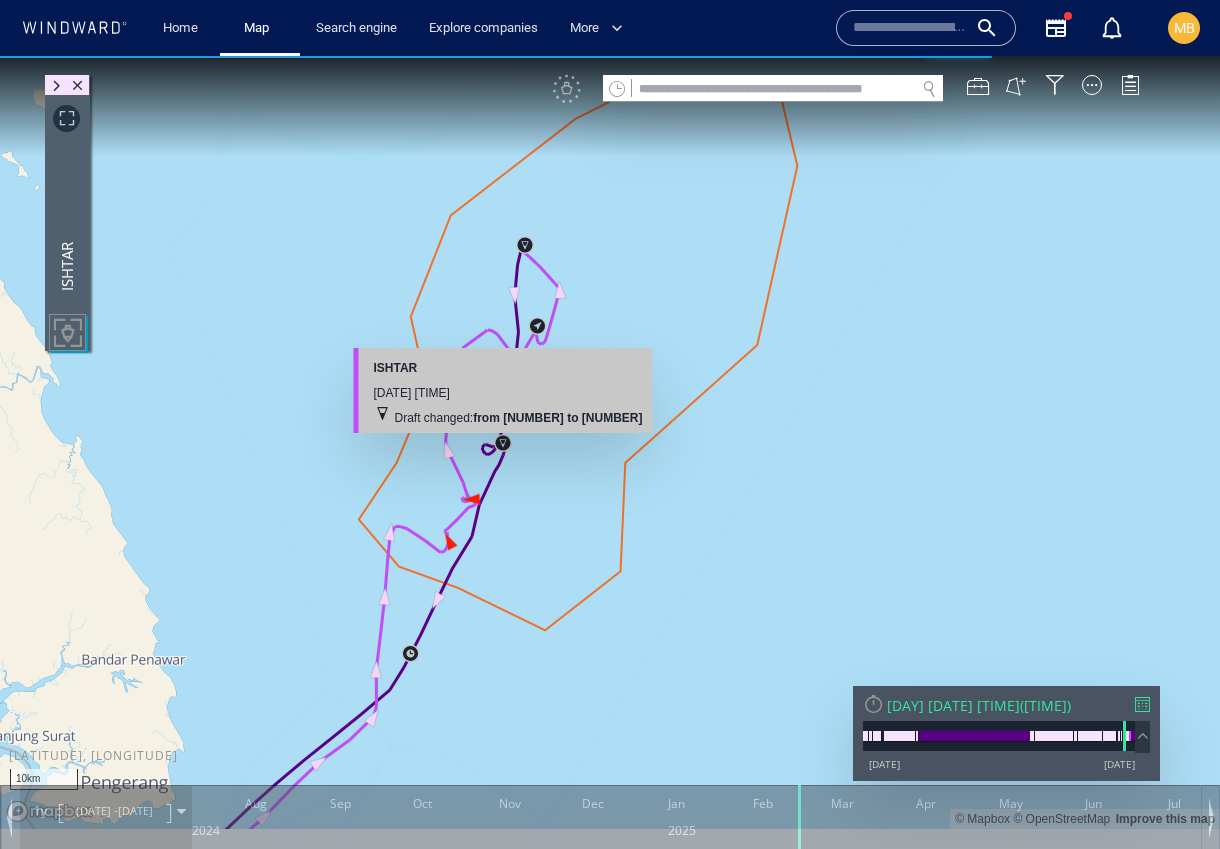 click at bounding box center [610, 442] 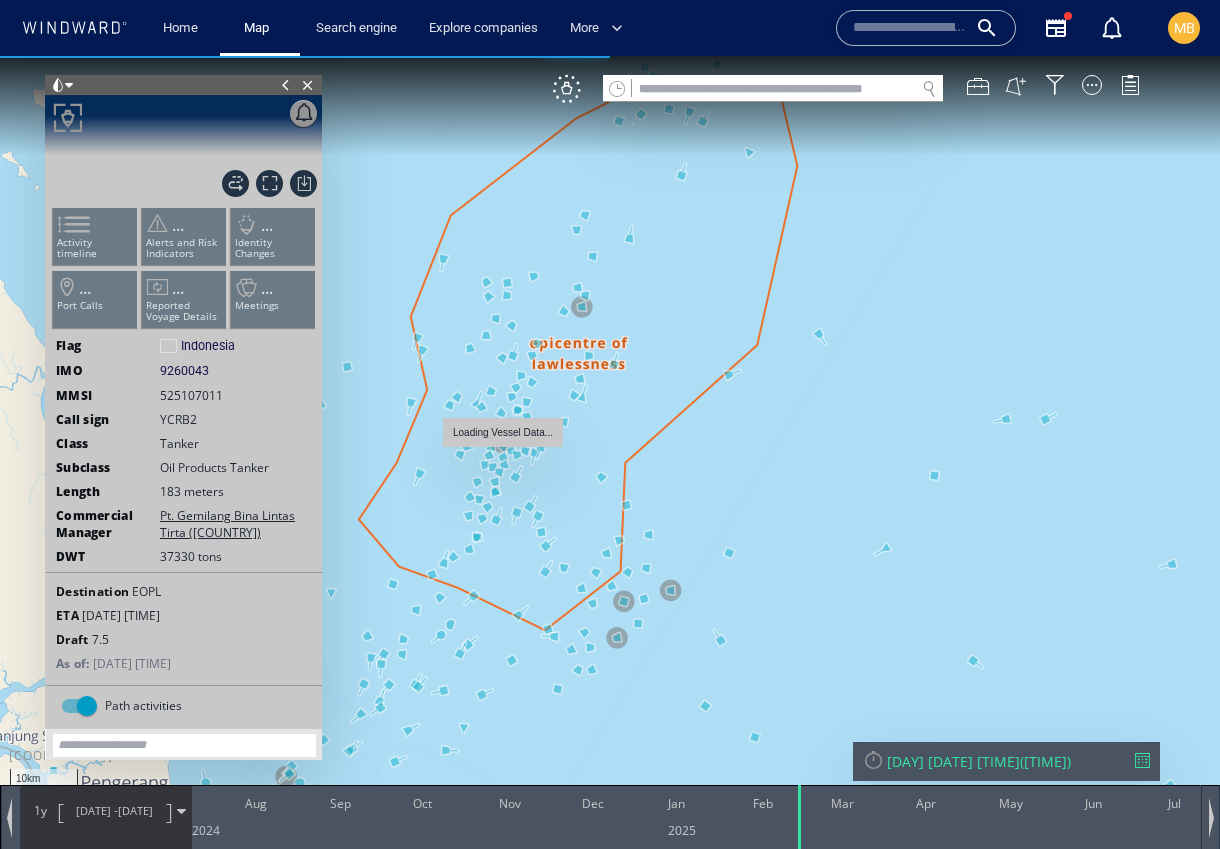 scroll, scrollTop: 0, scrollLeft: 0, axis: both 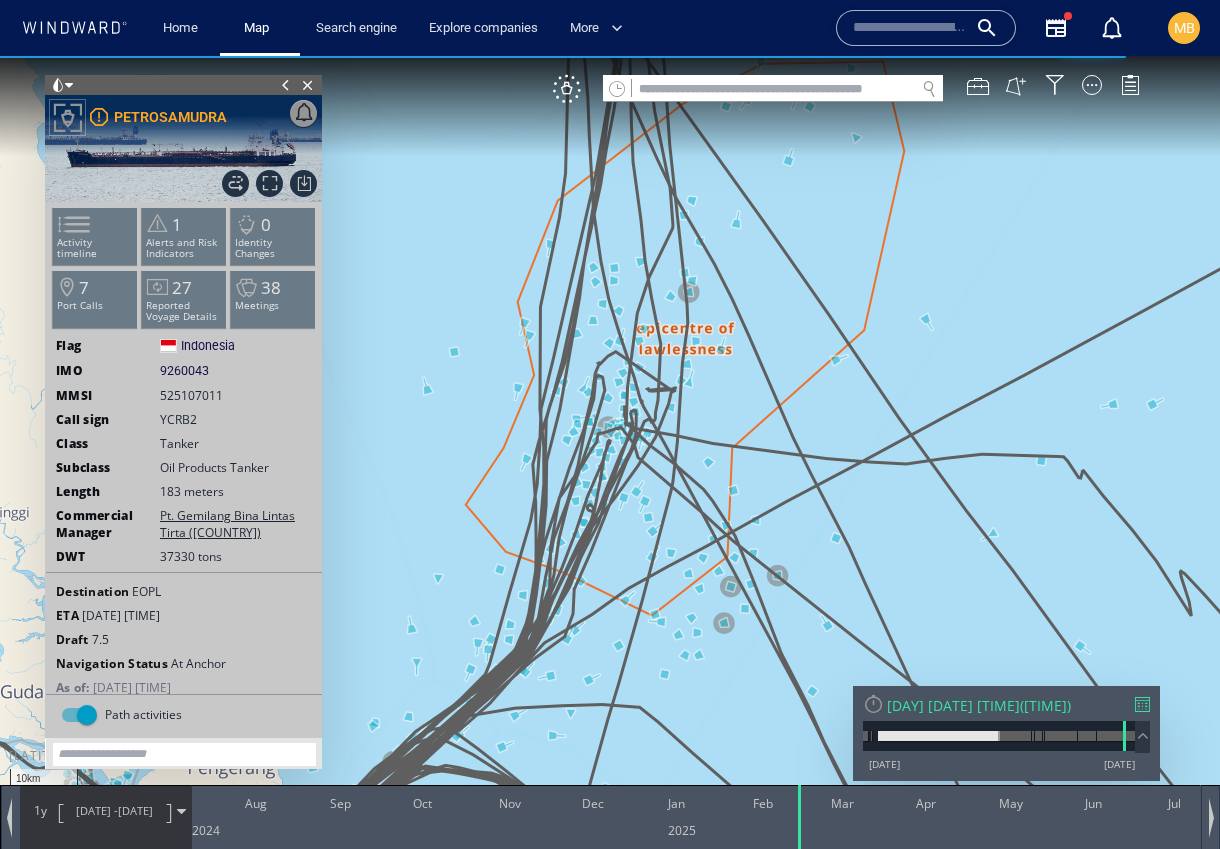 click at bounding box center [610, 442] 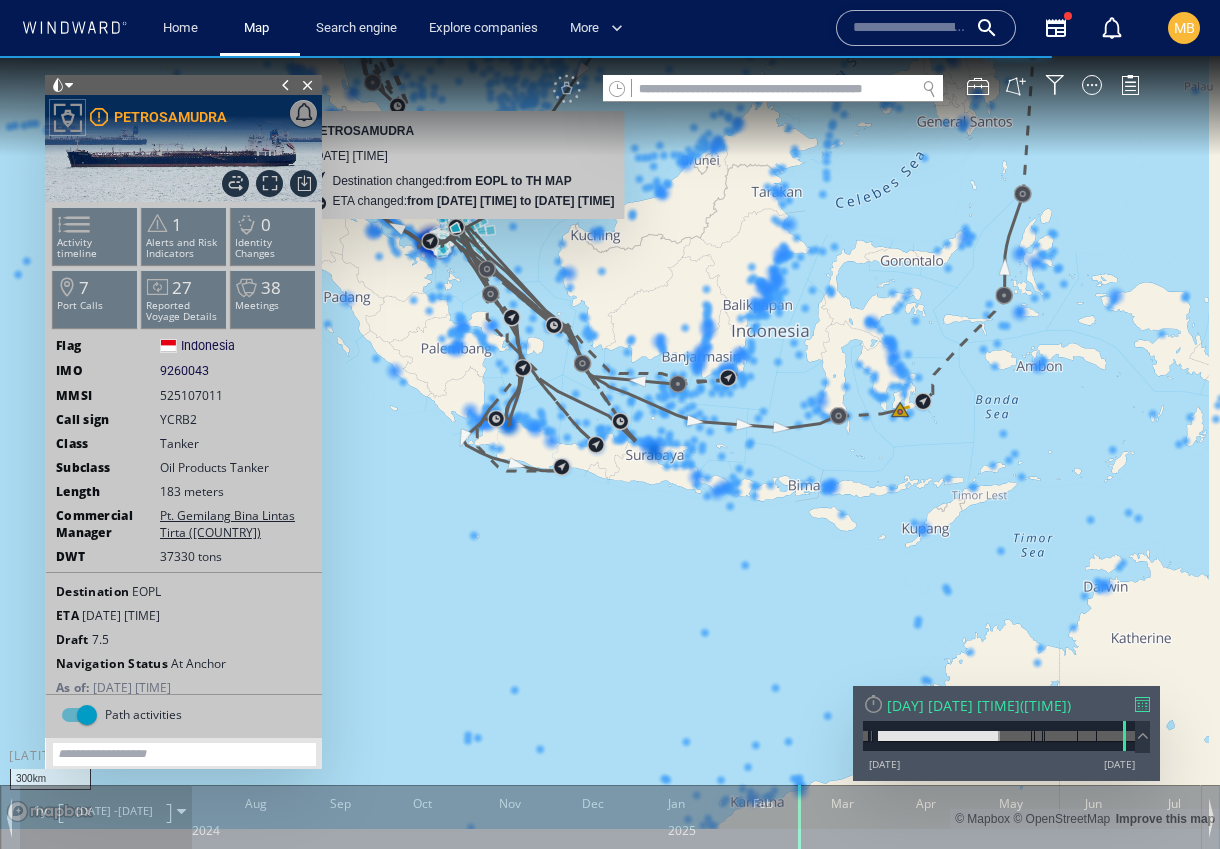 scroll, scrollTop: 0, scrollLeft: 0, axis: both 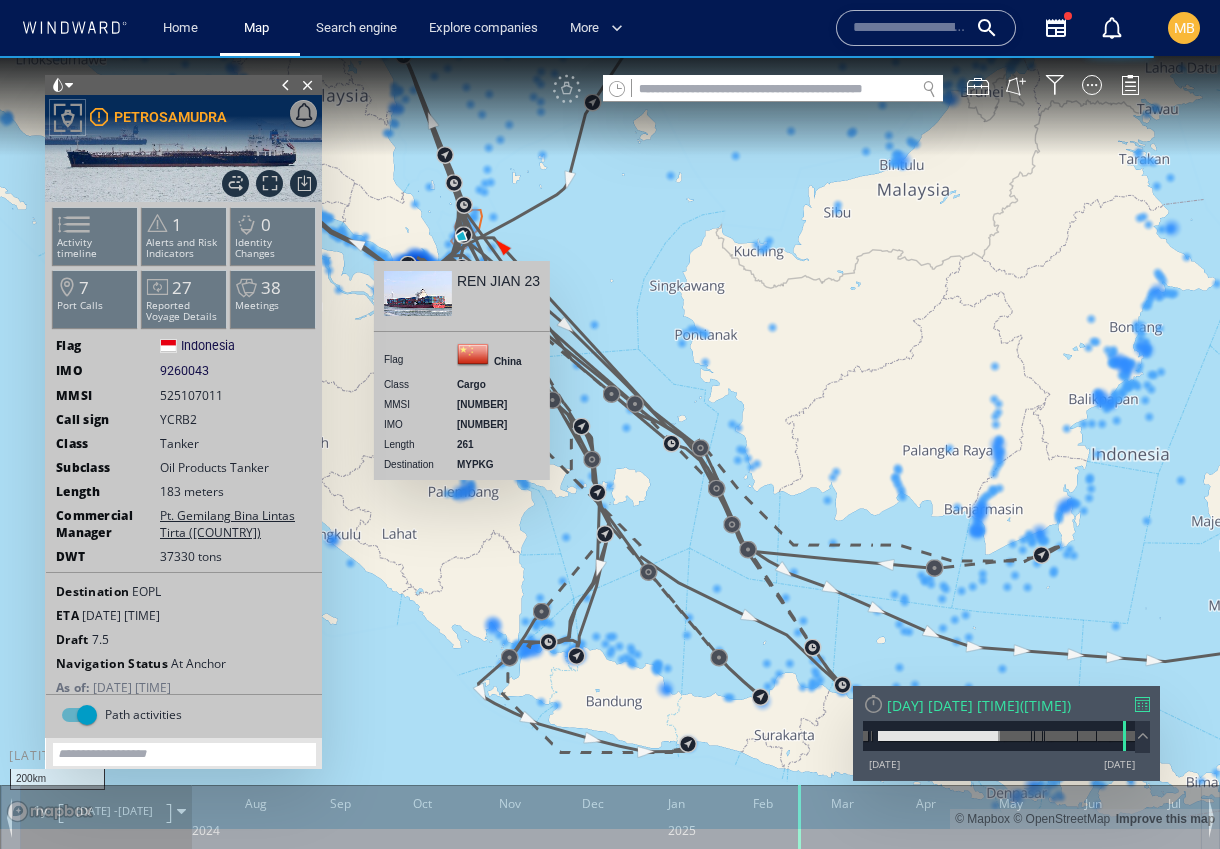 click 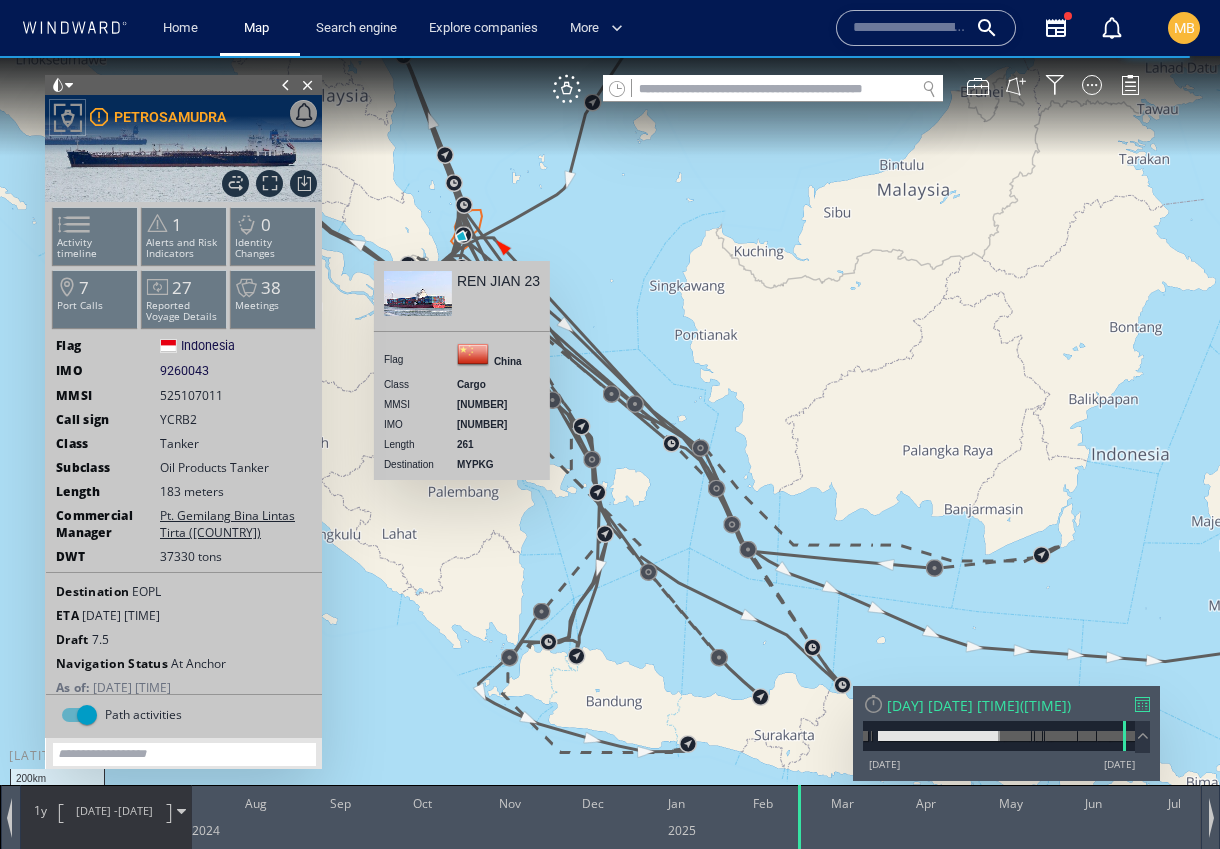 paste on "*******" 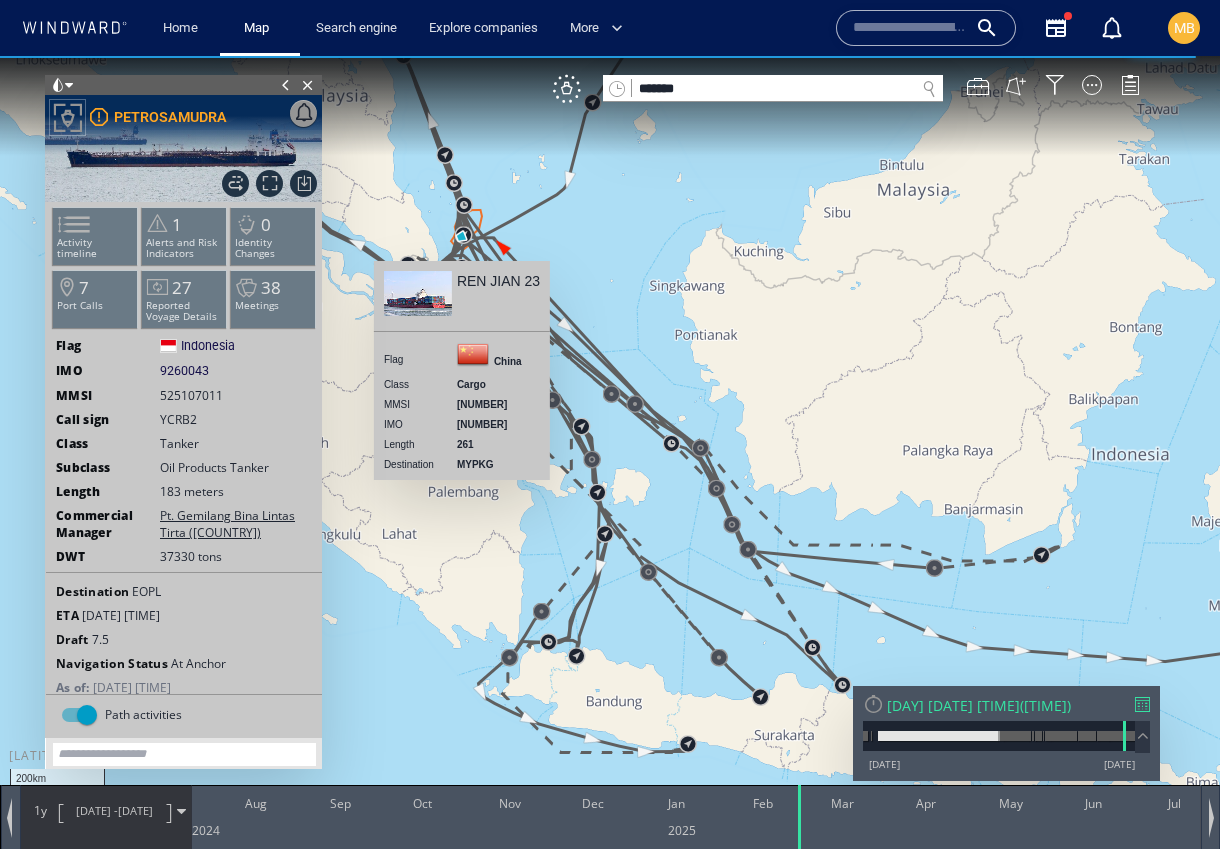 type on "*******" 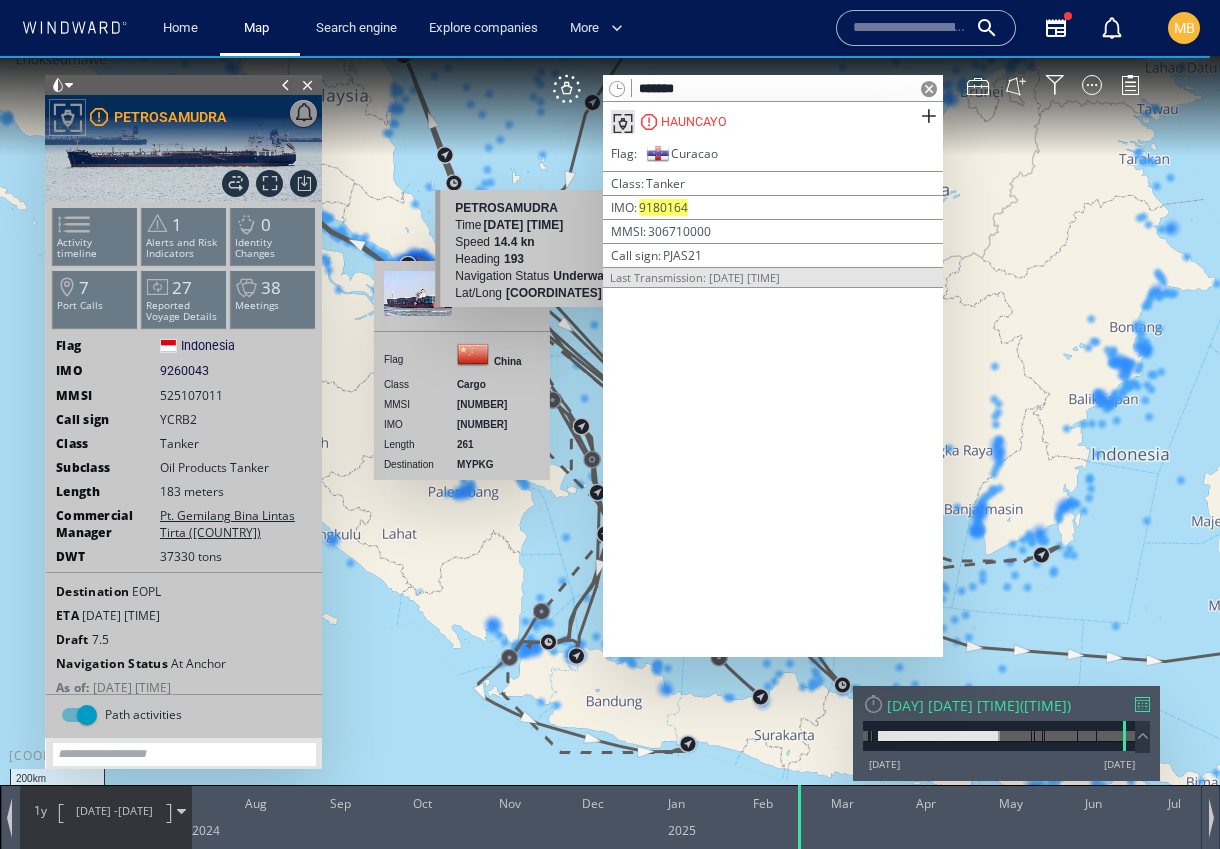click on "HAUNCAYO" at bounding box center [694, 122] 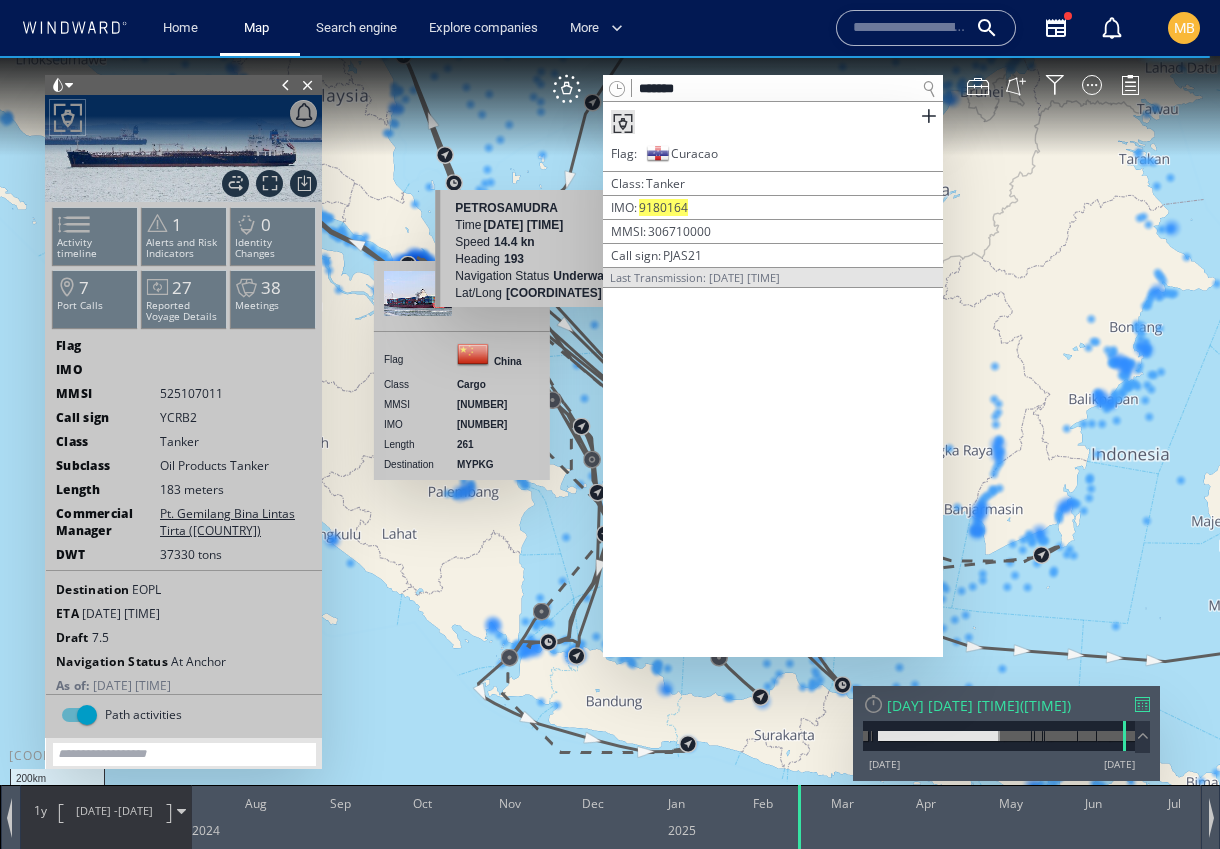 type 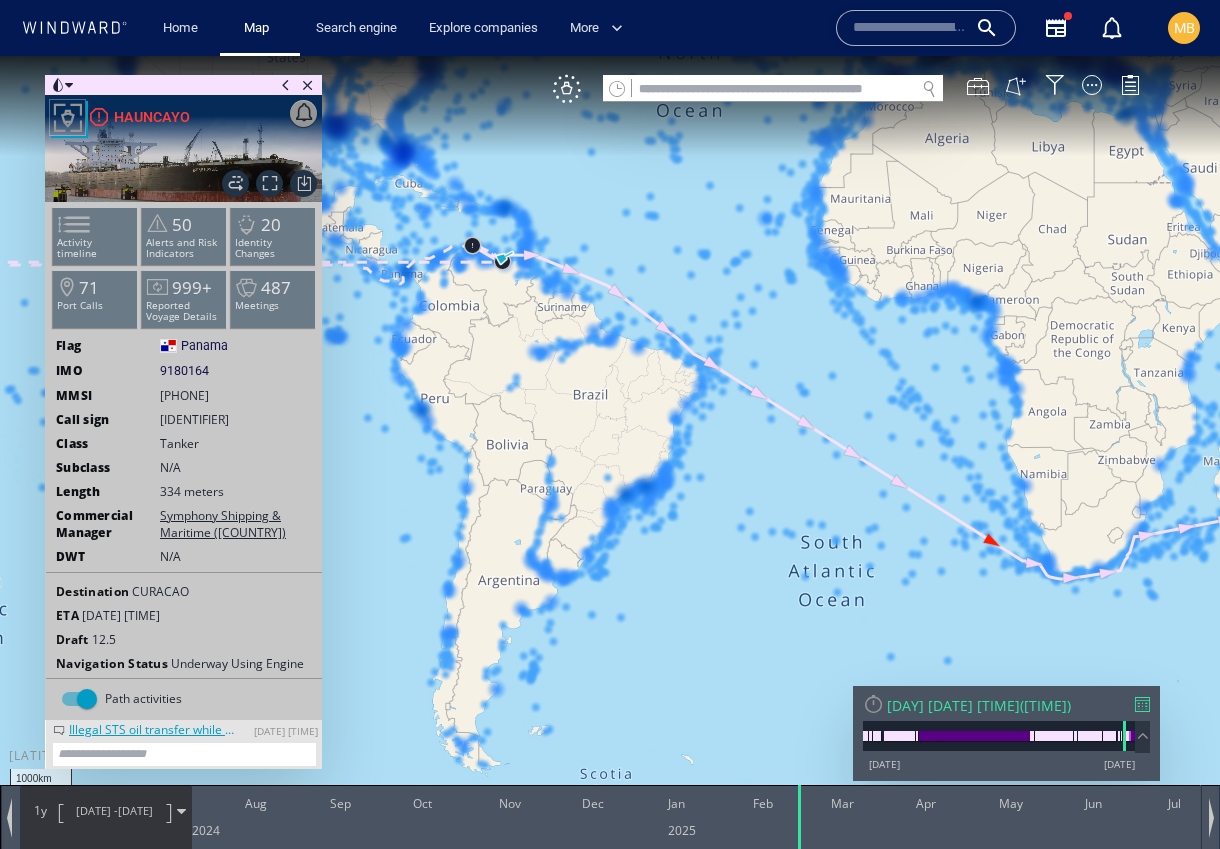 drag, startPoint x: 752, startPoint y: 309, endPoint x: 450, endPoint y: 277, distance: 303.69064 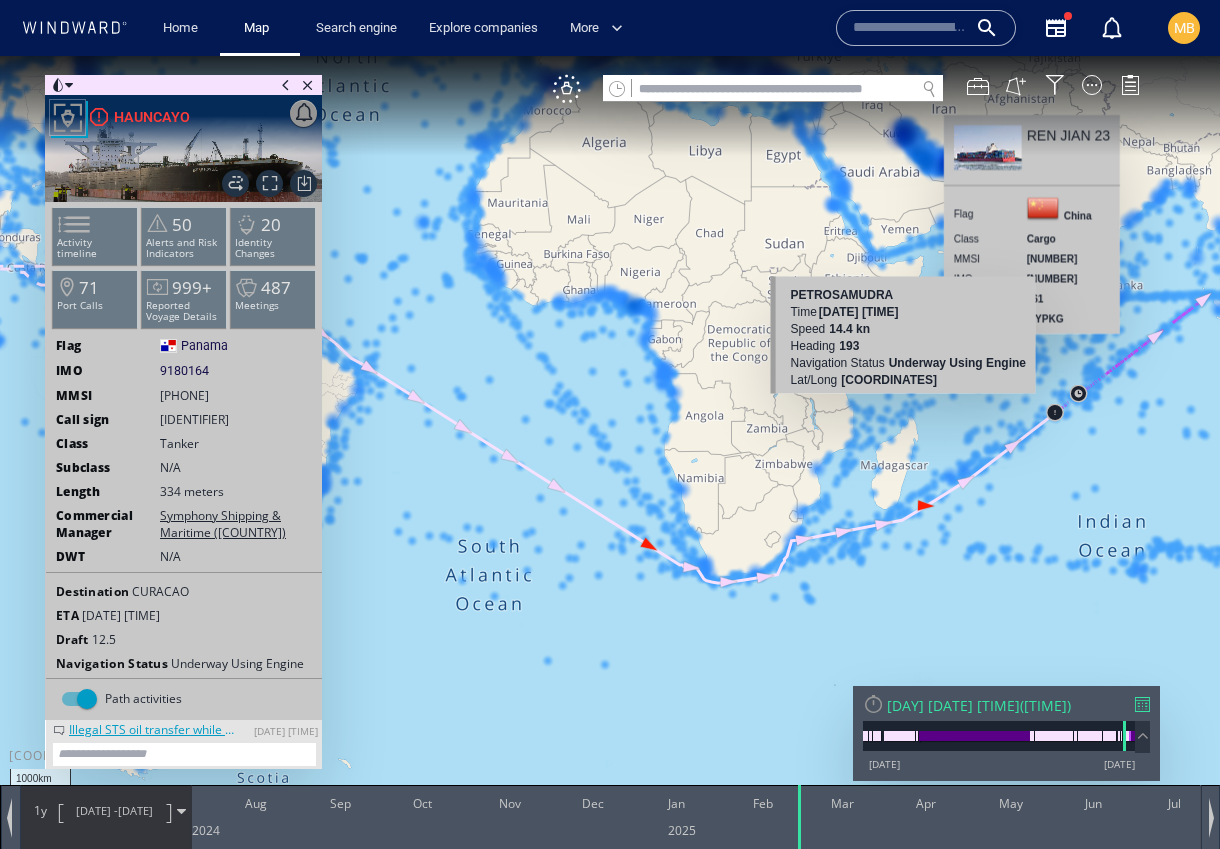 drag, startPoint x: 798, startPoint y: 401, endPoint x: 519, endPoint y: 409, distance: 279.1147 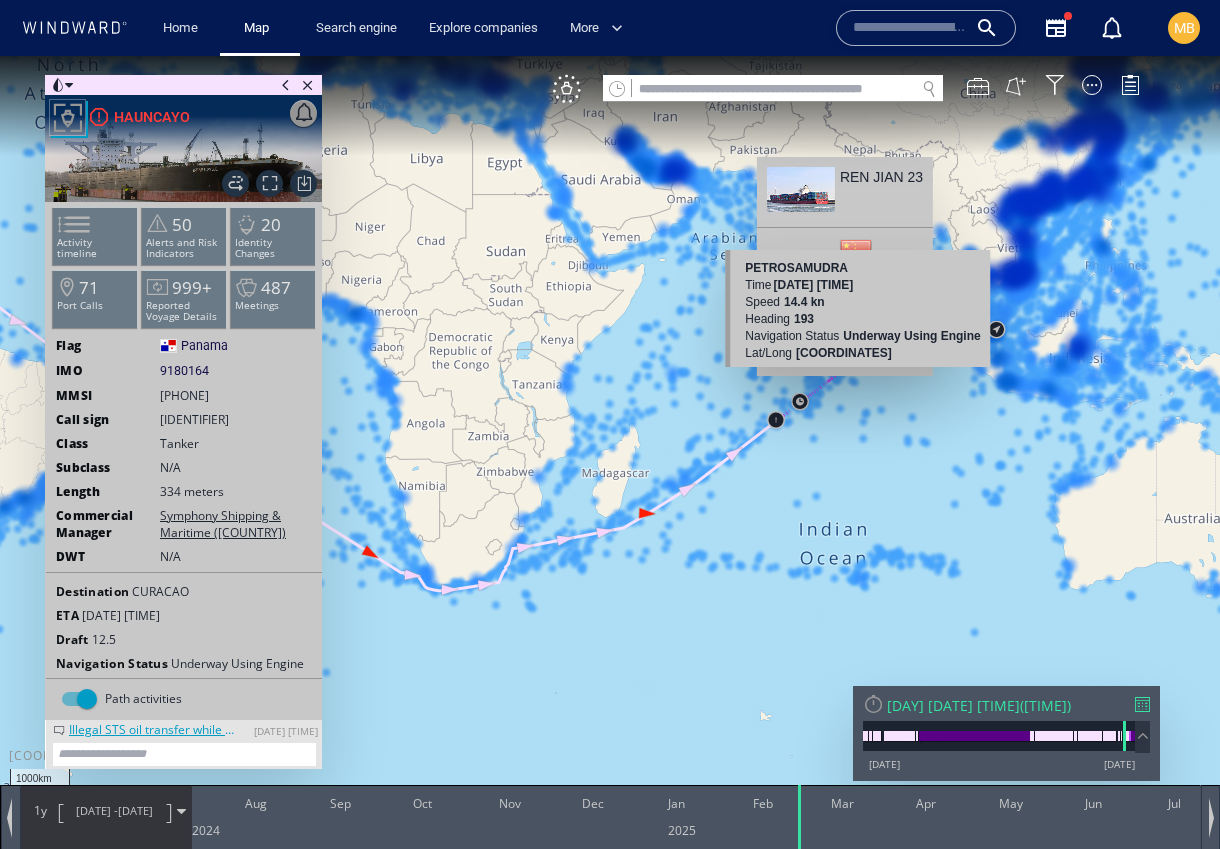 drag, startPoint x: 910, startPoint y: 488, endPoint x: 677, endPoint y: 574, distance: 248.36465 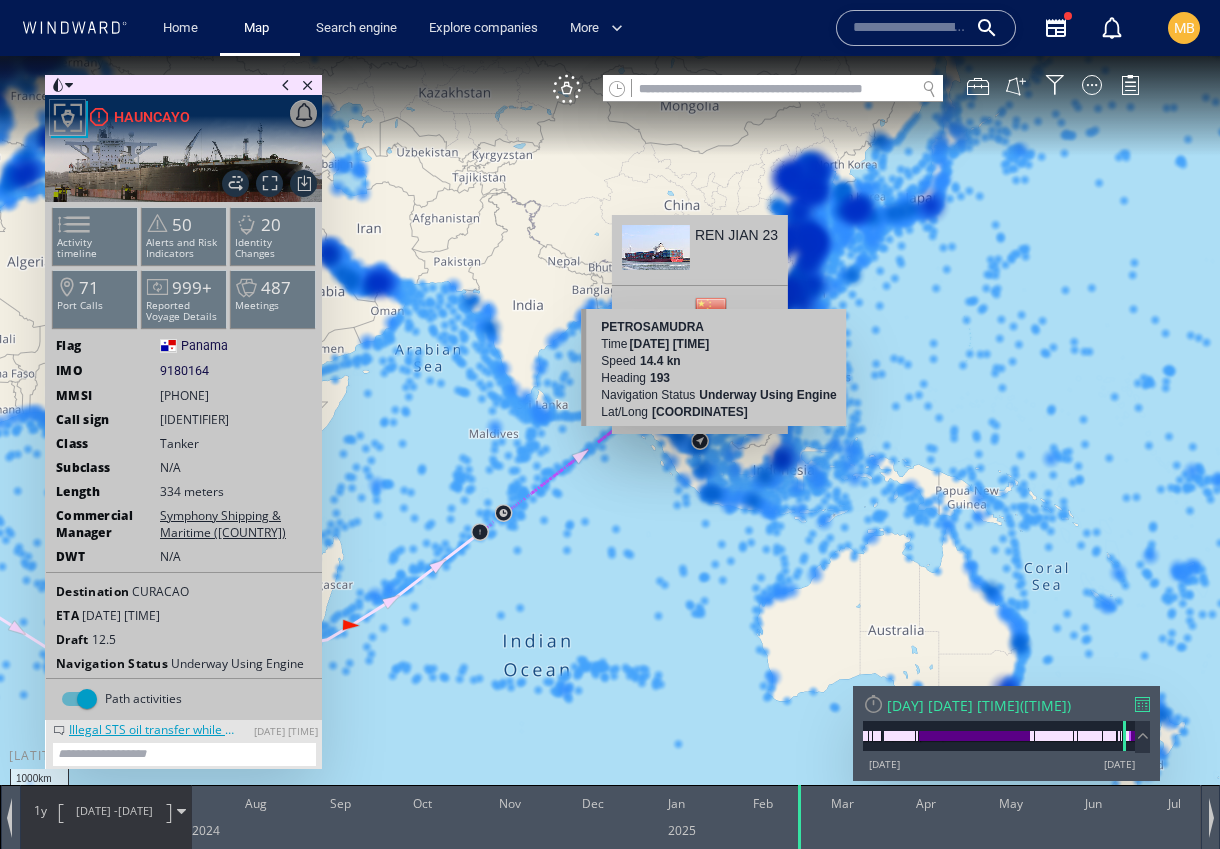 scroll, scrollTop: 0, scrollLeft: 0, axis: both 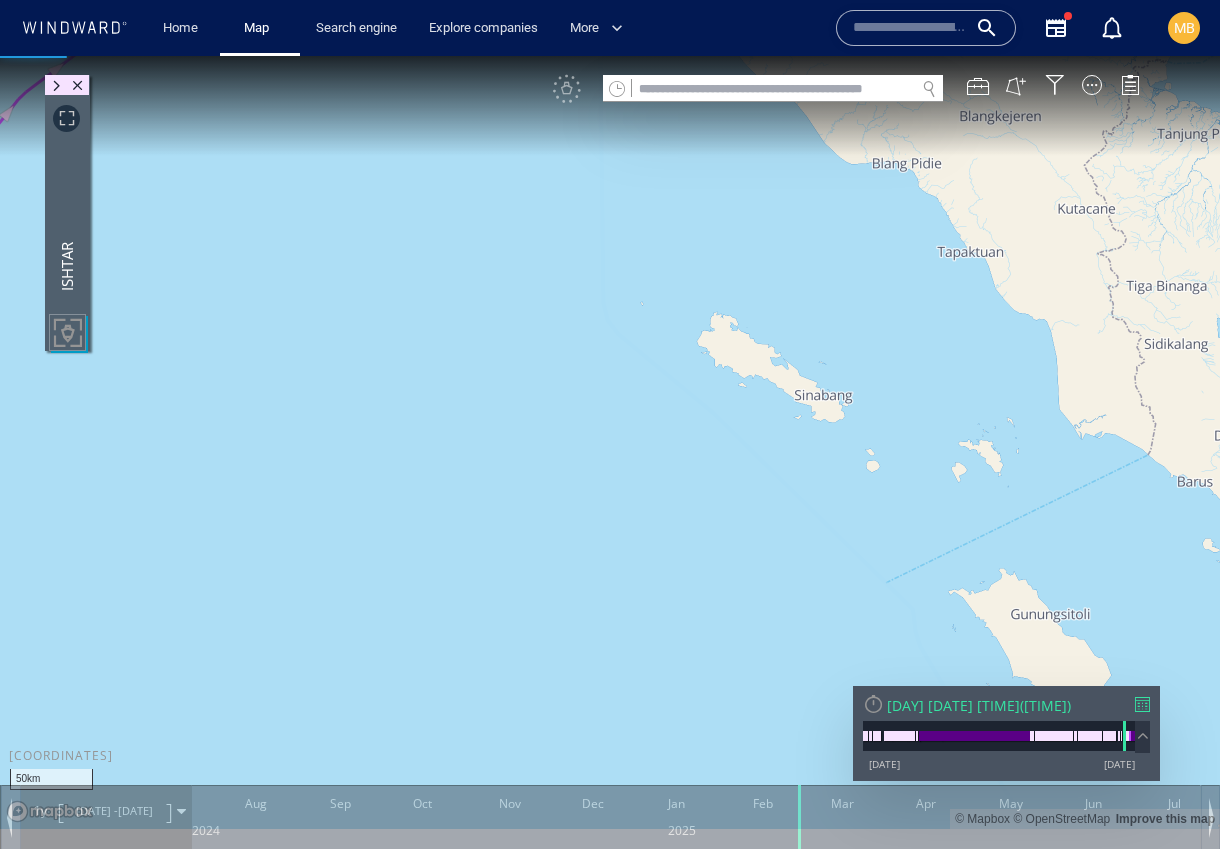 drag, startPoint x: 665, startPoint y: 445, endPoint x: 193, endPoint y: 537, distance: 480.8825 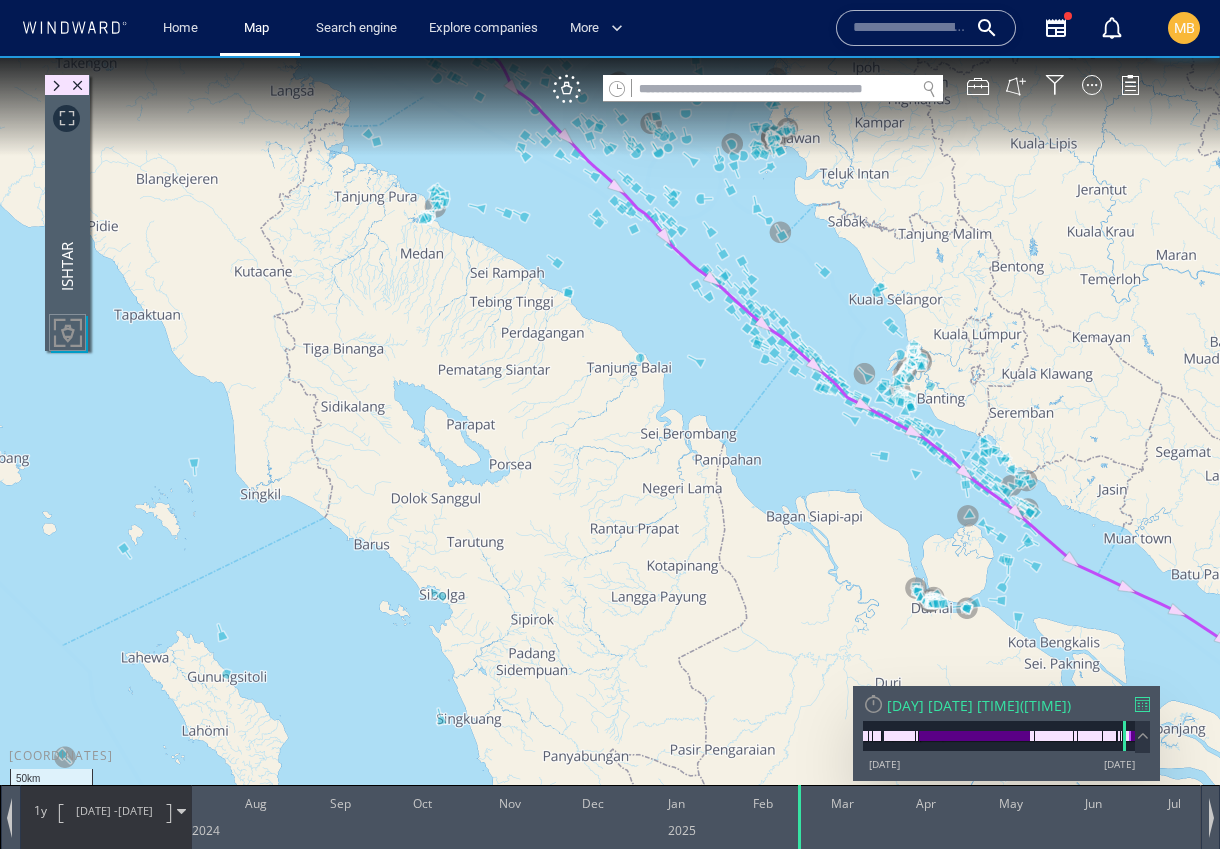 drag, startPoint x: 960, startPoint y: 339, endPoint x: 469, endPoint y: 307, distance: 492.04166 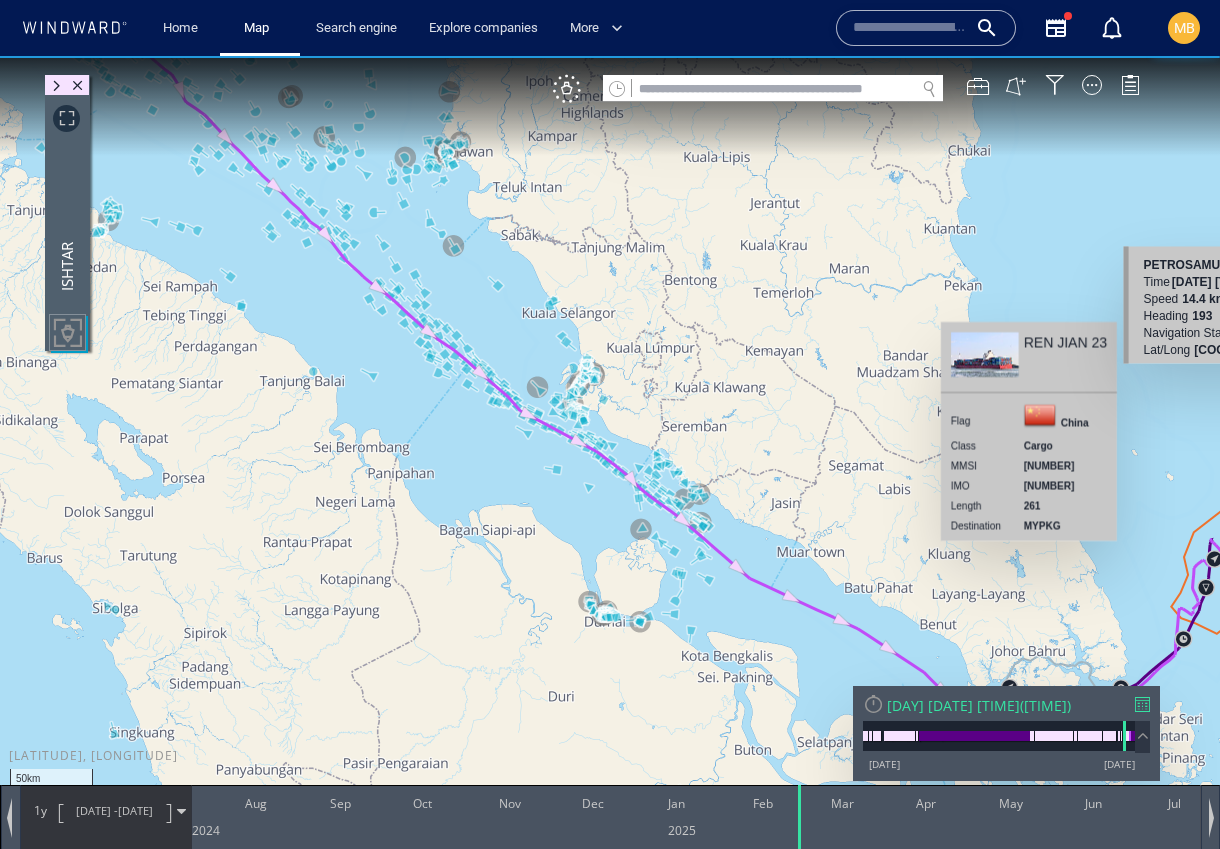 drag, startPoint x: 1070, startPoint y: 232, endPoint x: 746, endPoint y: 133, distance: 338.78754 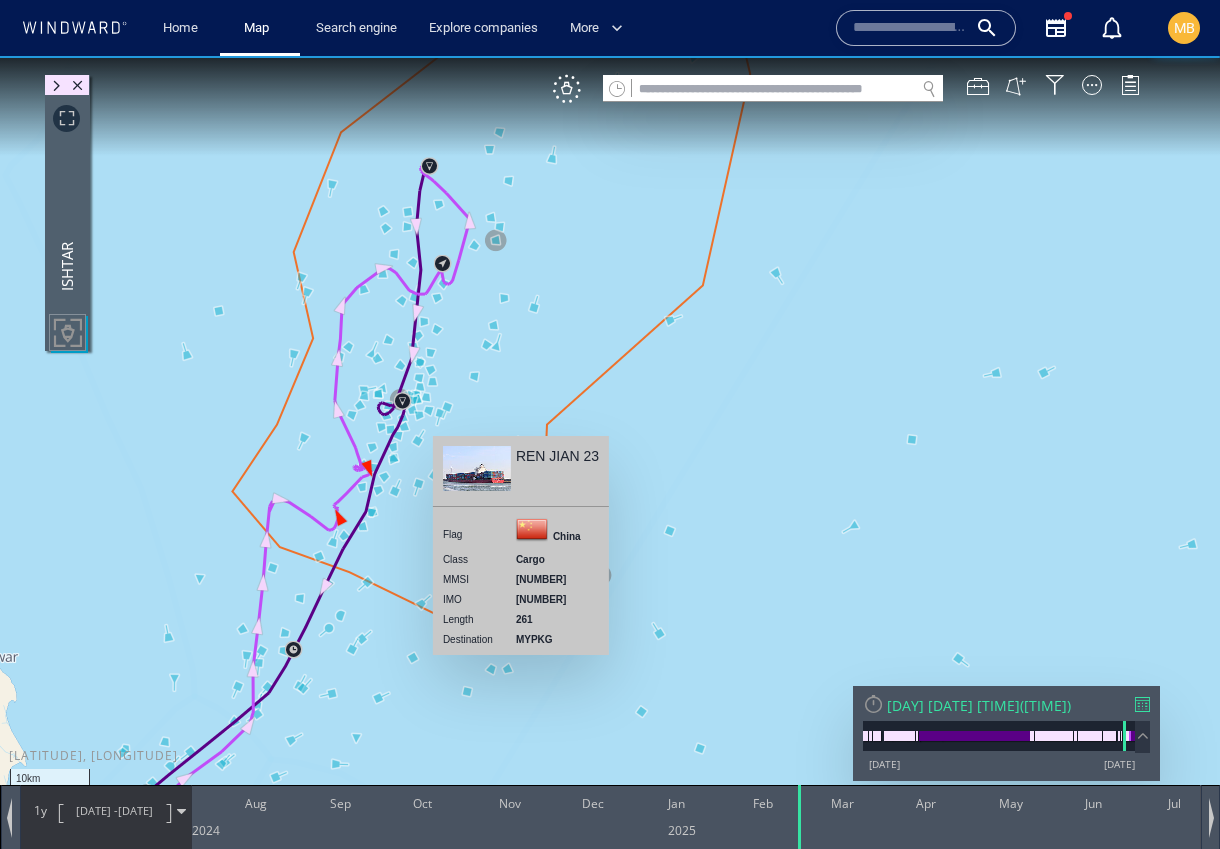 drag, startPoint x: 655, startPoint y: 426, endPoint x: 875, endPoint y: 434, distance: 220.1454 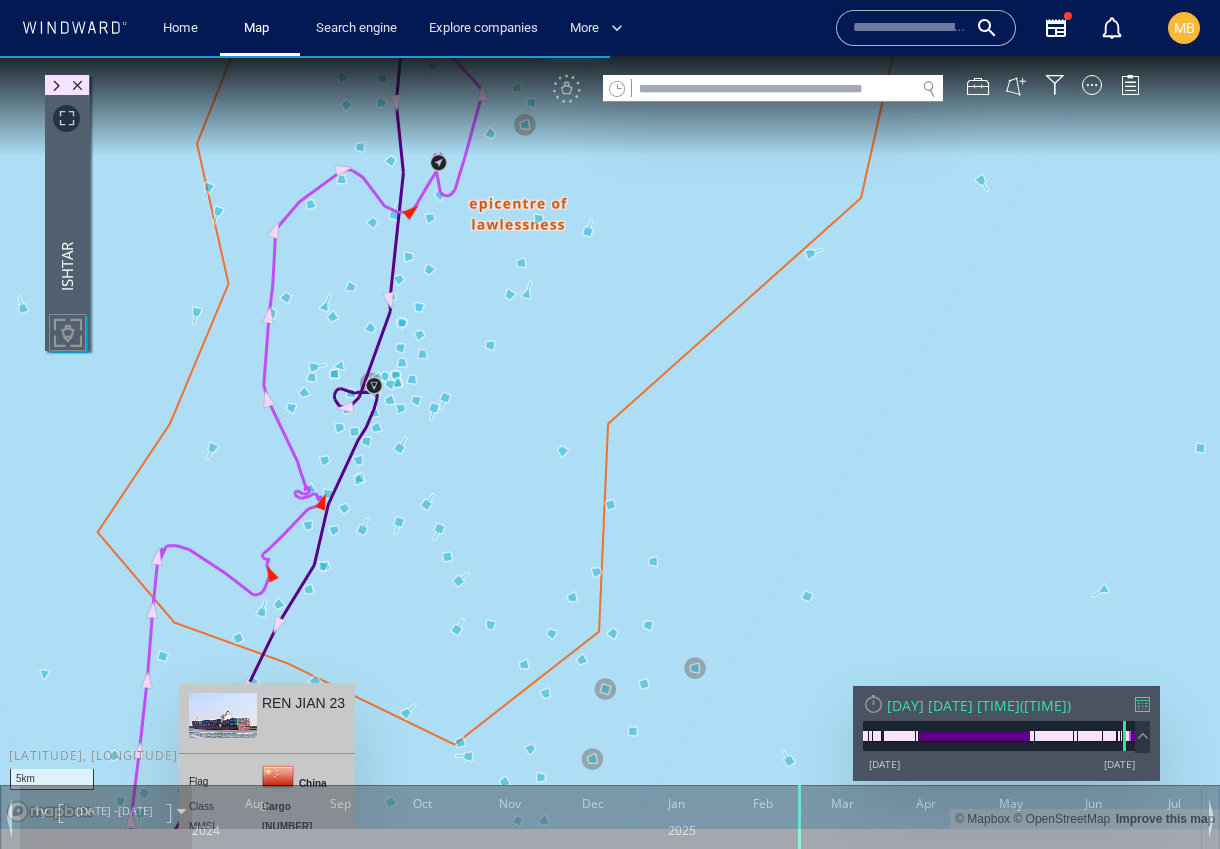 scroll, scrollTop: -1, scrollLeft: 0, axis: vertical 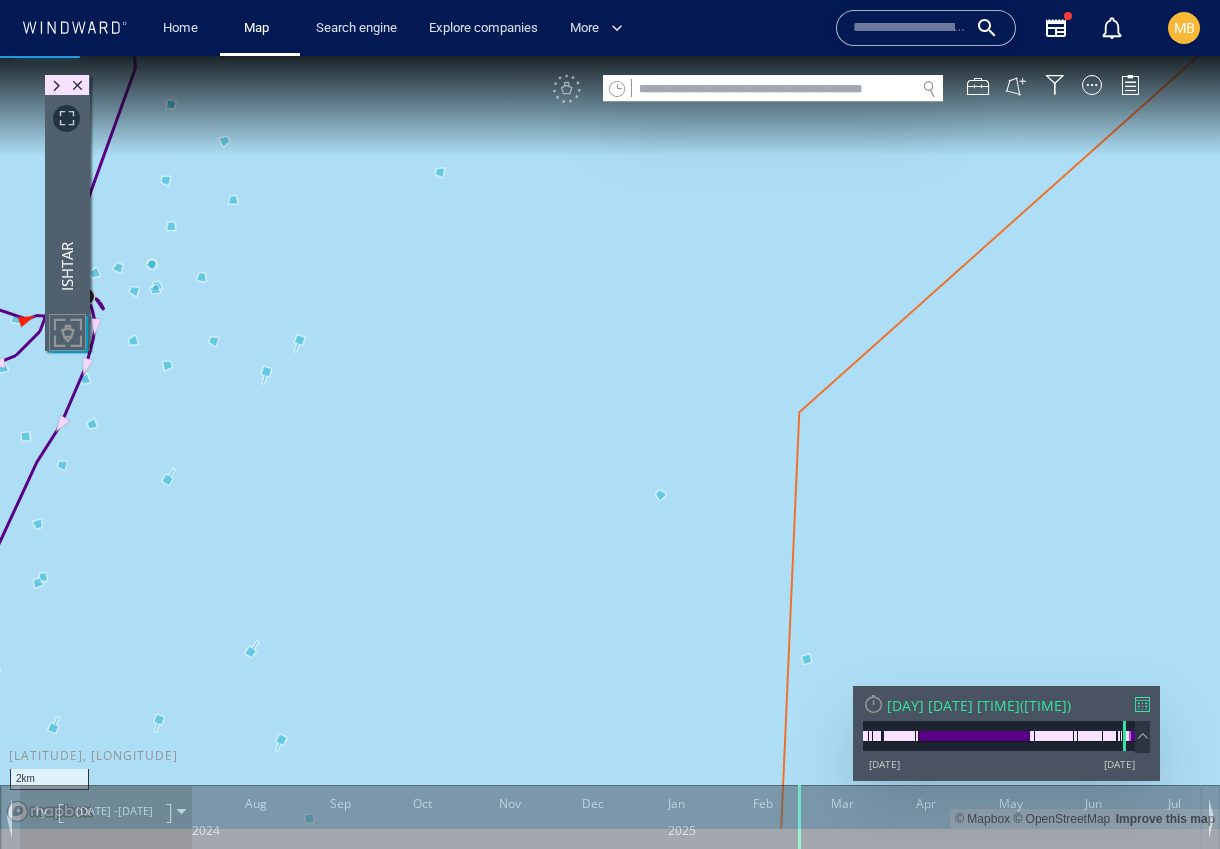 drag, startPoint x: 377, startPoint y: 431, endPoint x: 616, endPoint y: 441, distance: 239.2091 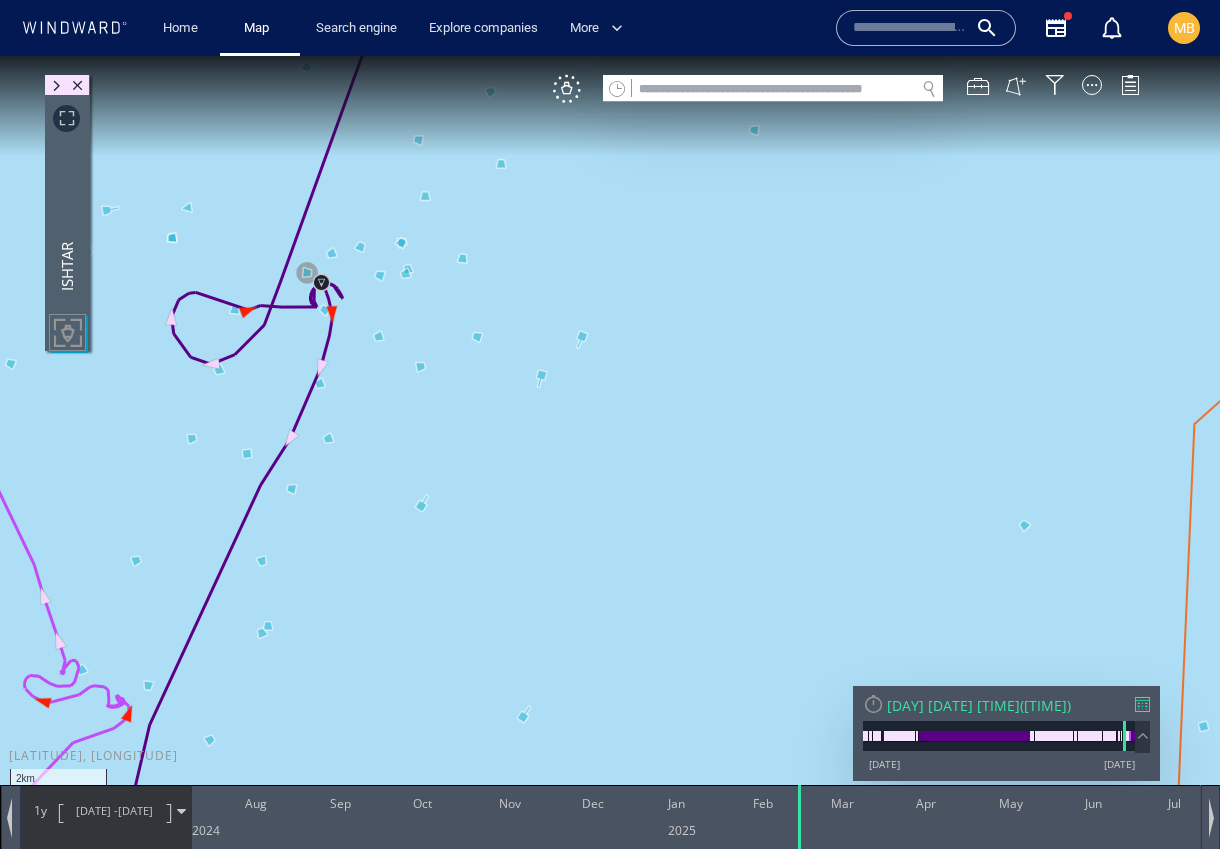 drag, startPoint x: 370, startPoint y: 392, endPoint x: 373, endPoint y: 441, distance: 49.09175 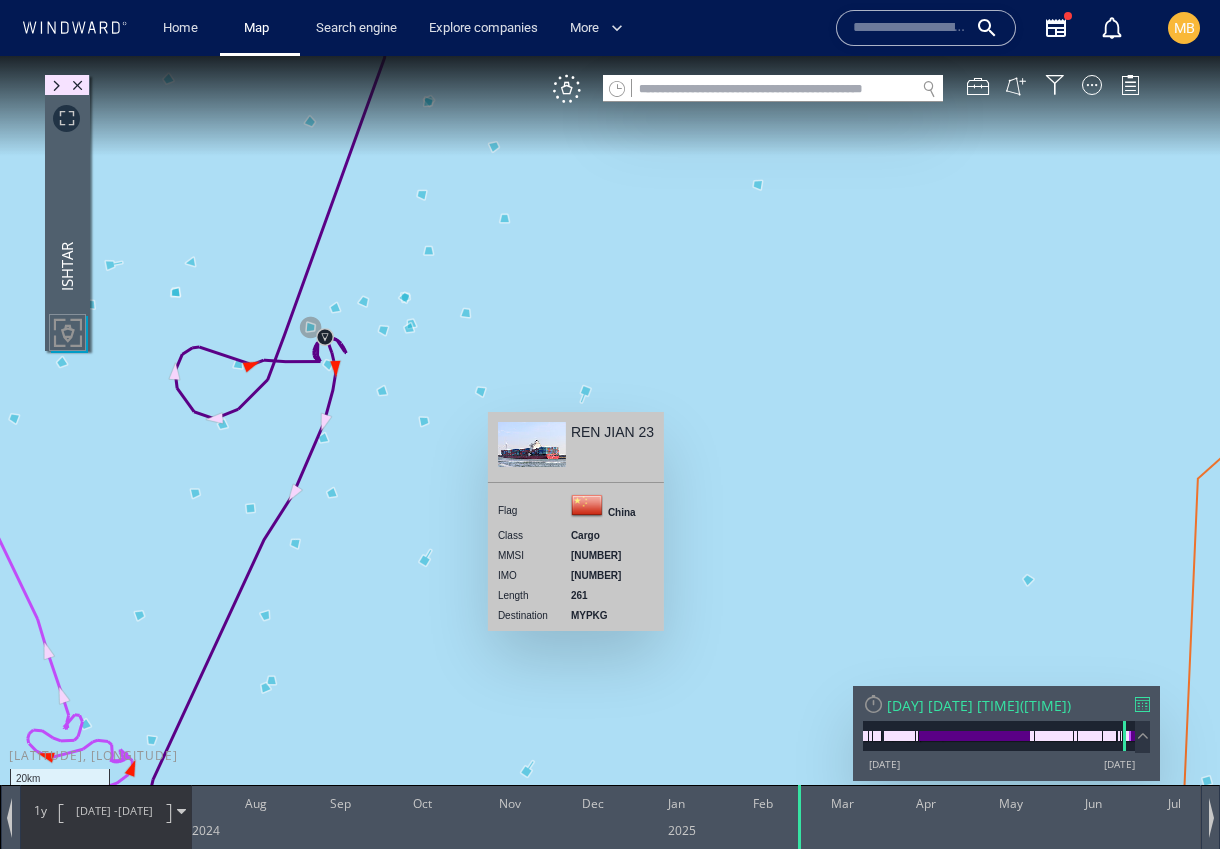 scroll, scrollTop: 1, scrollLeft: 0, axis: vertical 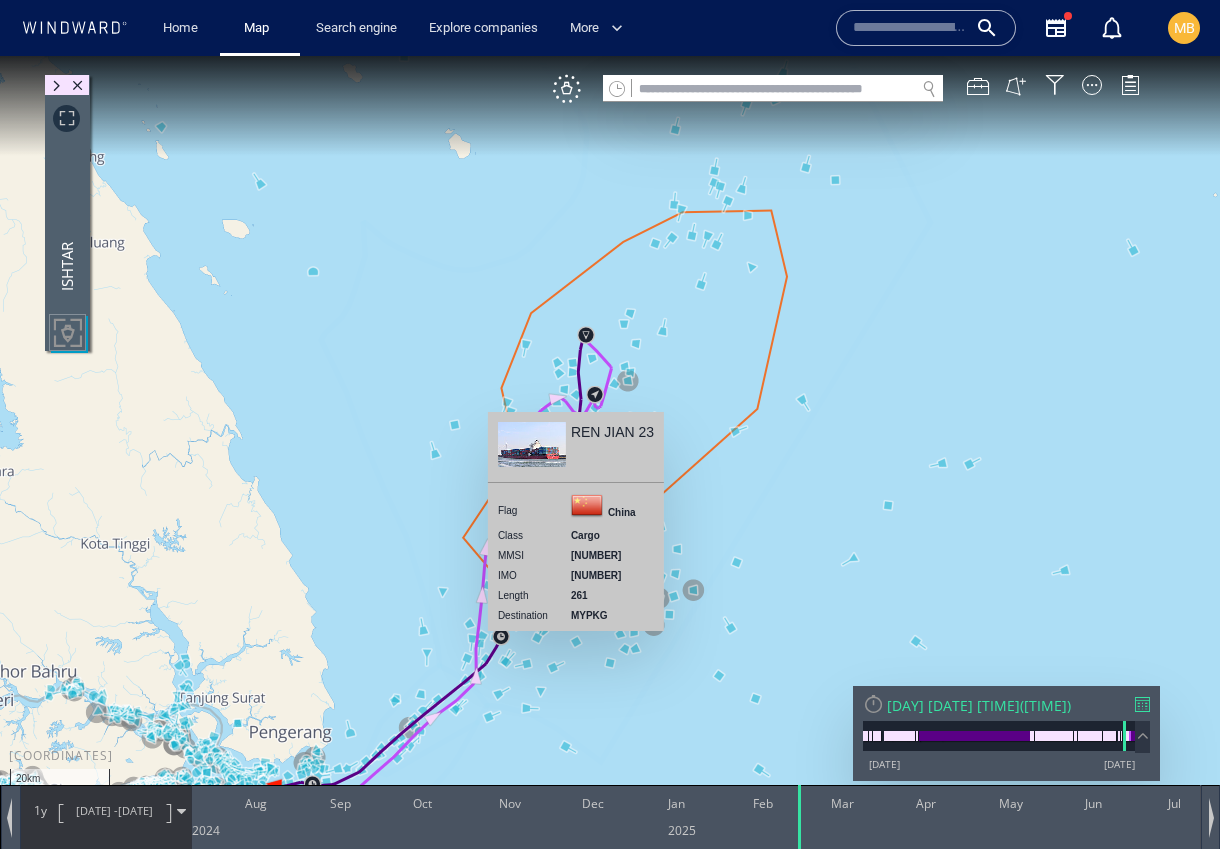 click at bounding box center [610, 442] 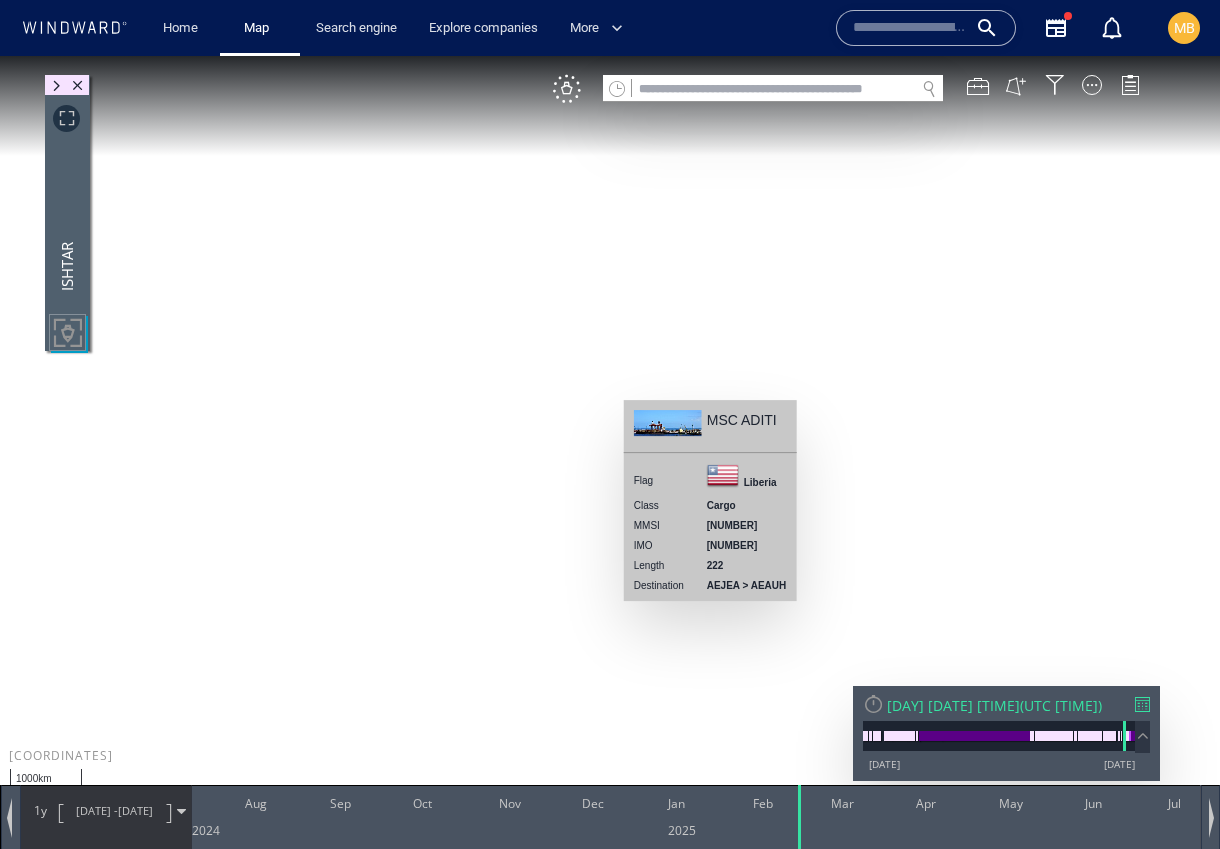 scroll, scrollTop: 0, scrollLeft: 0, axis: both 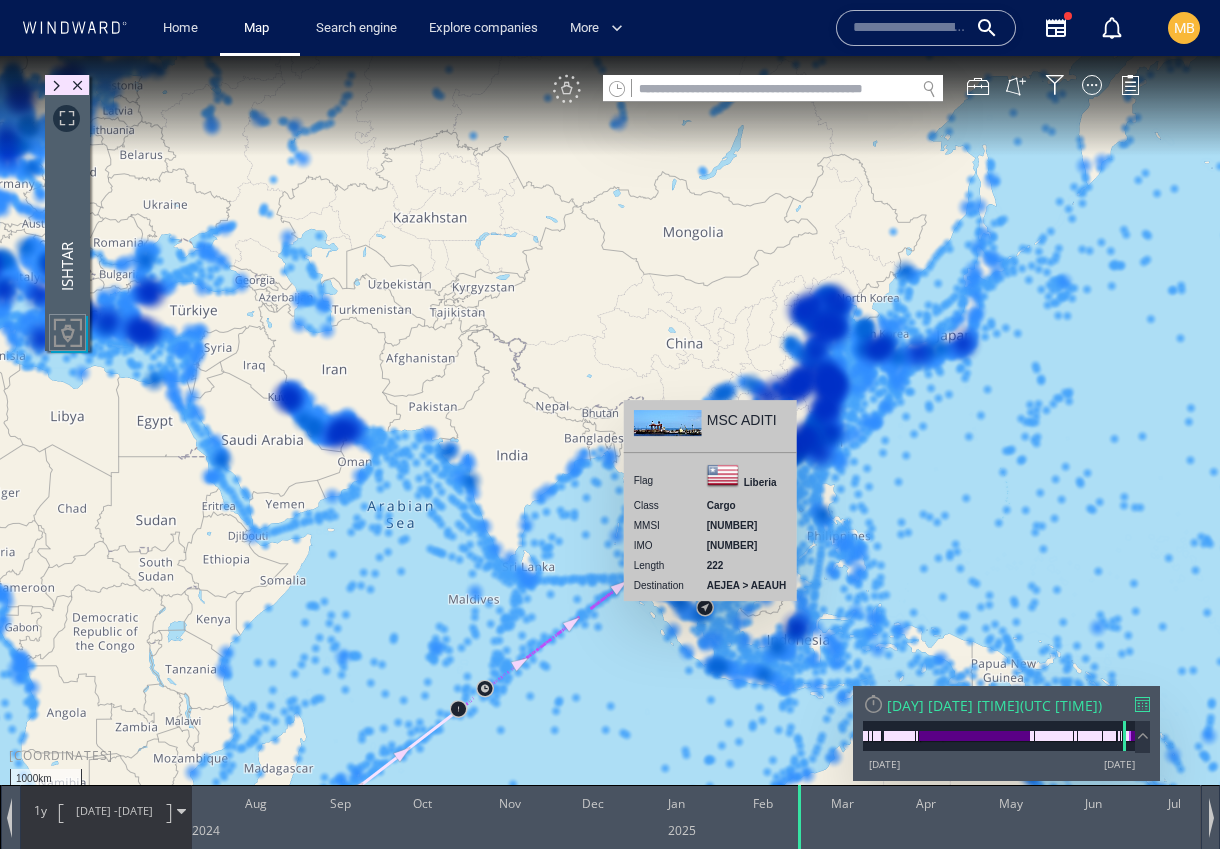 click on "VM" at bounding box center (567, 89) 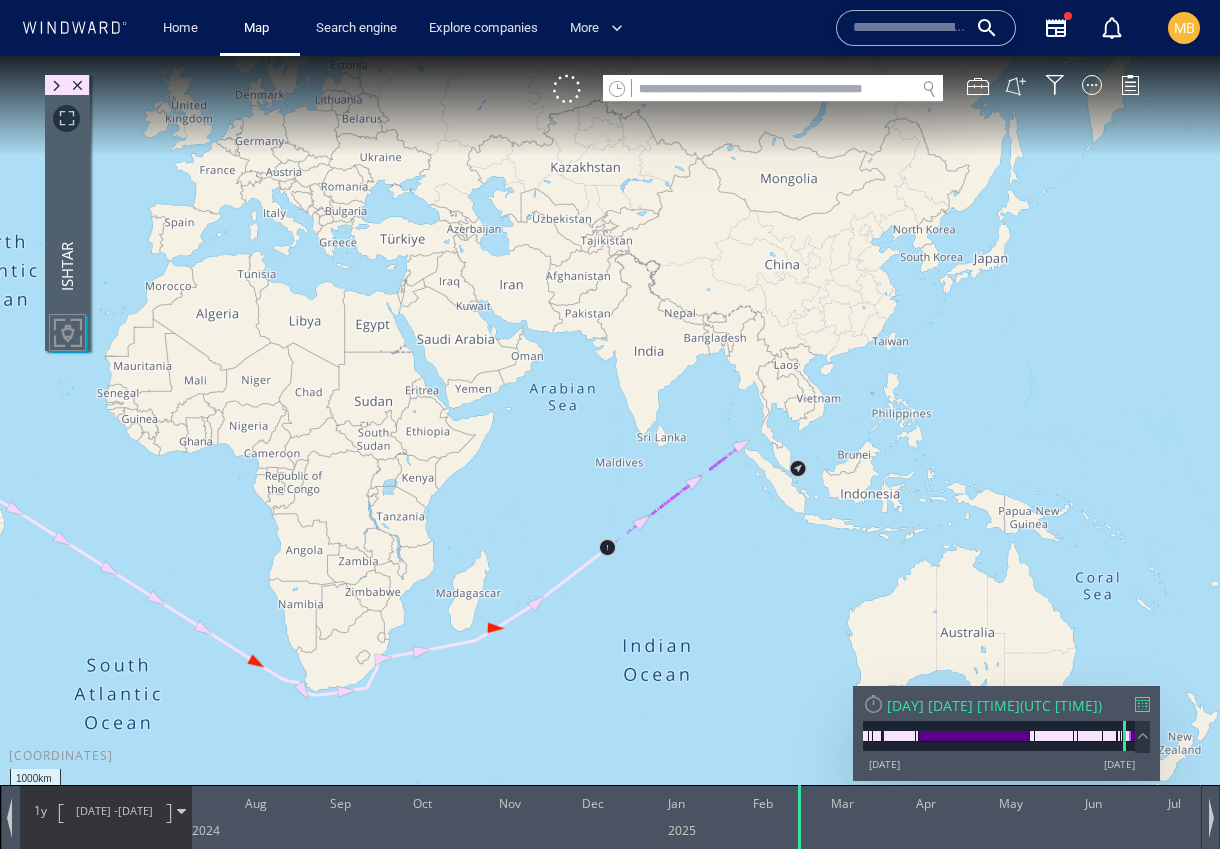 drag, startPoint x: 438, startPoint y: 606, endPoint x: 628, endPoint y: 441, distance: 251.64459 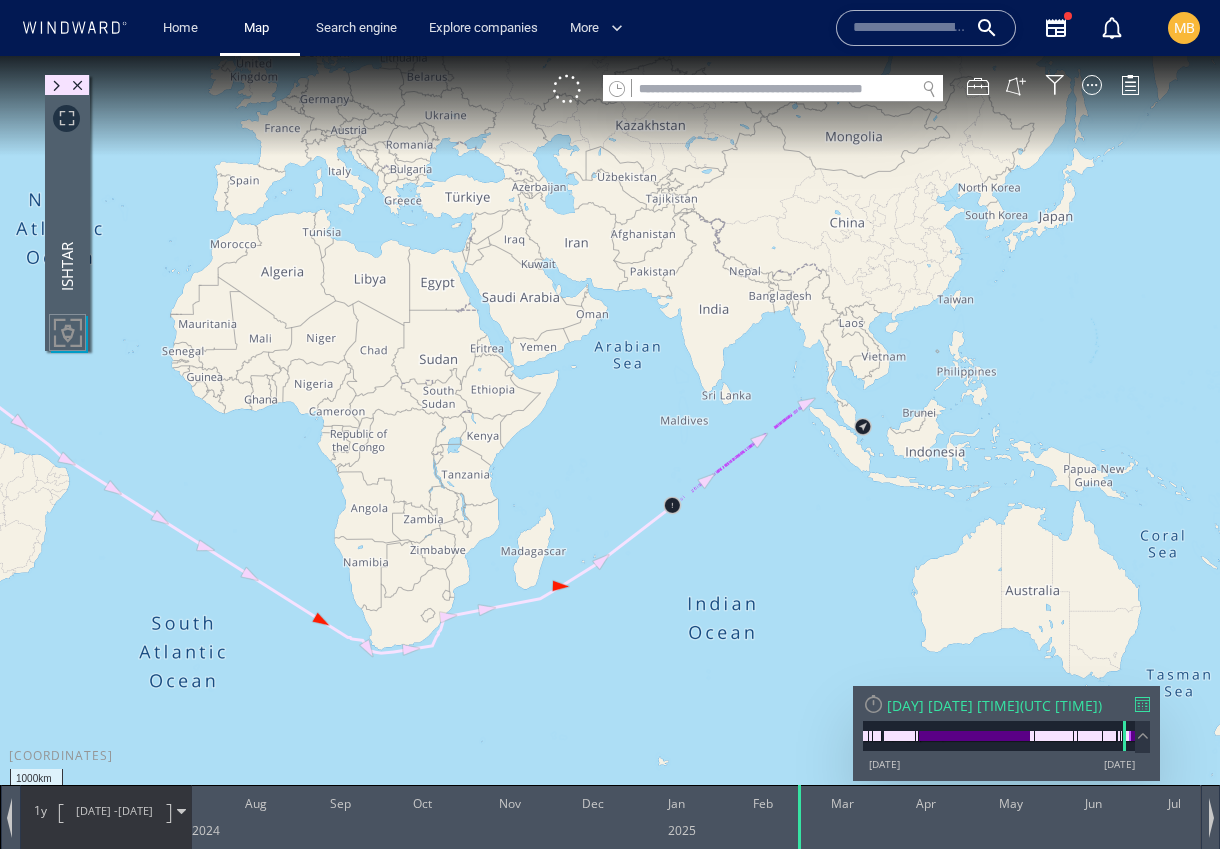 drag, startPoint x: 775, startPoint y: 494, endPoint x: 982, endPoint y: 383, distance: 234.88295 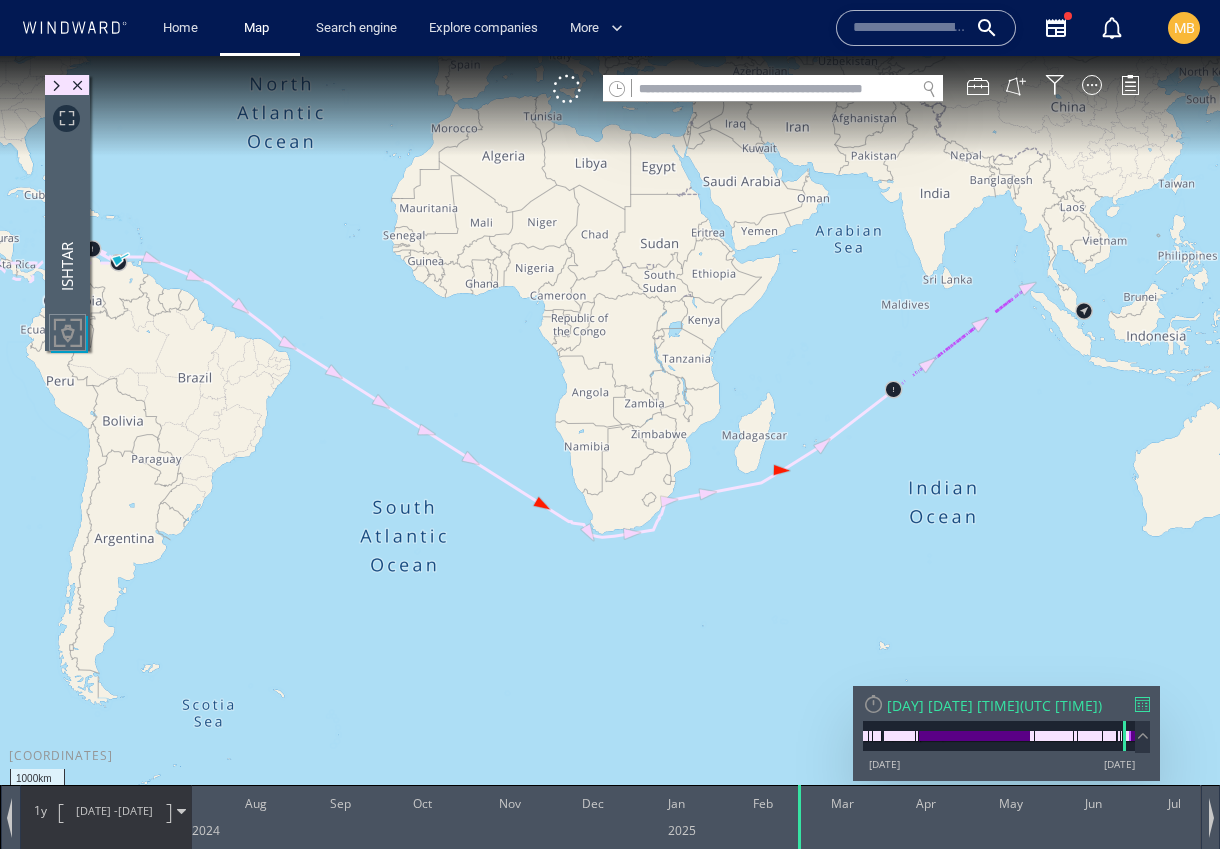 click at bounding box center [610, 442] 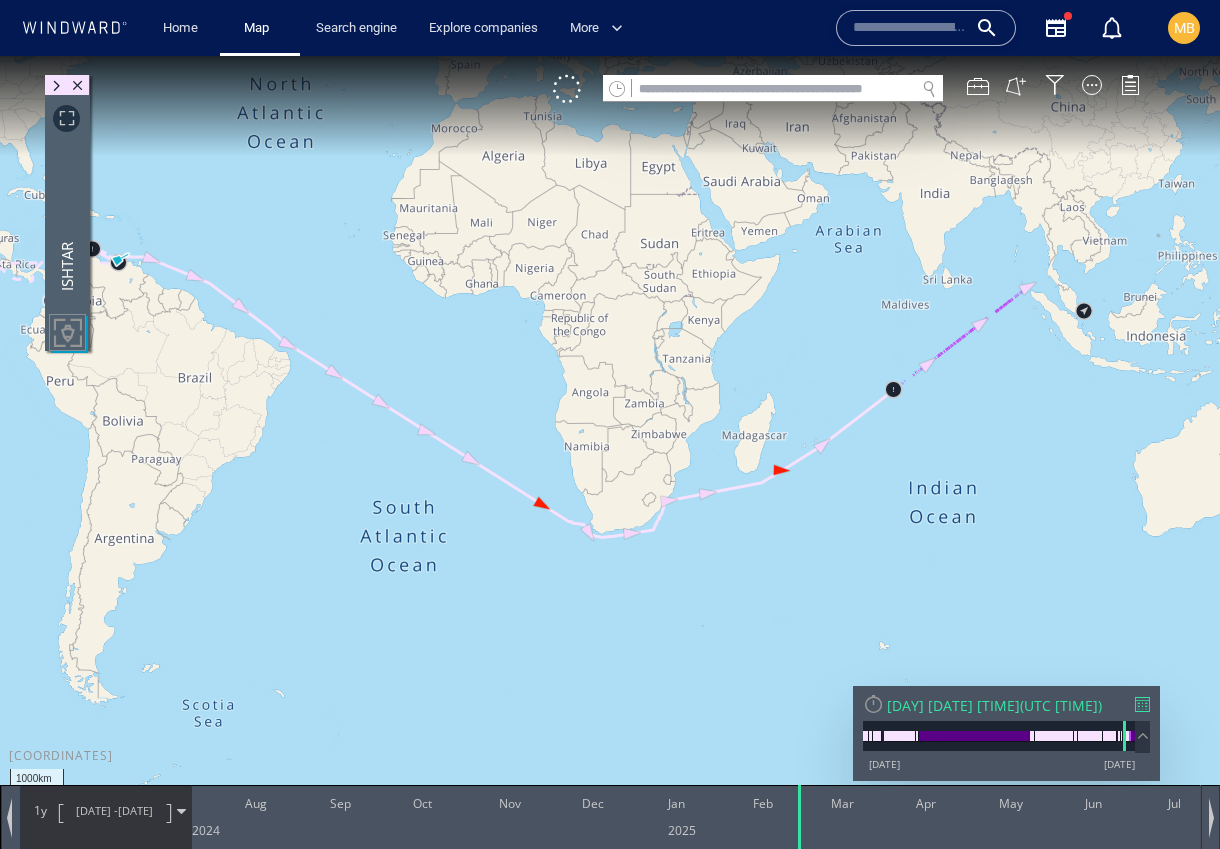 drag, startPoint x: 969, startPoint y: 411, endPoint x: 998, endPoint y: 440, distance: 41.01219 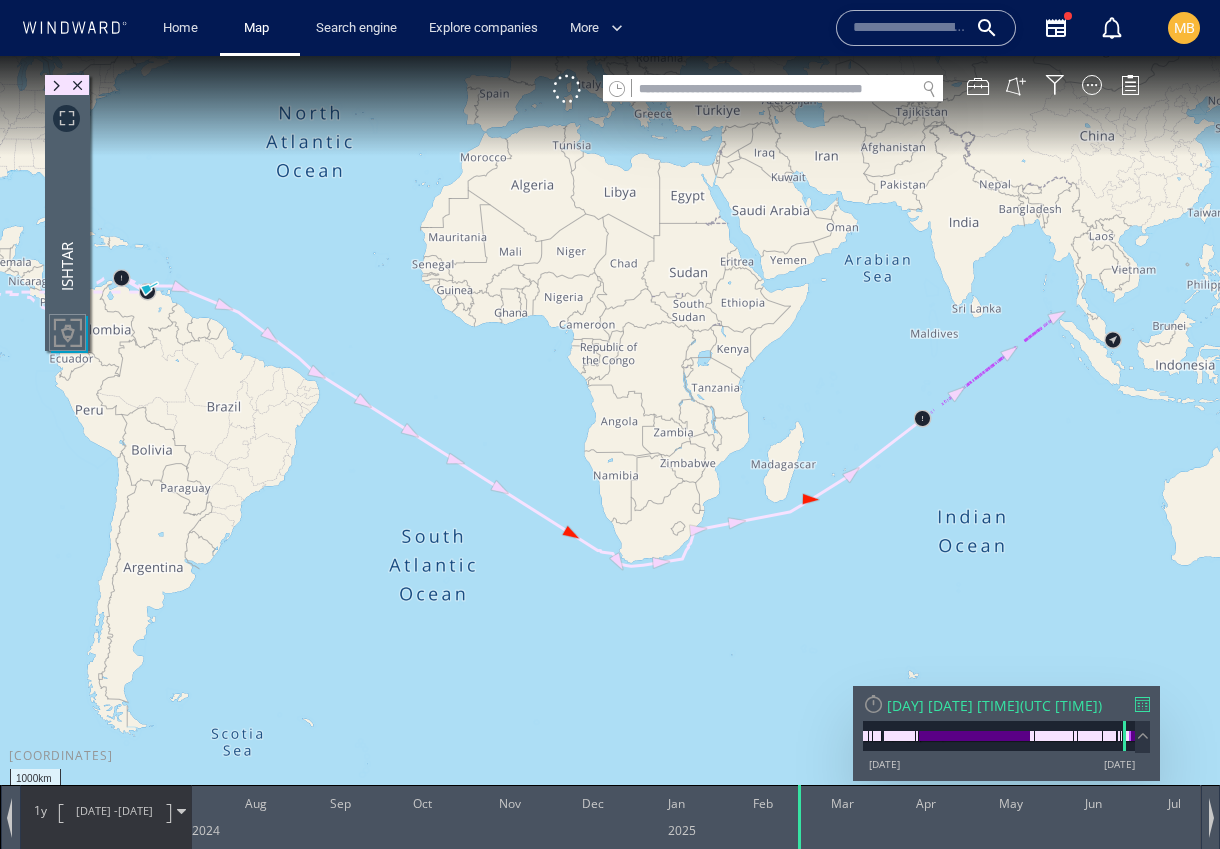 drag, startPoint x: 998, startPoint y: 440, endPoint x: 737, endPoint y: 512, distance: 270.74896 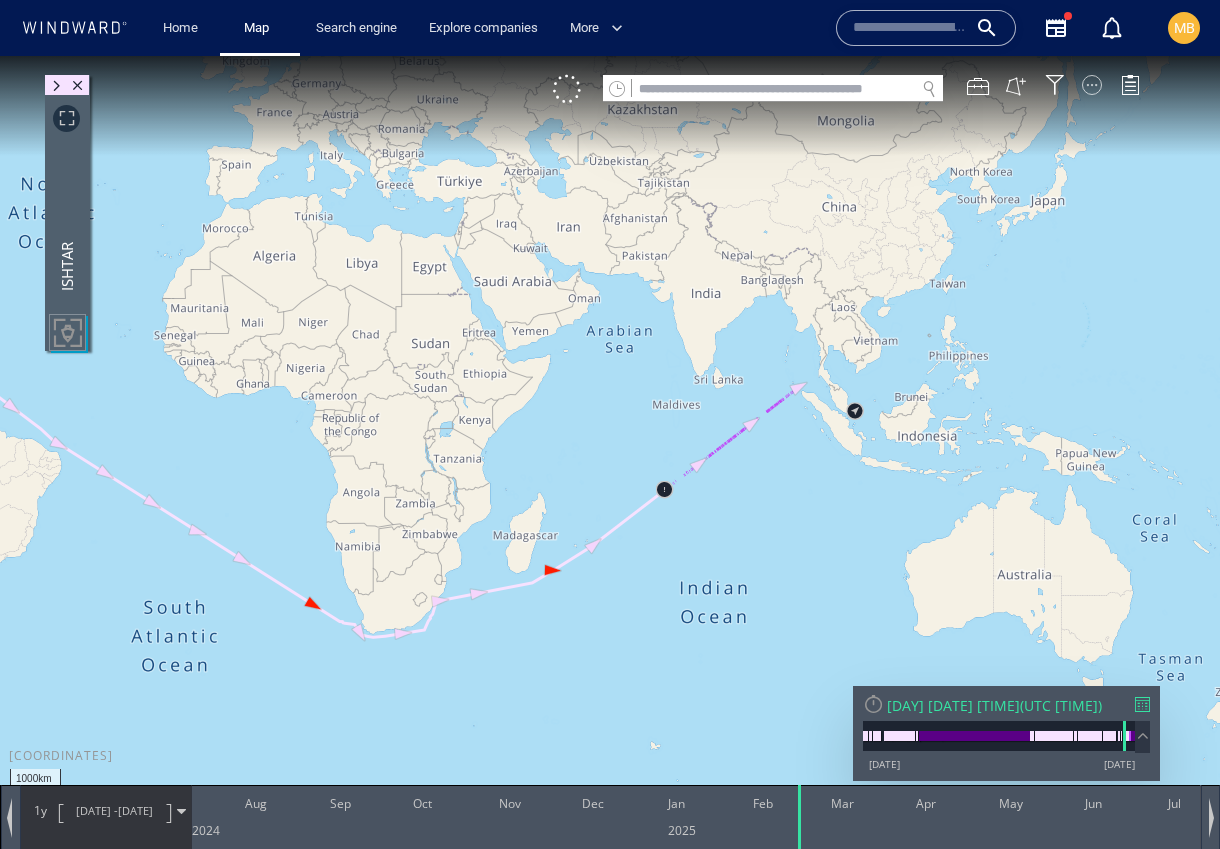 click at bounding box center [1092, 85] 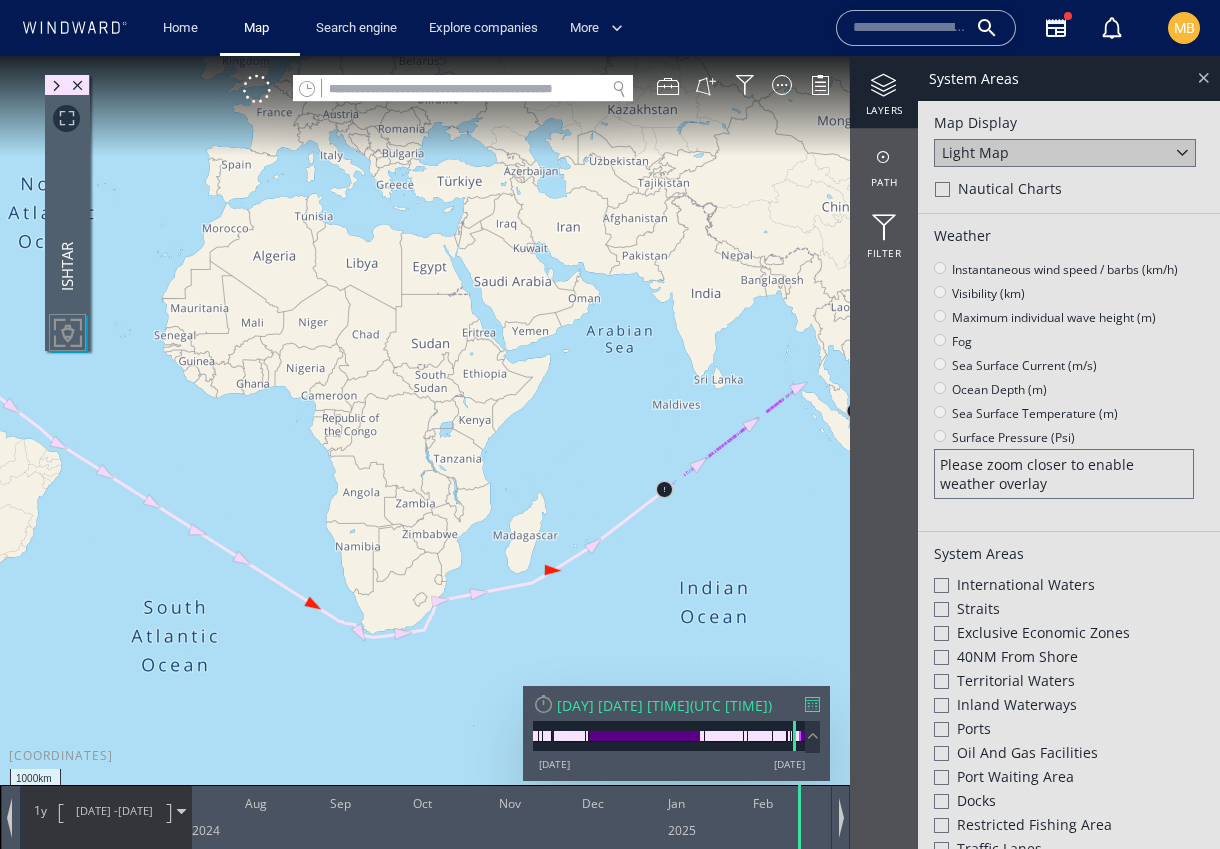 click 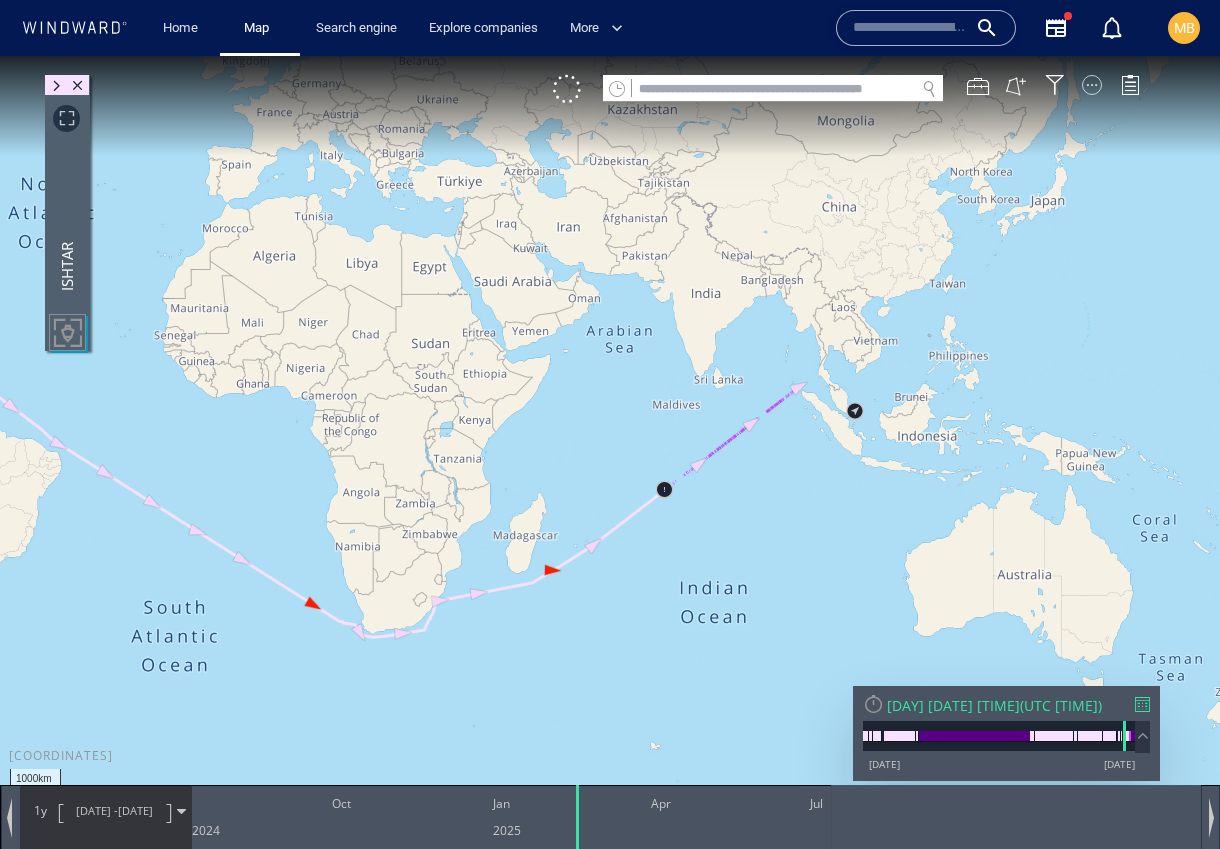 click at bounding box center [1092, 85] 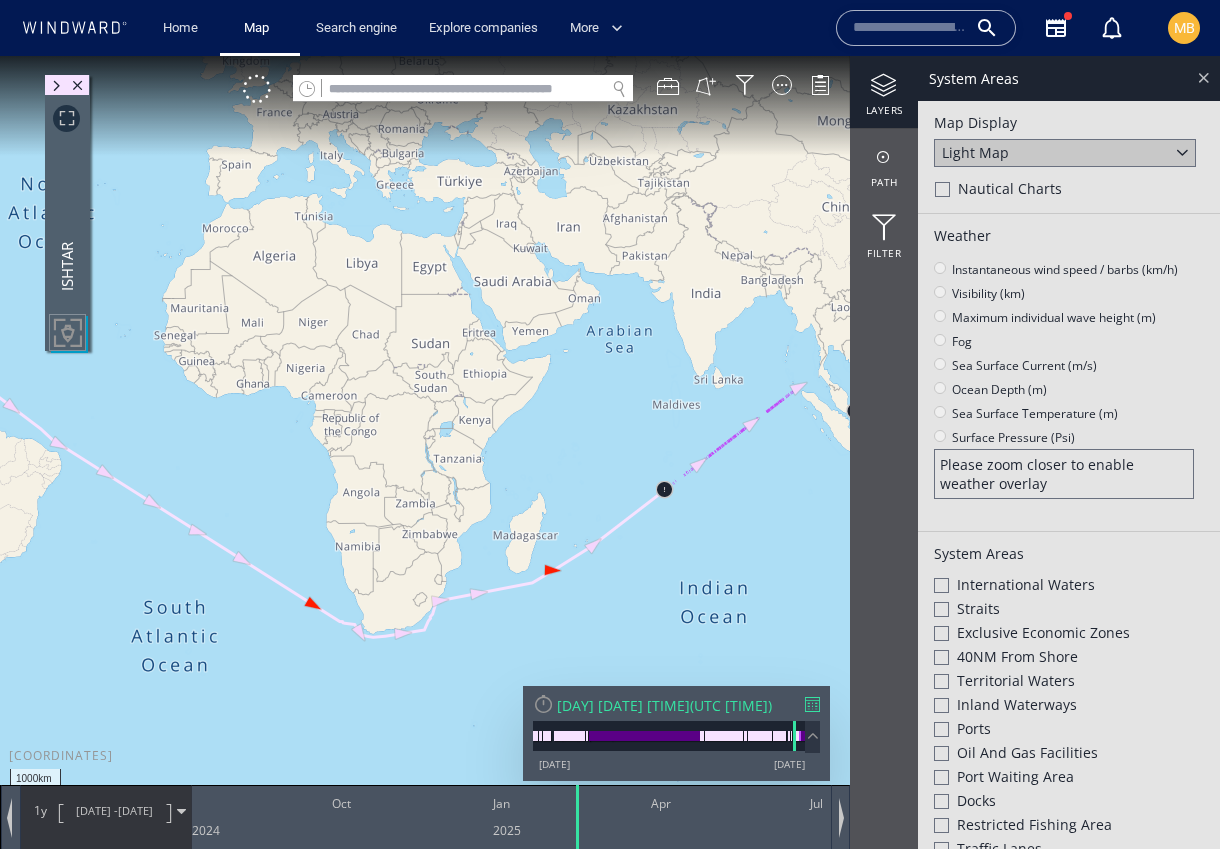 click 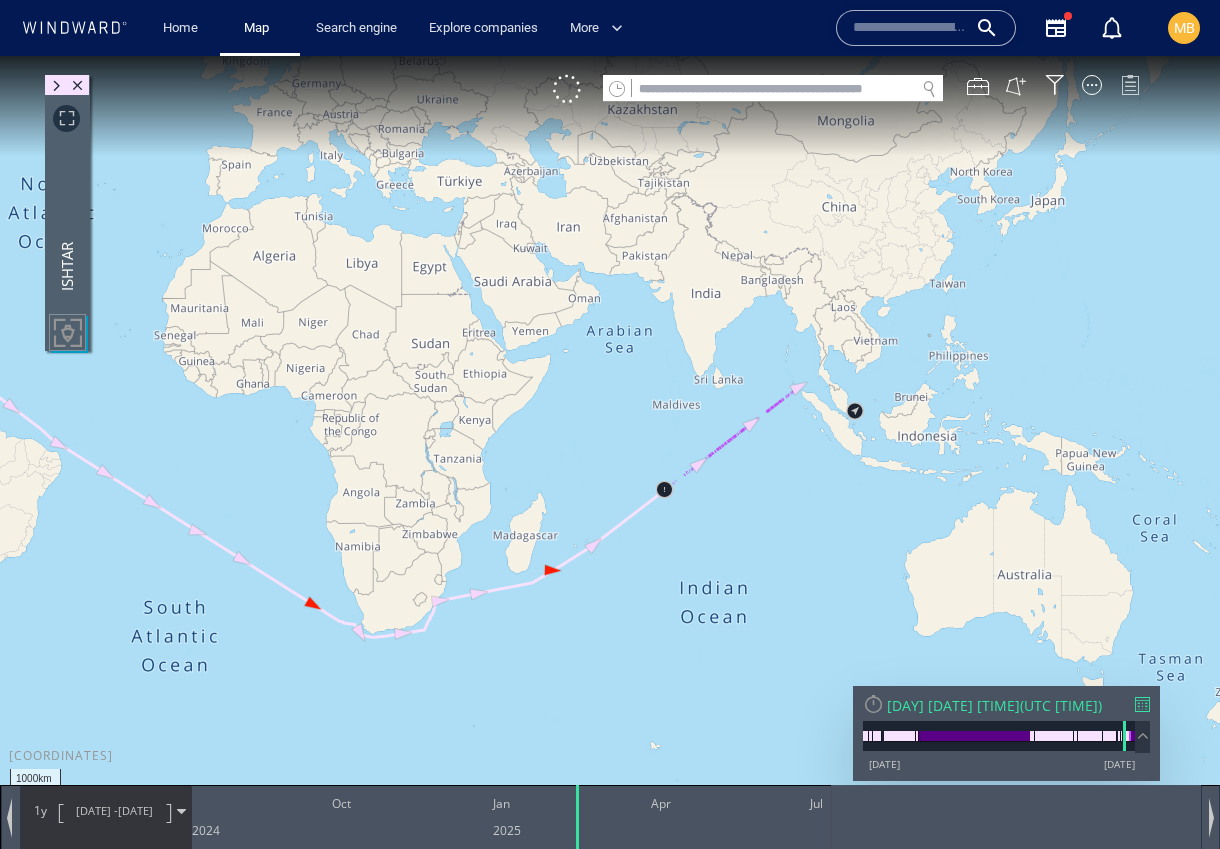click at bounding box center [1130, 85] 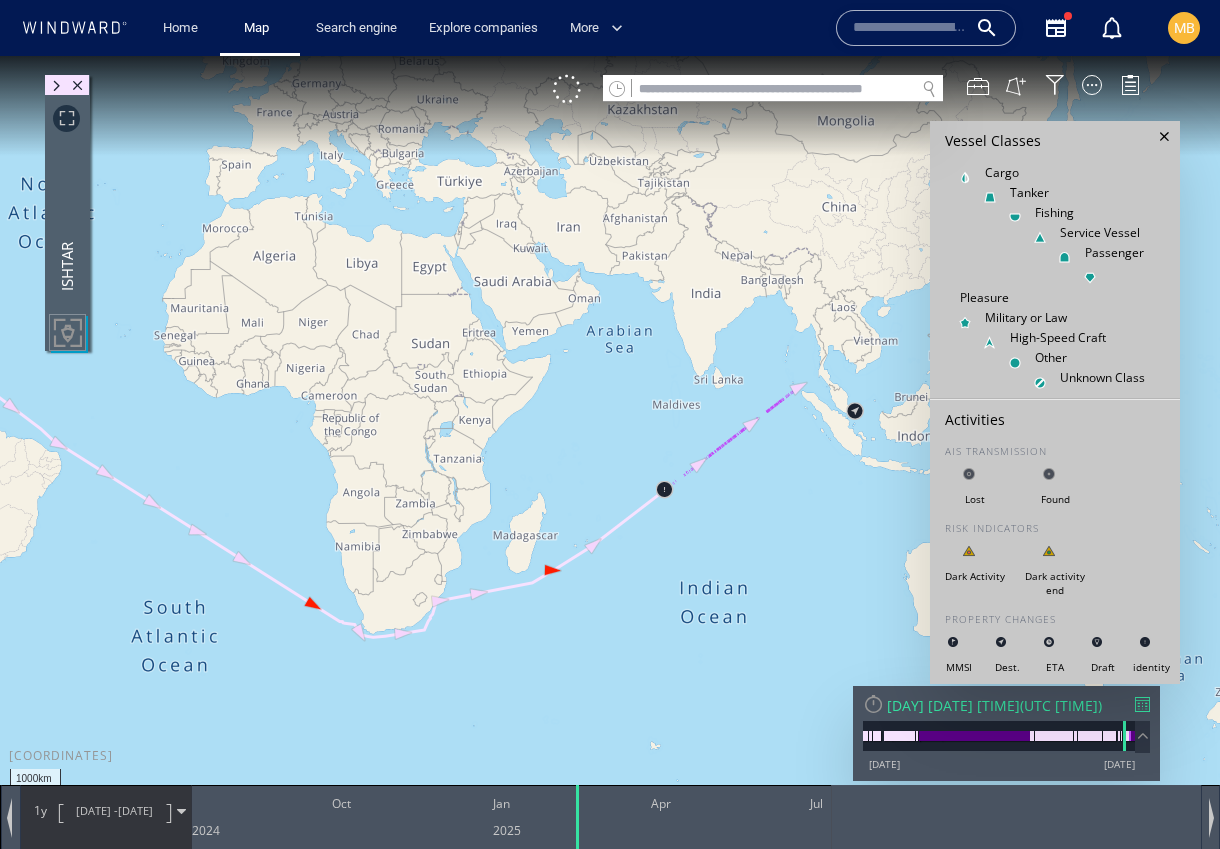 click at bounding box center [610, 442] 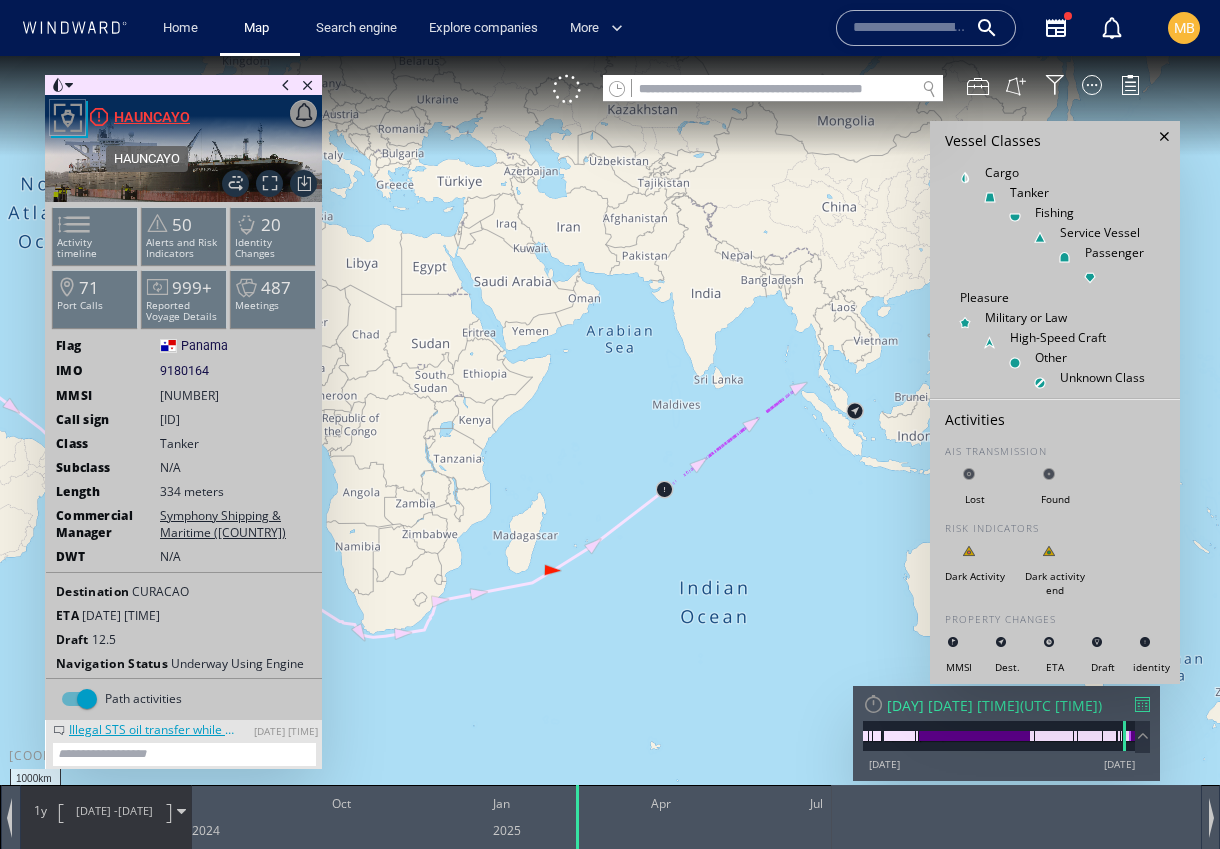 click on "HAUNCAYO" at bounding box center [152, 117] 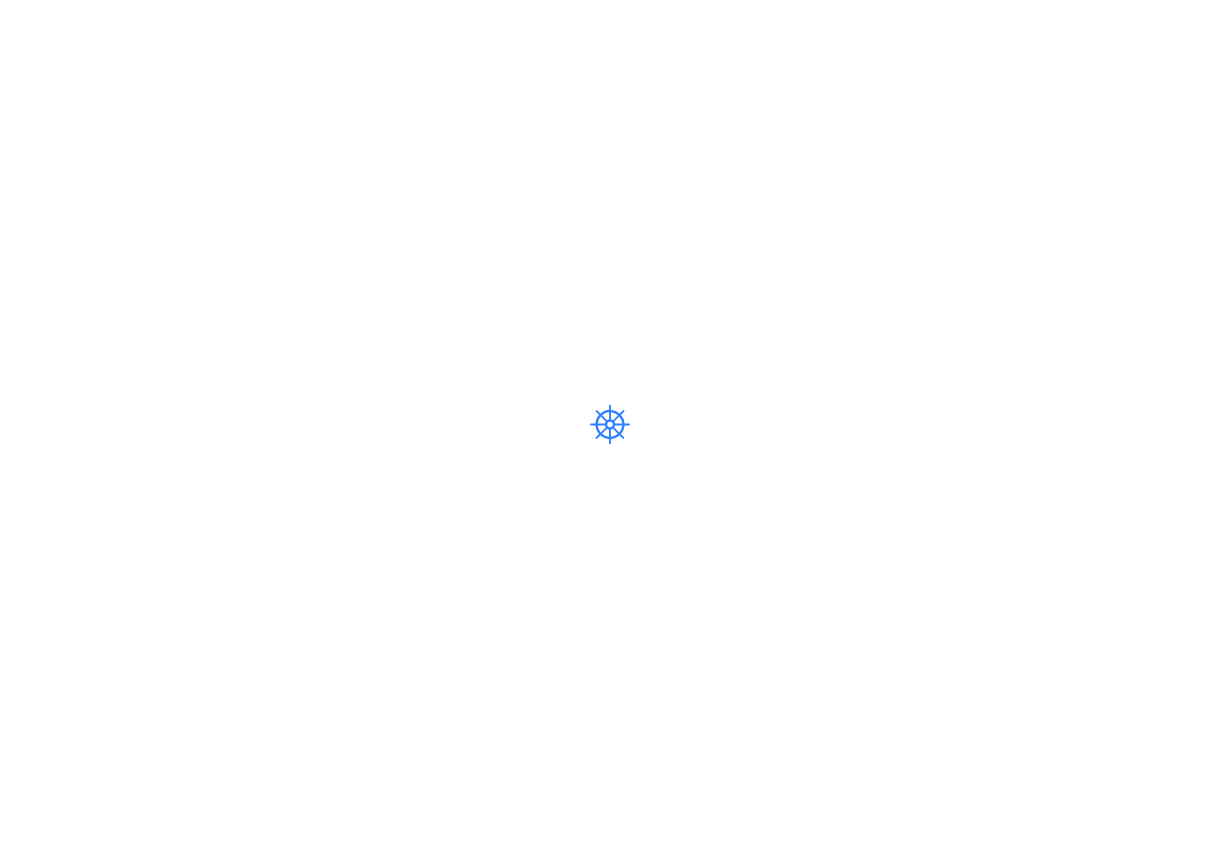 scroll, scrollTop: 0, scrollLeft: 0, axis: both 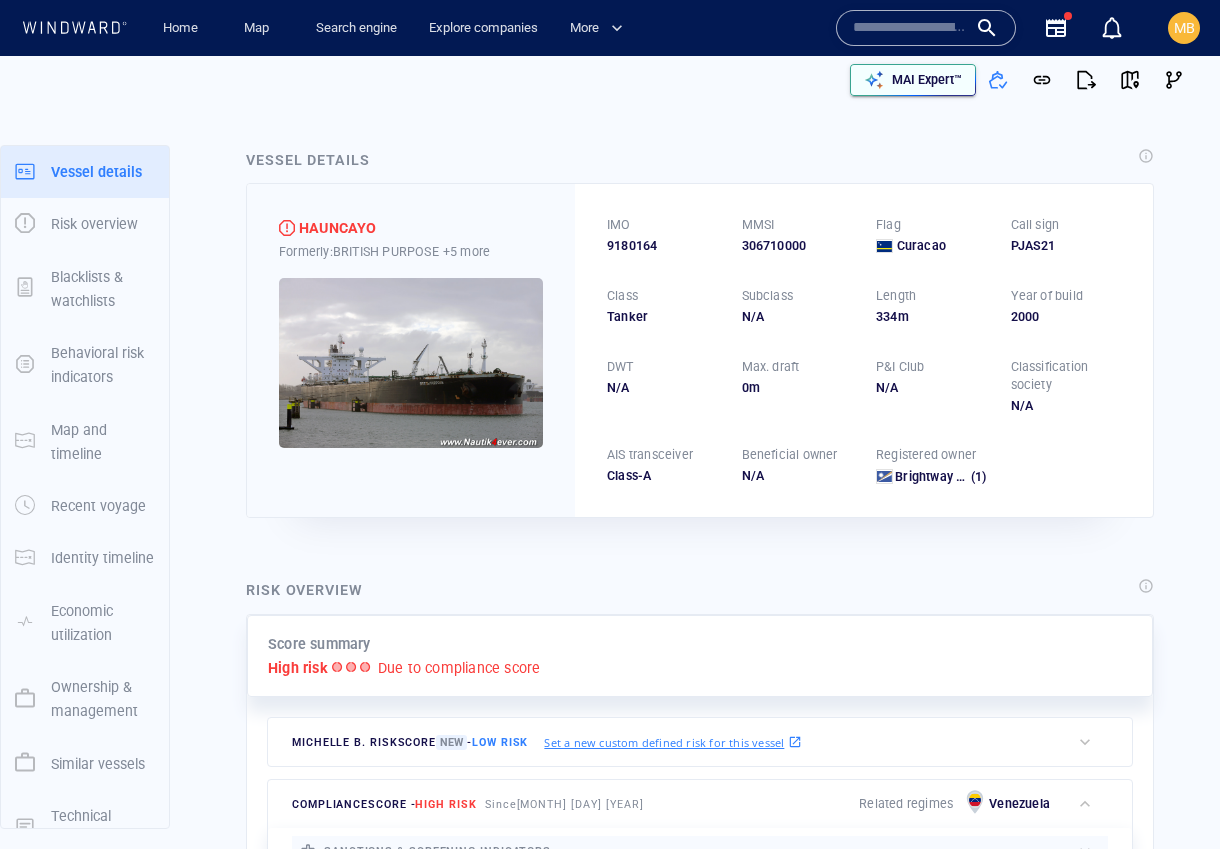 click on "MAI Expert™" at bounding box center [927, 80] 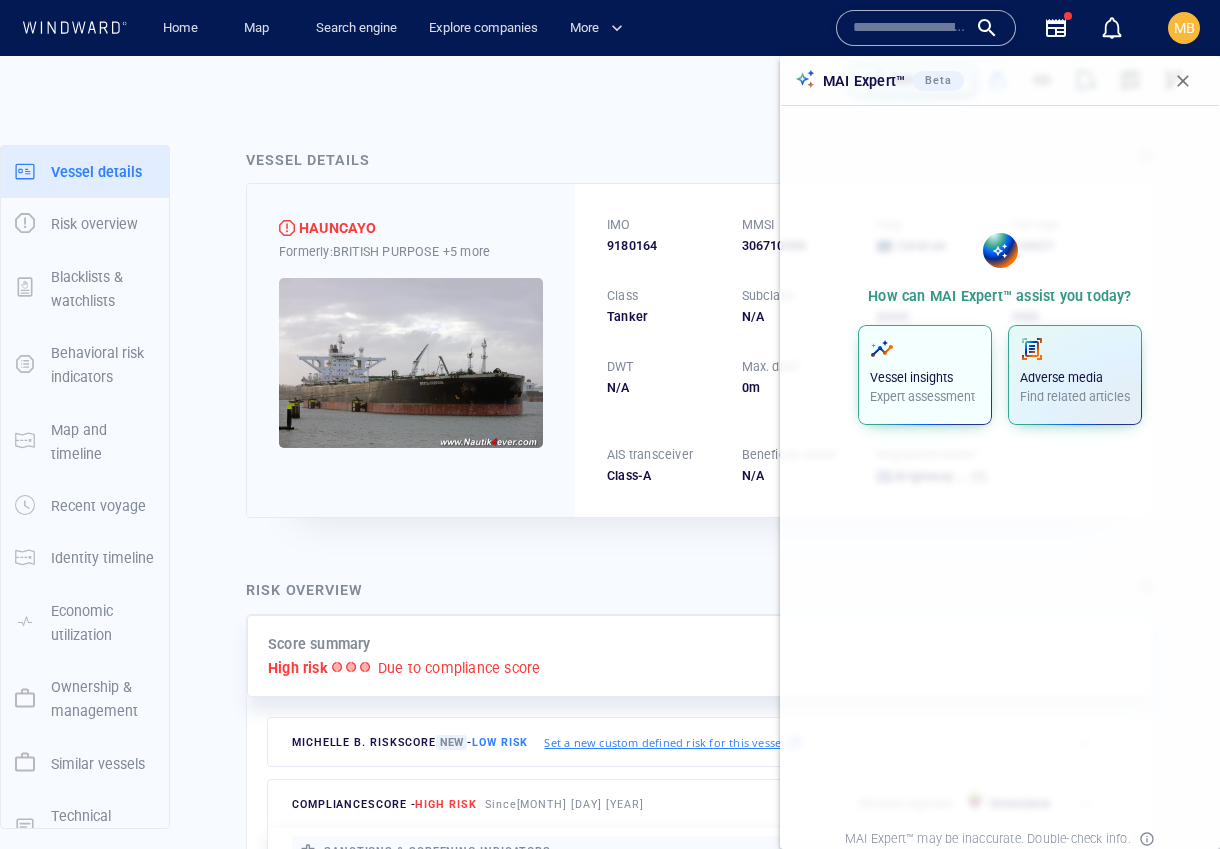 click on "Vessel insights" at bounding box center (925, 378) 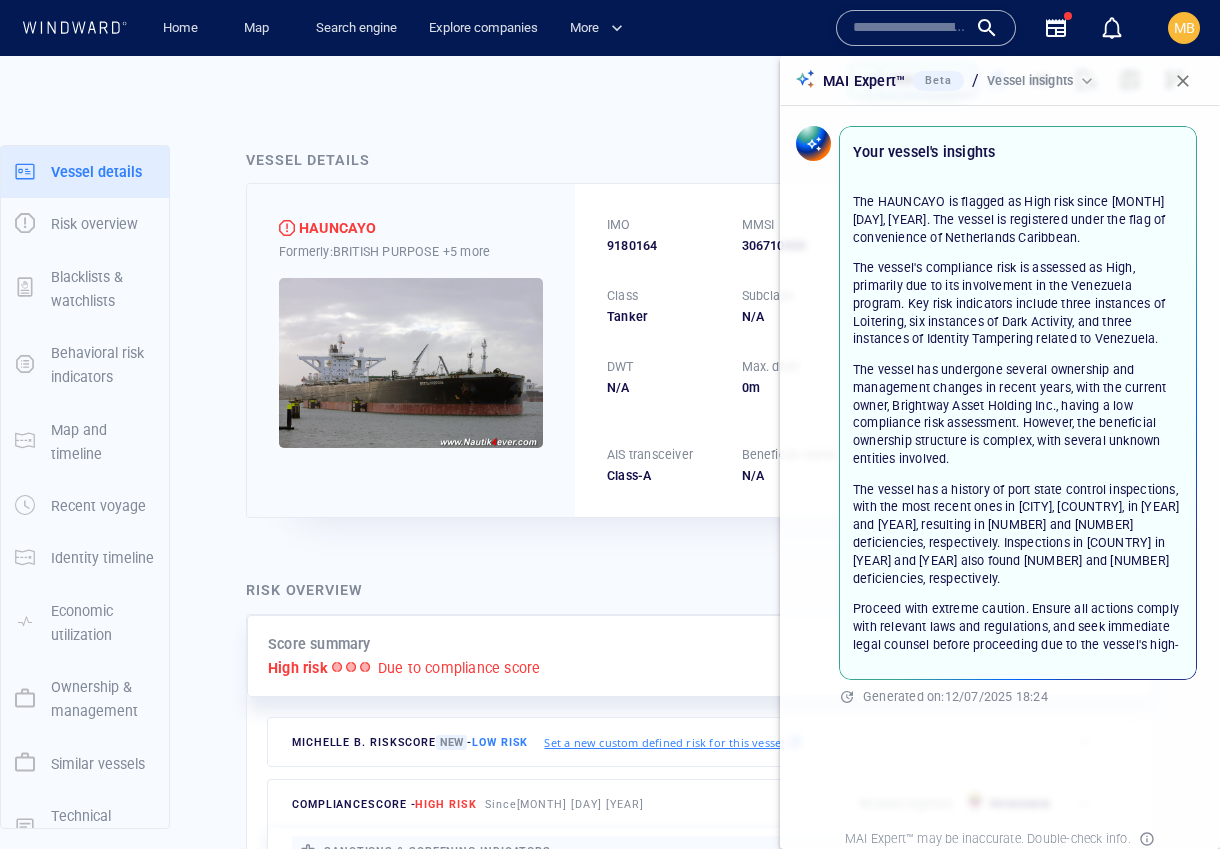 scroll, scrollTop: 165, scrollLeft: 0, axis: vertical 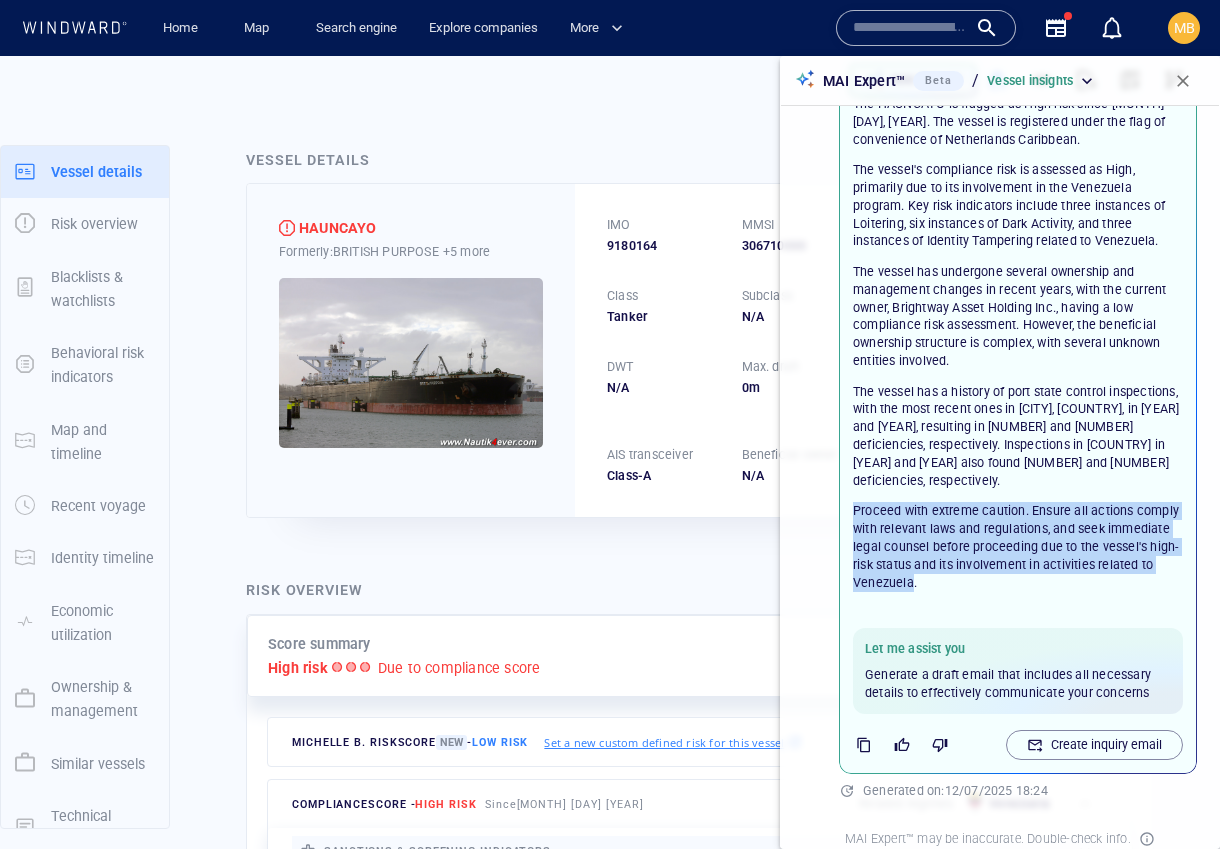 drag, startPoint x: 1088, startPoint y: 535, endPoint x: 857, endPoint y: 424, distance: 256.285 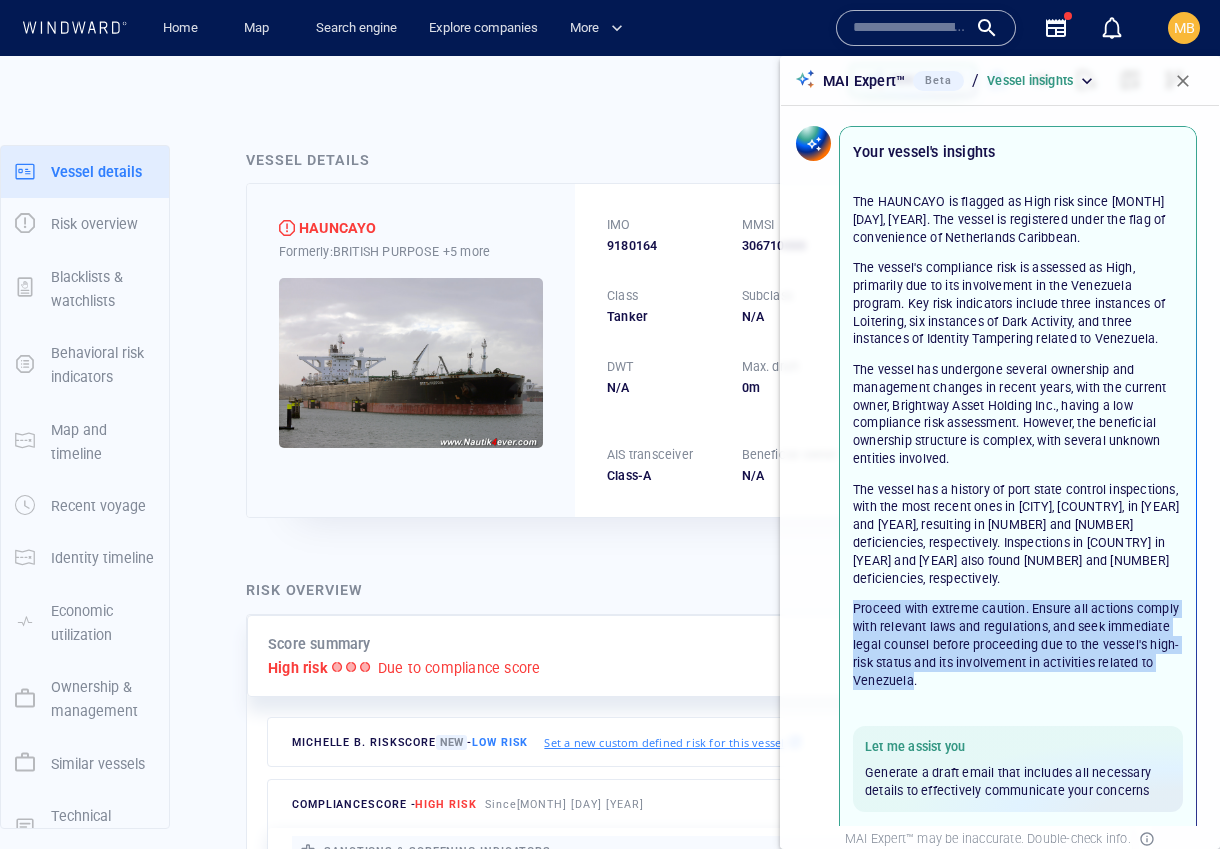 scroll, scrollTop: 0, scrollLeft: 0, axis: both 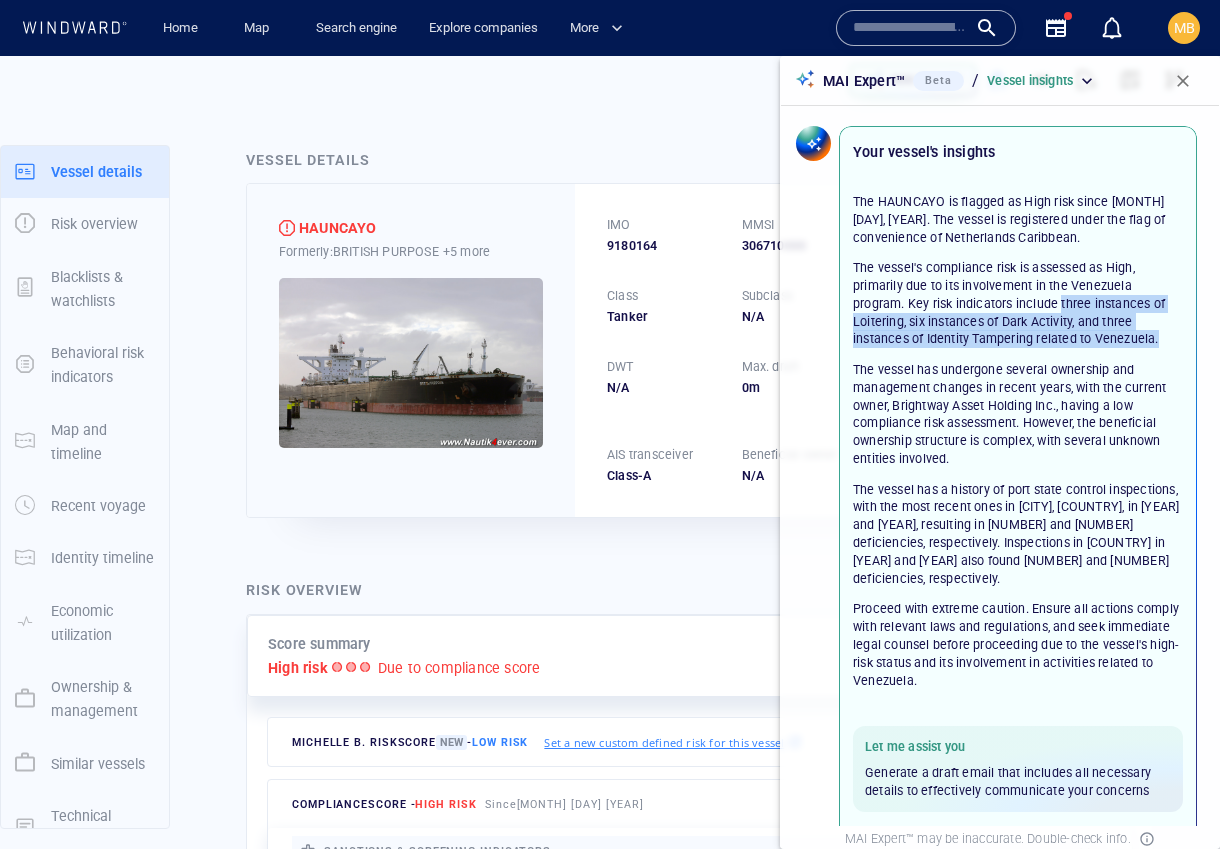 drag, startPoint x: 911, startPoint y: 386, endPoint x: 947, endPoint y: 438, distance: 63.245552 